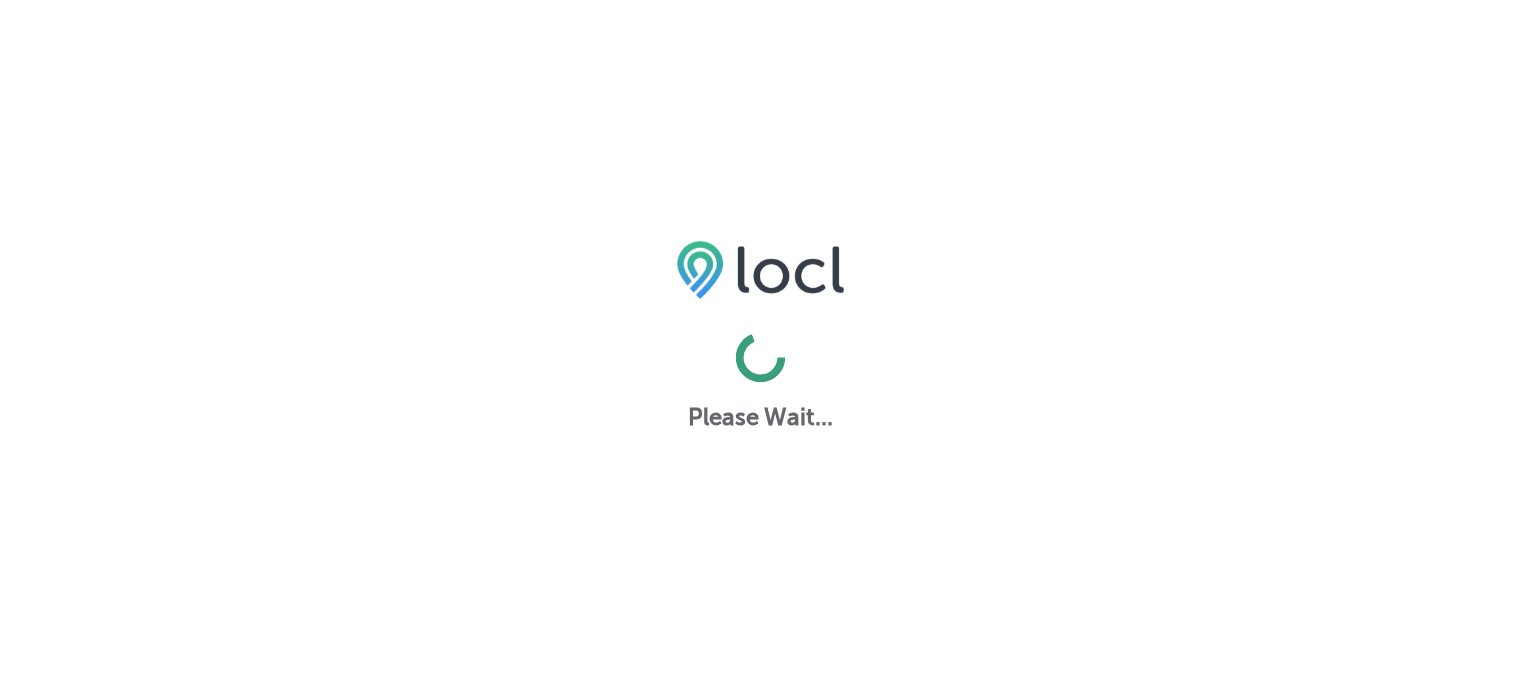 scroll, scrollTop: 0, scrollLeft: 0, axis: both 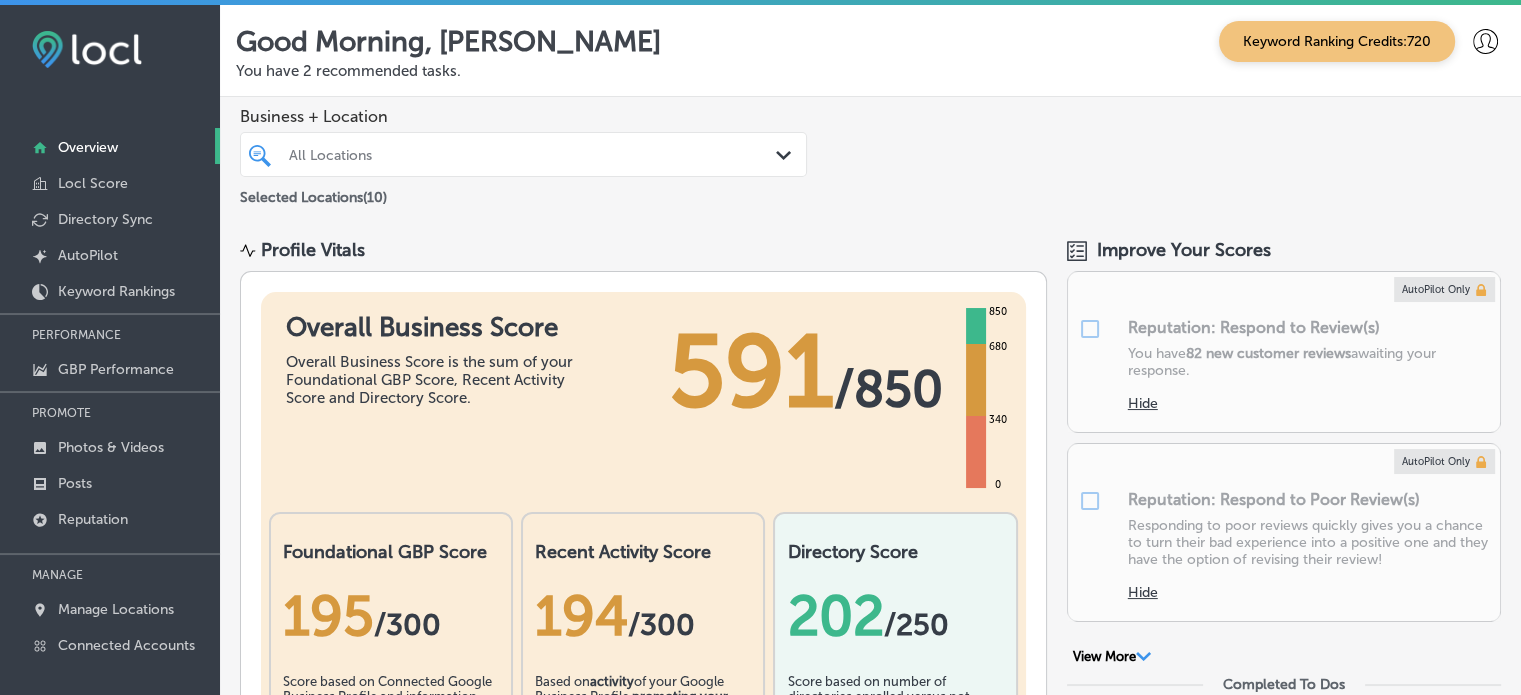 click on "All Locations" at bounding box center [533, 154] 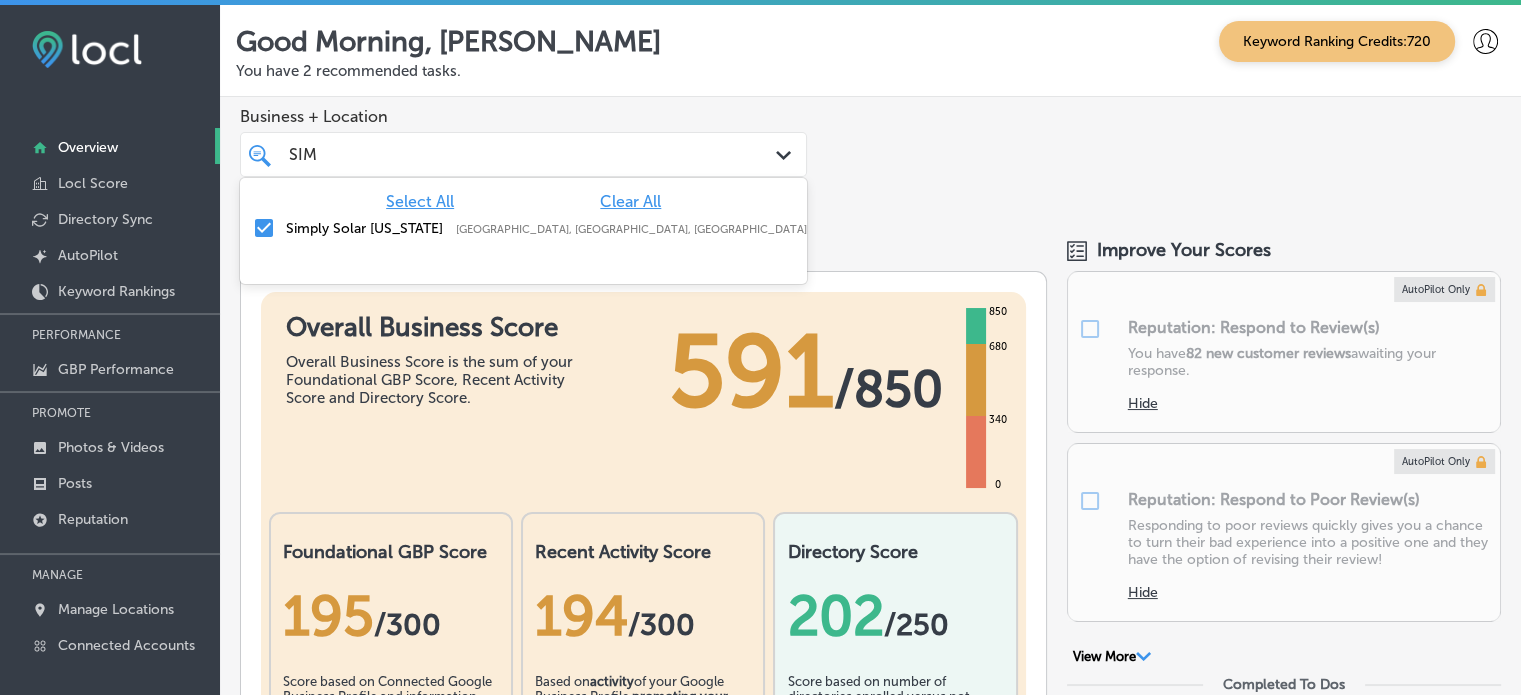 click on "Clear All" at bounding box center [630, 201] 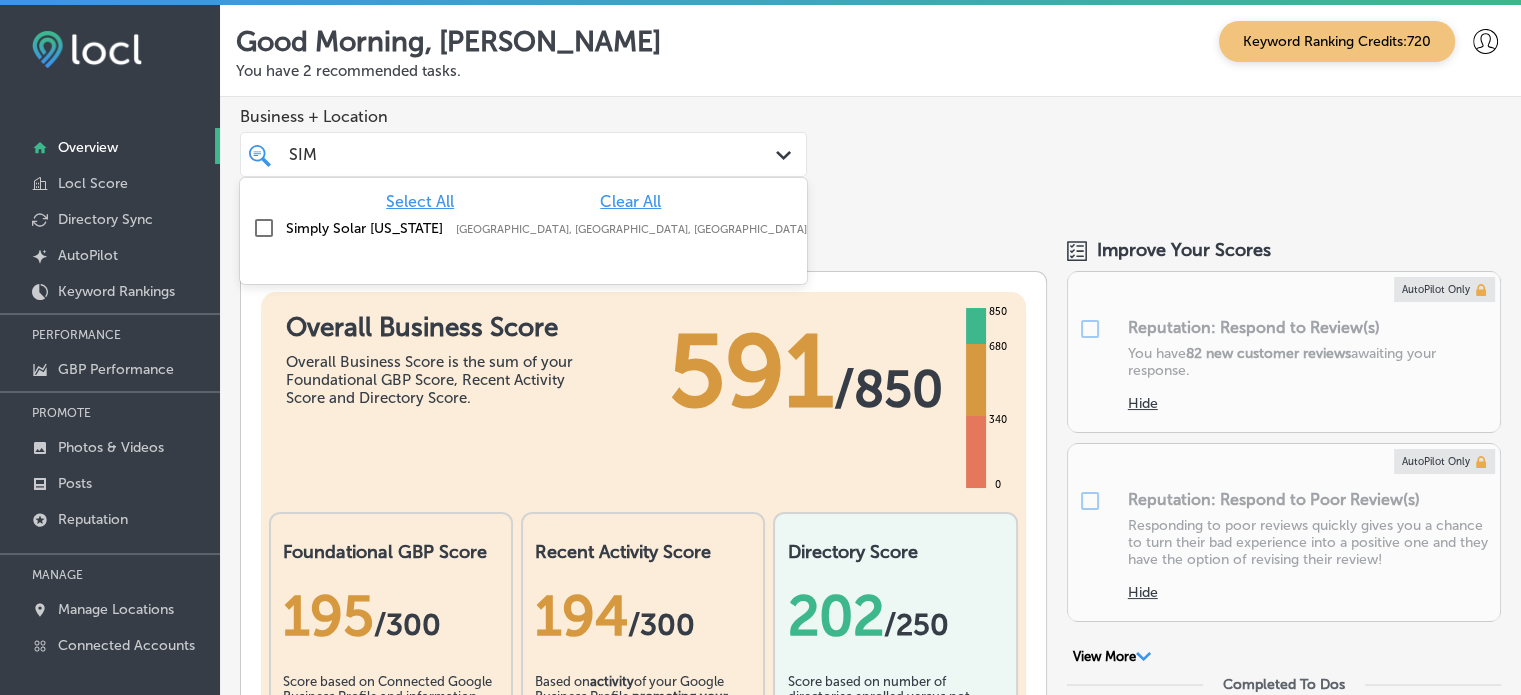 click on "Simply Solar [US_STATE]" at bounding box center (366, 228) 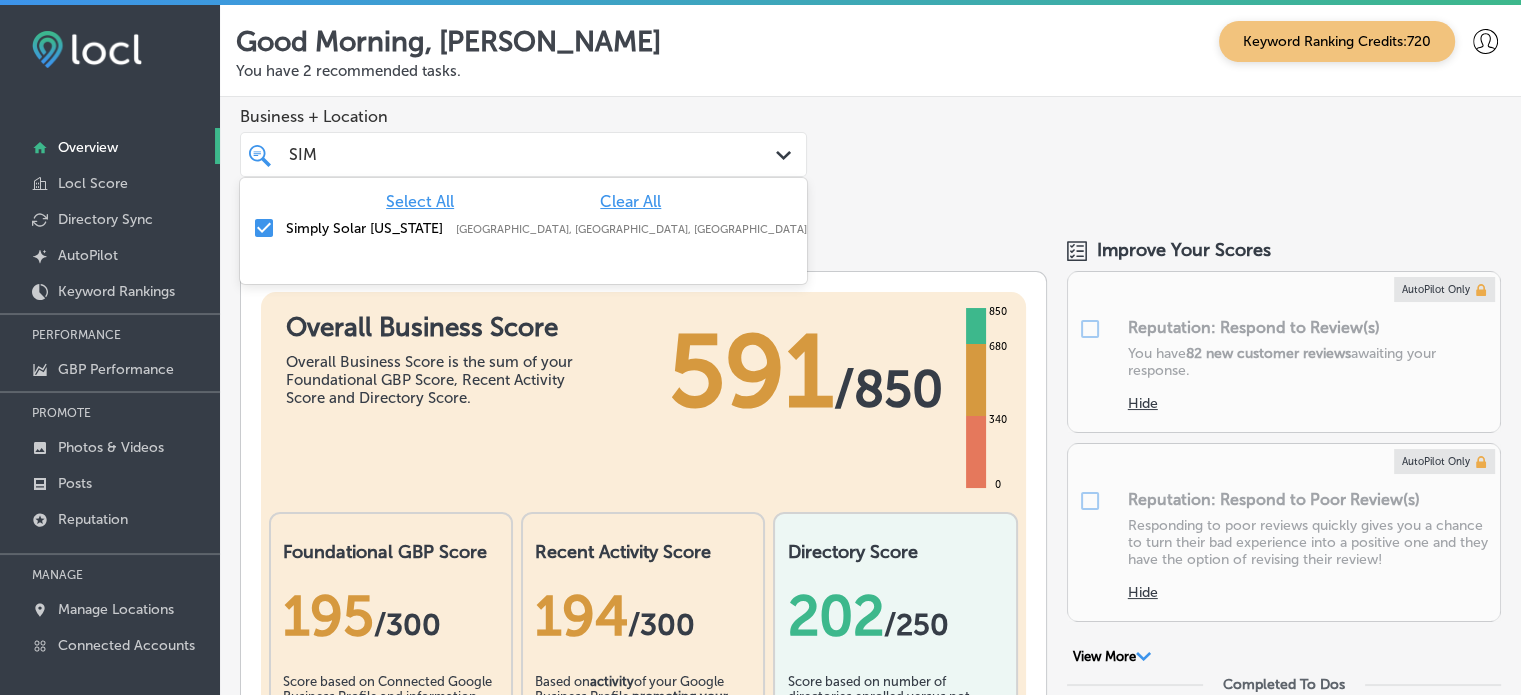 type on "SIM" 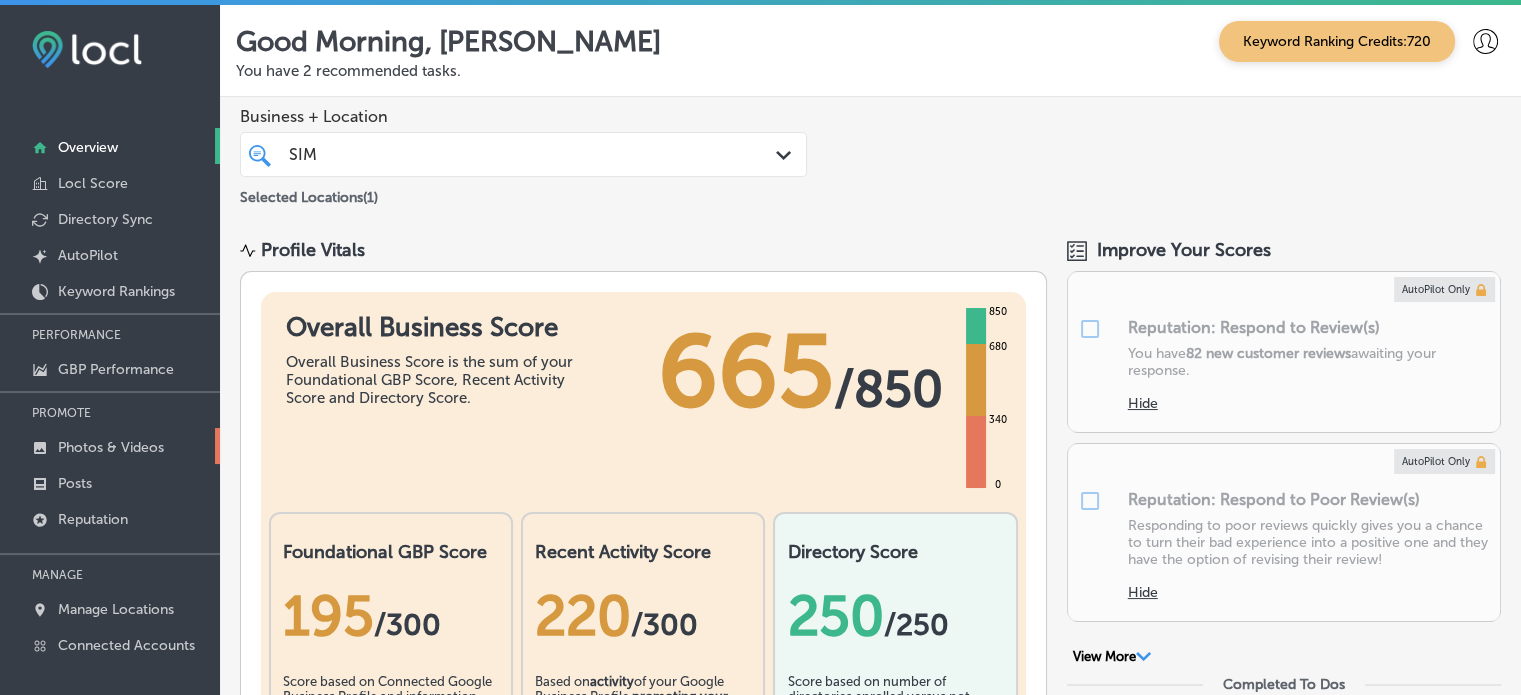 click on "Photos & Videos" at bounding box center [111, 447] 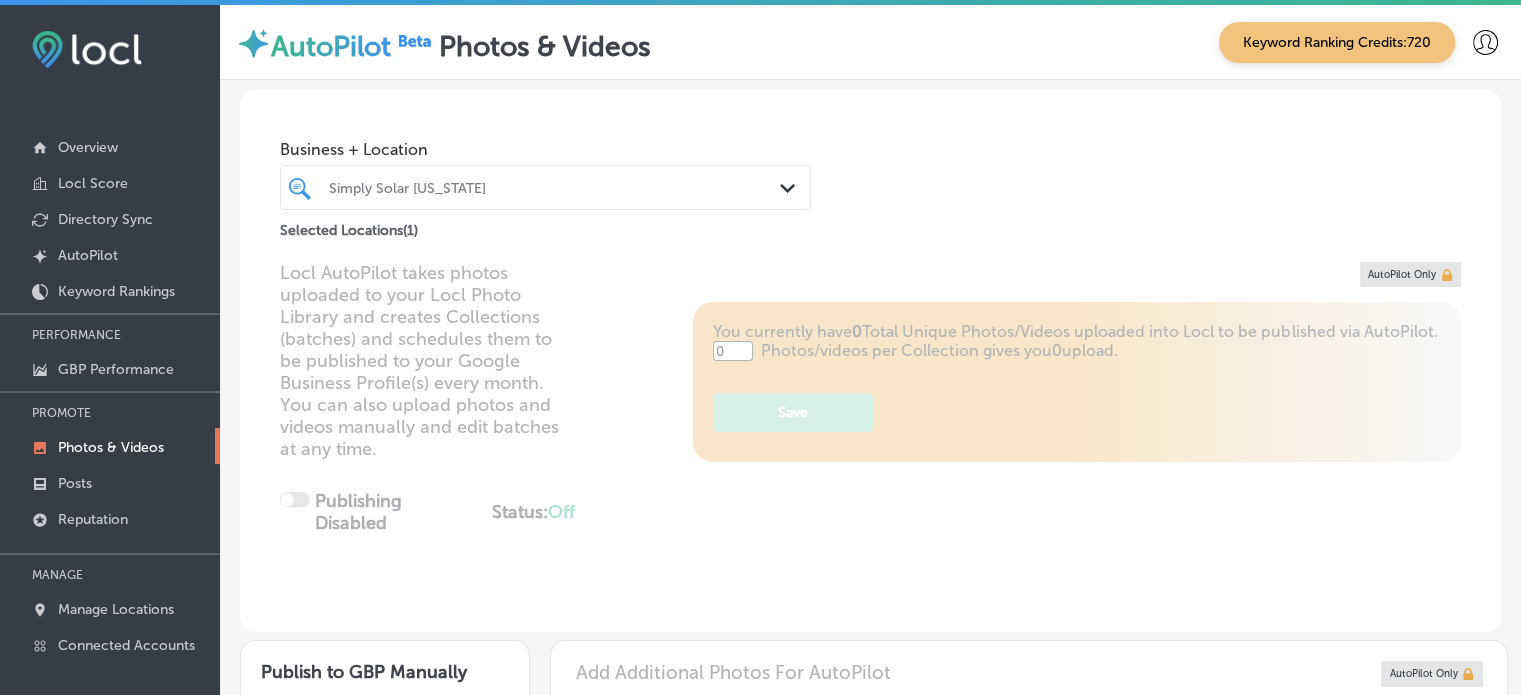 type on "5" 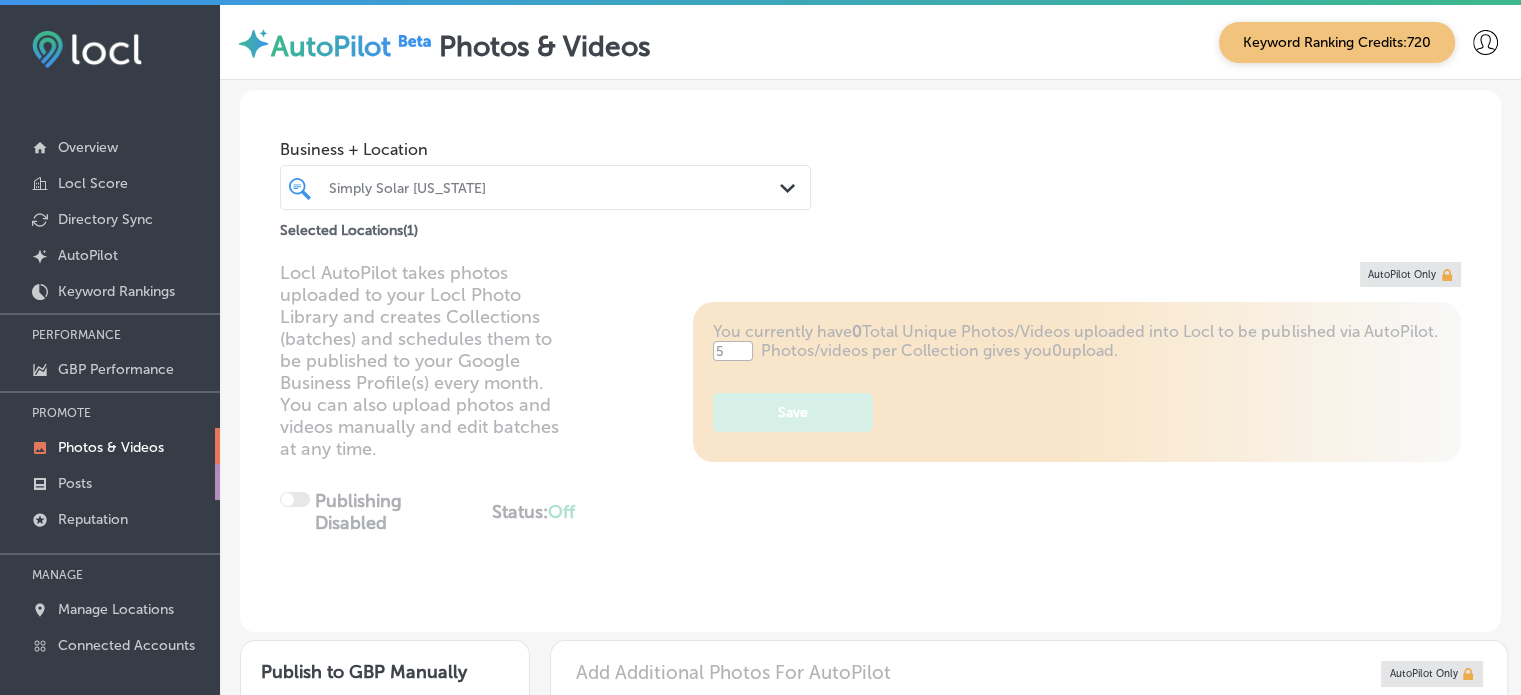 click on "Posts" at bounding box center (75, 483) 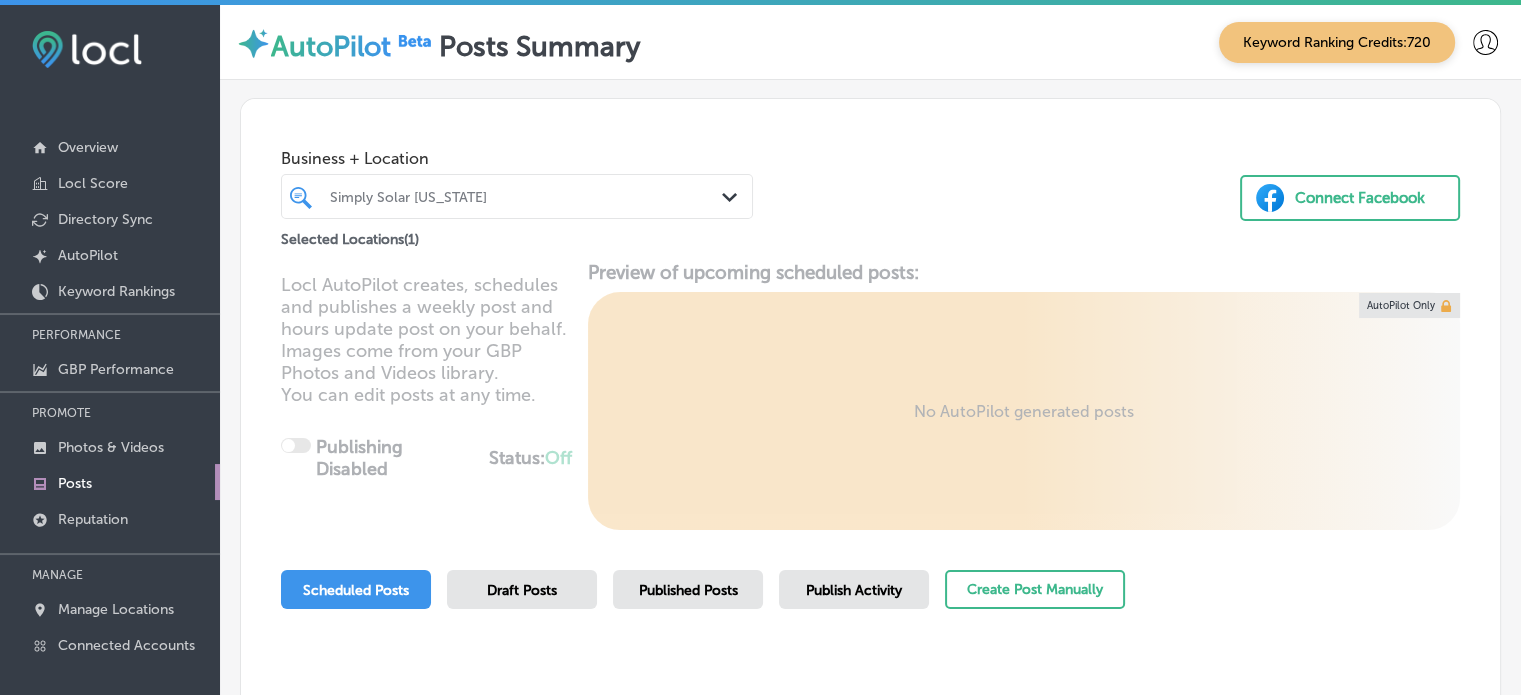 scroll, scrollTop: 230, scrollLeft: 0, axis: vertical 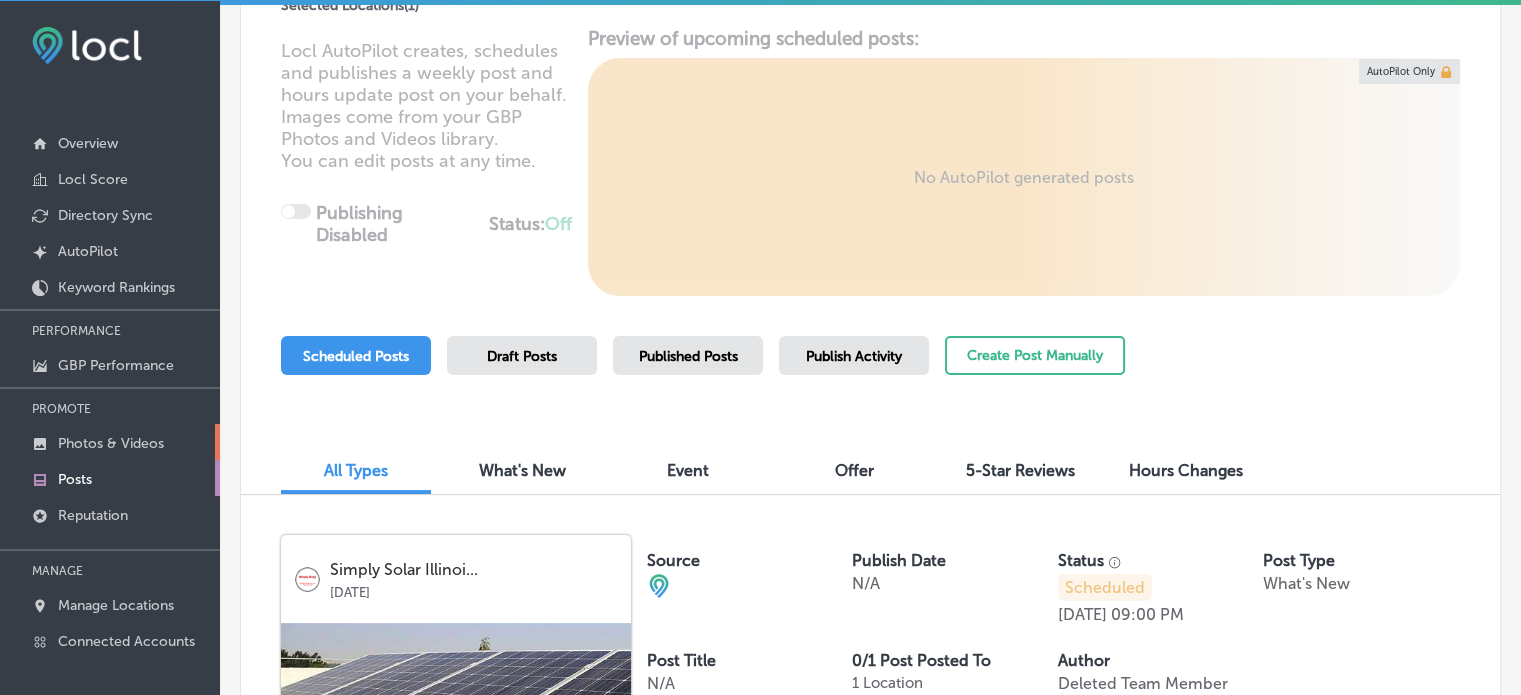 click on "Photos & Videos" at bounding box center [111, 443] 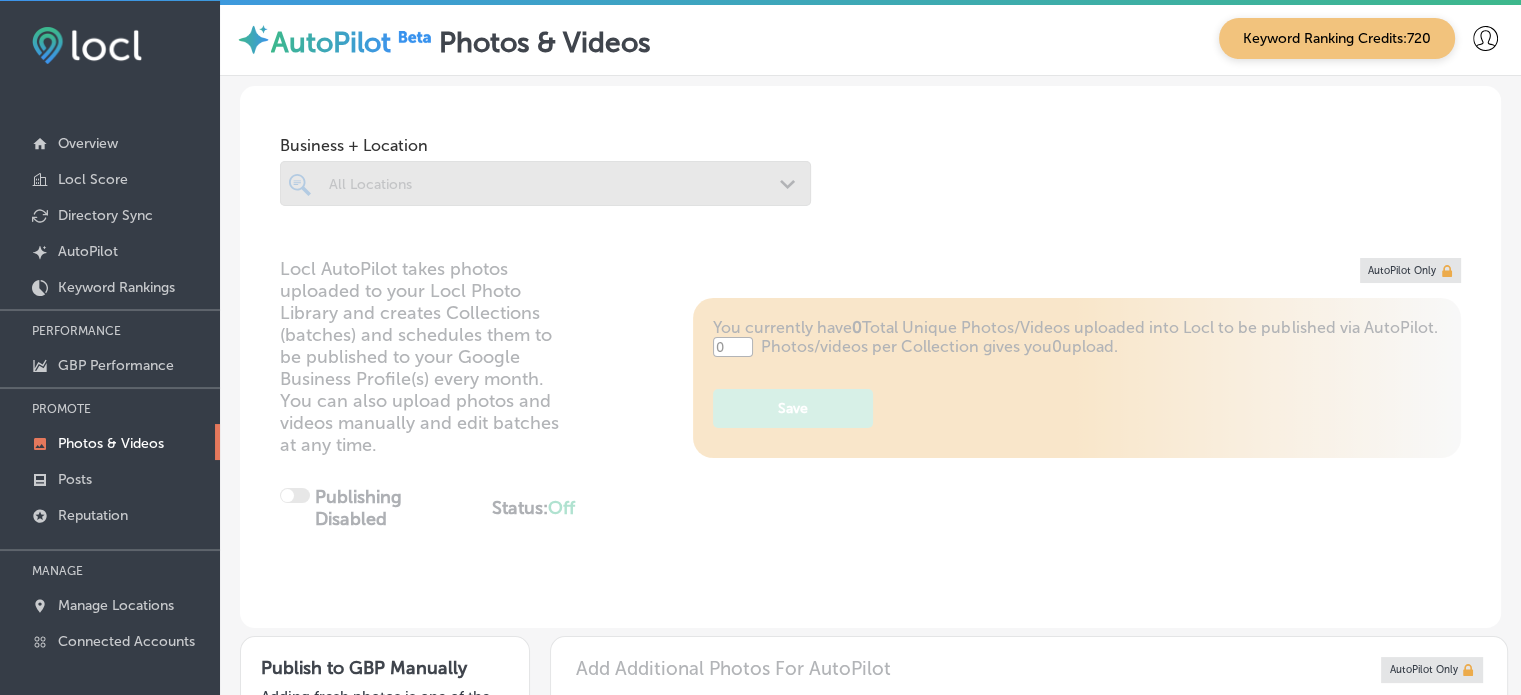 type on "5" 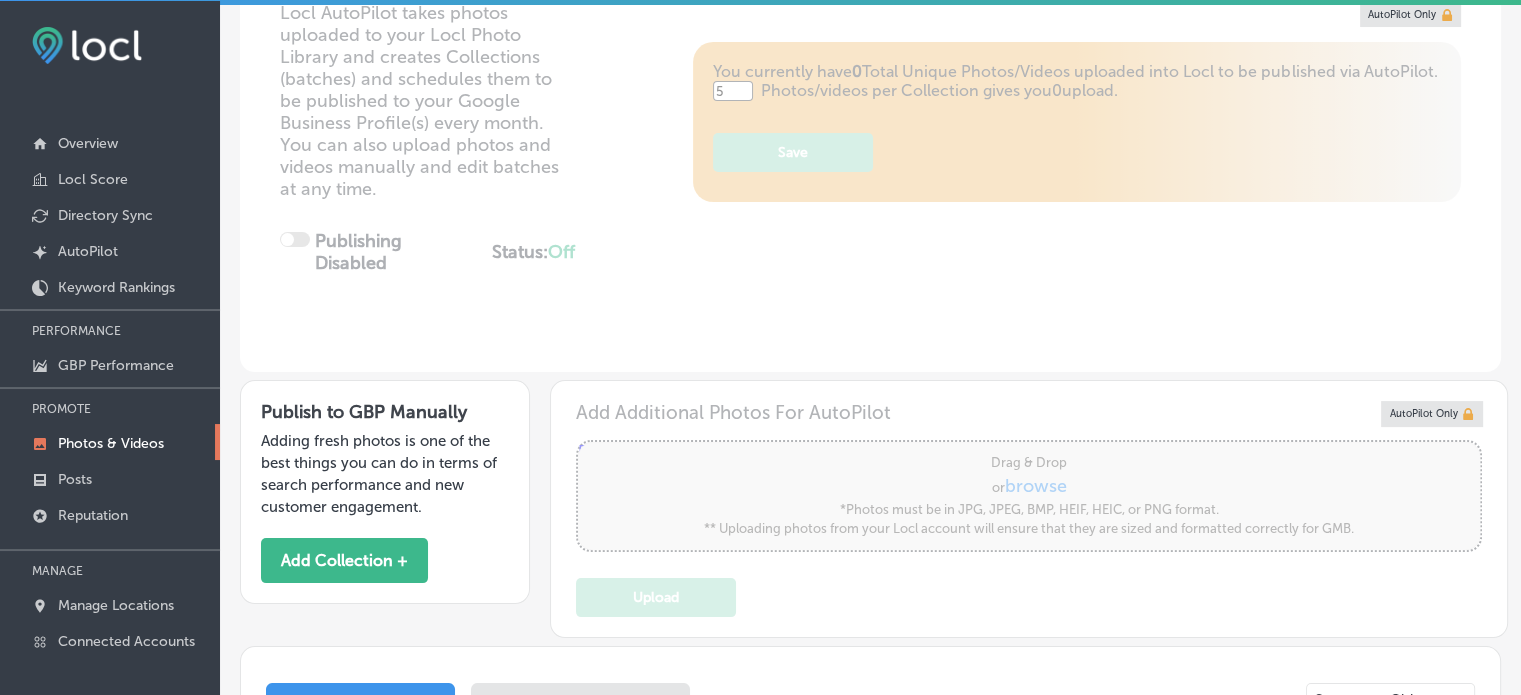 scroll, scrollTop: 628, scrollLeft: 0, axis: vertical 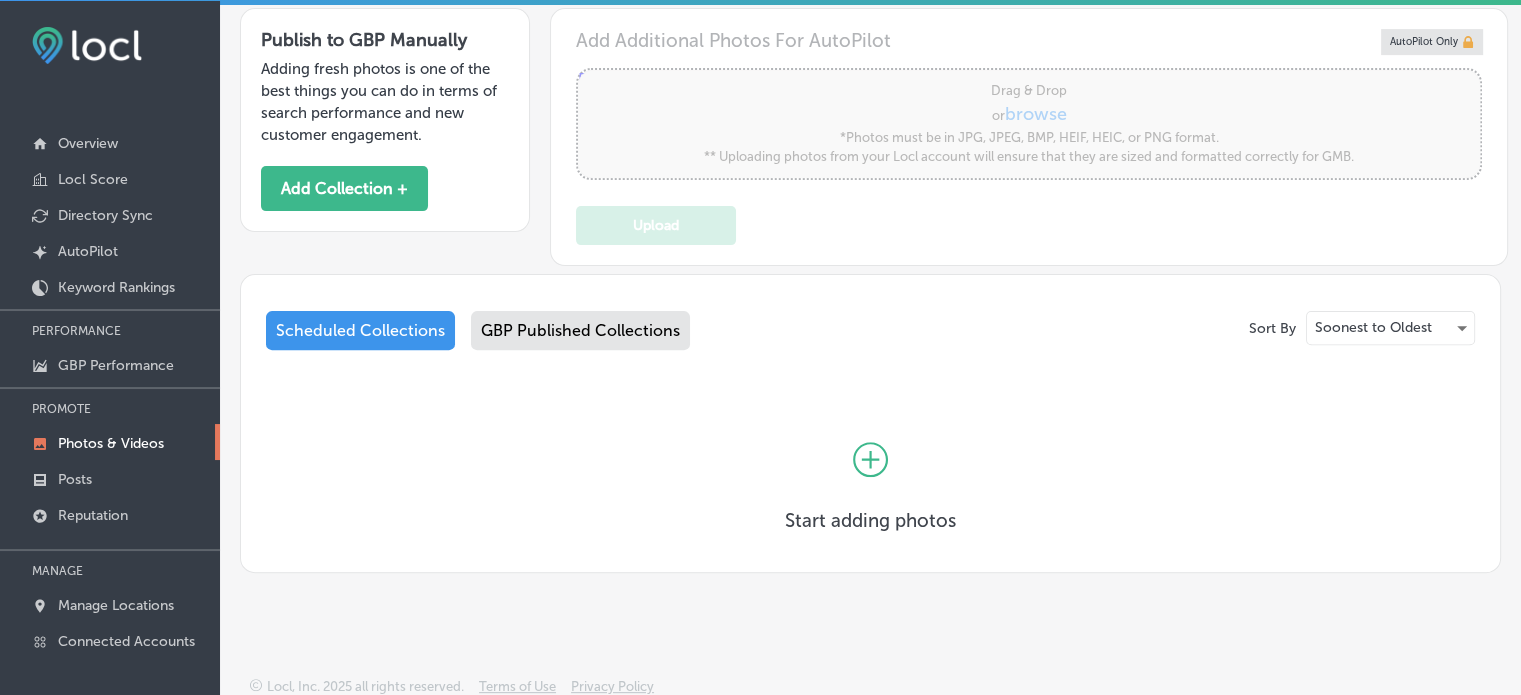click on "GBP Published Collections" at bounding box center [580, 330] 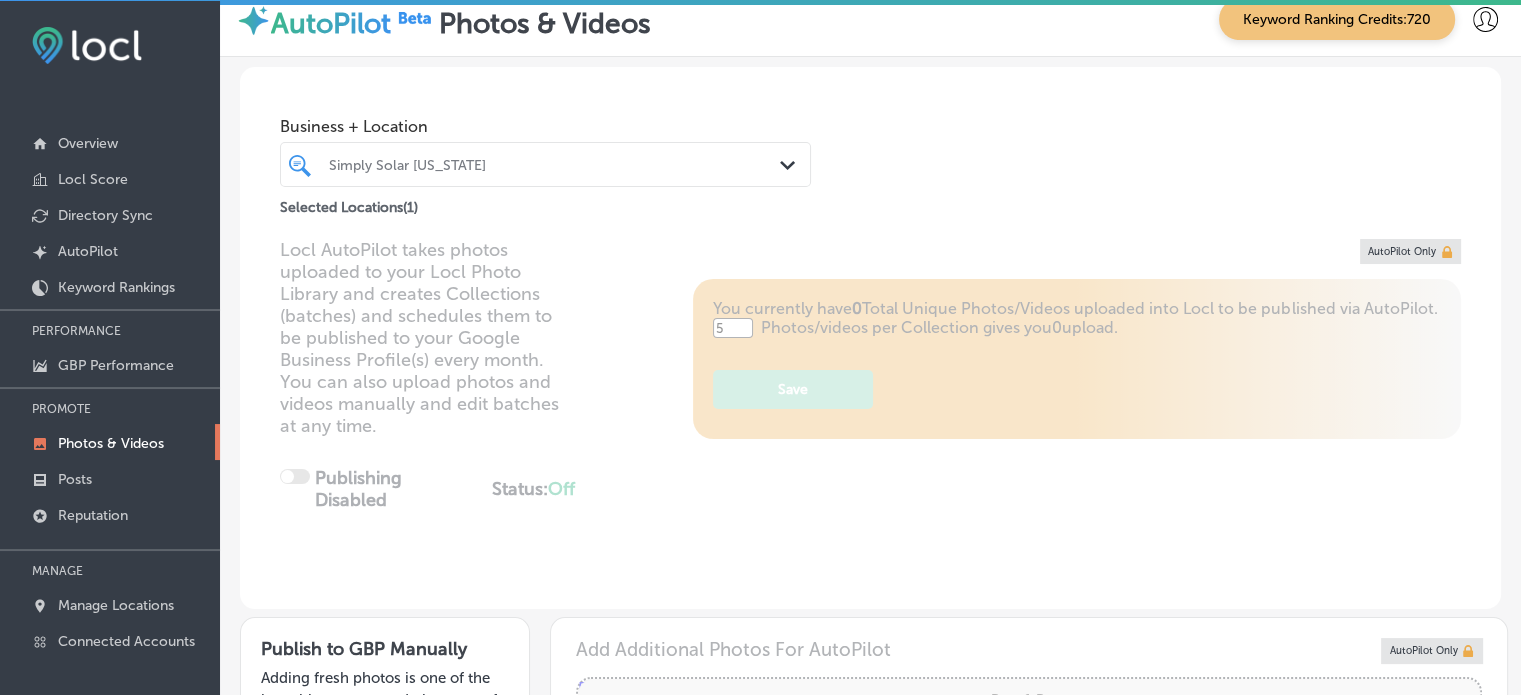 scroll, scrollTop: 0, scrollLeft: 0, axis: both 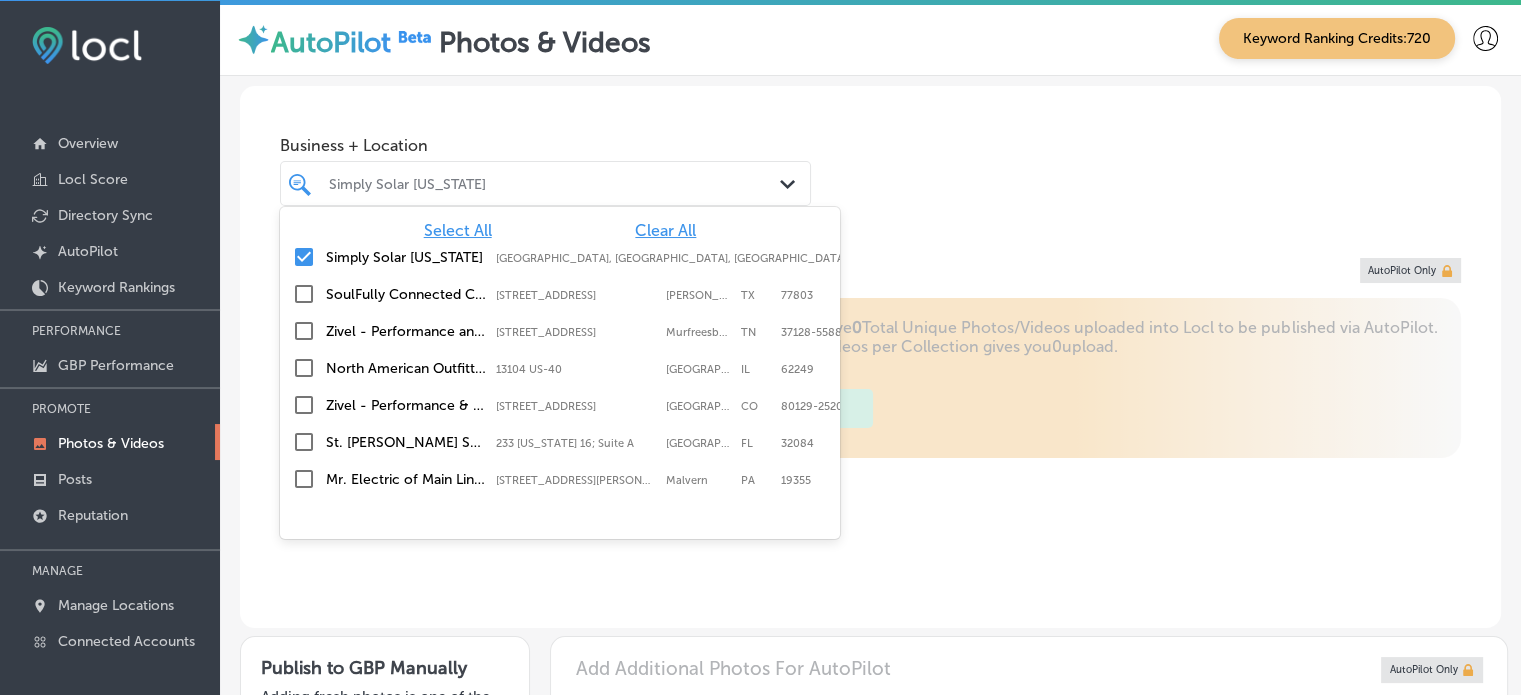 click on "Simply Solar [US_STATE]" at bounding box center (555, 183) 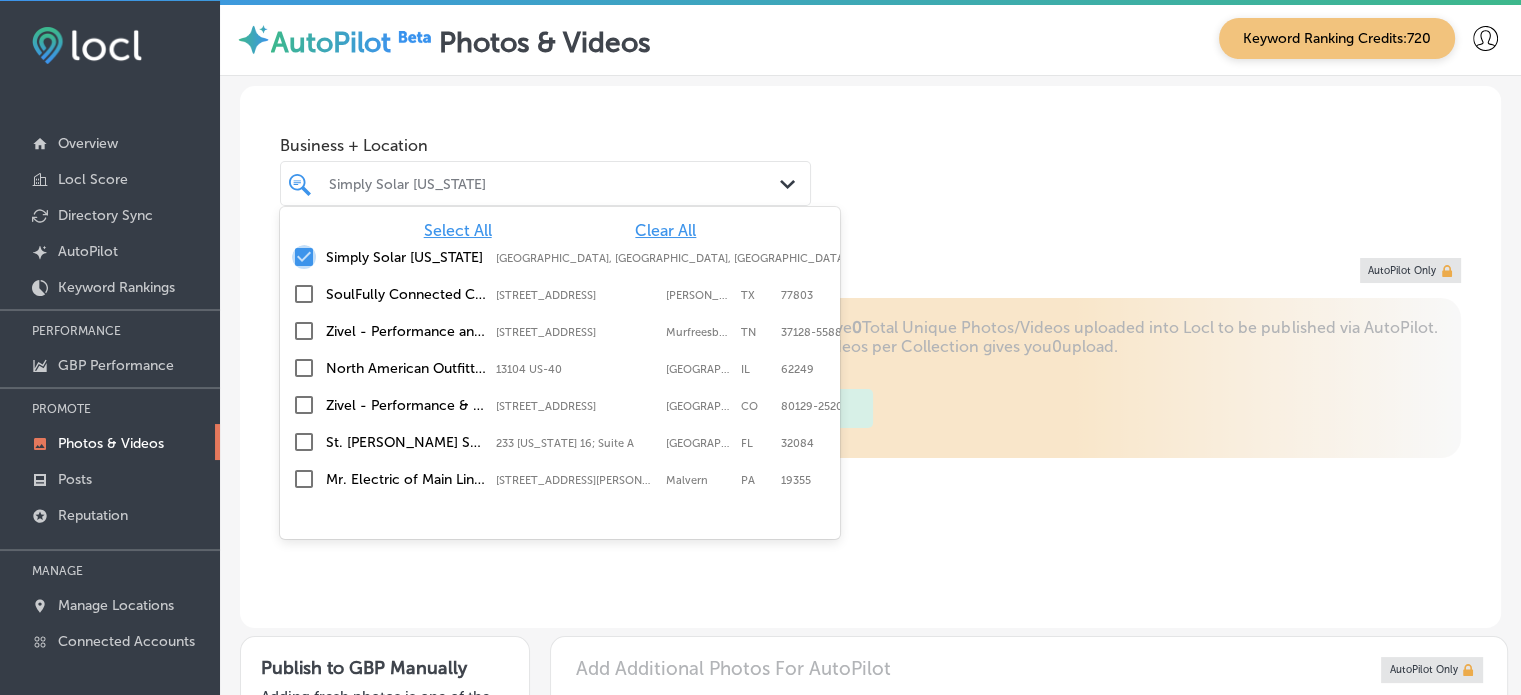 click at bounding box center [304, 257] 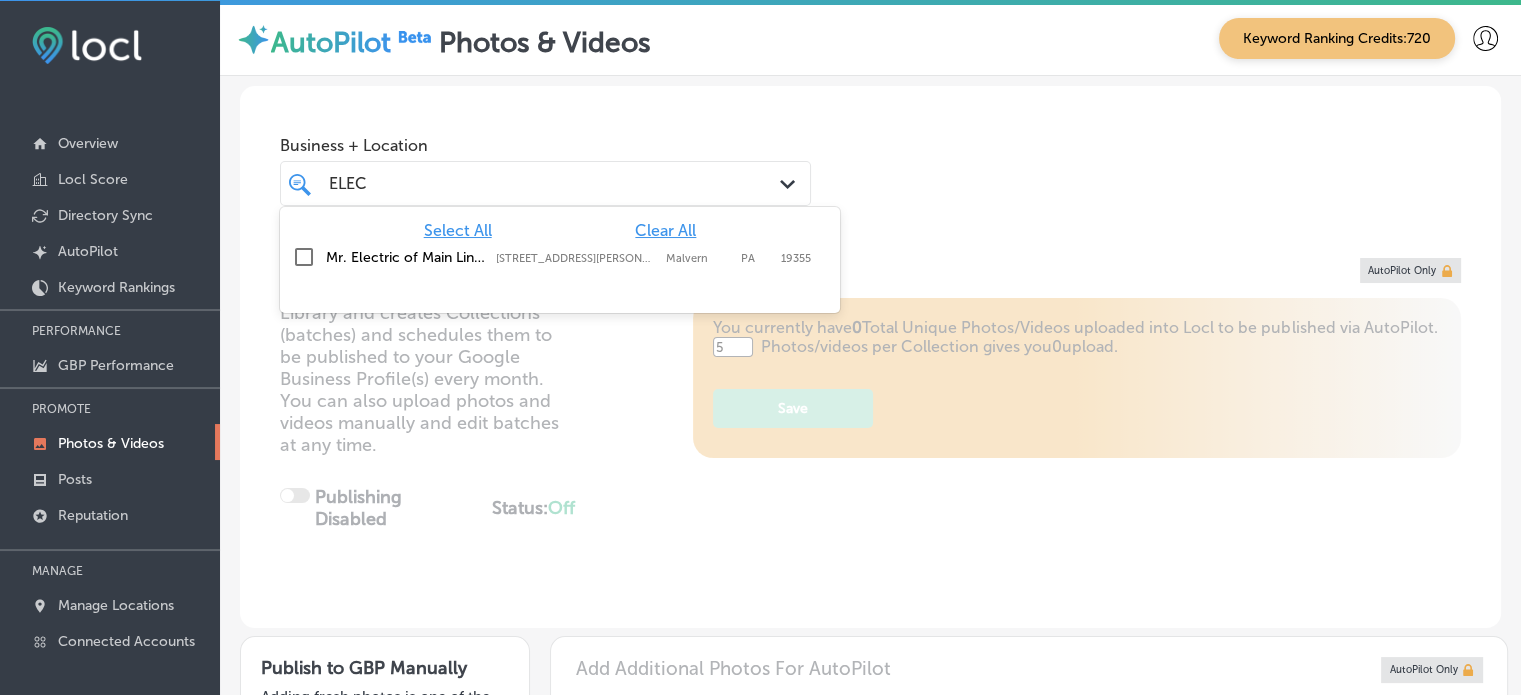 click on "Mr. Electric of Main Line-[GEOGRAPHIC_DATA]" at bounding box center (406, 257) 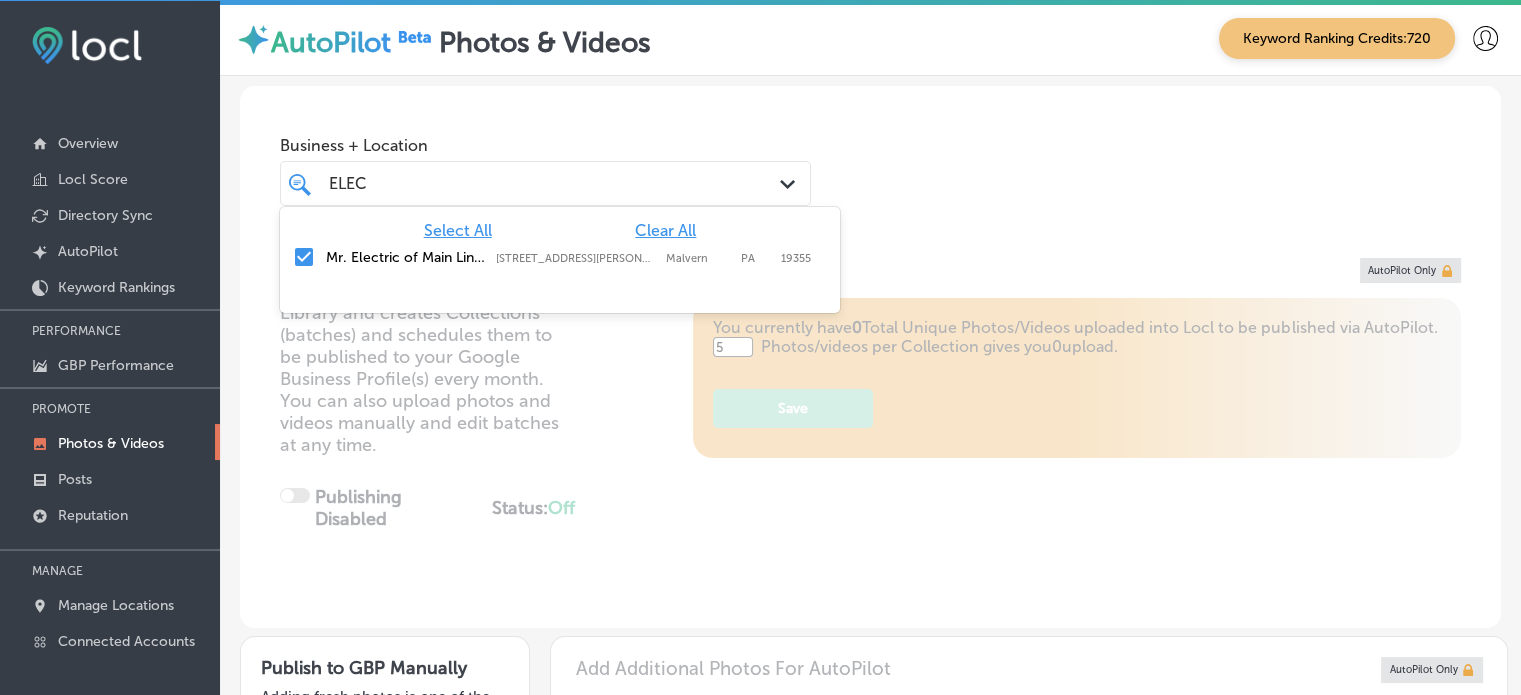 type on "ELEC" 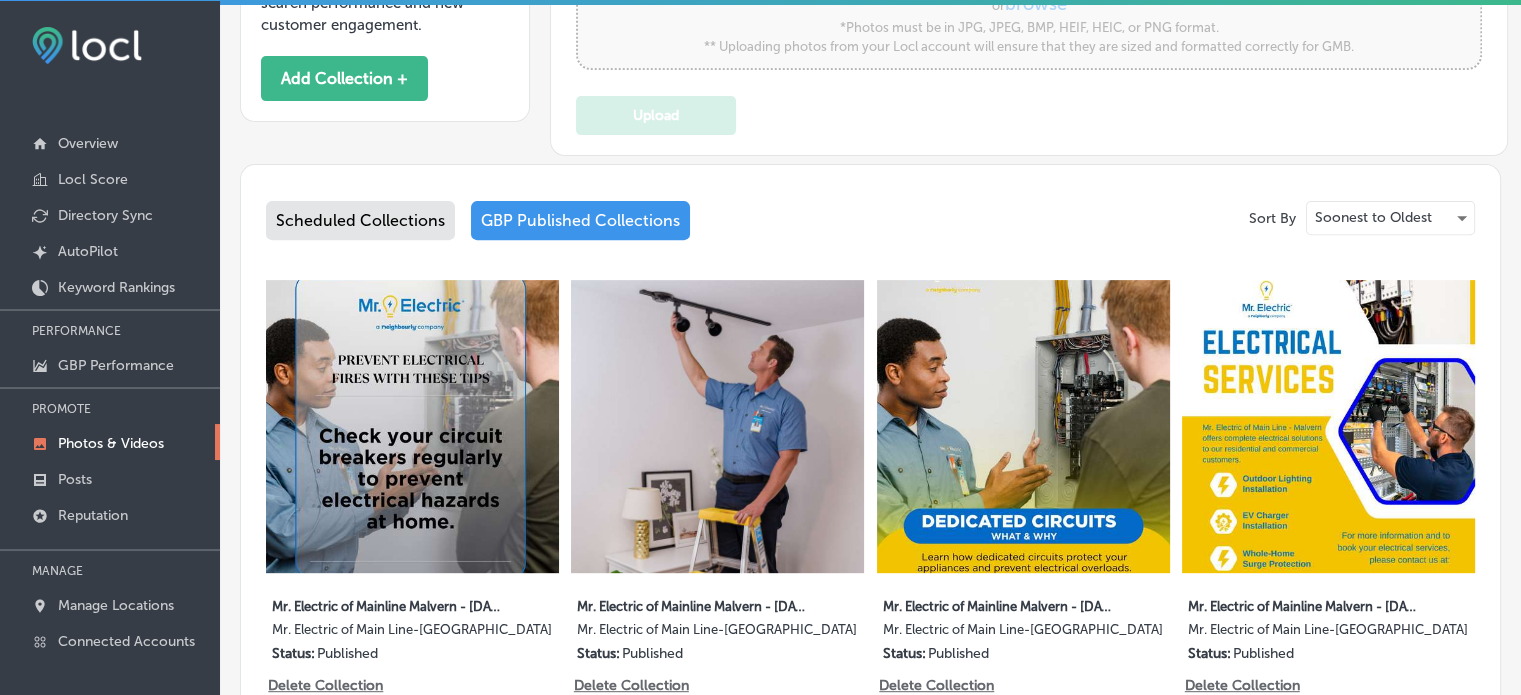 scroll, scrollTop: 739, scrollLeft: 0, axis: vertical 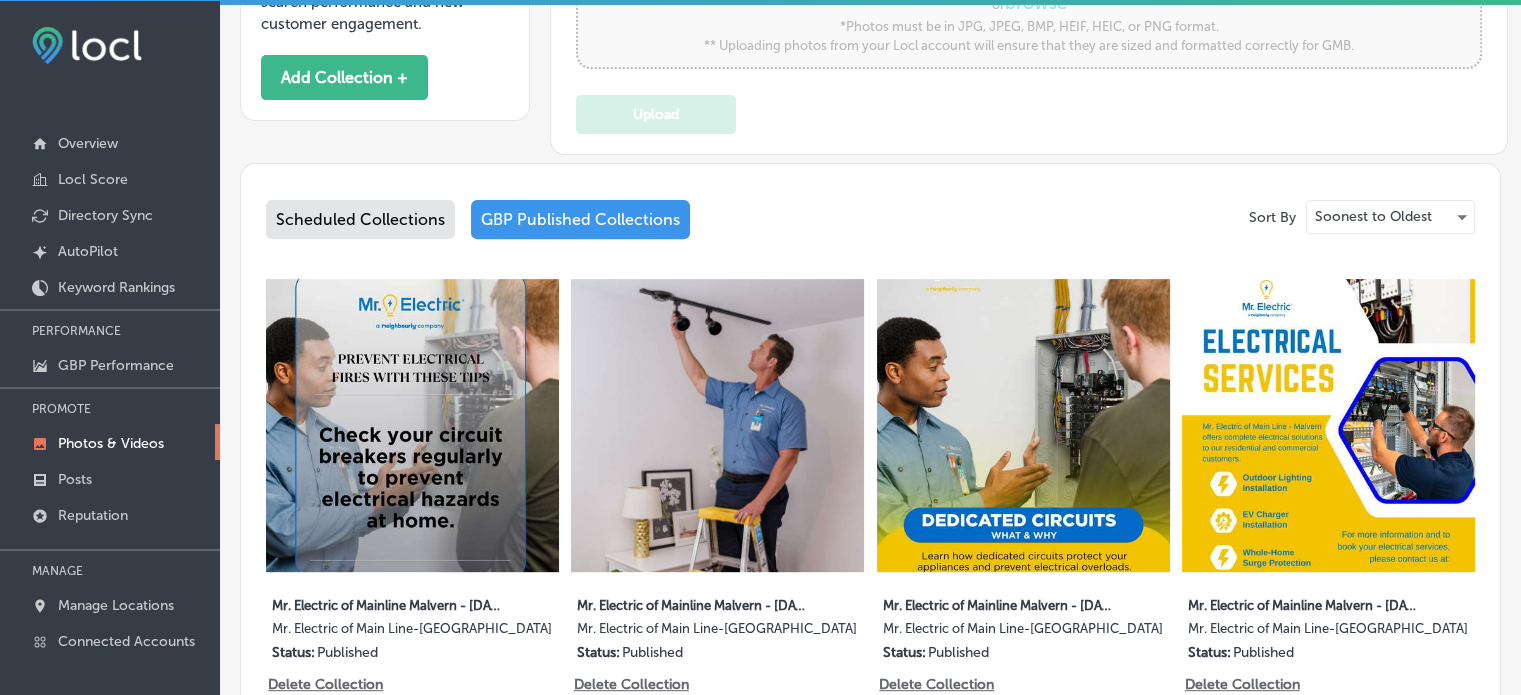click on "Scheduled Collections GBP Published Collections" at bounding box center [870, 223] 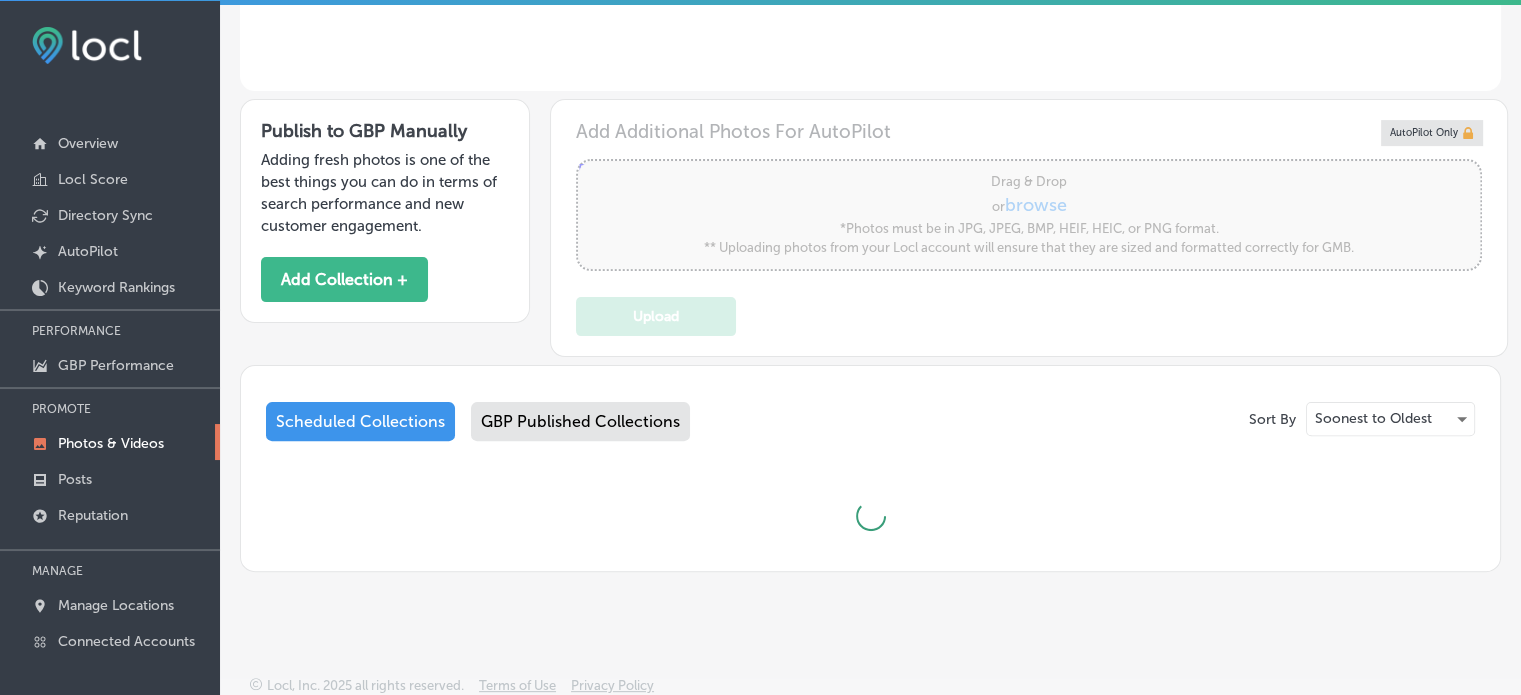 scroll, scrollTop: 739, scrollLeft: 0, axis: vertical 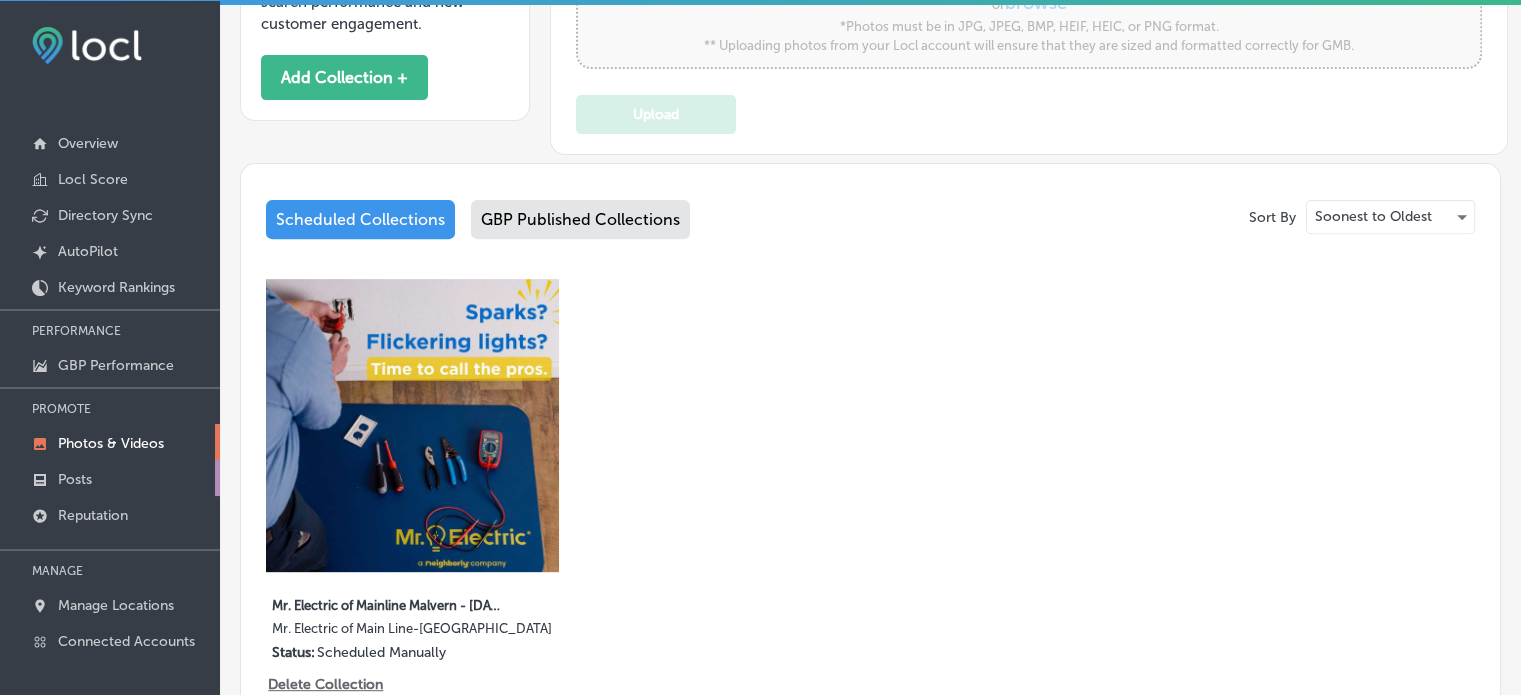 click on "Posts" at bounding box center (75, 479) 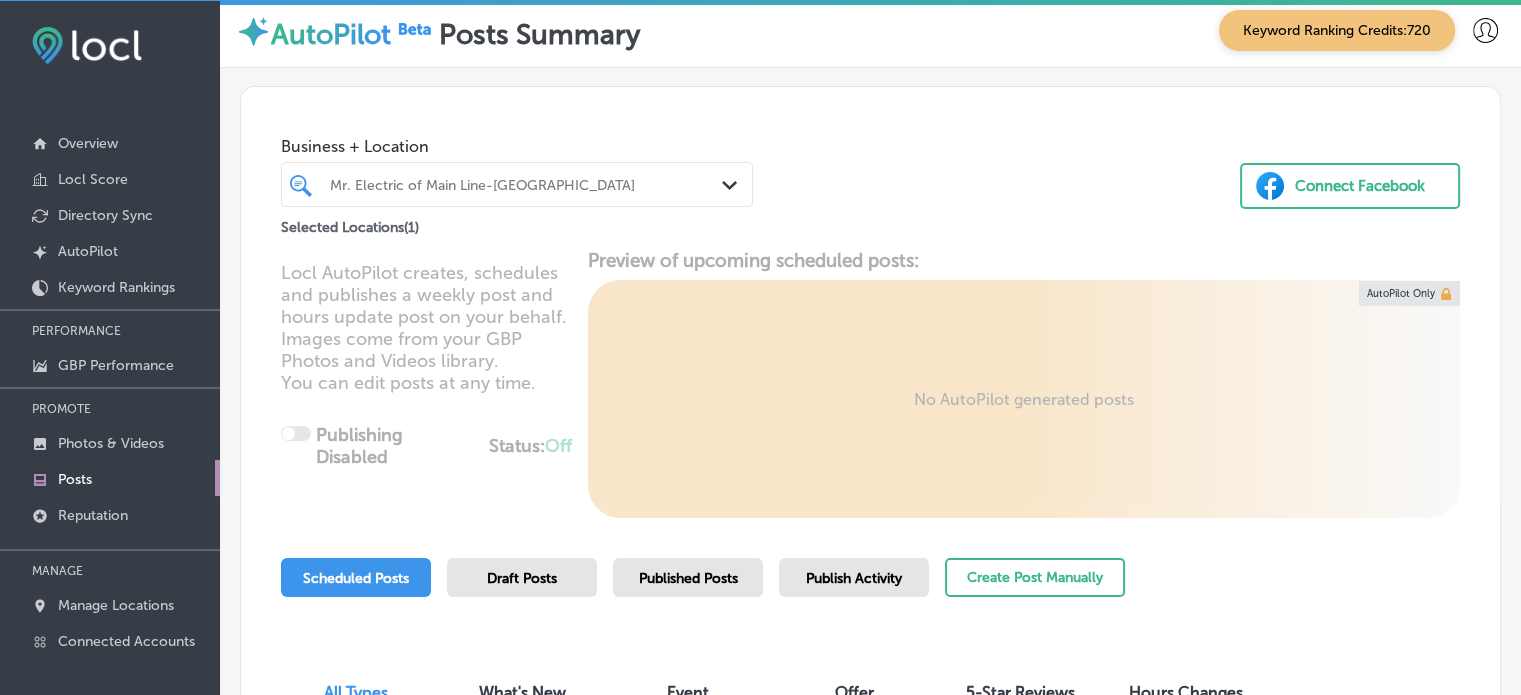 scroll, scrollTop: 0, scrollLeft: 0, axis: both 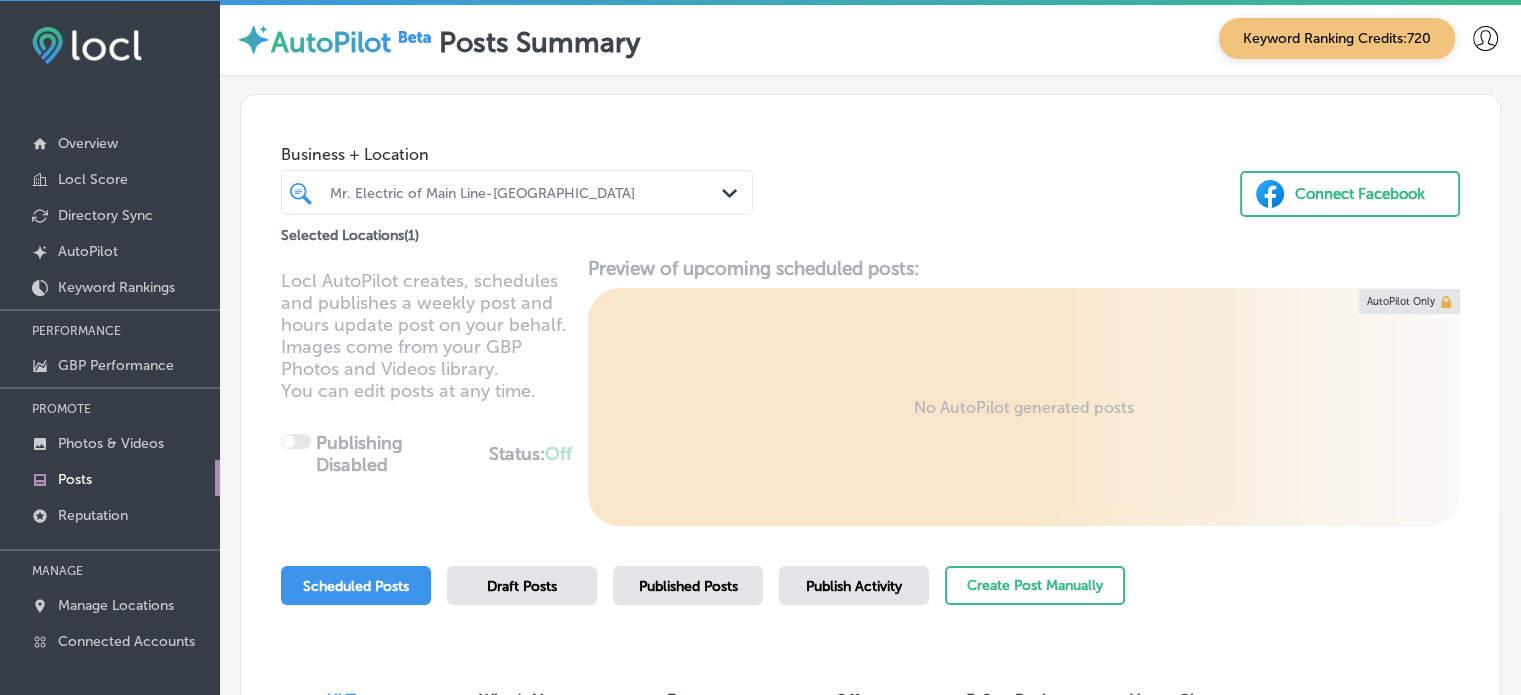 click on "Mr. Electric of Main Line-[GEOGRAPHIC_DATA]" at bounding box center [527, 192] 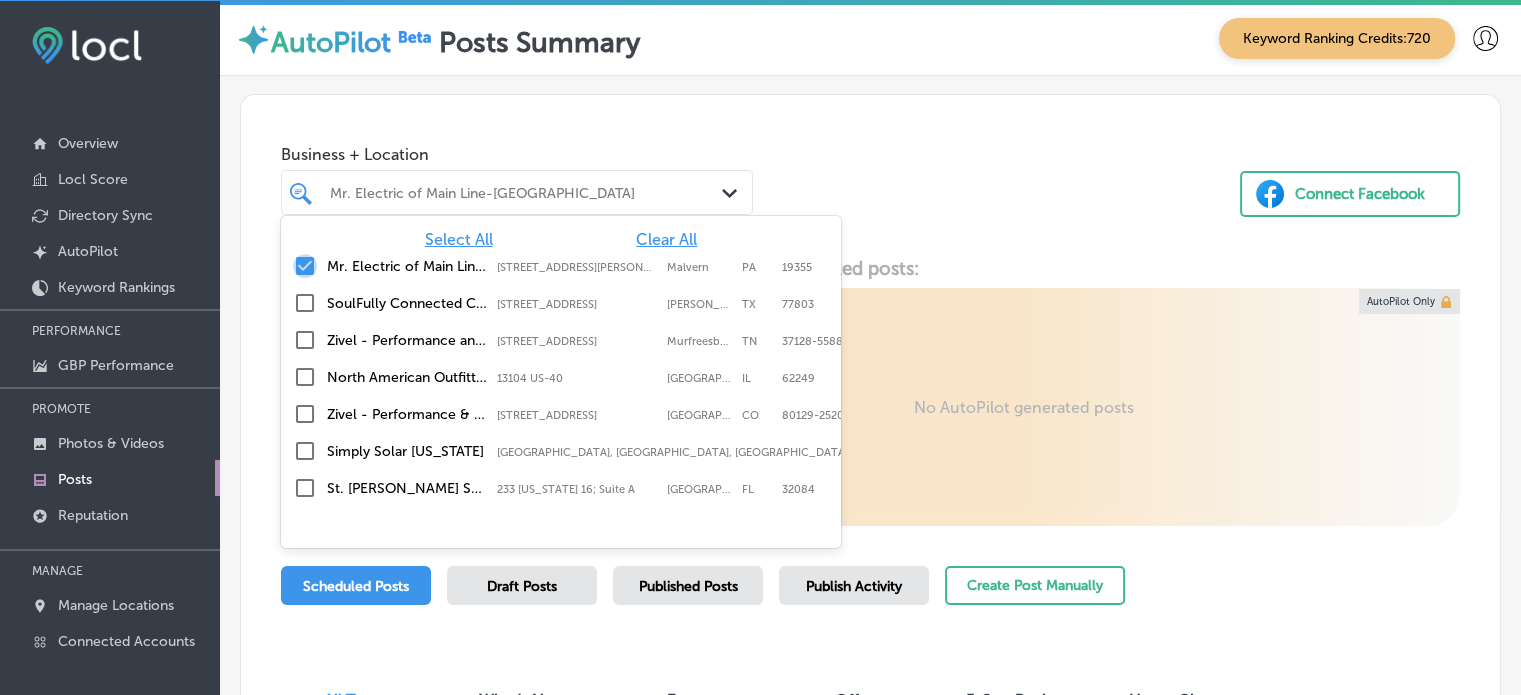 click at bounding box center [305, 266] 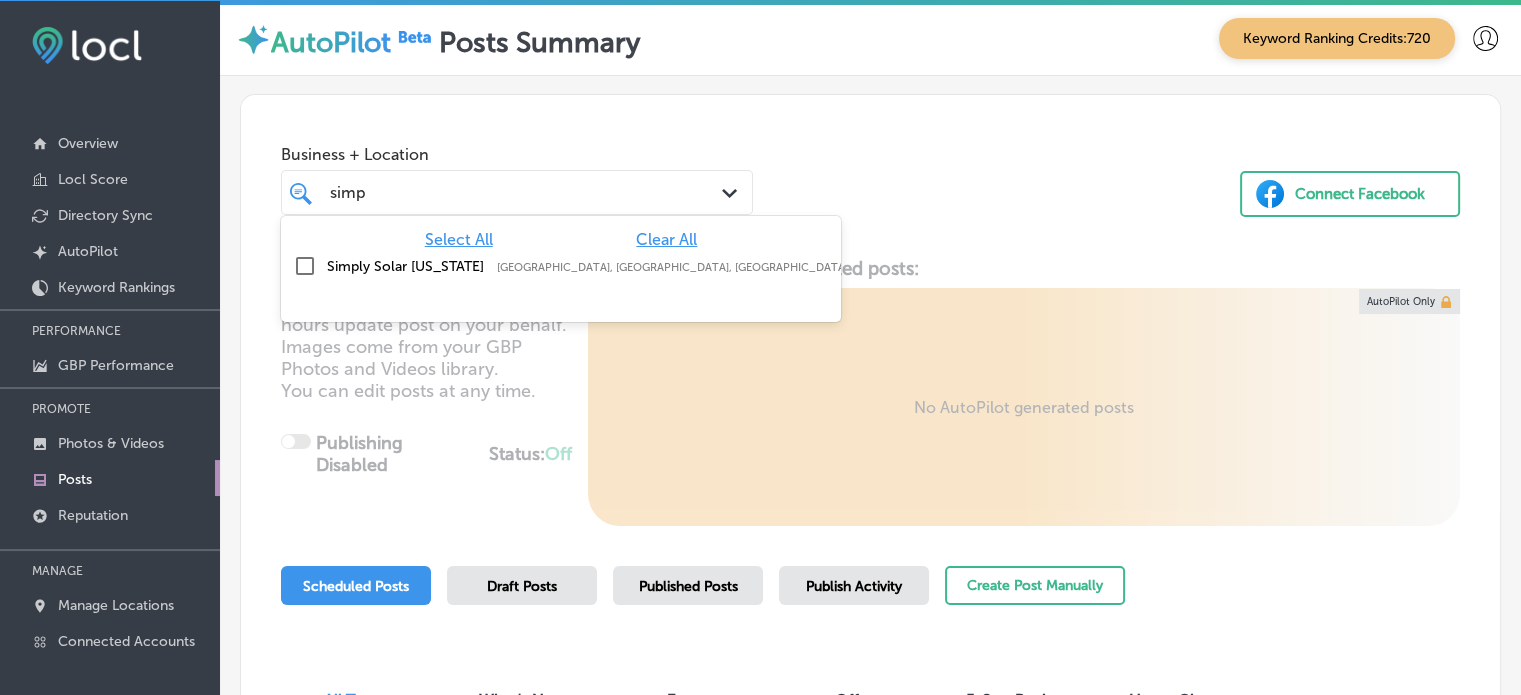 click on "Simply Solar [US_STATE]" at bounding box center (407, 266) 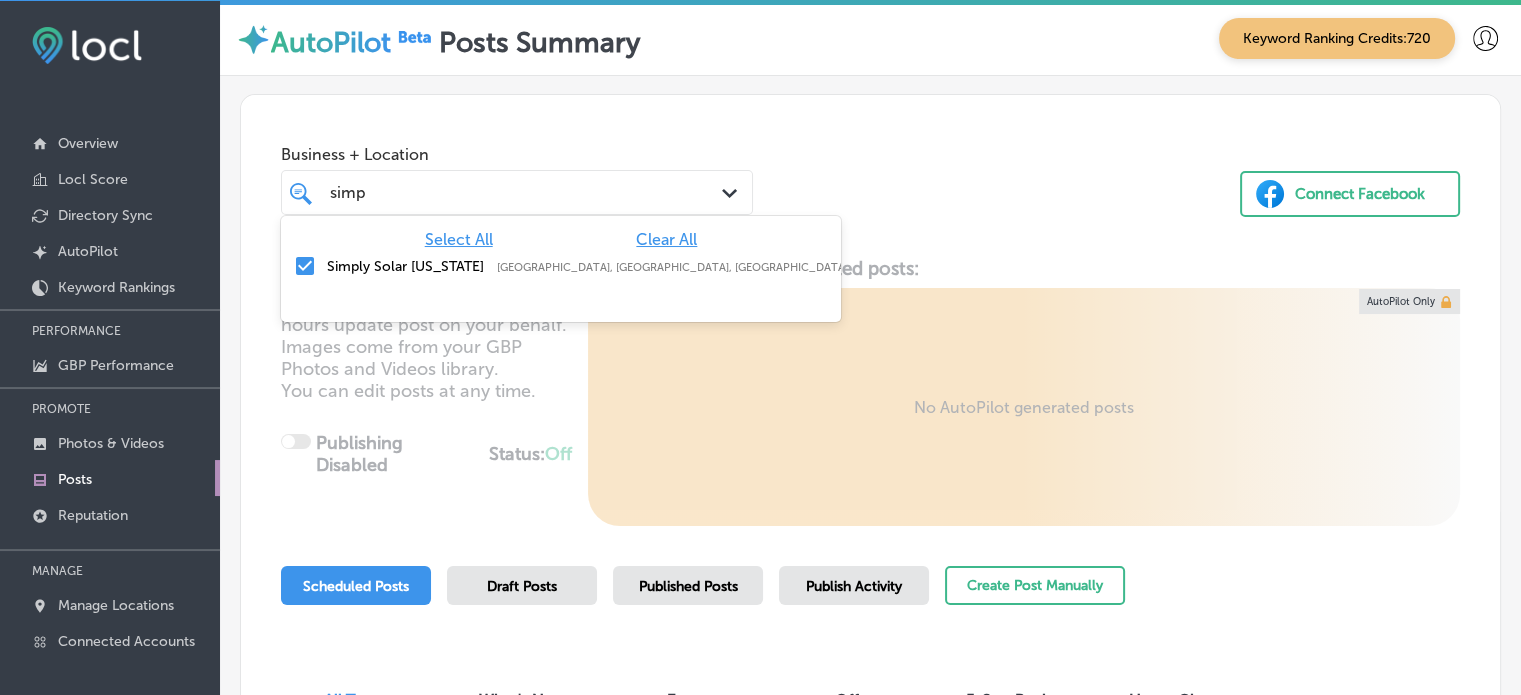 type on "simp" 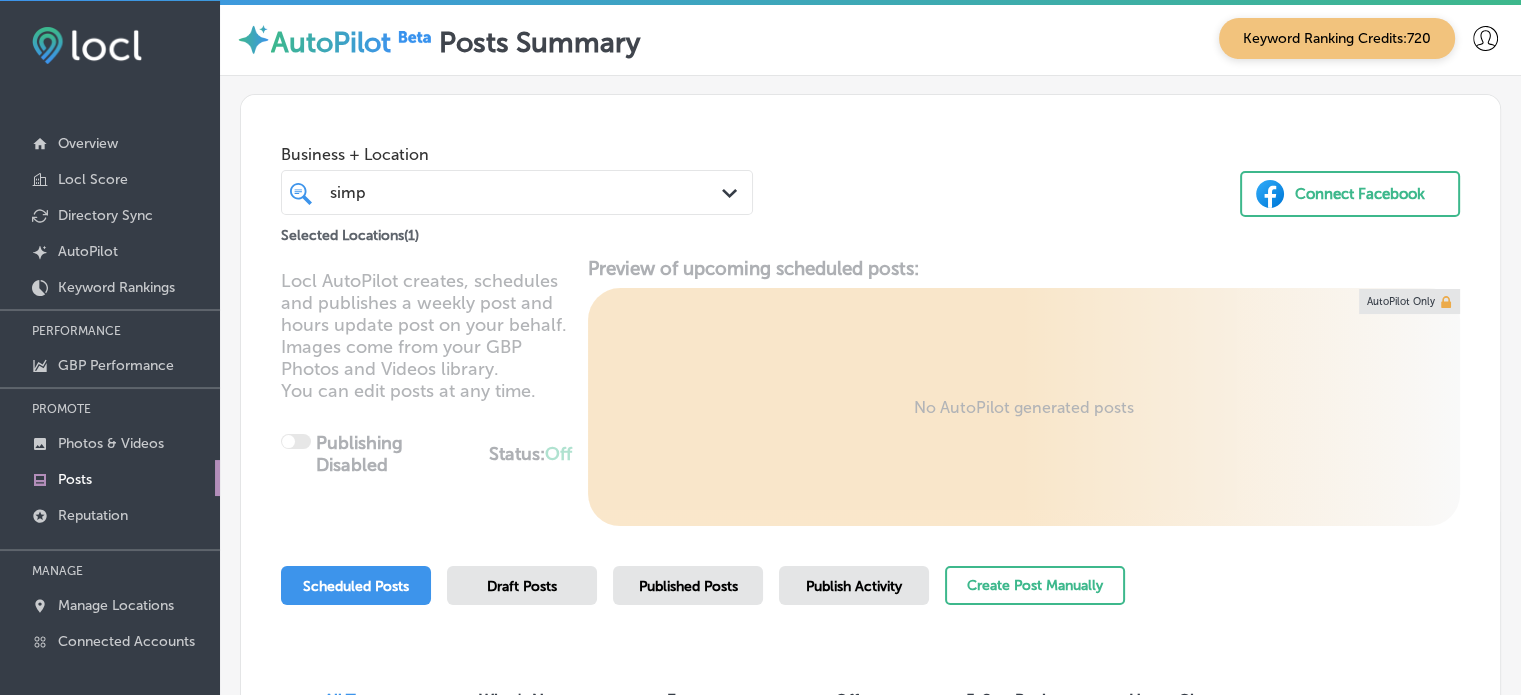 click on "Business + Location
simp simp
Path
Created with Sketch.
Selected Locations  ( 1 )
Connect Facebook" at bounding box center (870, 171) 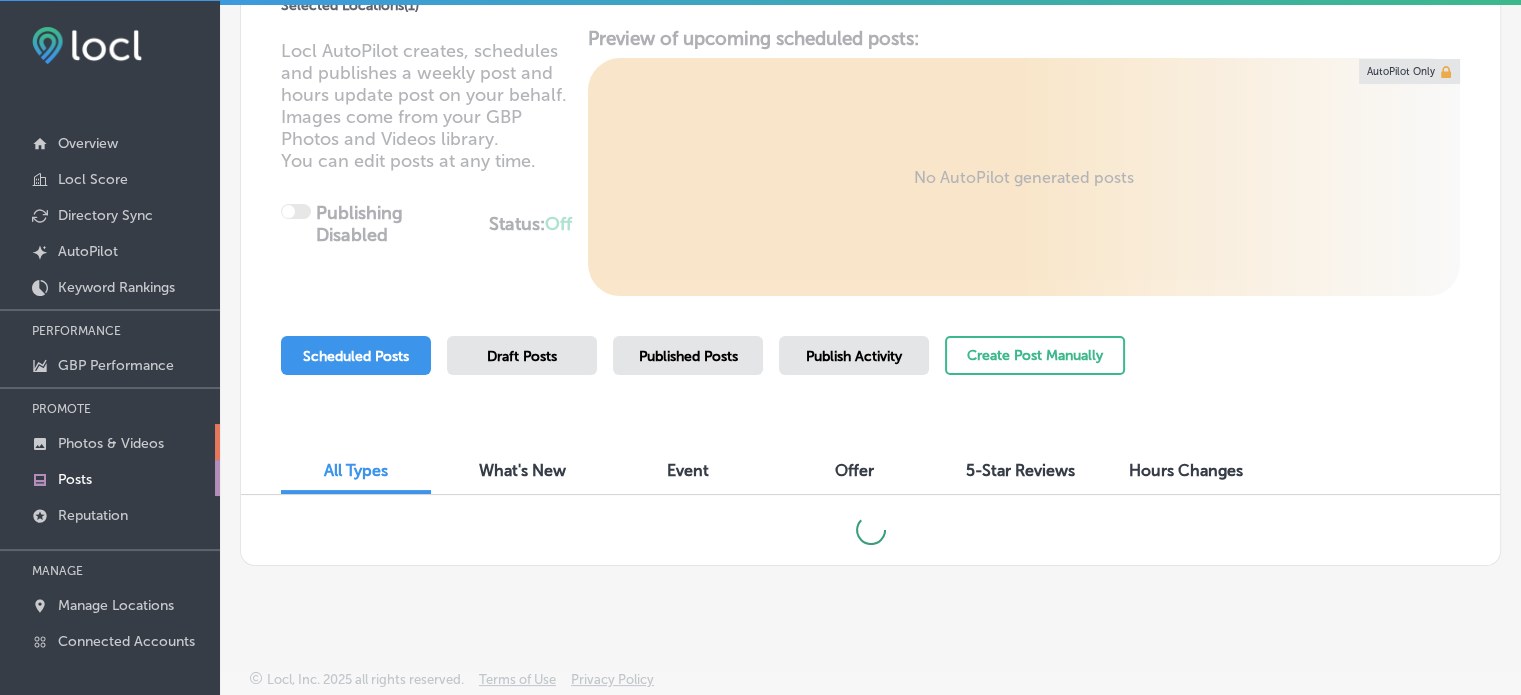 click on "Photos & Videos" at bounding box center (111, 443) 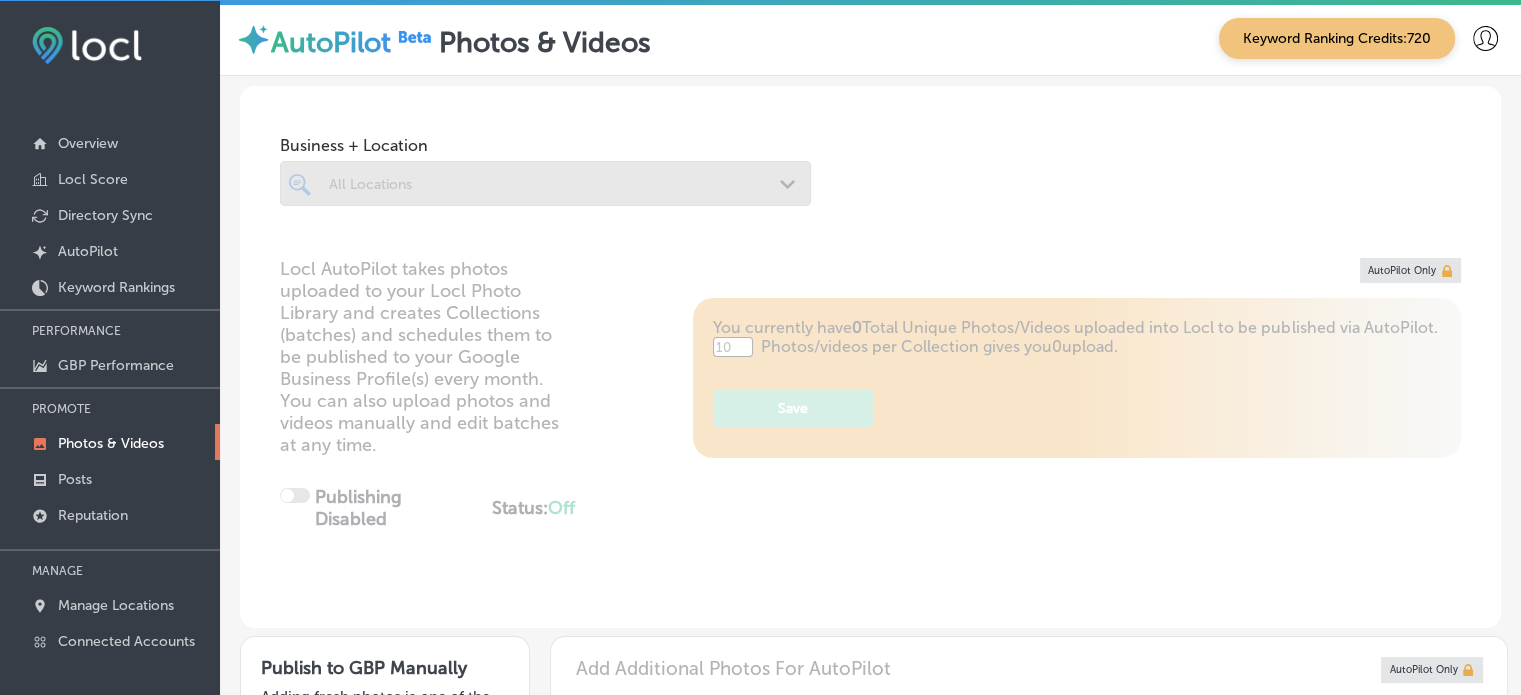 scroll, scrollTop: 537, scrollLeft: 0, axis: vertical 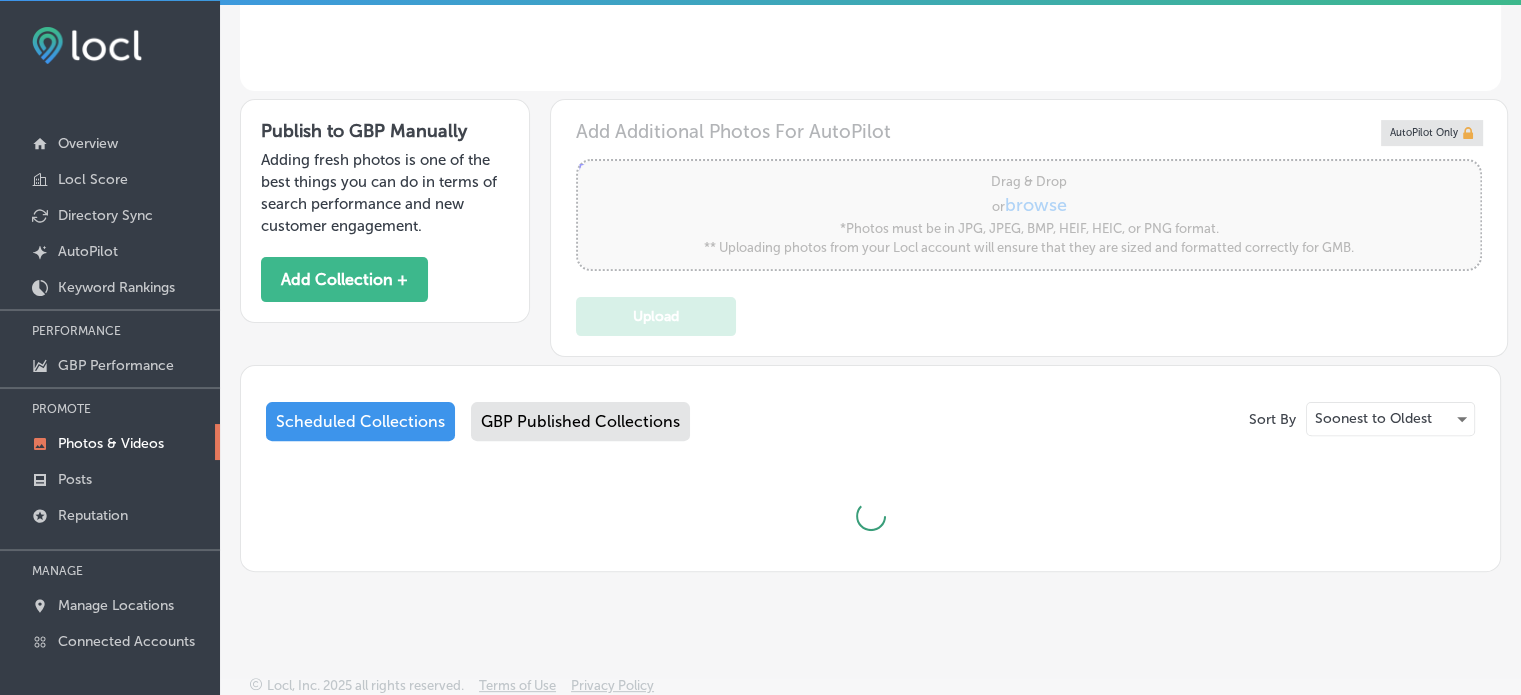 type on "5" 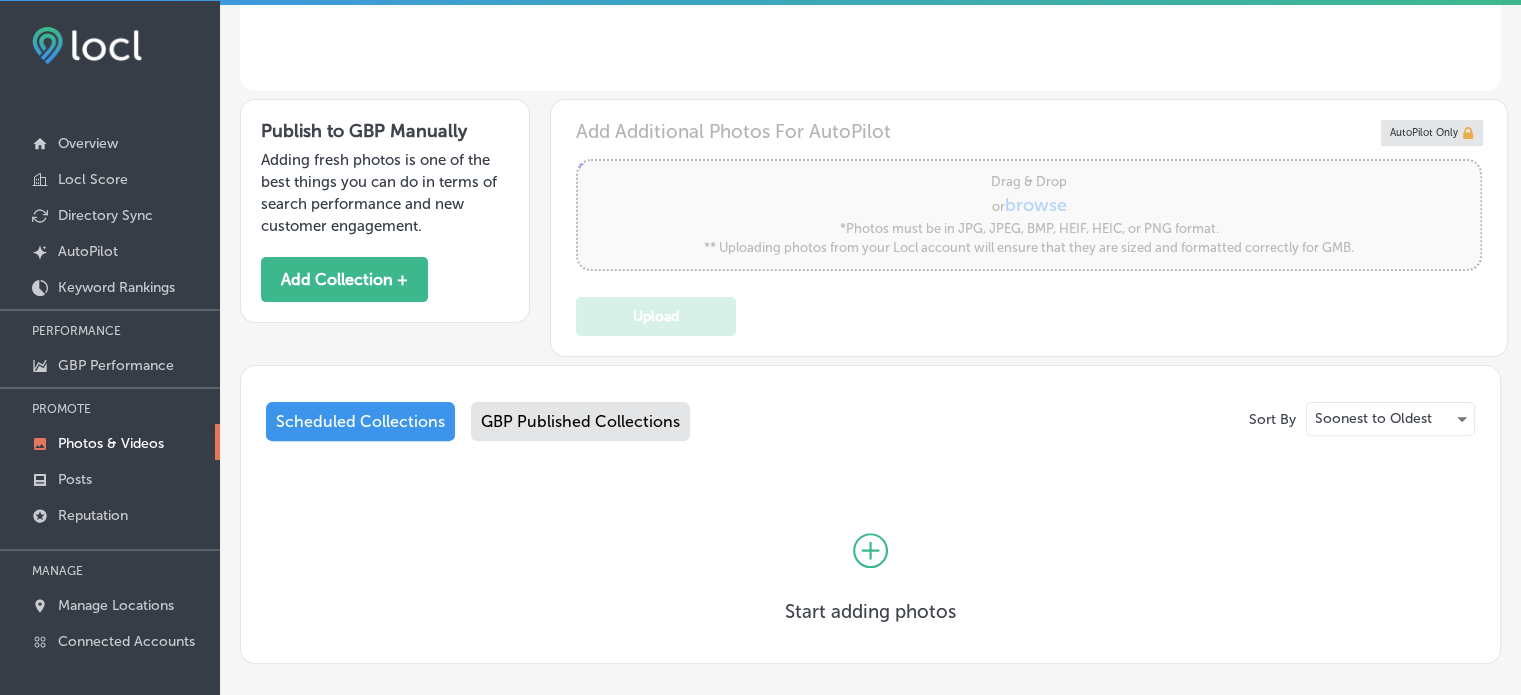 scroll, scrollTop: 628, scrollLeft: 0, axis: vertical 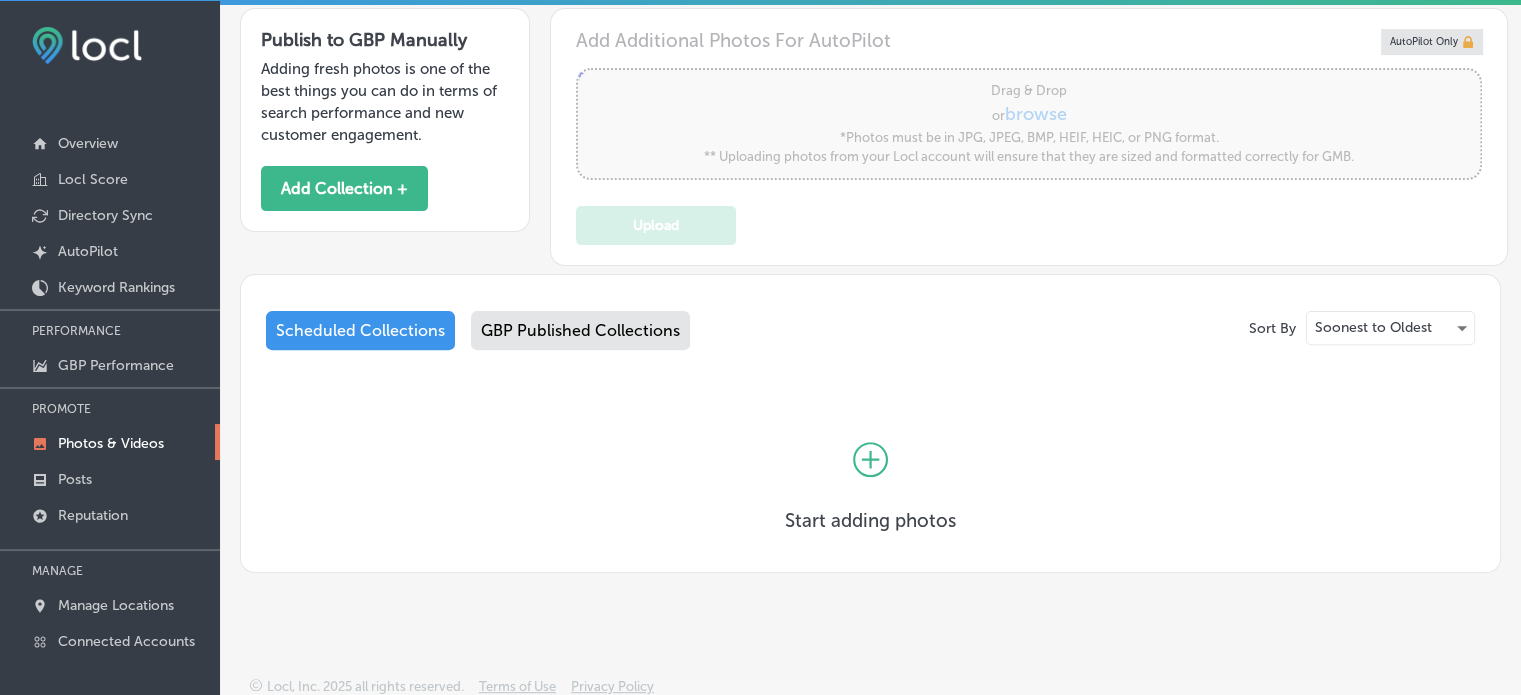 click on "GBP Published Collections" at bounding box center [580, 330] 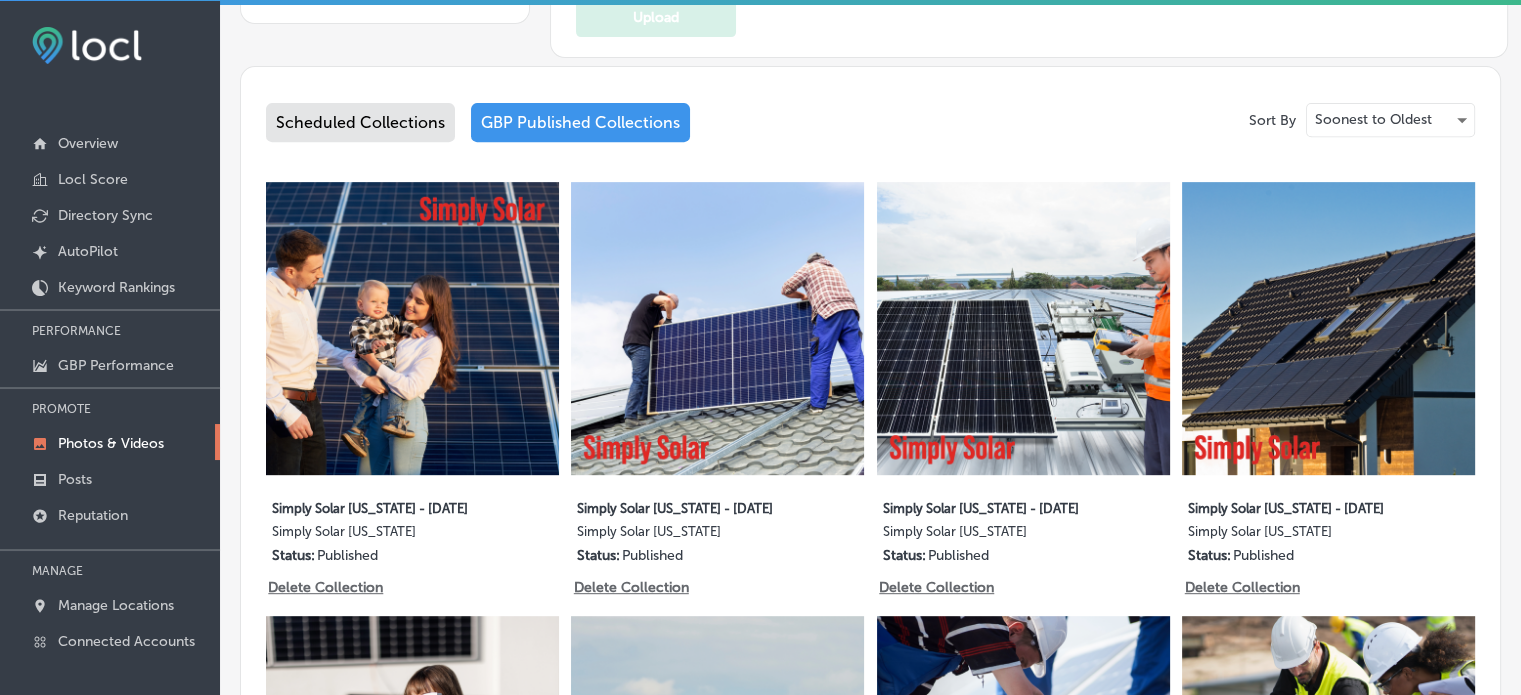 scroll, scrollTop: 839, scrollLeft: 0, axis: vertical 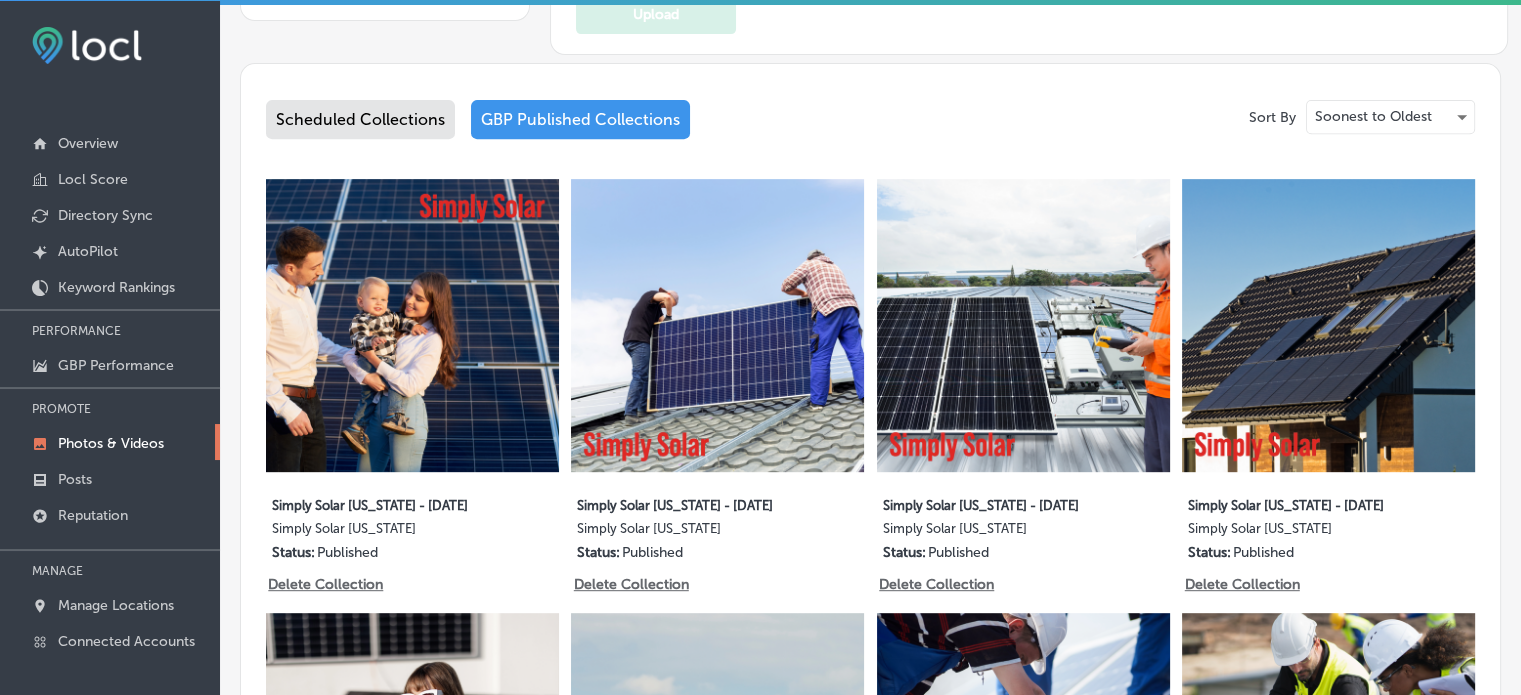 click on "Scheduled Collections" at bounding box center (360, 119) 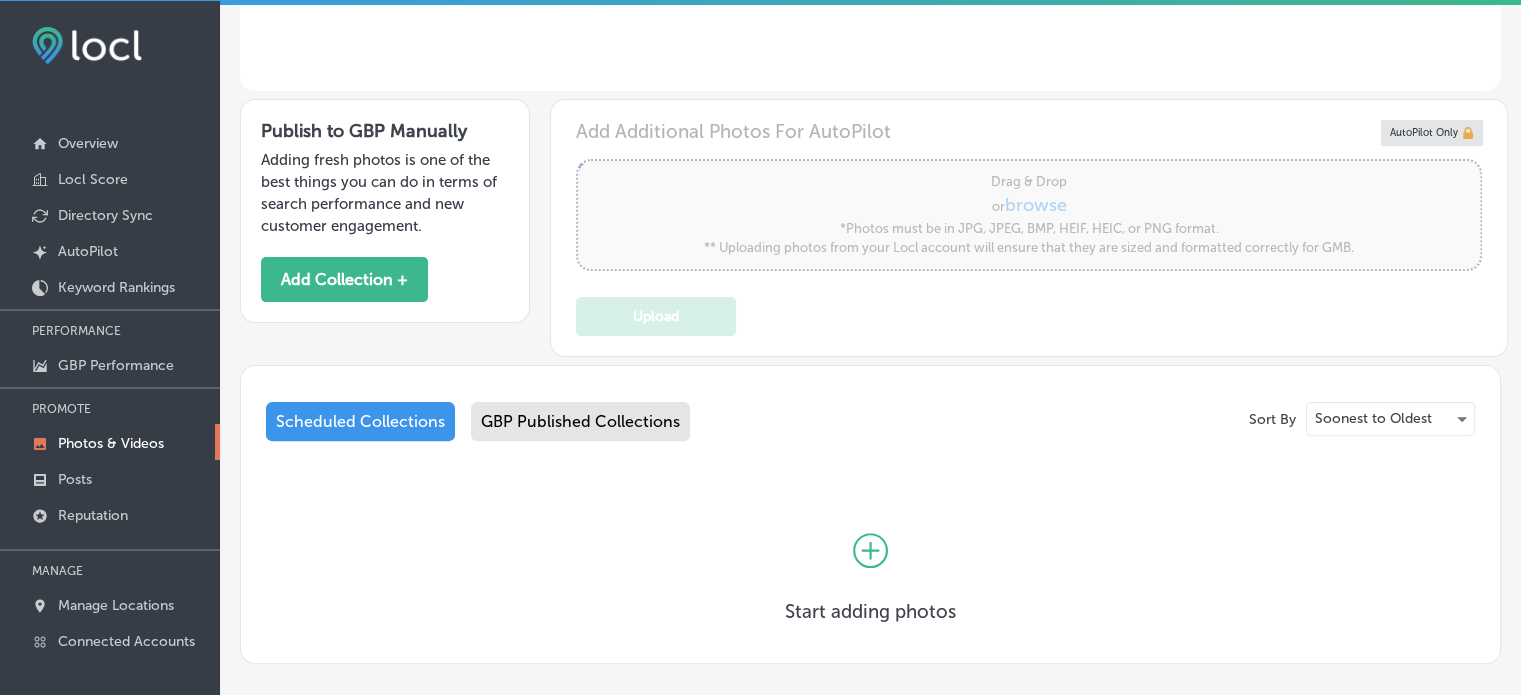scroll, scrollTop: 628, scrollLeft: 0, axis: vertical 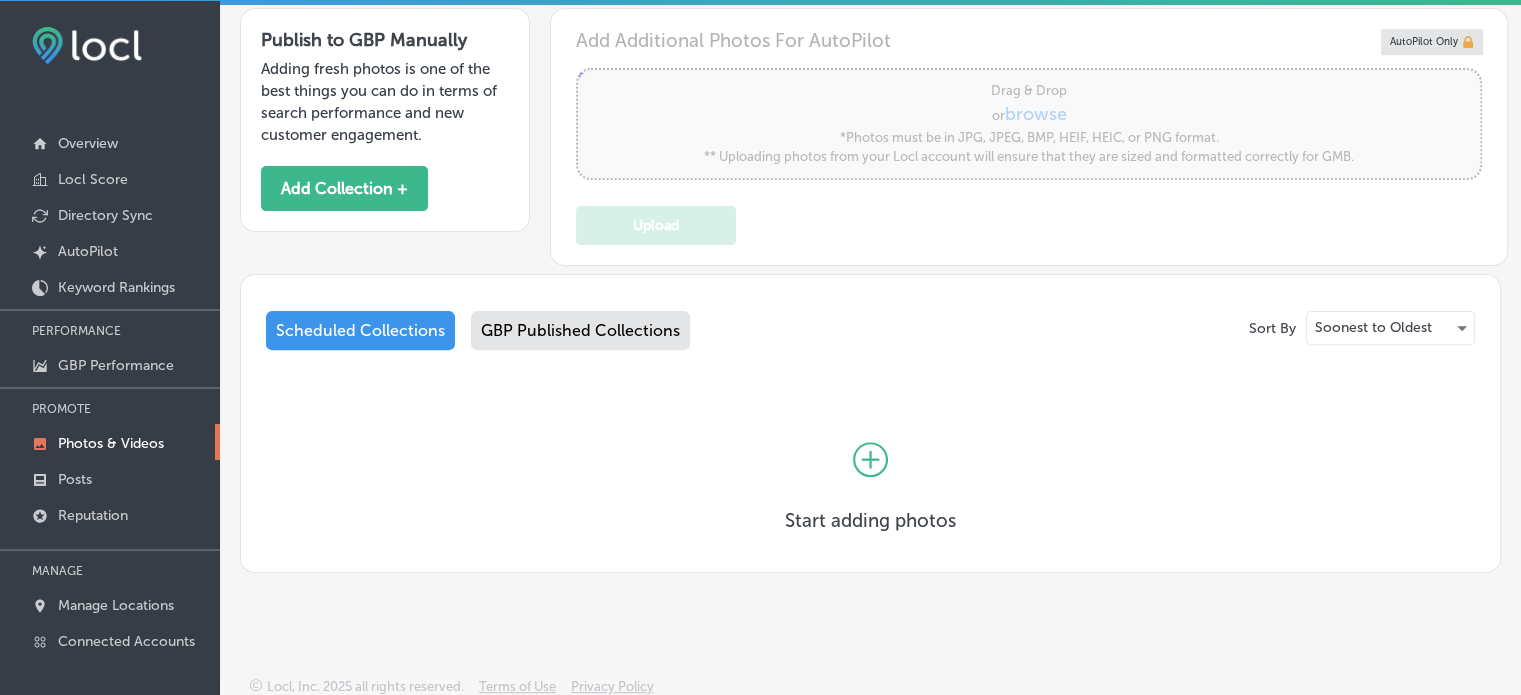 click on "GBP Published Collections" at bounding box center (580, 330) 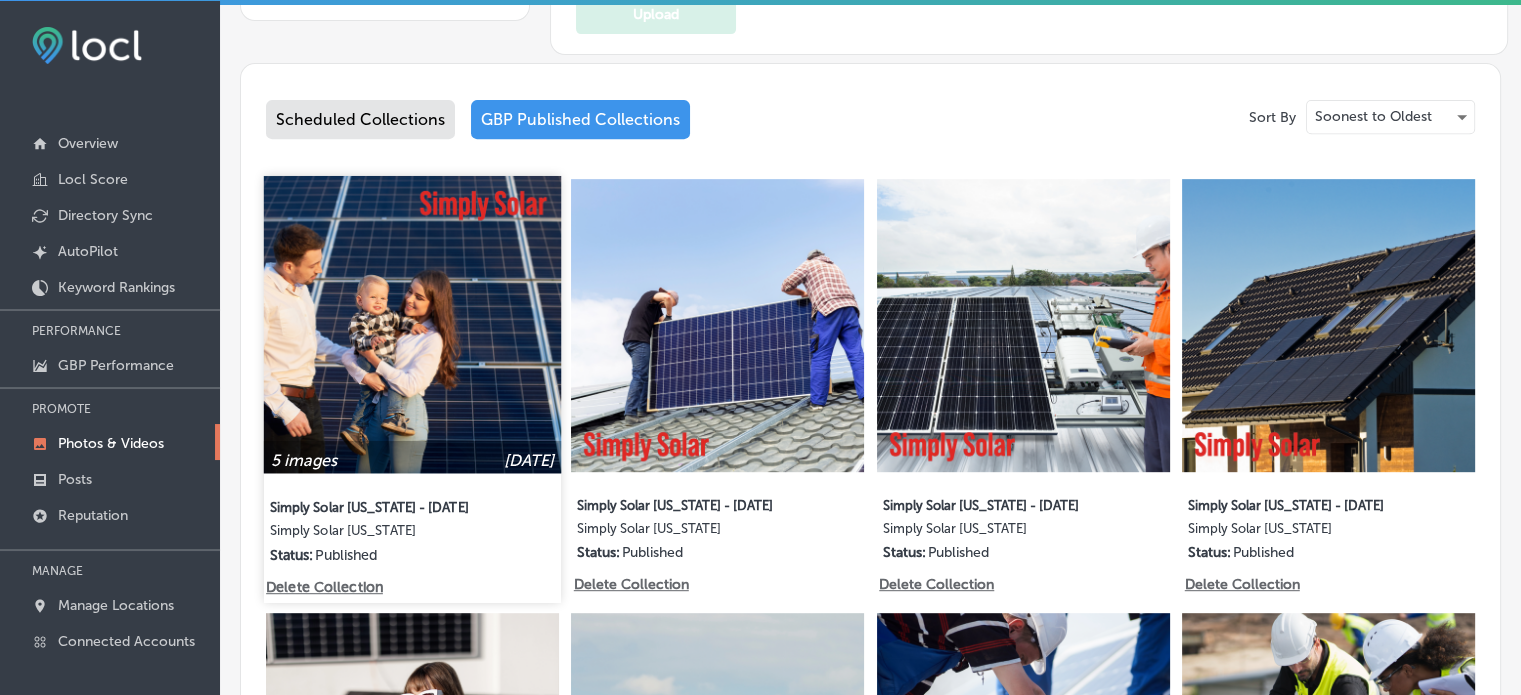 scroll, scrollTop: 1006, scrollLeft: 0, axis: vertical 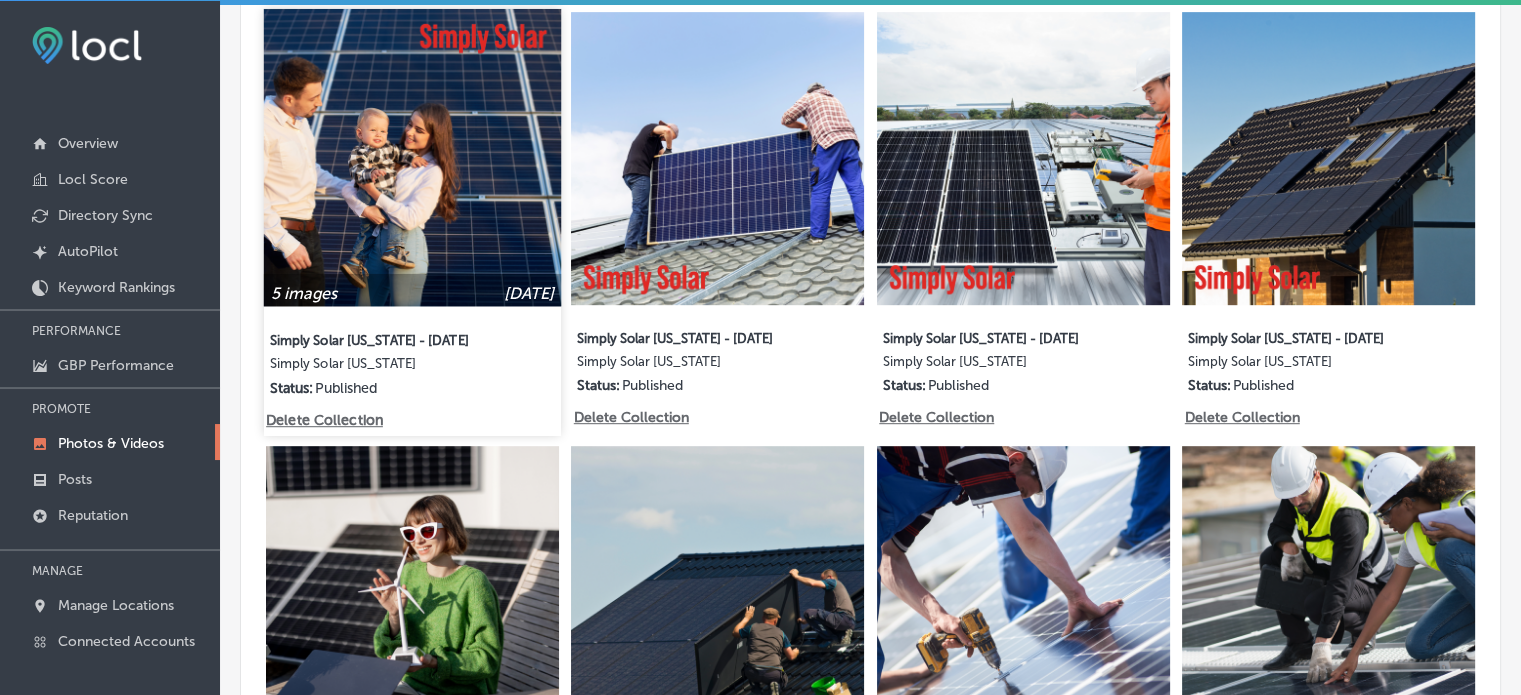 click at bounding box center [412, 157] 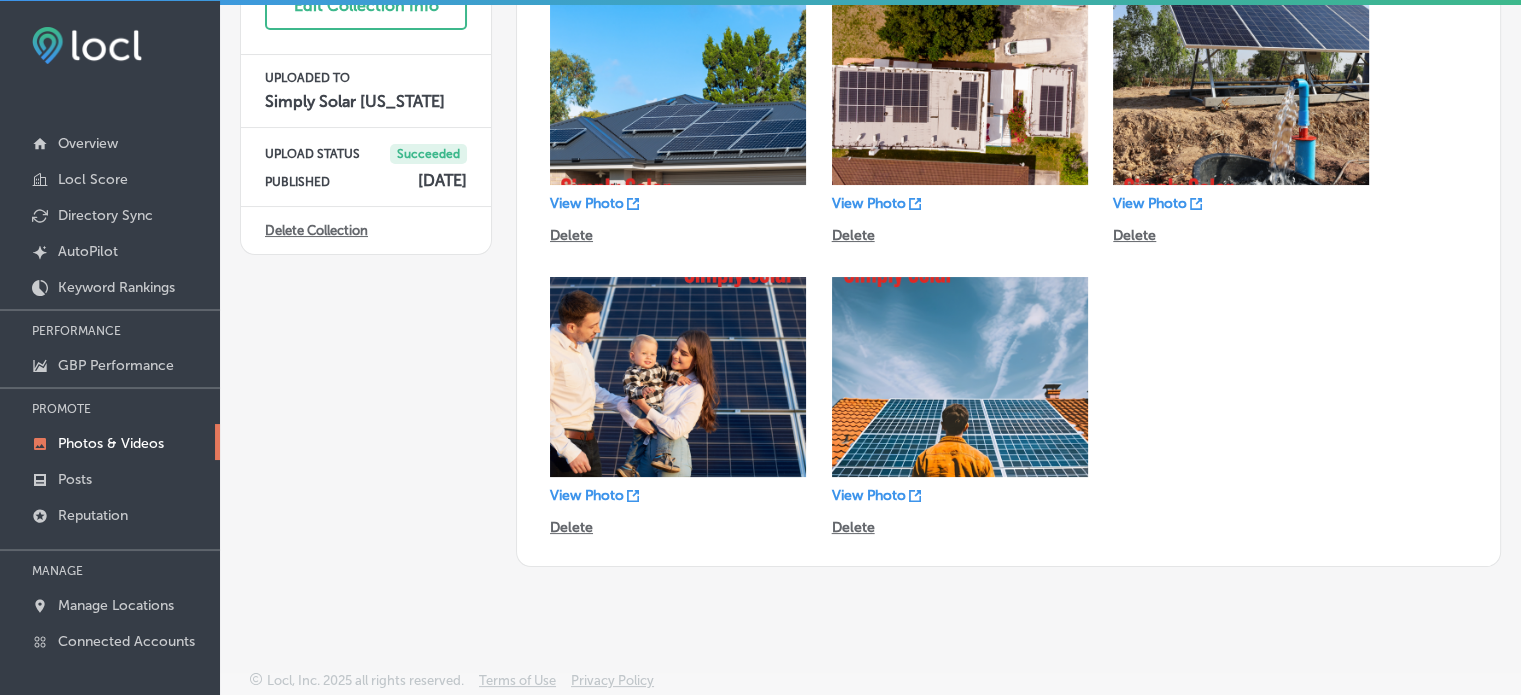 scroll, scrollTop: 0, scrollLeft: 0, axis: both 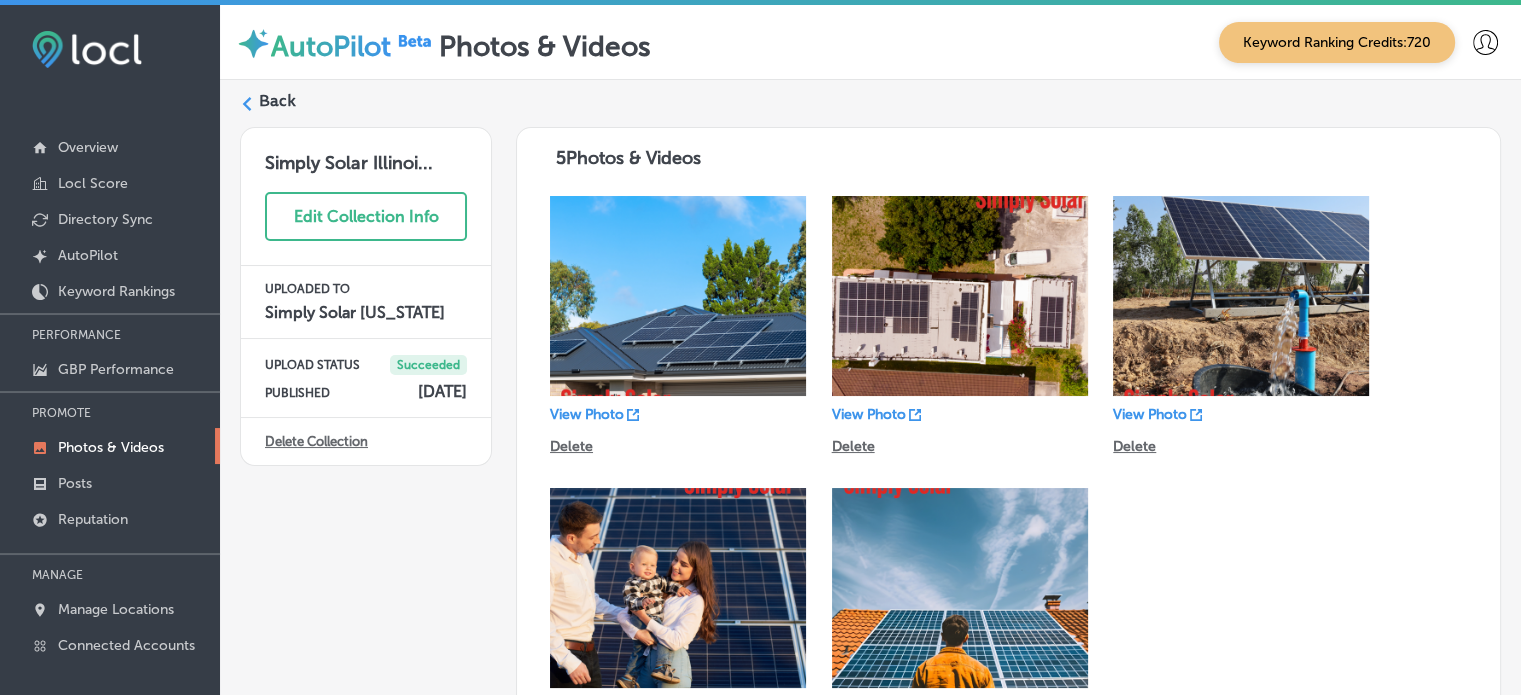 click on "Back" at bounding box center (277, 101) 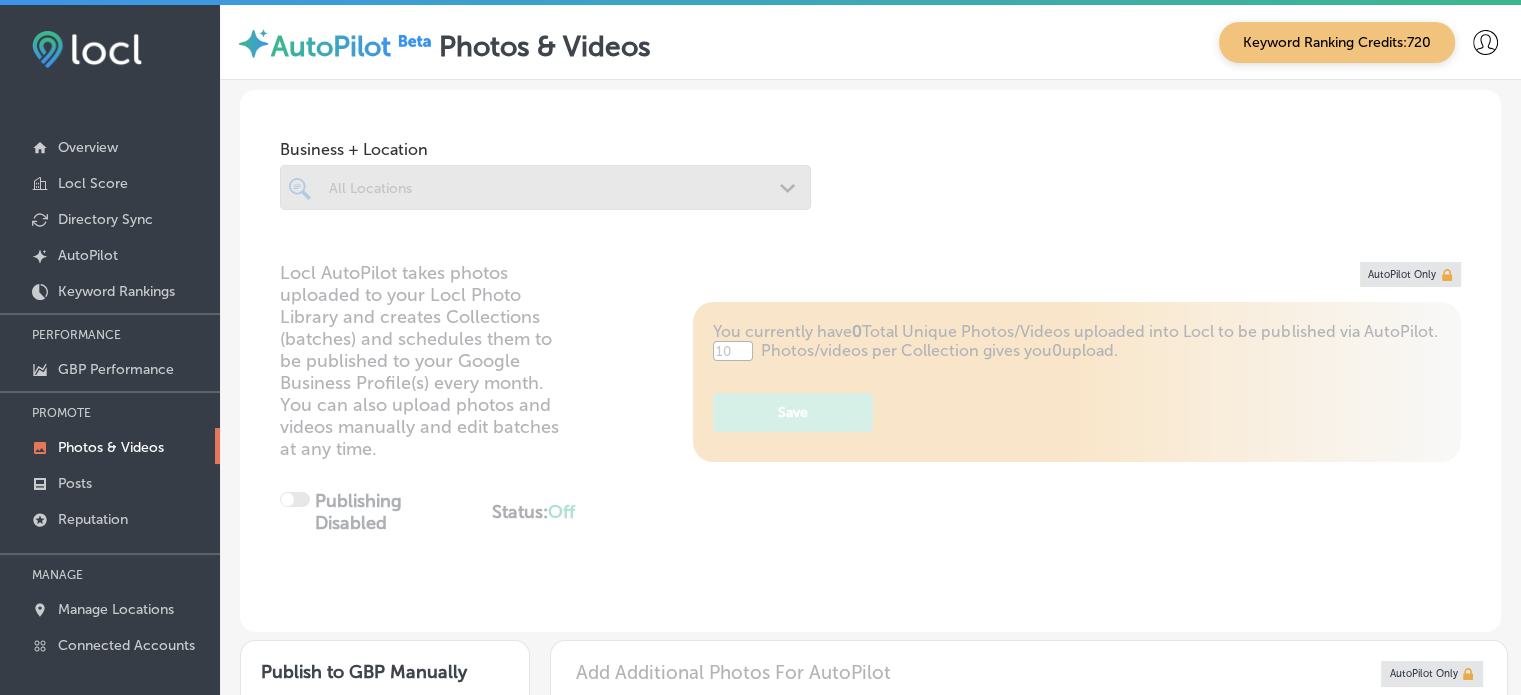 type on "5" 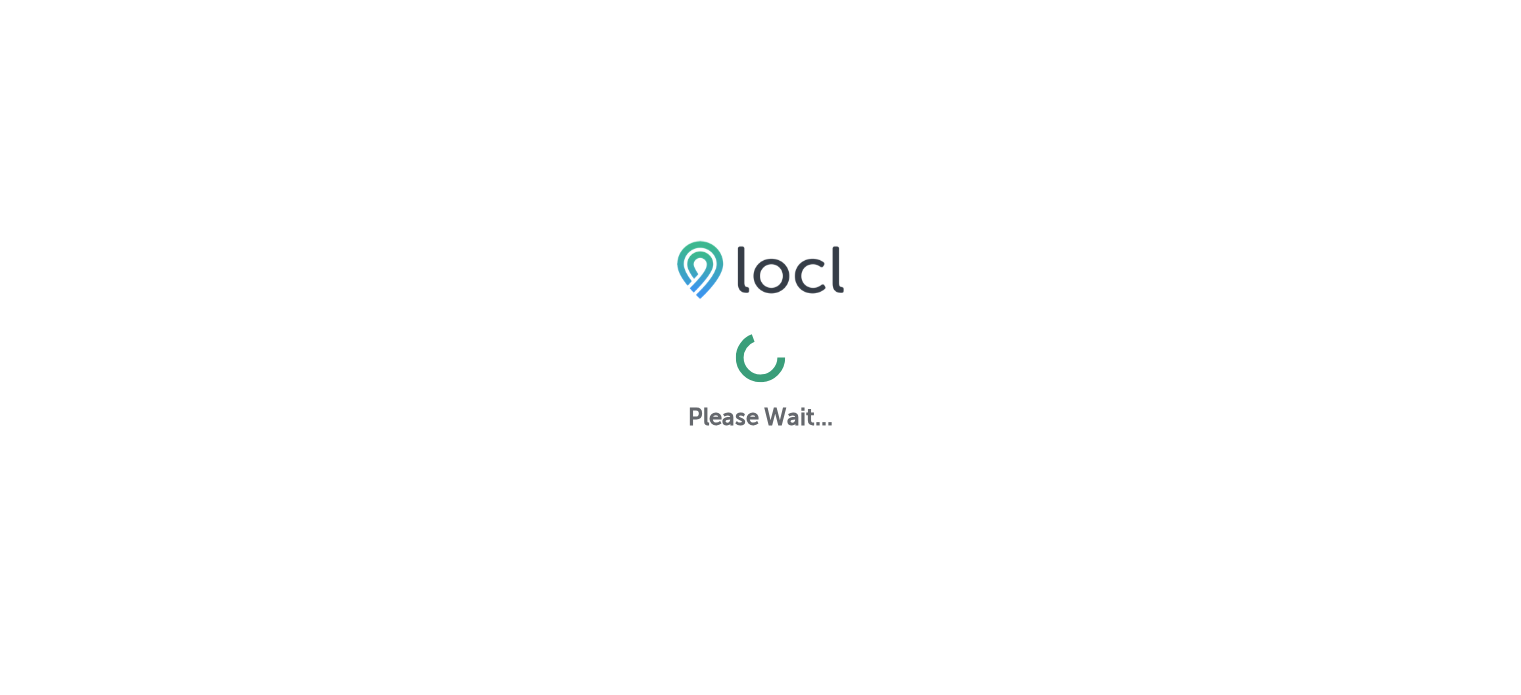 scroll, scrollTop: 0, scrollLeft: 0, axis: both 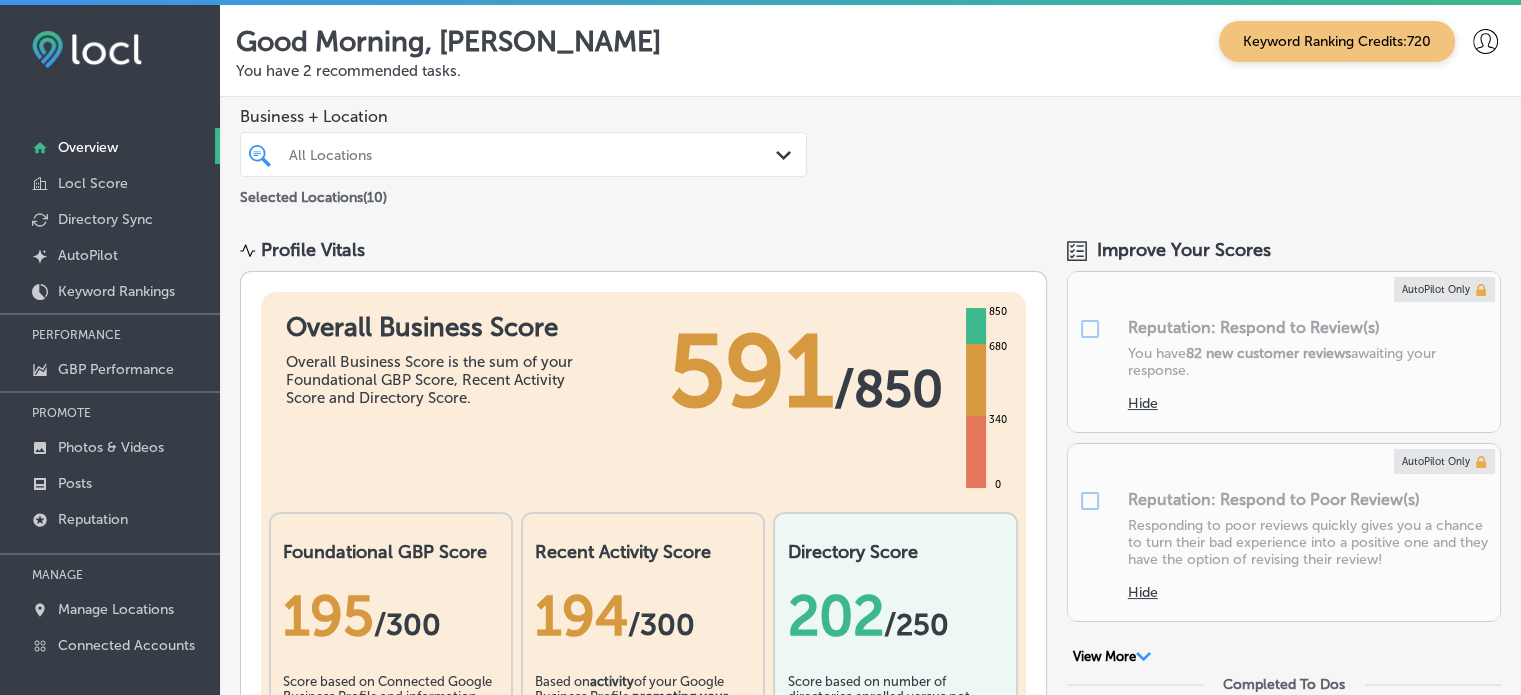 click on "All Locations" at bounding box center (533, 154) 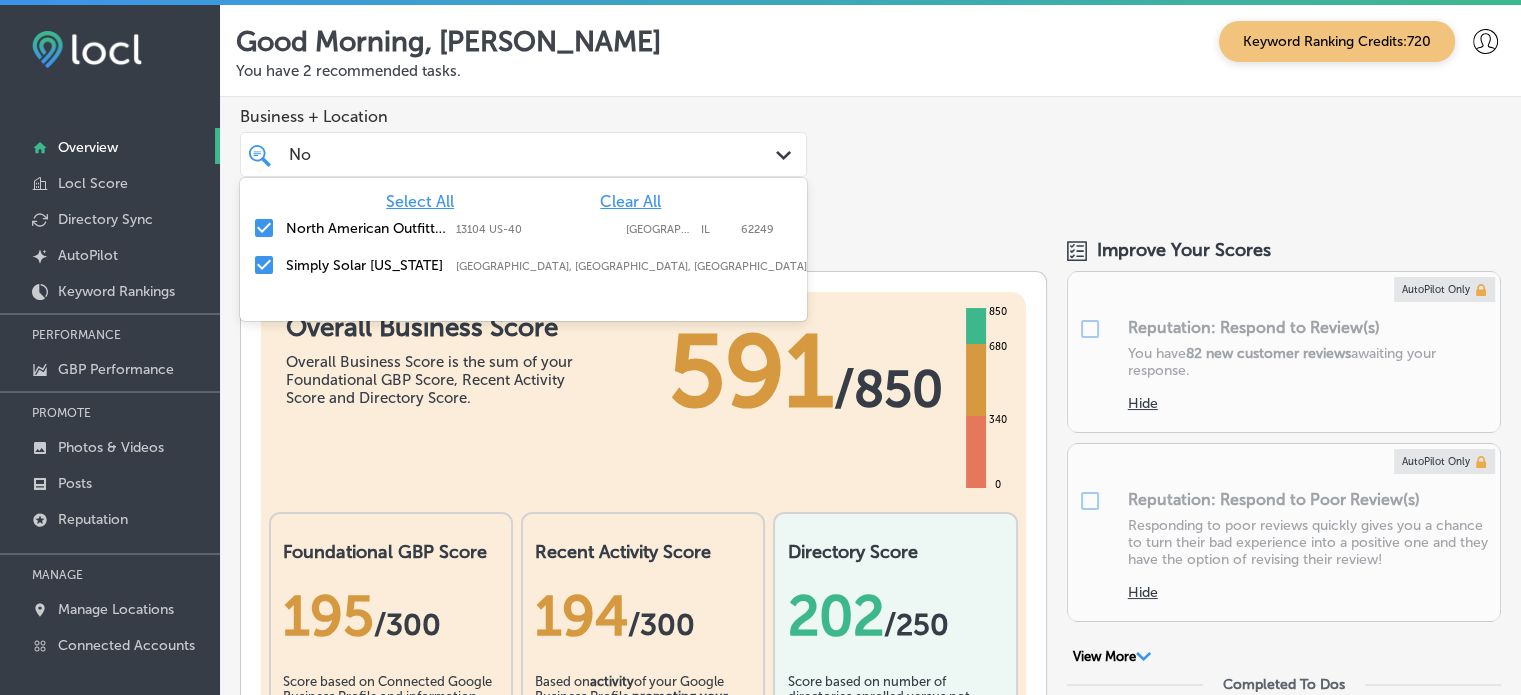 click on "Clear All" at bounding box center (630, 201) 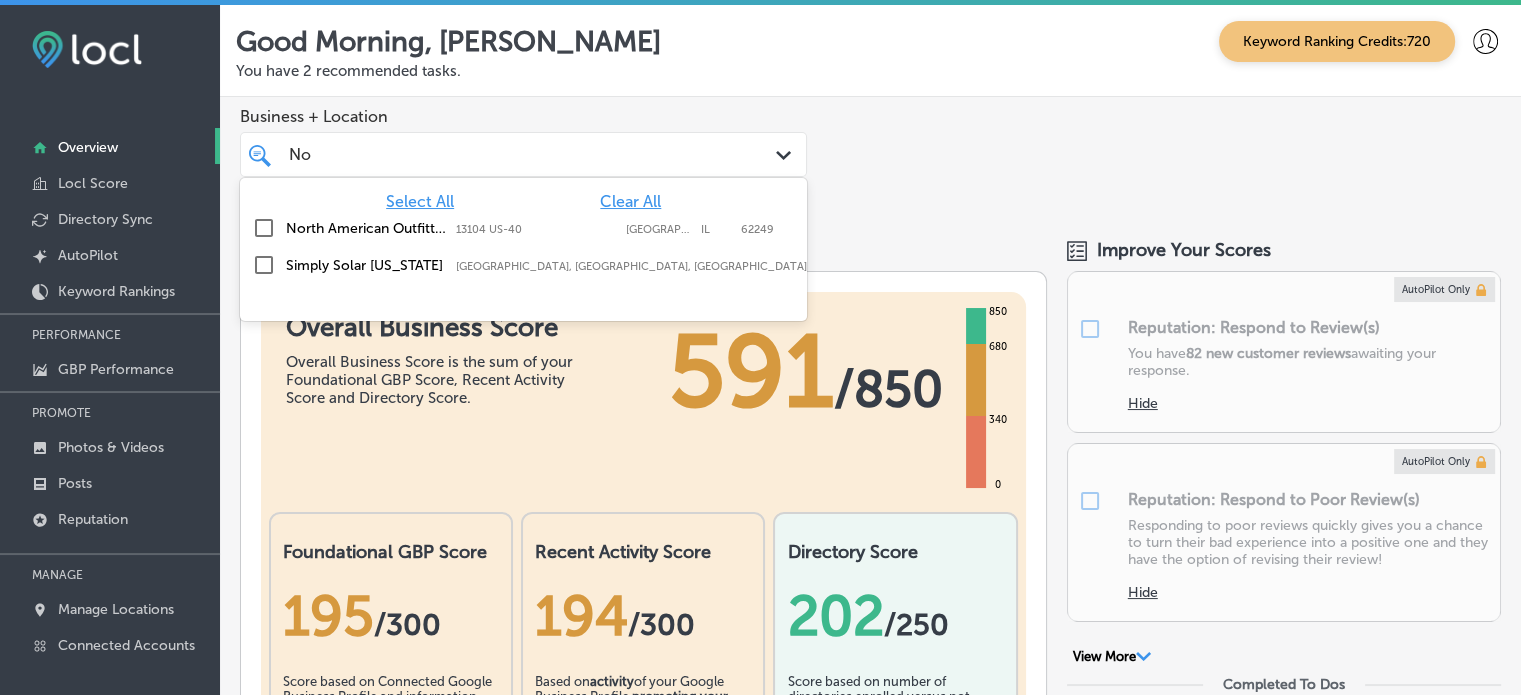 click on "North American Outfitters" at bounding box center [366, 228] 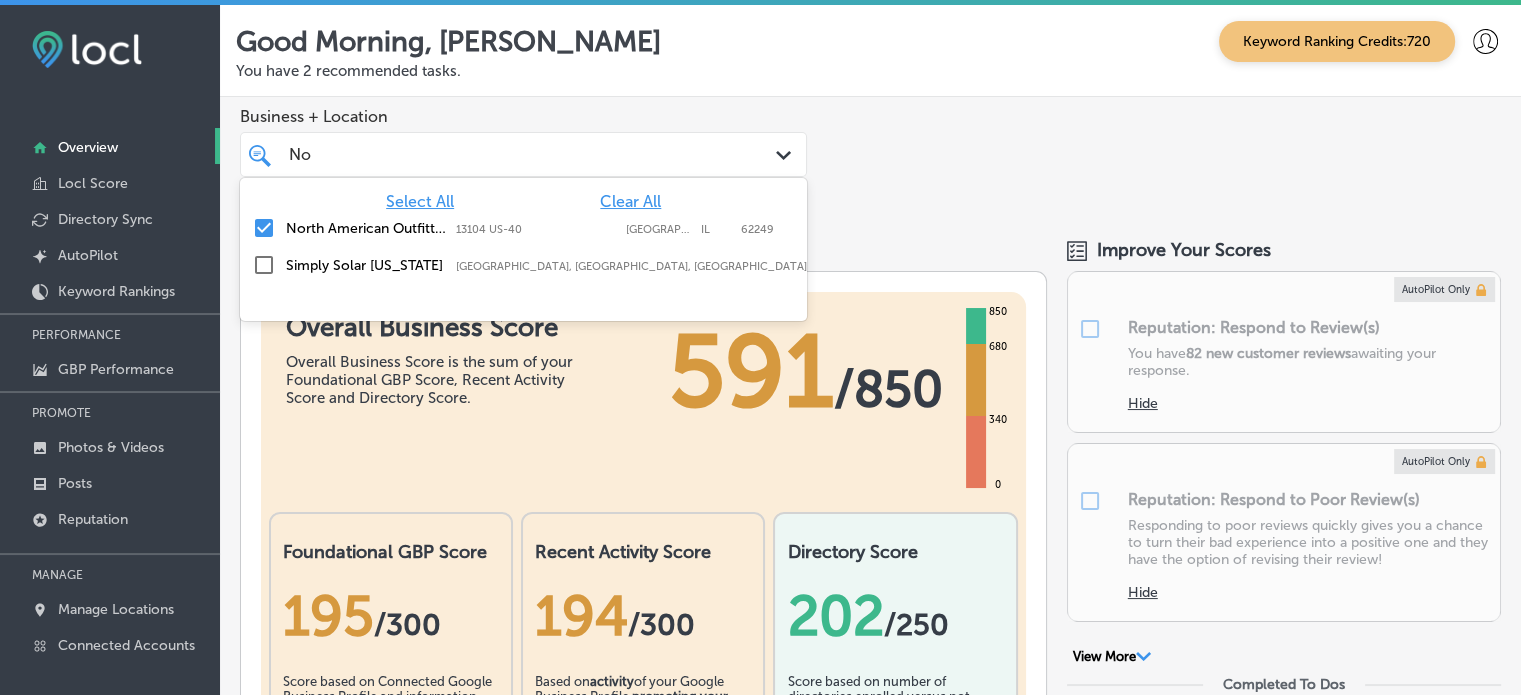 type on "No" 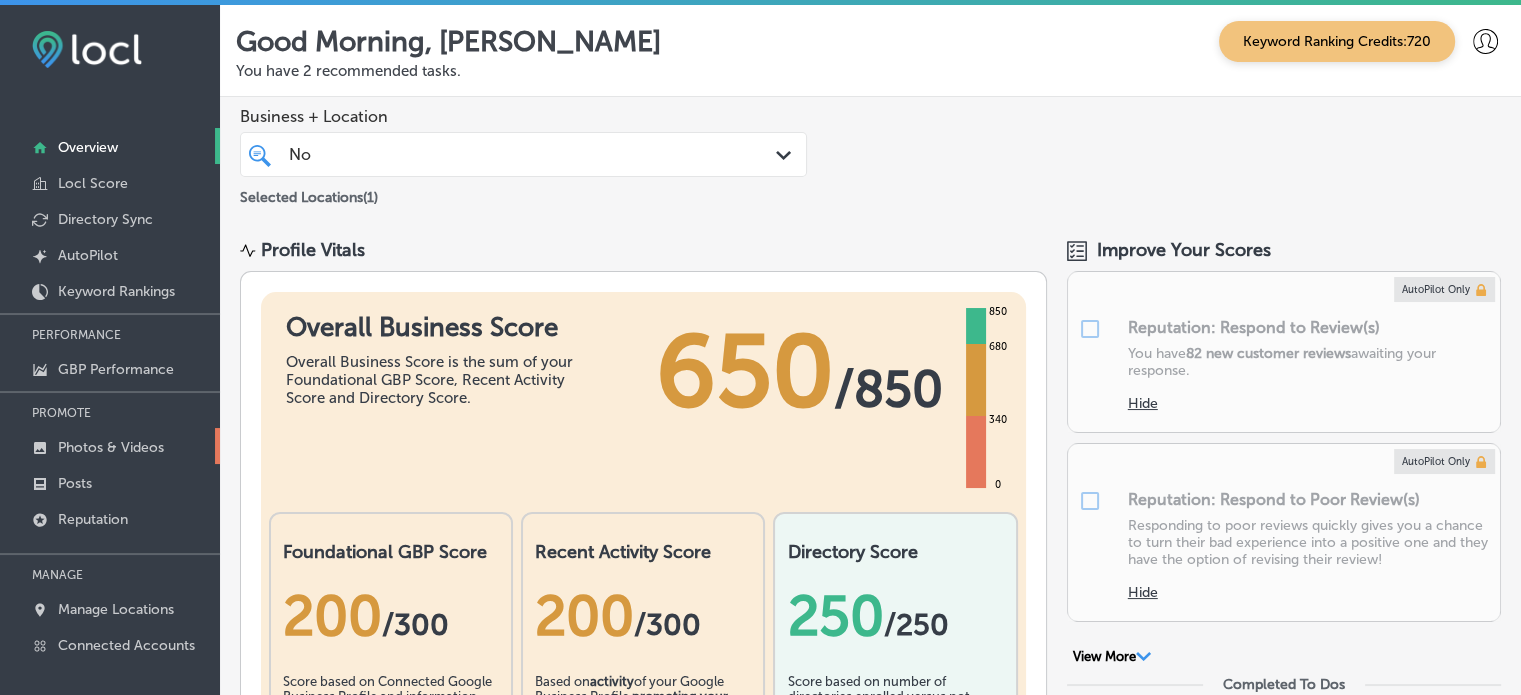 click on "Photos & Videos" at bounding box center (111, 447) 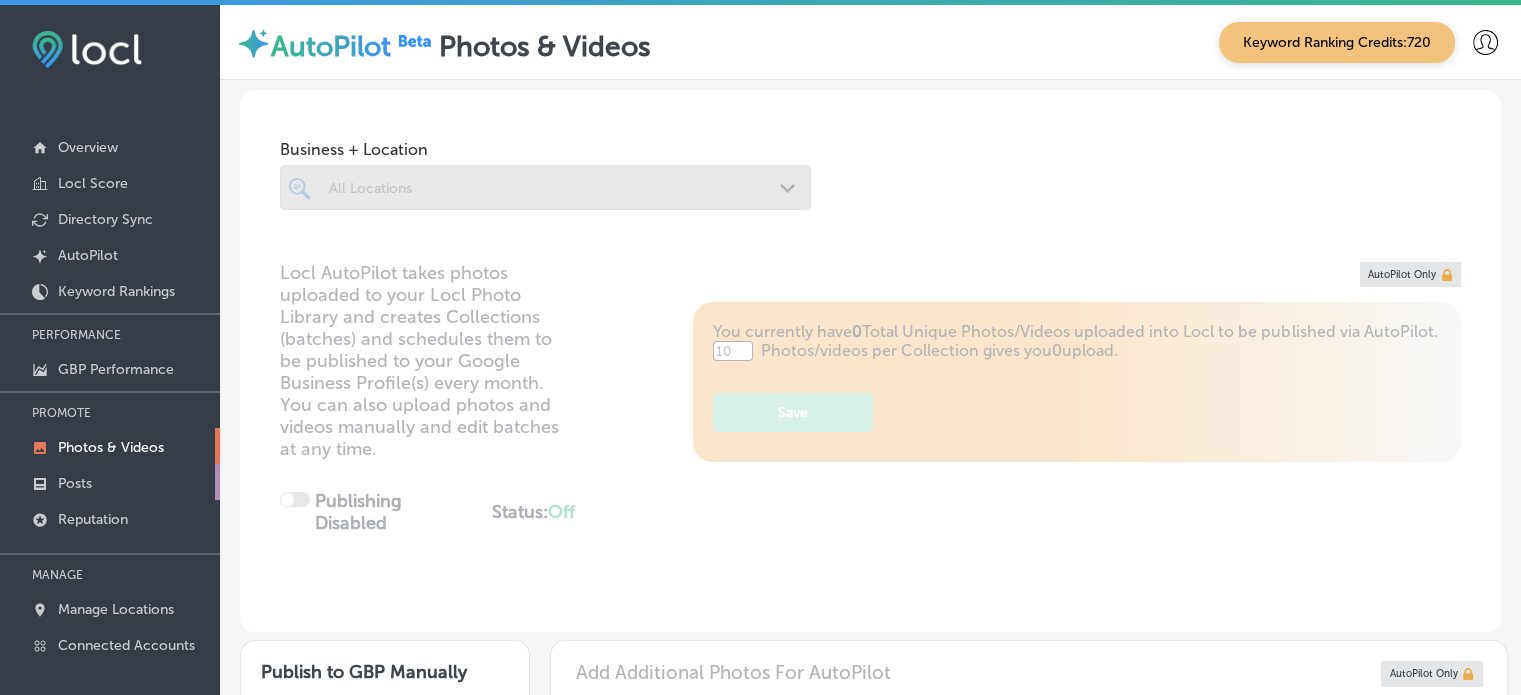 click on "Posts" at bounding box center (75, 483) 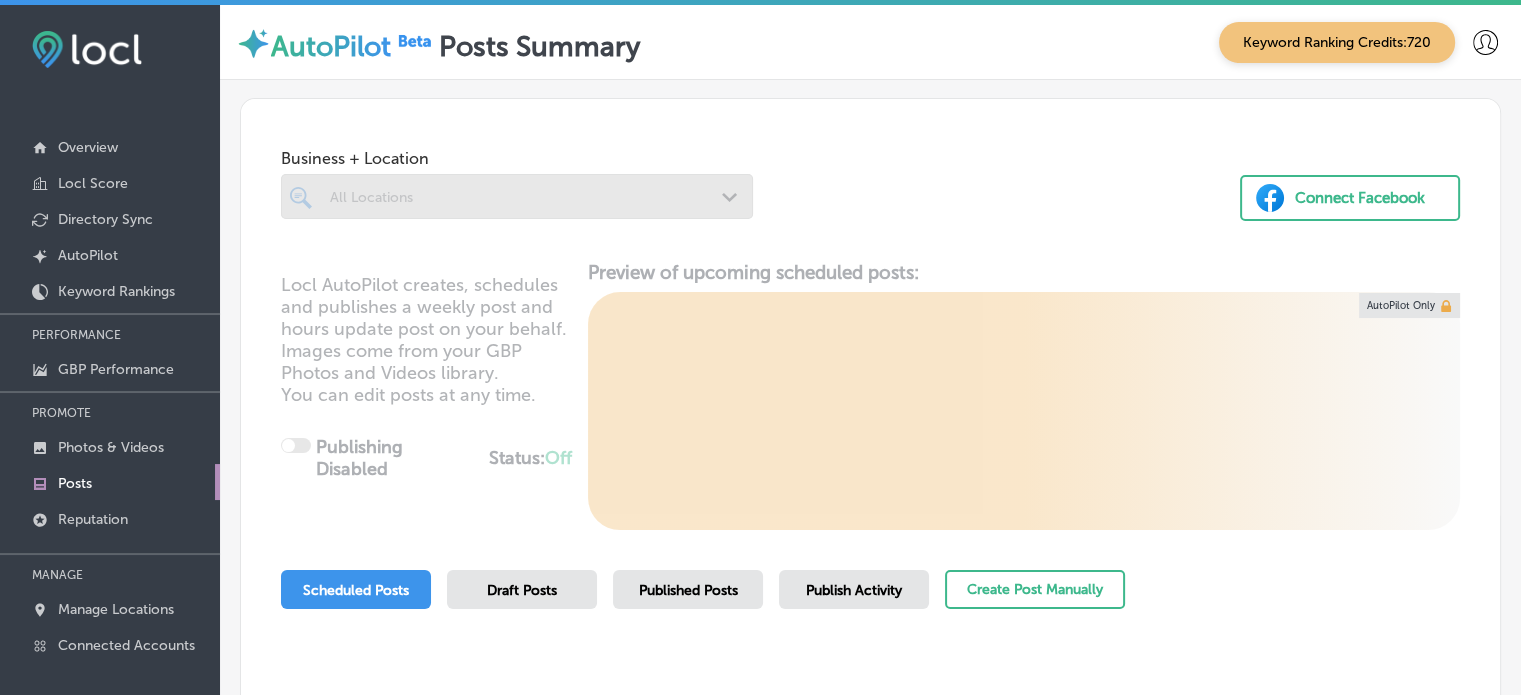 scroll, scrollTop: 230, scrollLeft: 0, axis: vertical 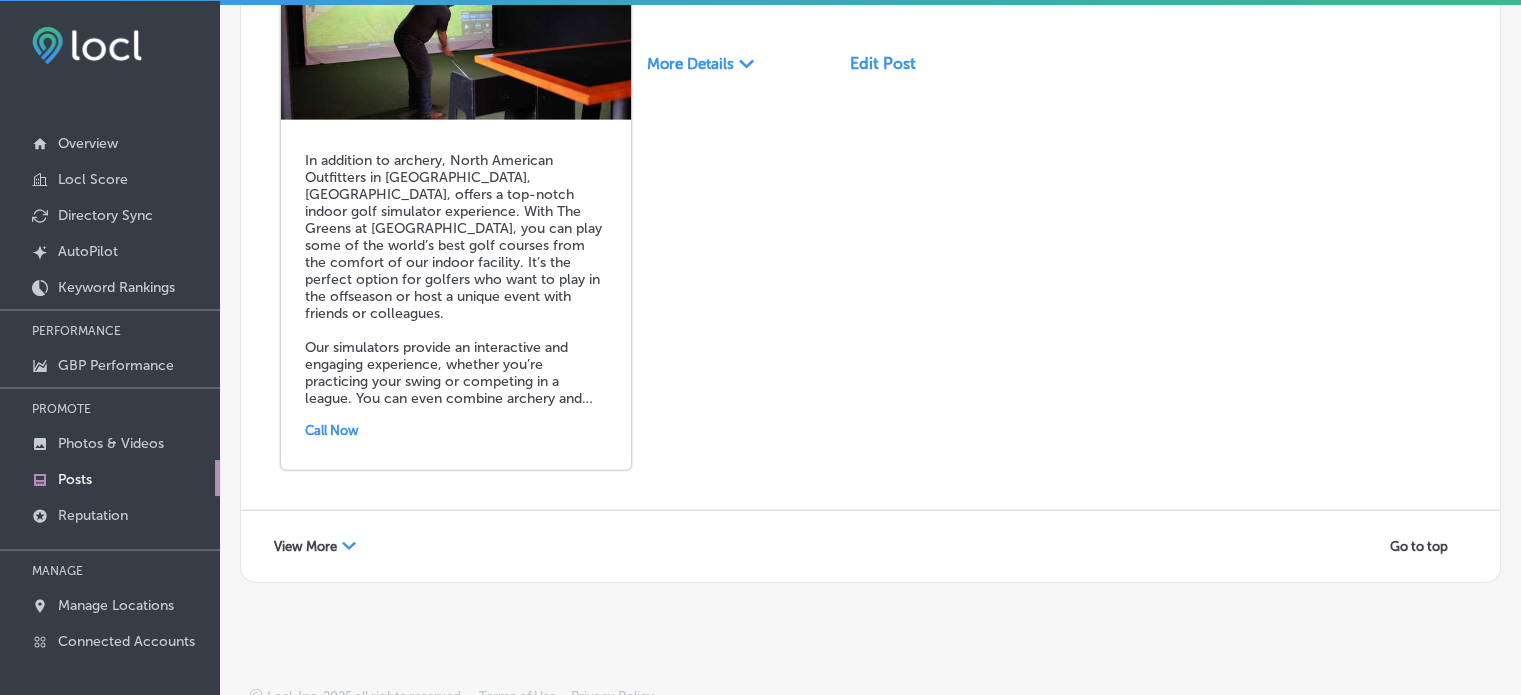 click on "View More" at bounding box center (305, 546) 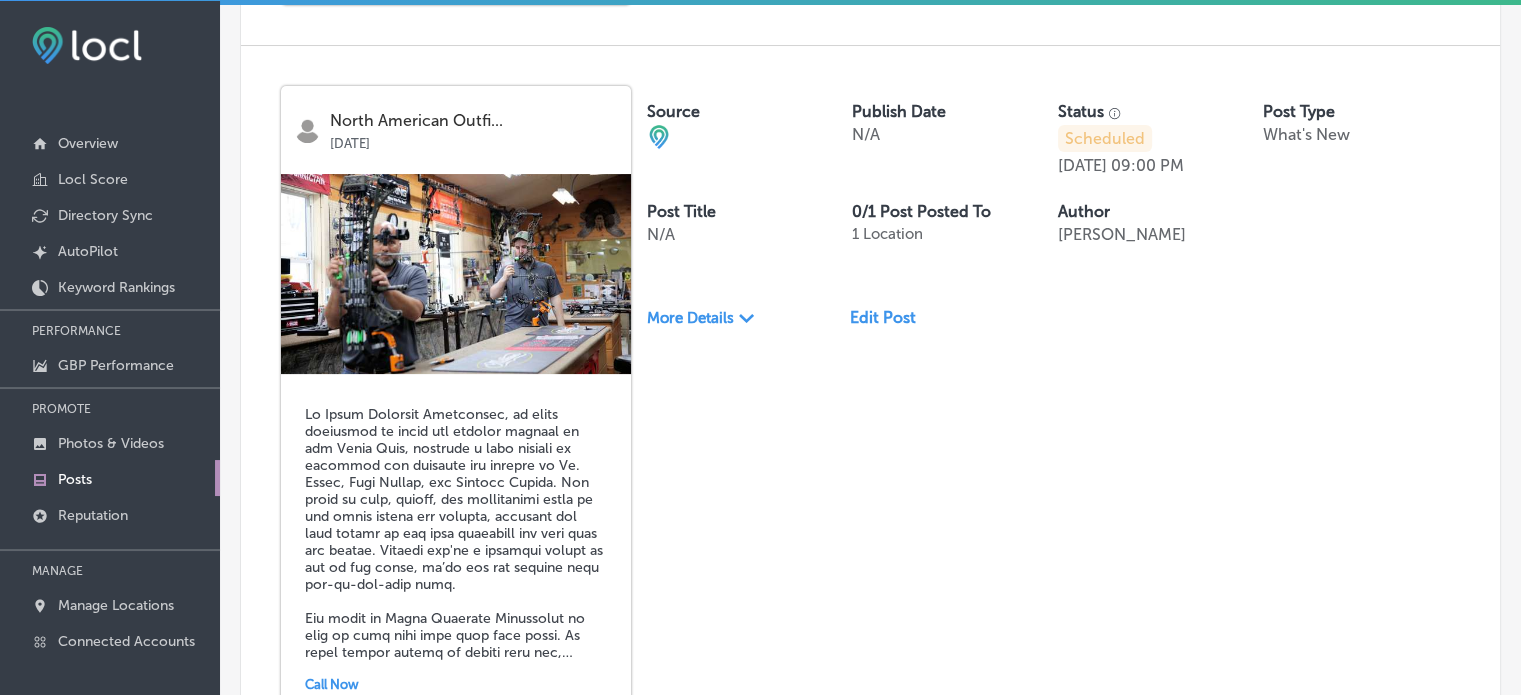 scroll, scrollTop: 8824, scrollLeft: 0, axis: vertical 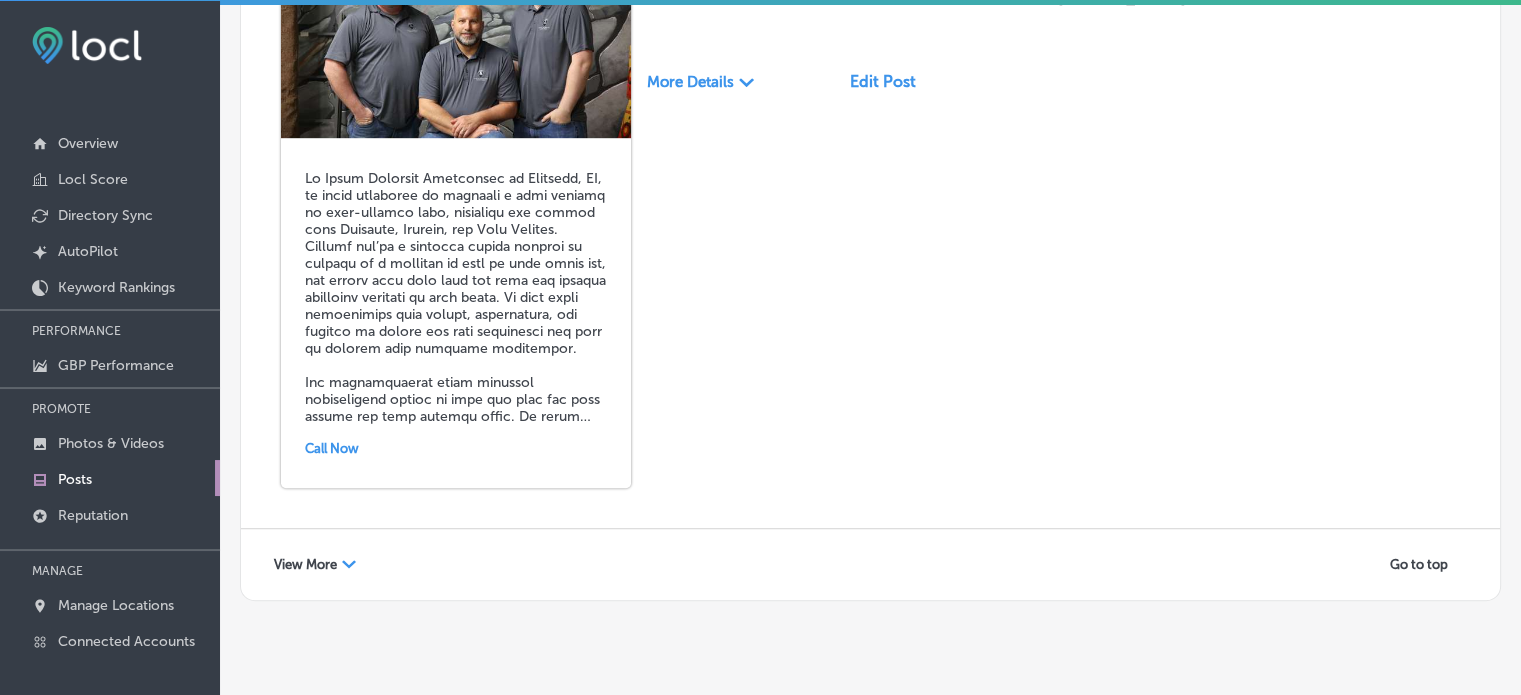 click on "View More" at bounding box center [305, 564] 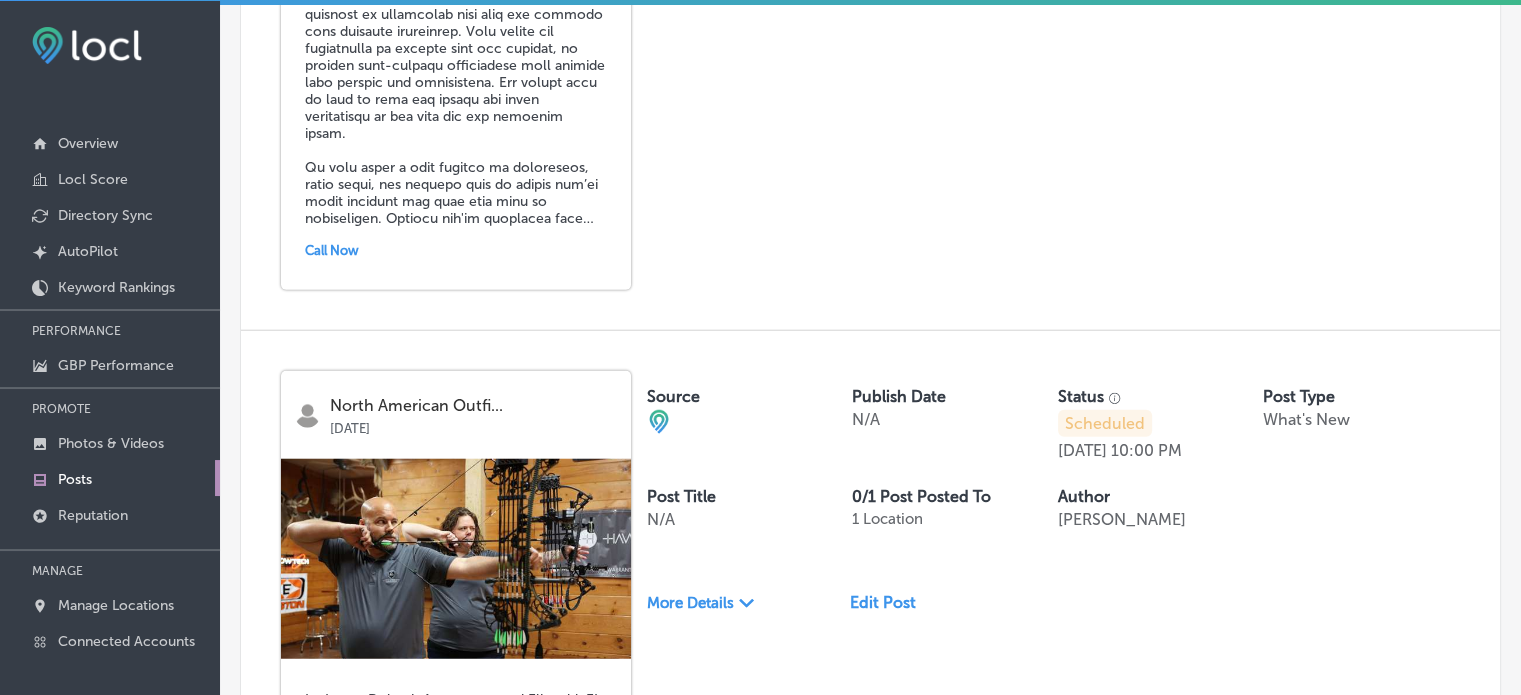 scroll, scrollTop: 13080, scrollLeft: 0, axis: vertical 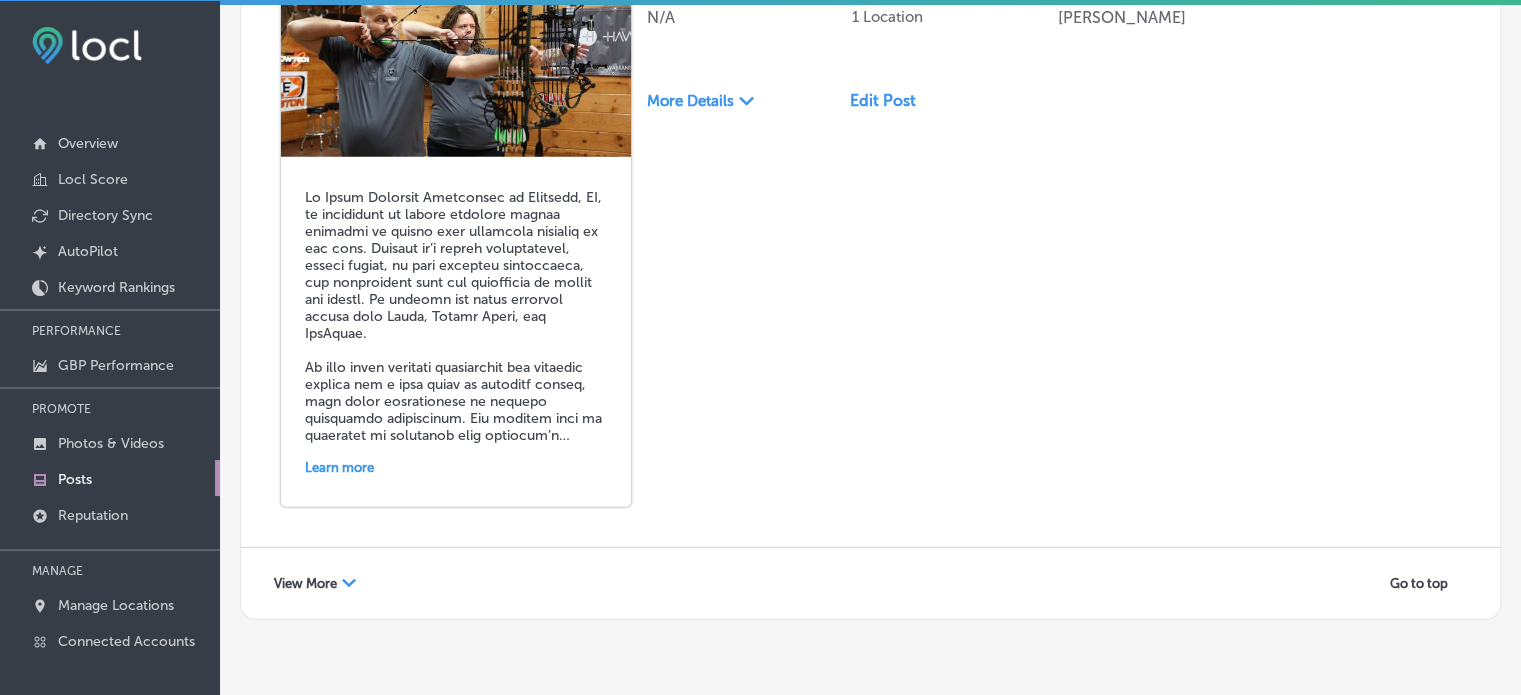 click on "Path
Created with Sketch." 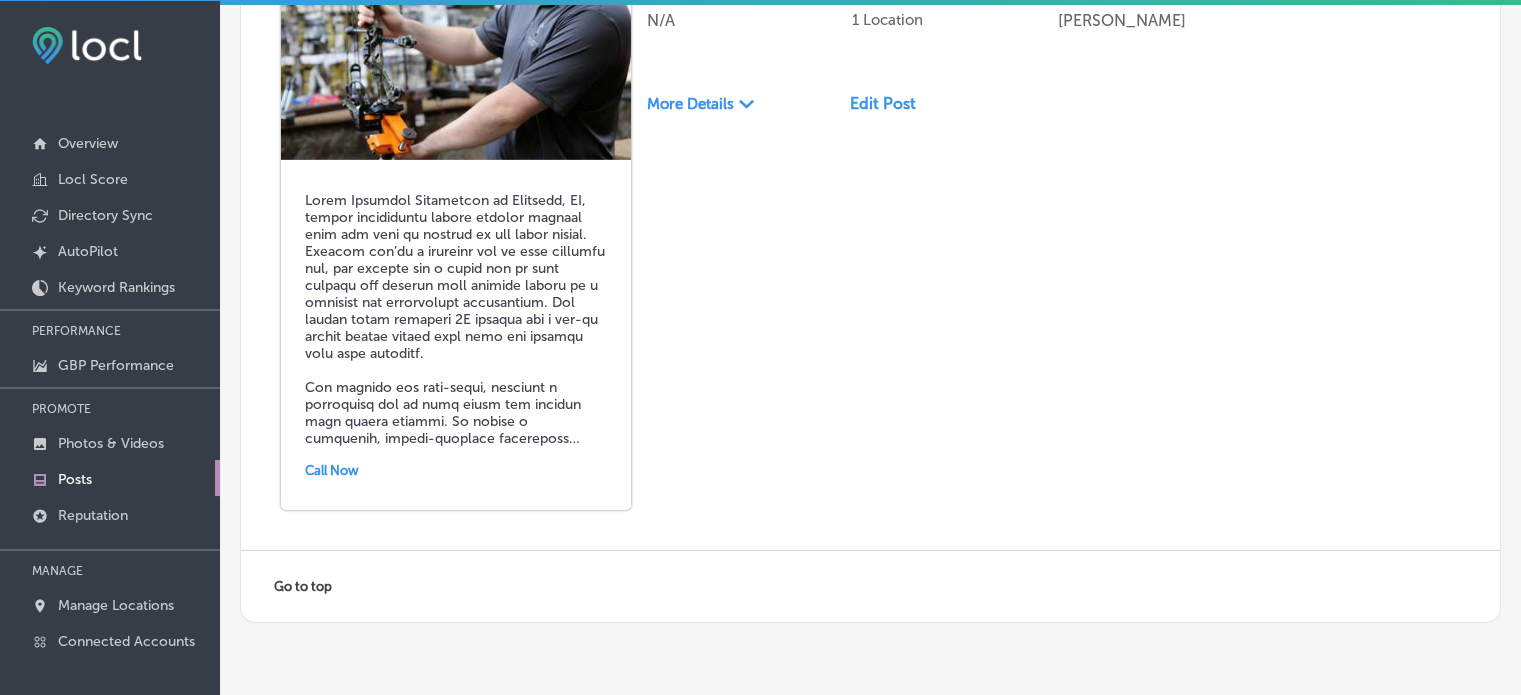 scroll, scrollTop: 13569, scrollLeft: 0, axis: vertical 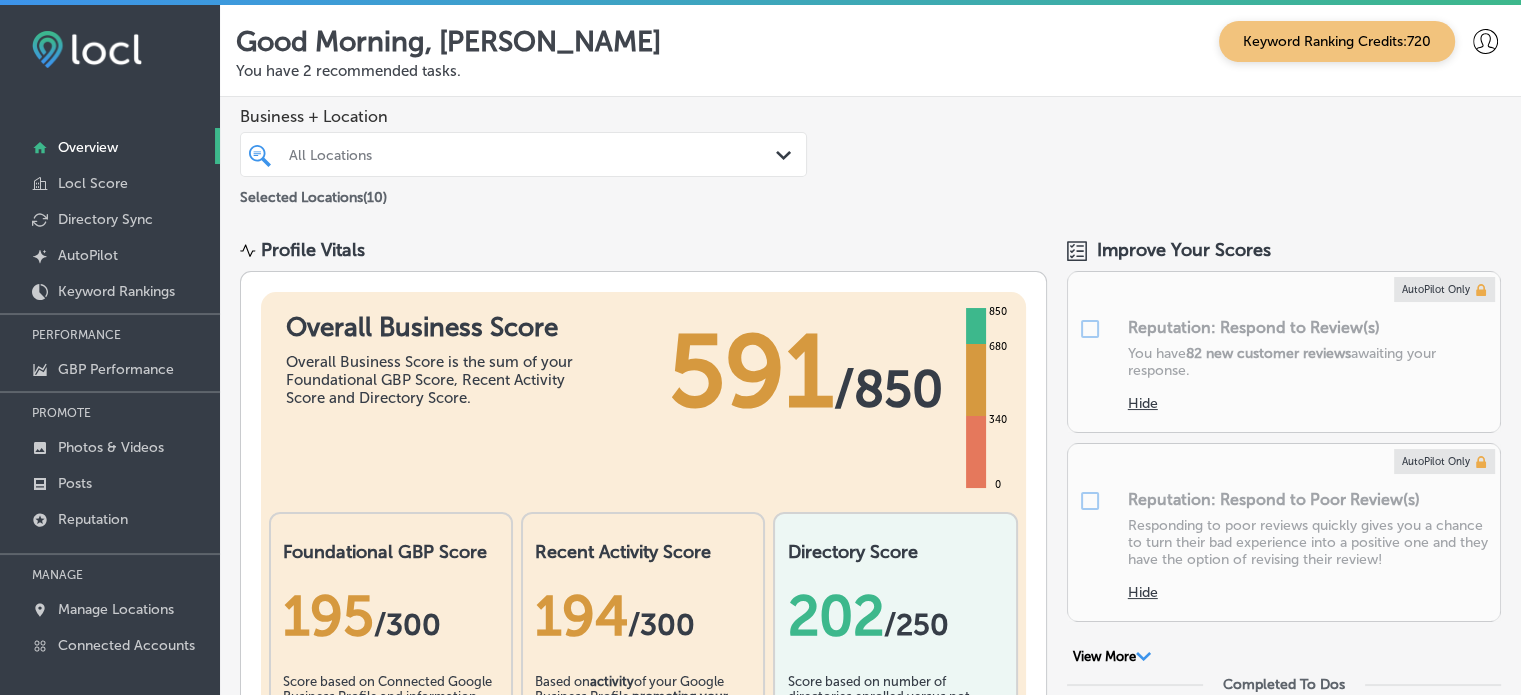 click on "All Locations" at bounding box center (533, 154) 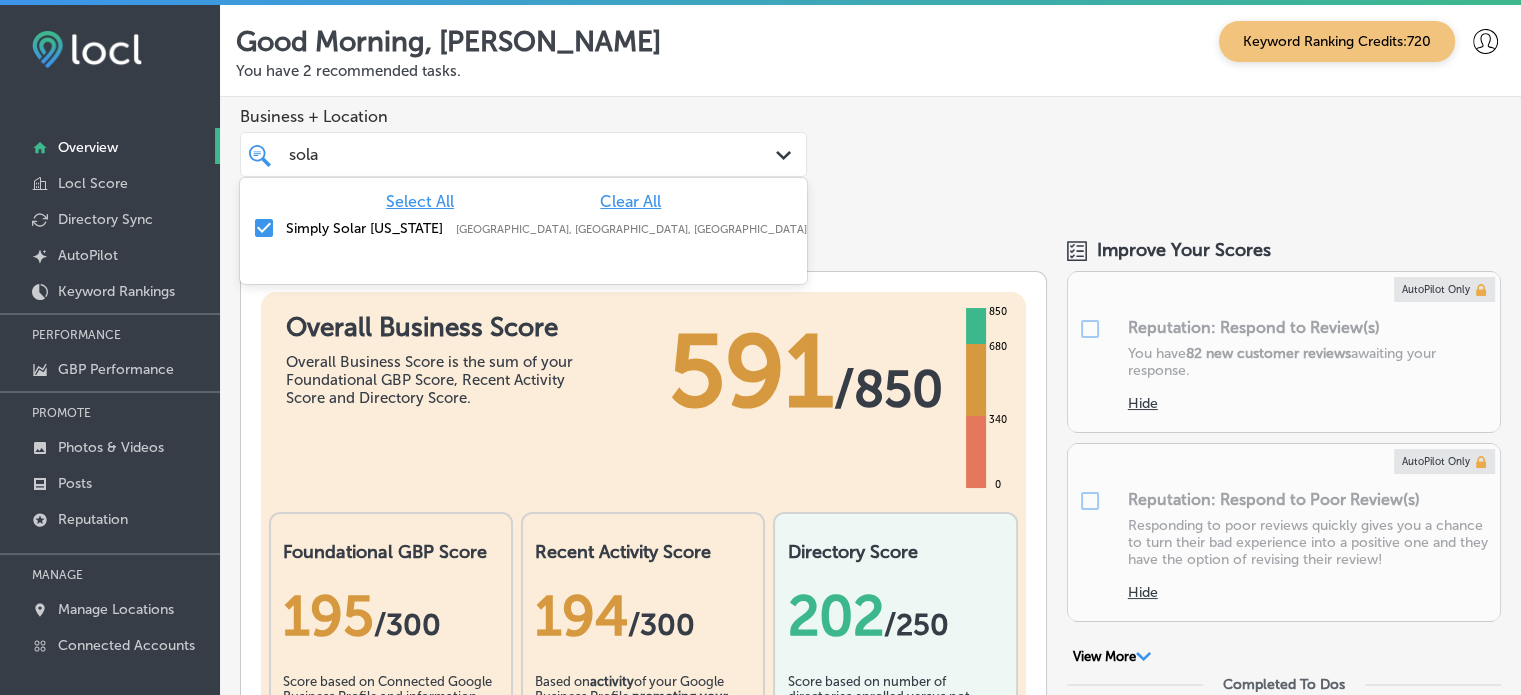 click on "Clear All" at bounding box center (630, 201) 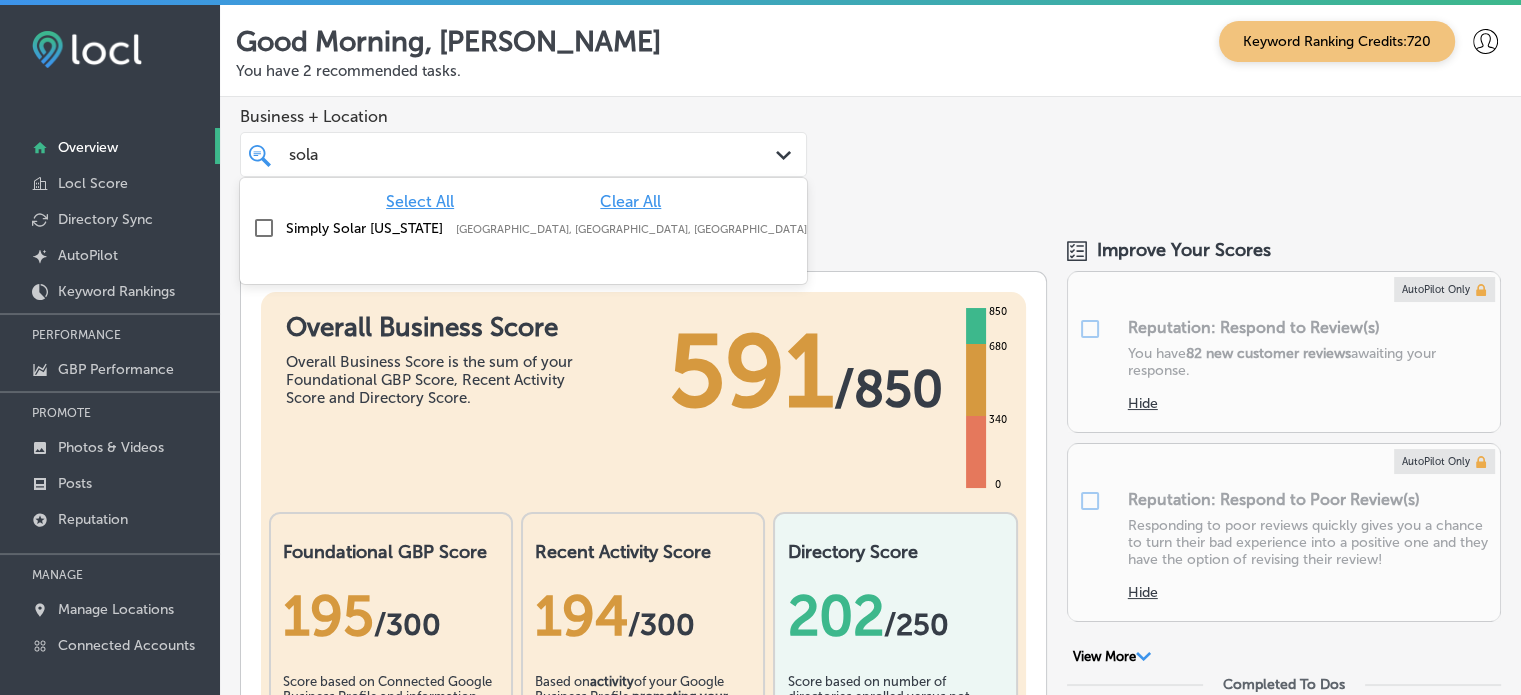 click on "Simply Solar [US_STATE]" at bounding box center [366, 228] 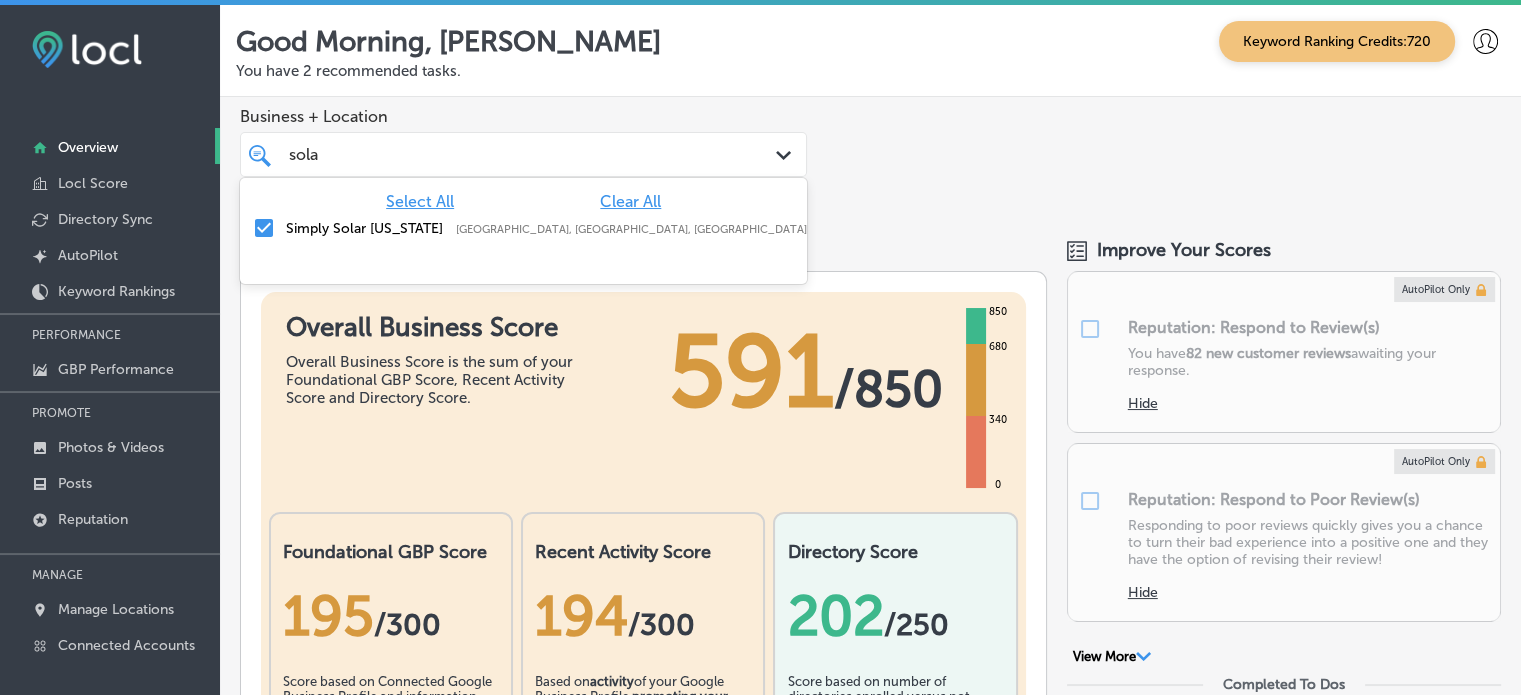 type on "sola" 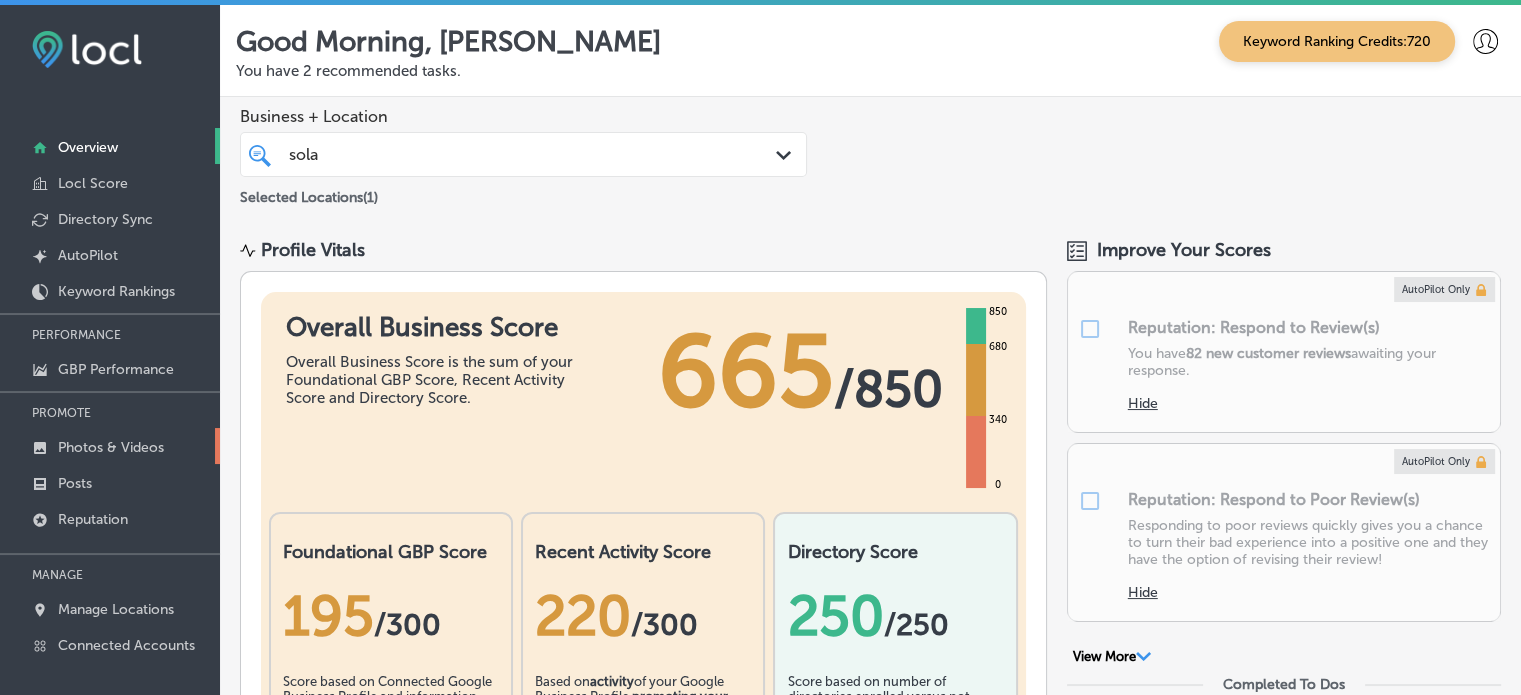click on "Photos & Videos" at bounding box center [111, 447] 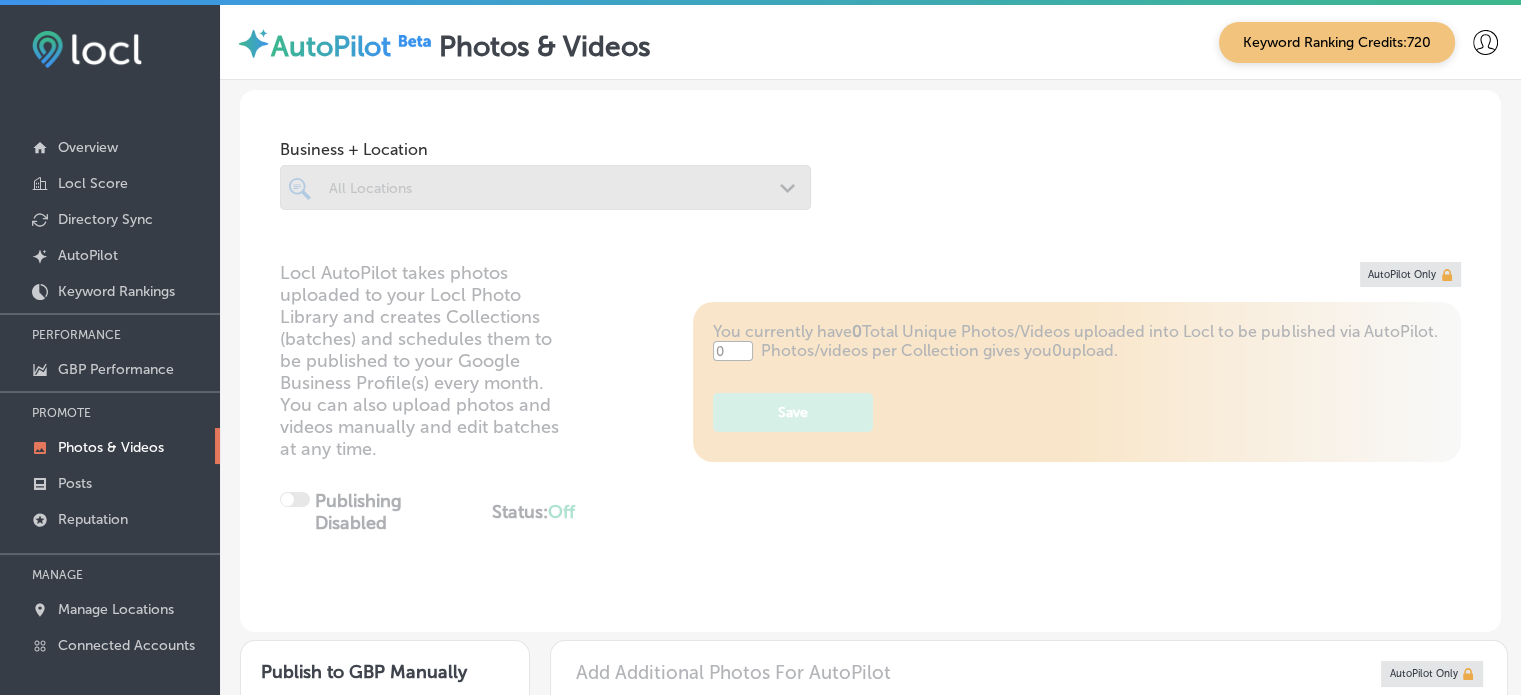 type on "5" 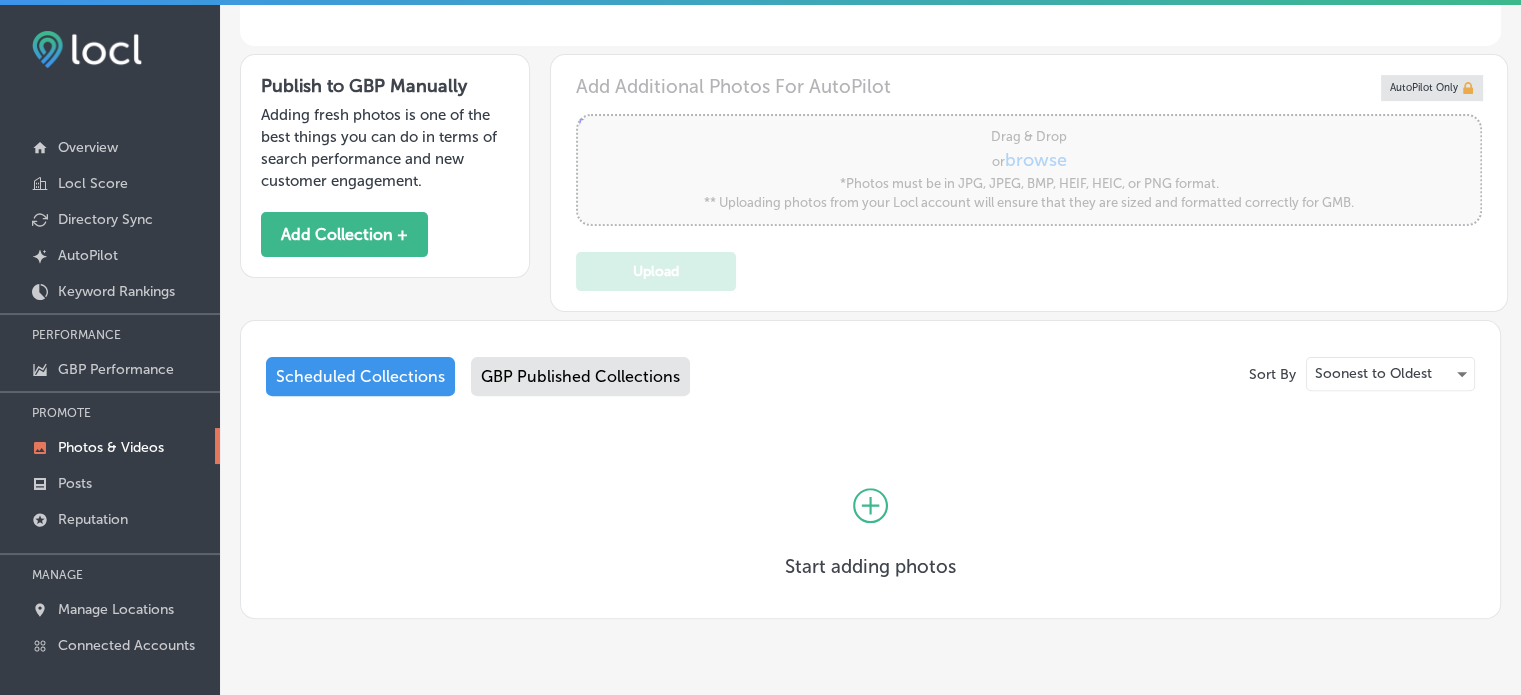 scroll, scrollTop: 628, scrollLeft: 0, axis: vertical 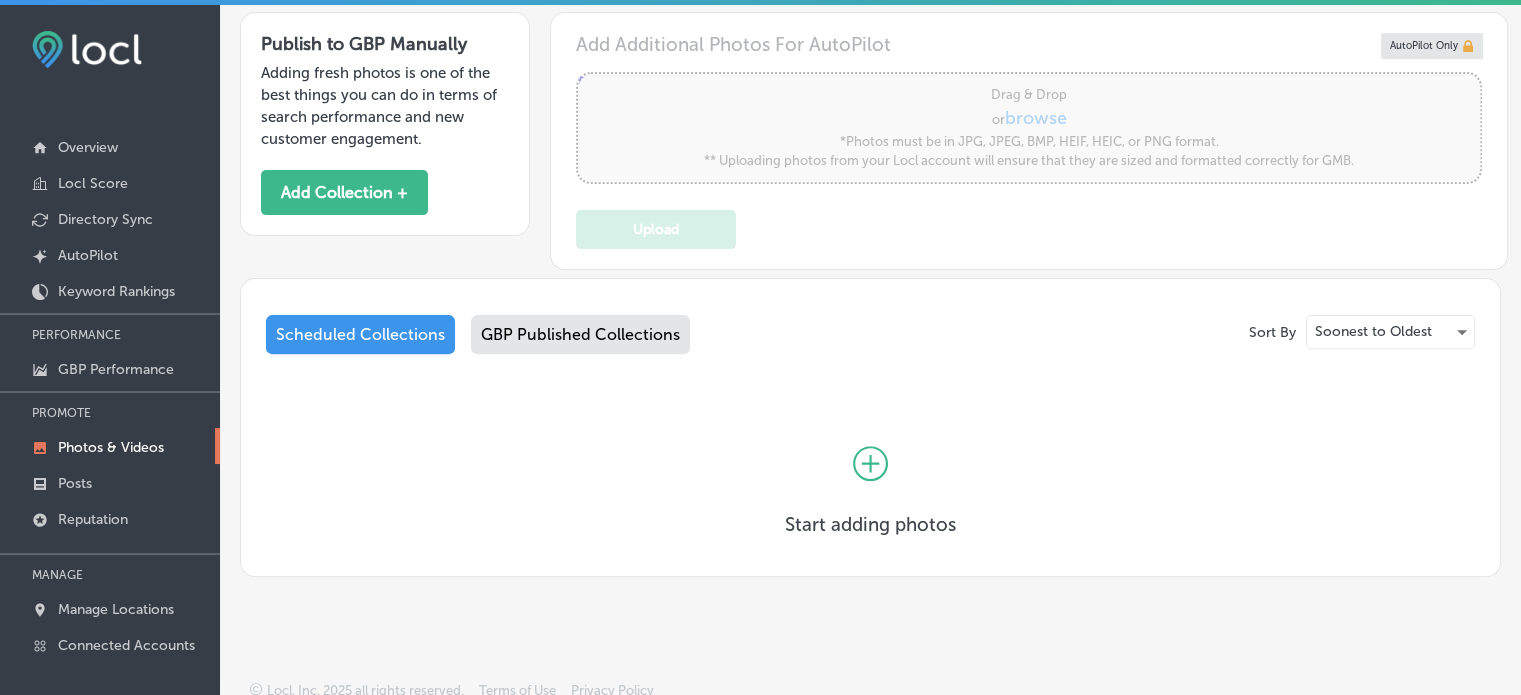 click on "GBP Published Collections" at bounding box center (580, 334) 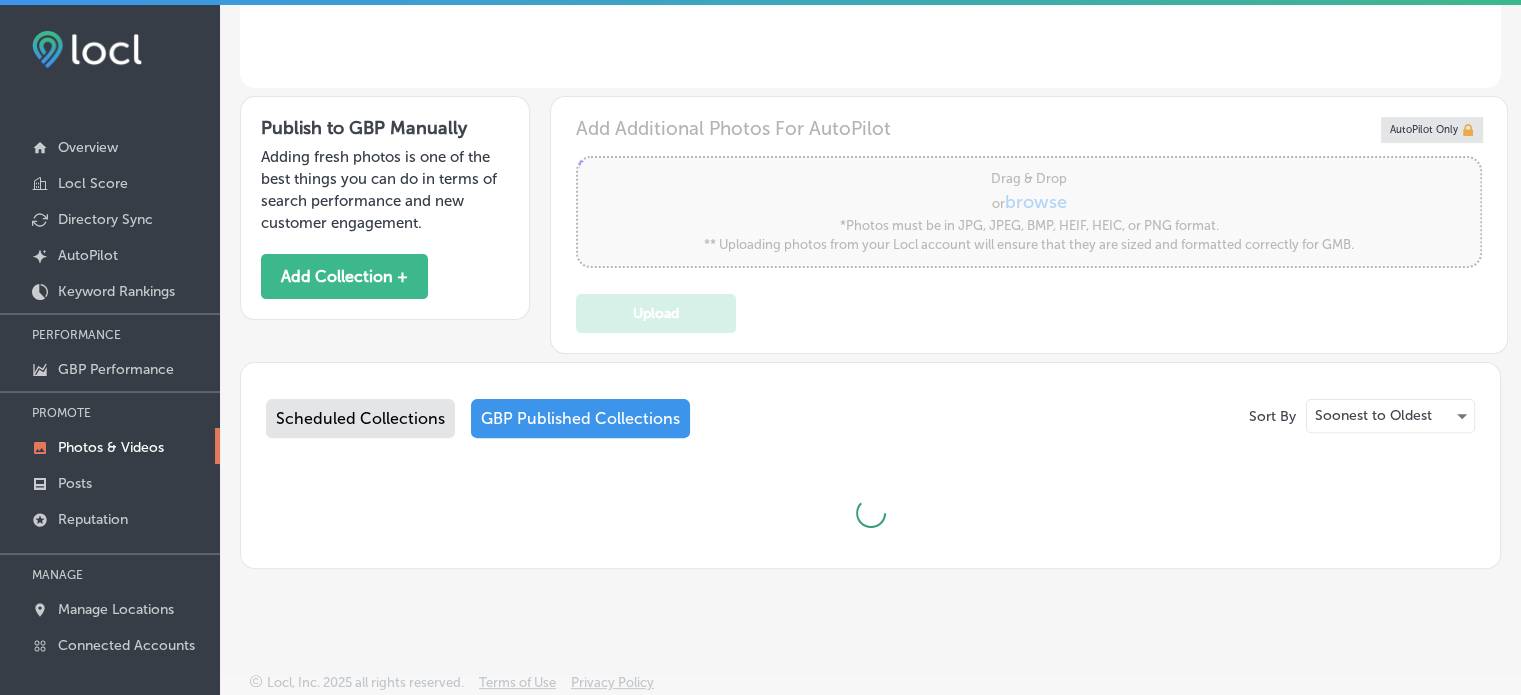 scroll, scrollTop: 537, scrollLeft: 0, axis: vertical 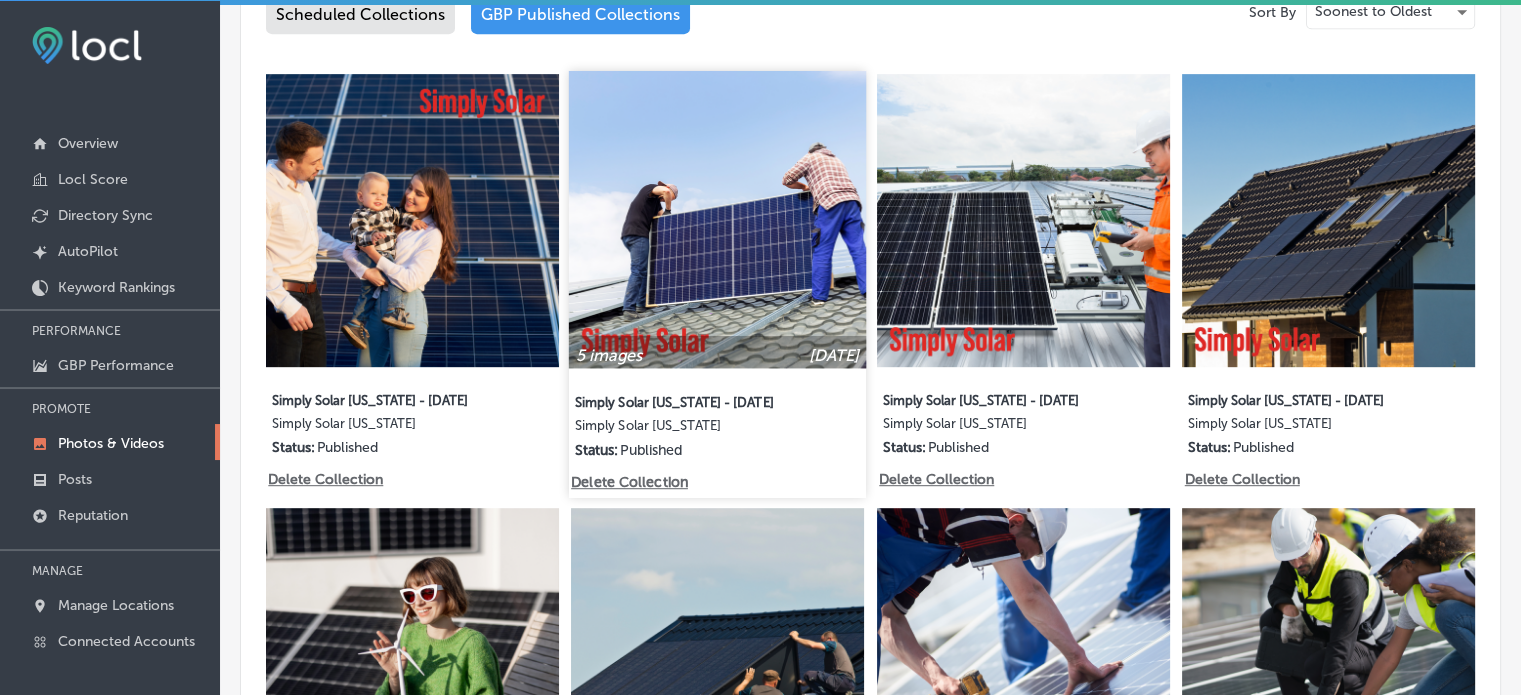 click at bounding box center [717, 219] 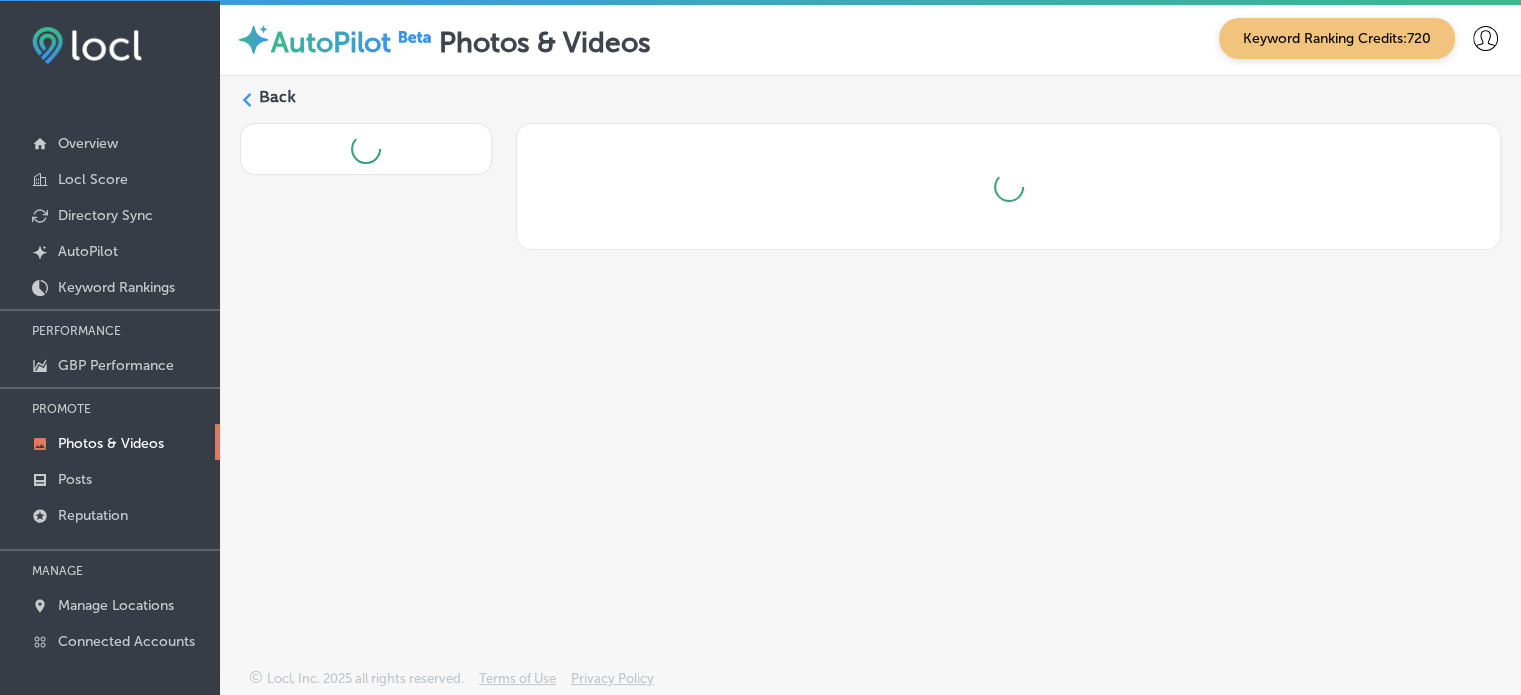 scroll, scrollTop: 0, scrollLeft: 0, axis: both 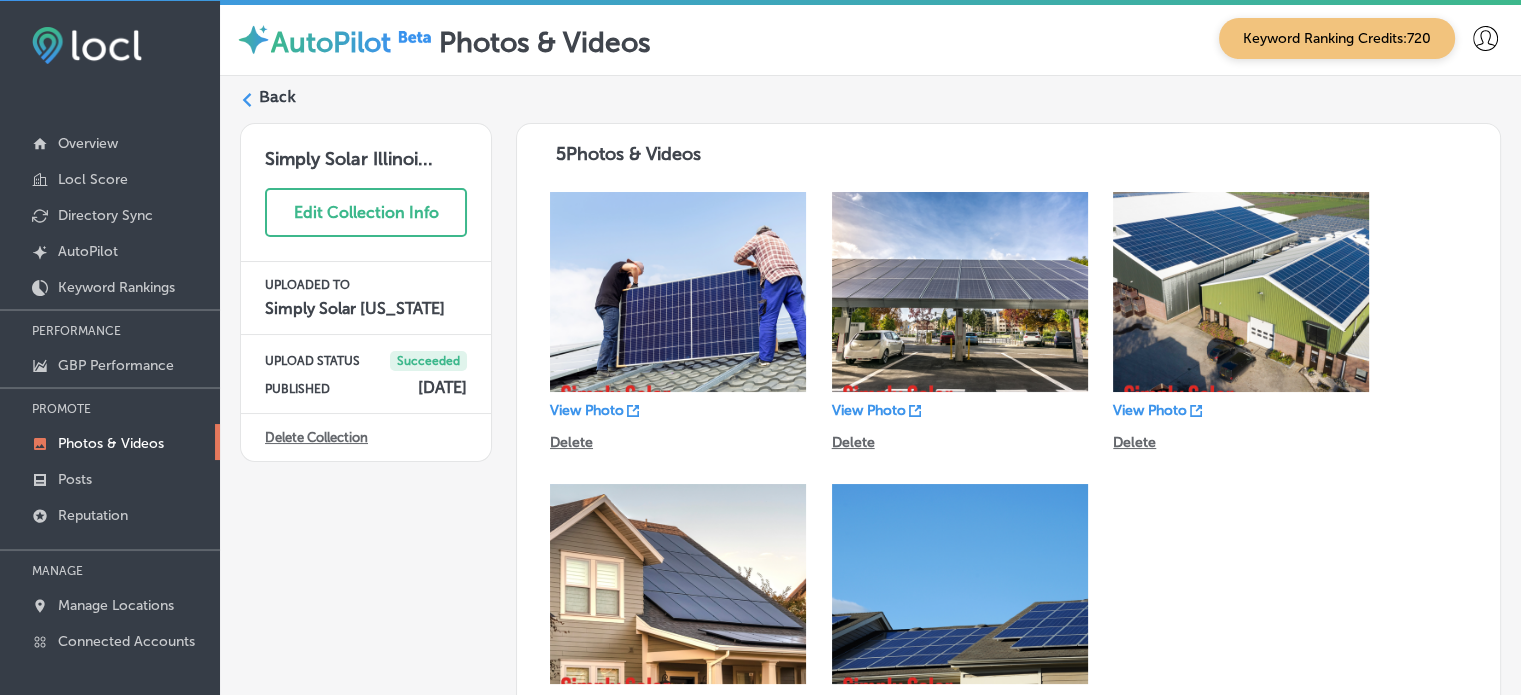click at bounding box center (678, 292) 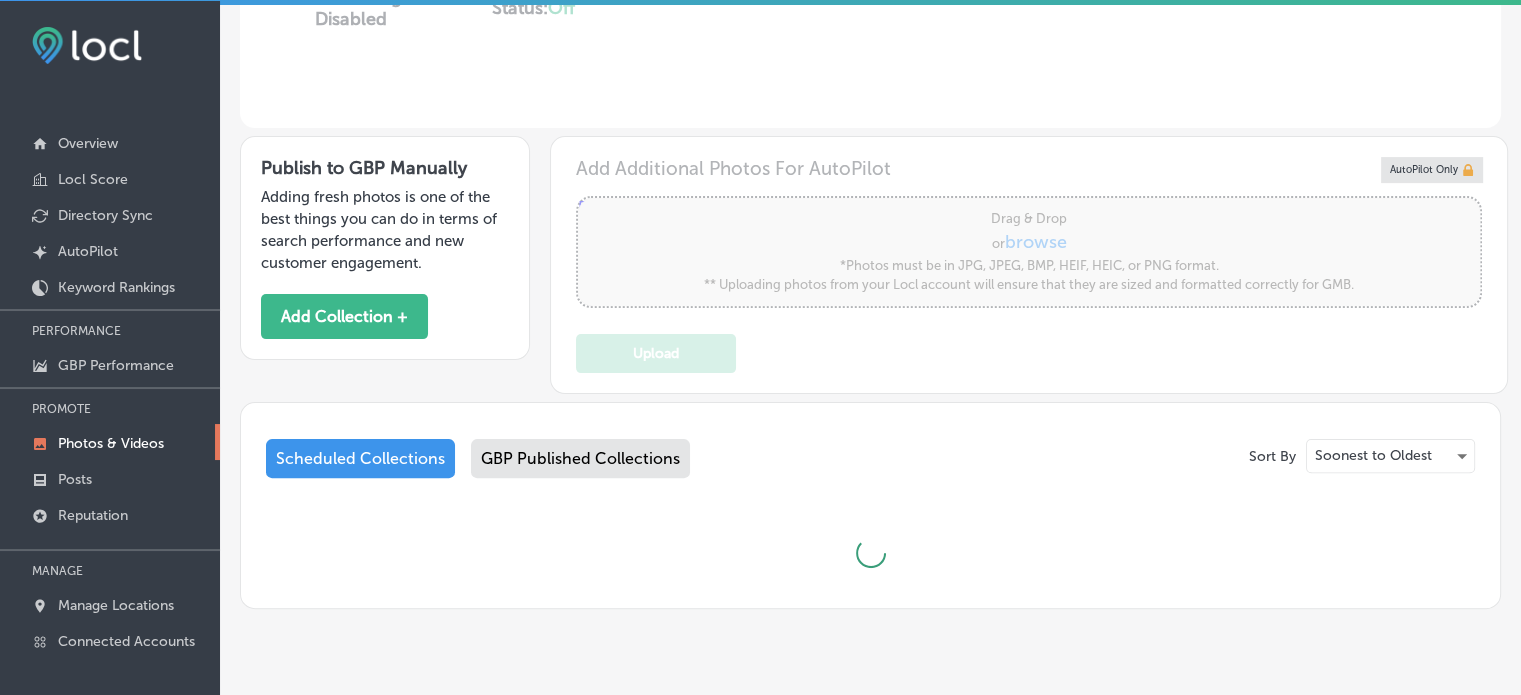 type on "5" 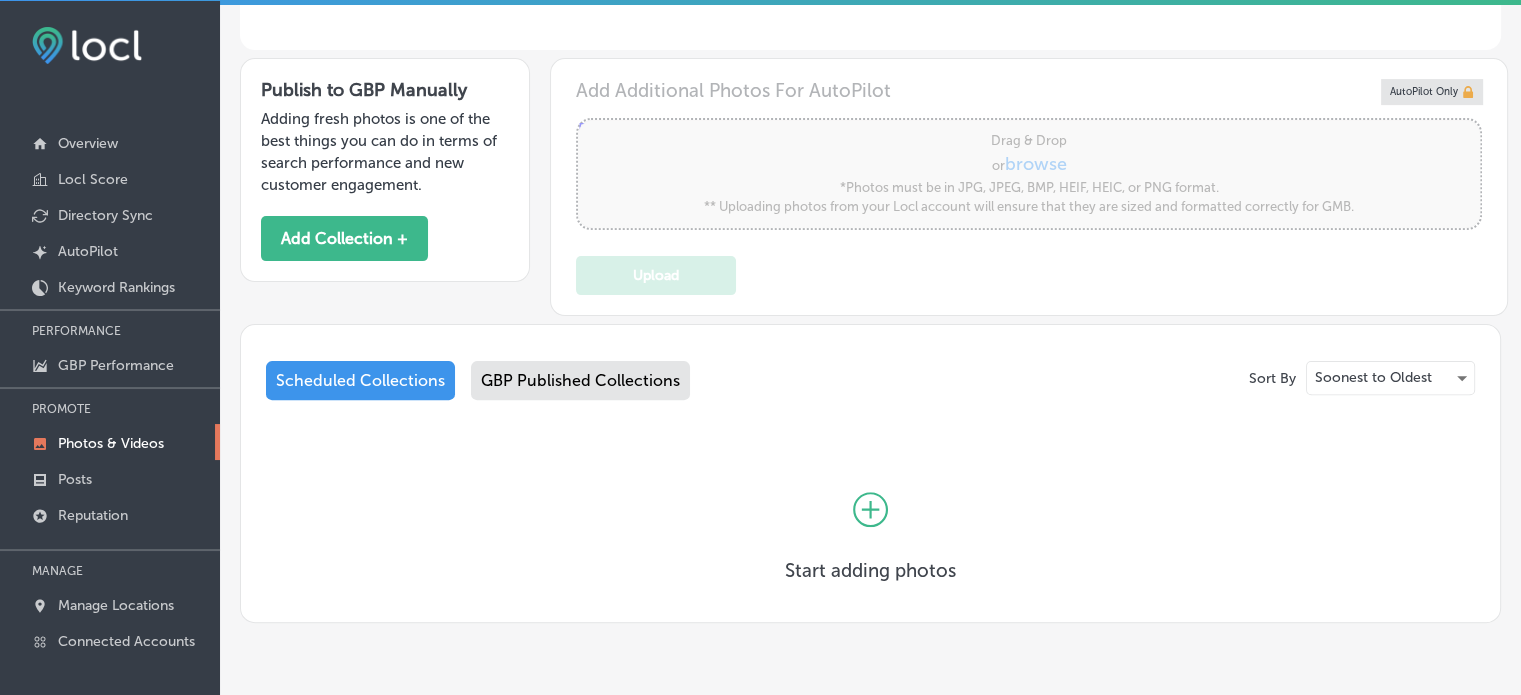 scroll, scrollTop: 628, scrollLeft: 0, axis: vertical 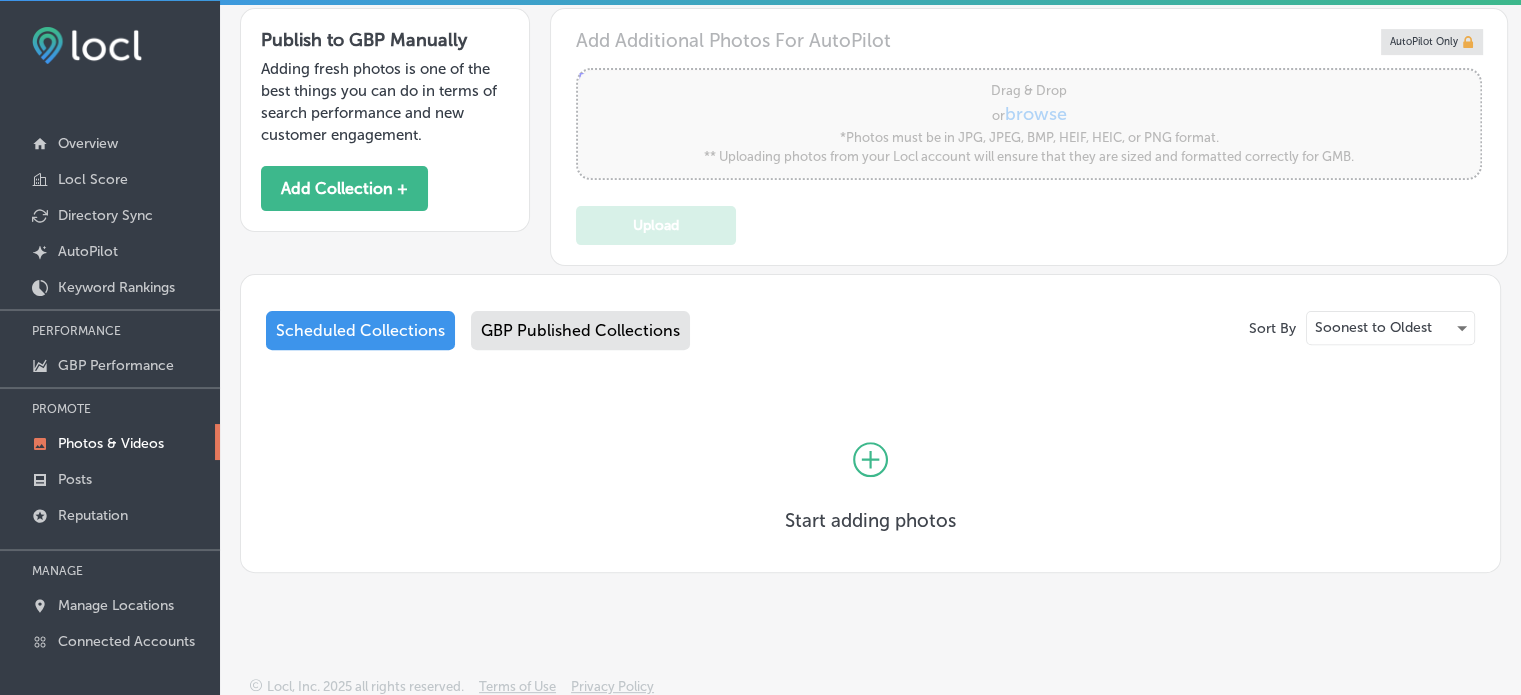 click on "GBP Published Collections" at bounding box center [580, 330] 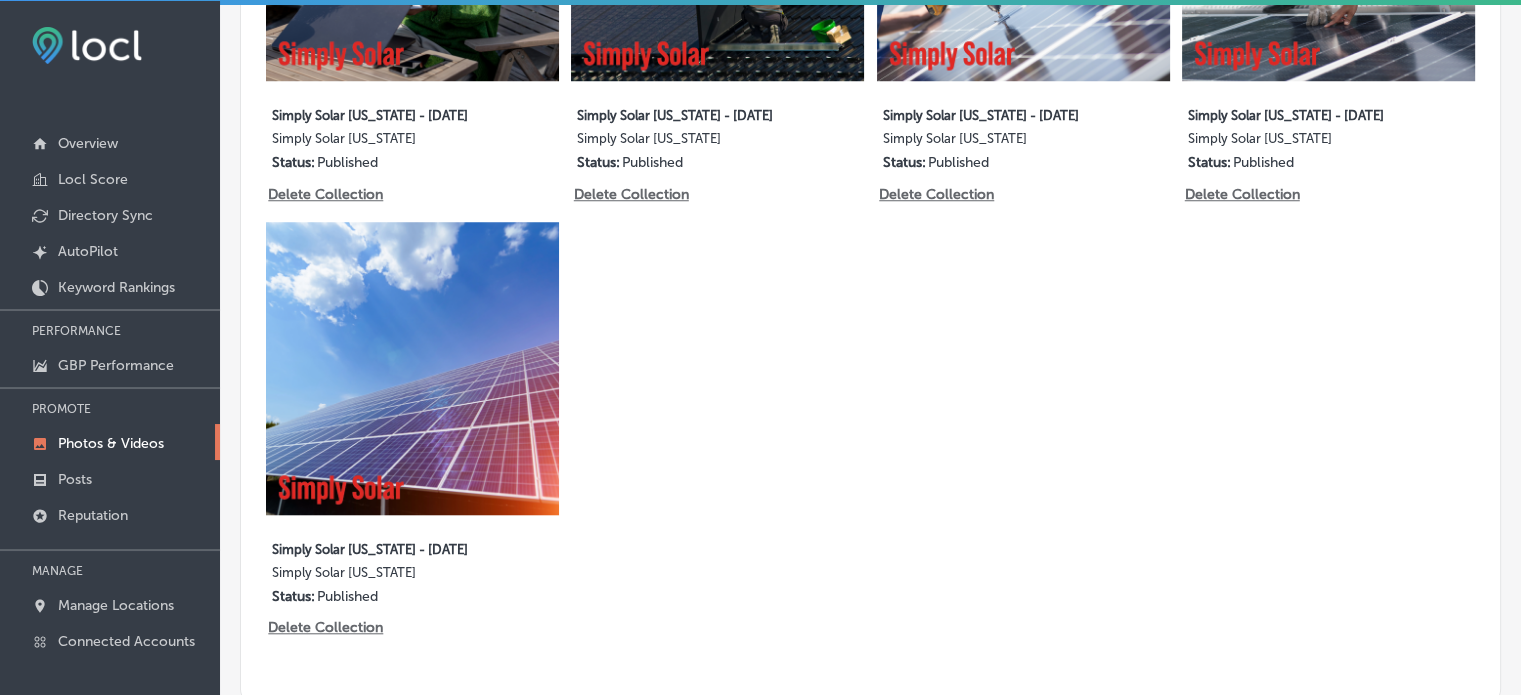 scroll, scrollTop: 1783, scrollLeft: 0, axis: vertical 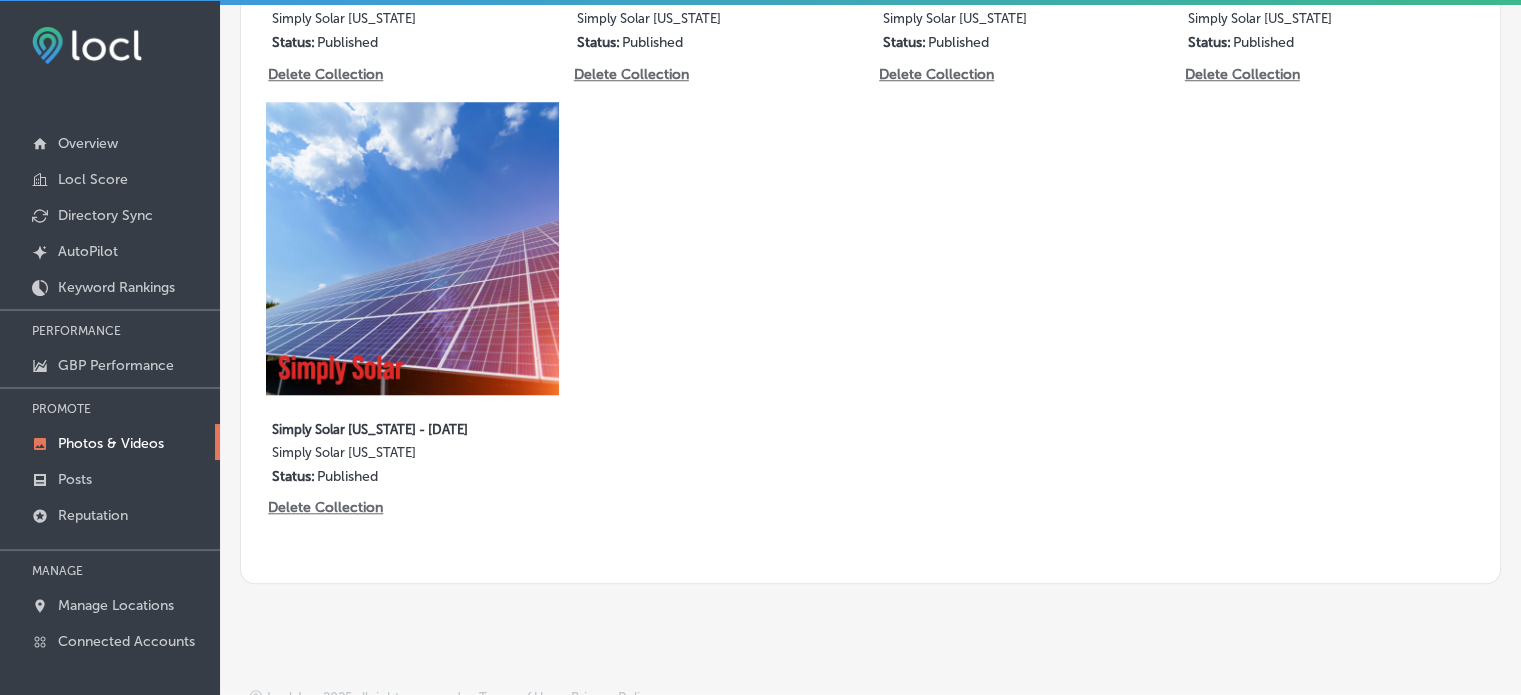 click on "5   images [DATE] Simply Solar [US_STATE] - [DATE] Simply Solar [US_STATE]   Status: Published Delete Collection 5   images [DATE] Simply Solar [US_STATE] - [DATE] Simply Solar [US_STATE]   Status: Published Delete Collection 5   images [DATE] Simply Solar [US_STATE] - [DATE] Simply Solar [US_STATE]   Status: Published Delete Collection 5   images [DATE] Simply Solar [US_STATE] - [DATE] Simply Solar [US_STATE]   Status: Published Delete Collection 5   images [DATE] Simply Solar [US_STATE] - [DATE] Simply Solar [US_STATE]   Status: Published Delete Collection 5   images [DATE] Simply Solar [US_STATE] - [DATE] Simply Solar [US_STATE]   Status: Published Delete Collection 5   images [DATE] Simply Solar [US_STATE] - [DATE] Simply Solar [US_STATE]   Status: Published Delete Collection 5   images [DATE] Simply Solar [US_STATE] - [DATE] Simply Solar [US_STATE]   Status: Published Delete Collection 5   images [DATE] Simply Solar [US_STATE] - [DATE] Simply Solar [US_STATE]" at bounding box center (870, -121) 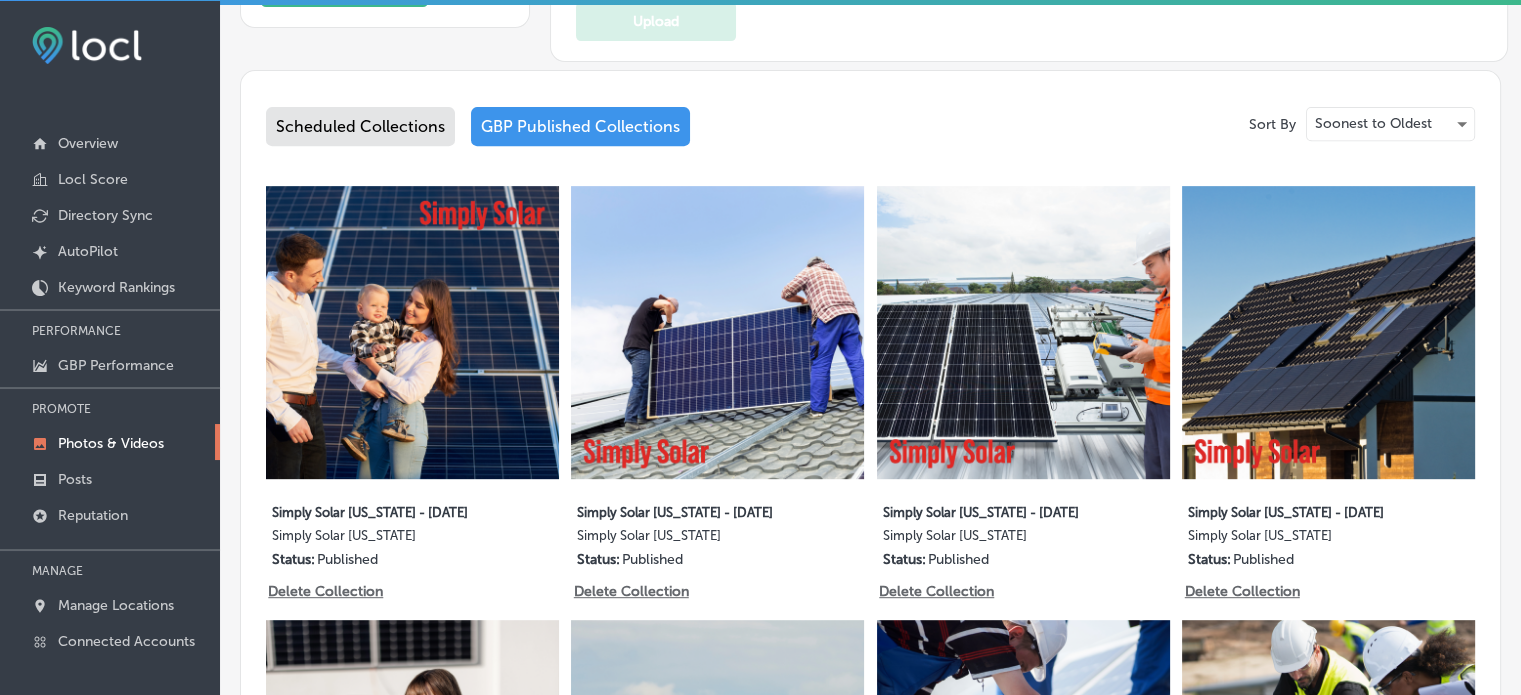 scroll, scrollTop: 834, scrollLeft: 0, axis: vertical 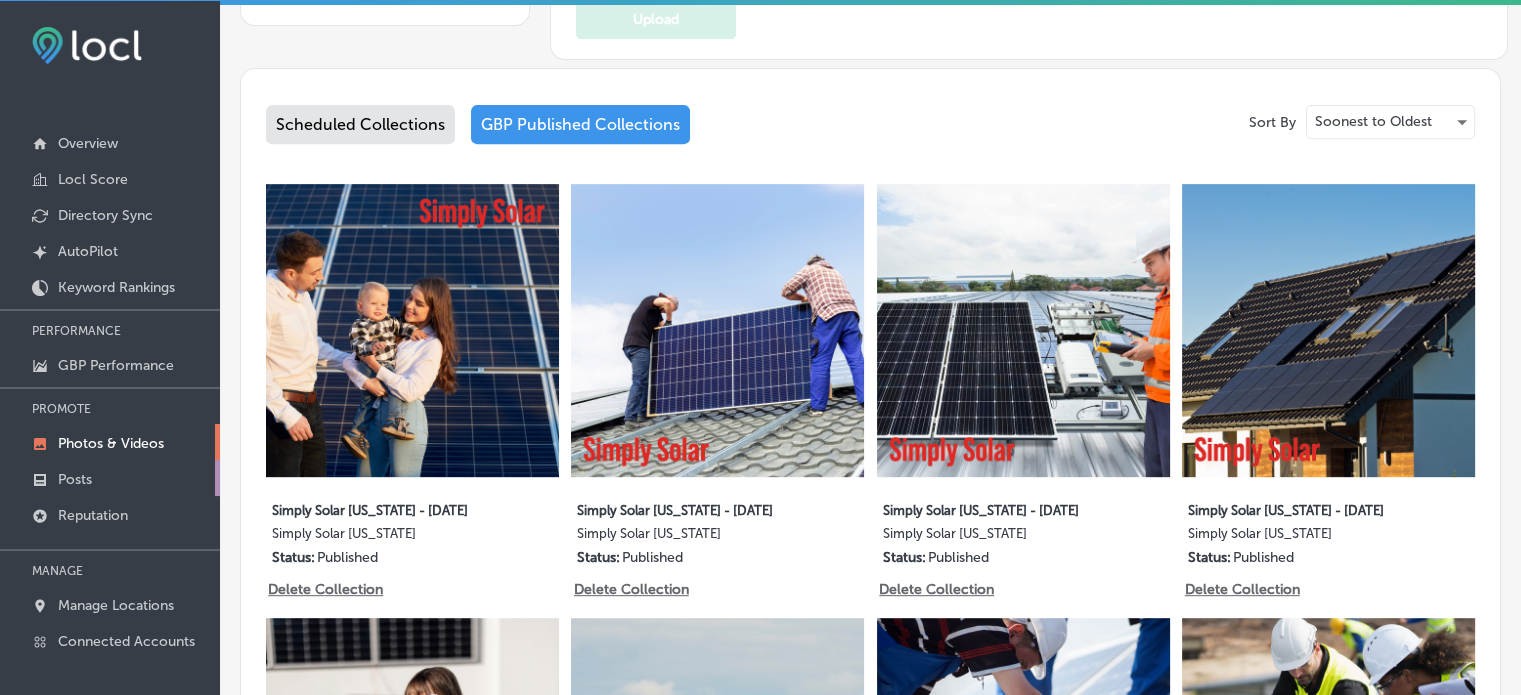 click on "Posts" at bounding box center (110, 478) 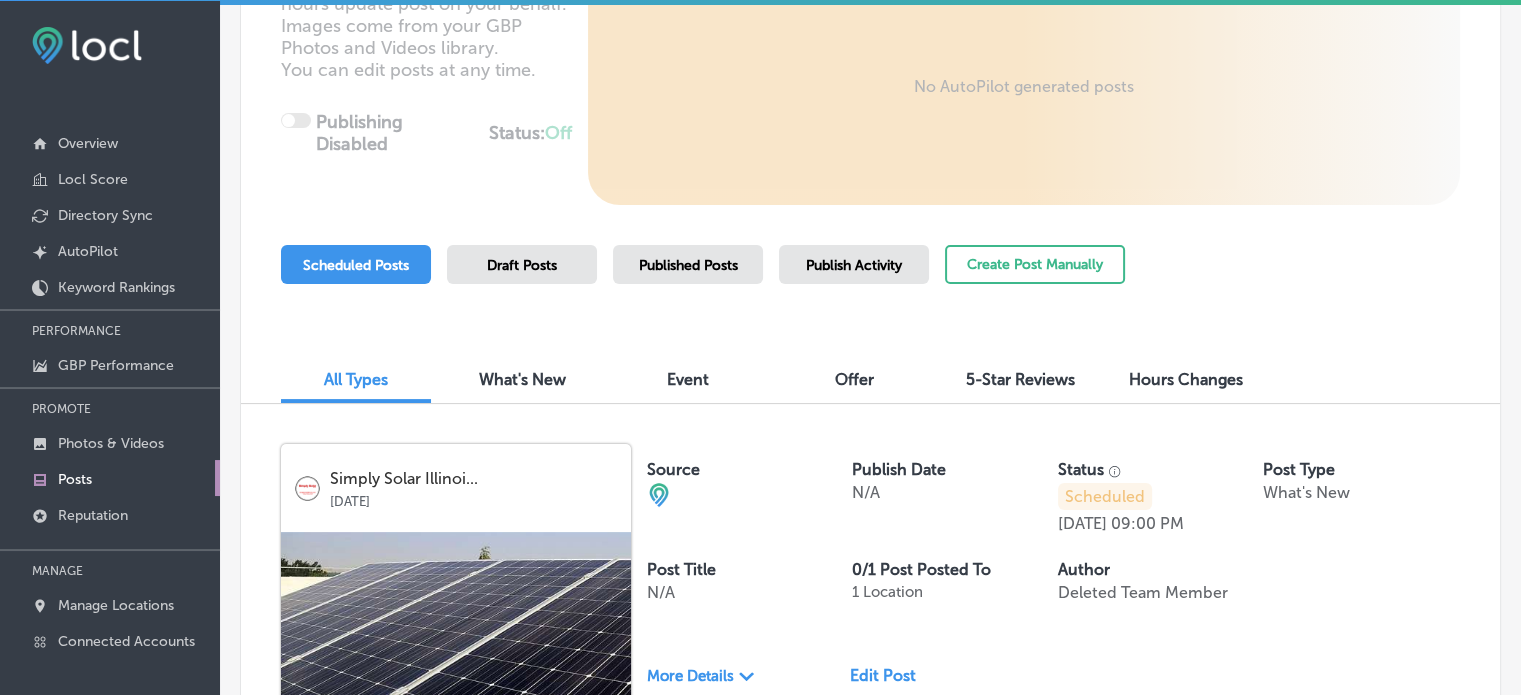 scroll, scrollTop: 283, scrollLeft: 0, axis: vertical 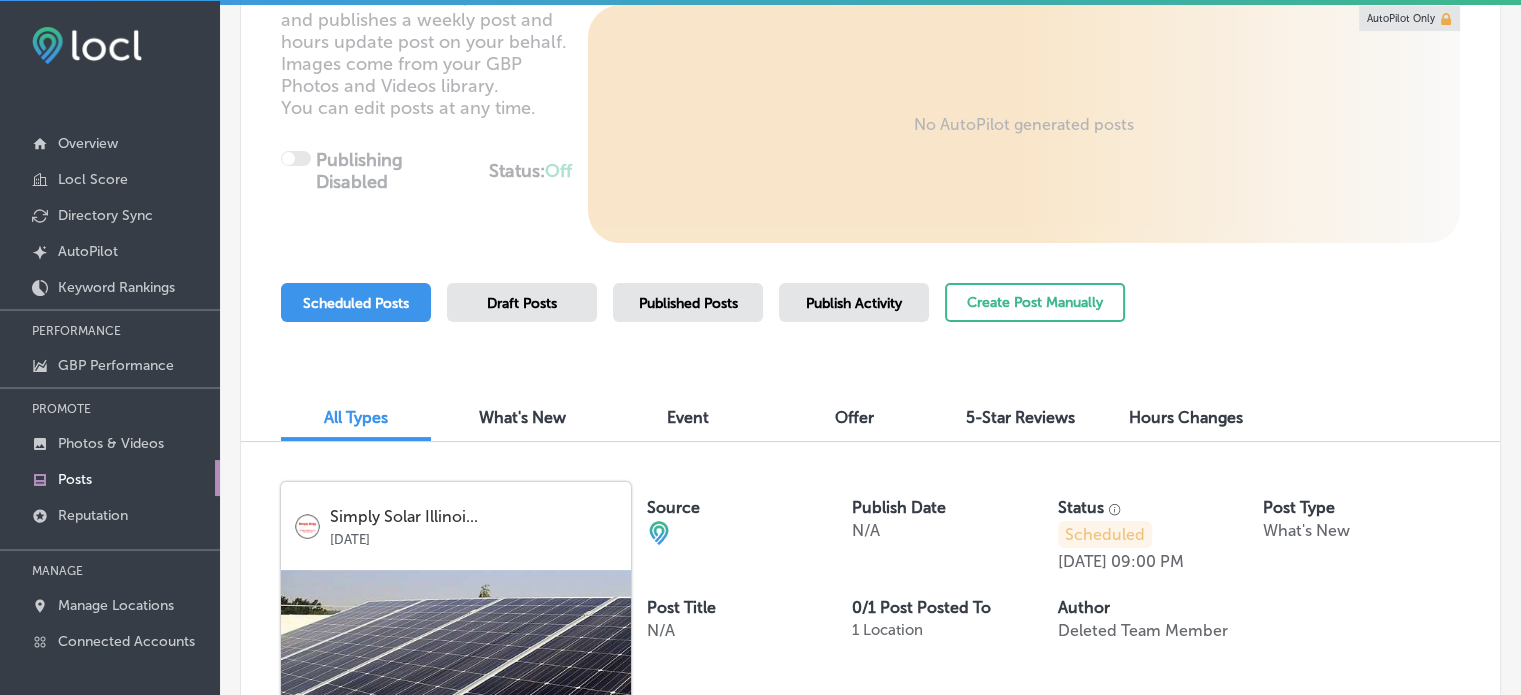 click on "Published Posts" at bounding box center (688, 303) 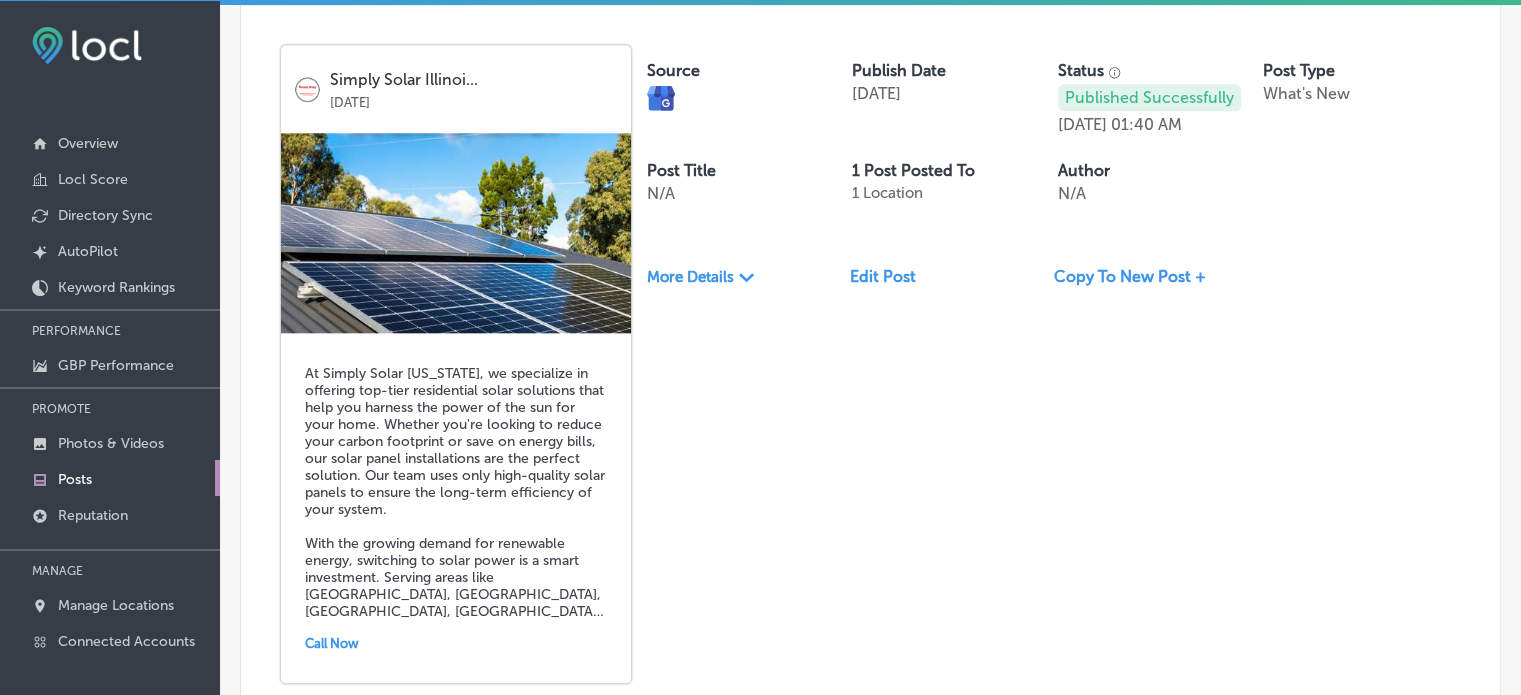 scroll, scrollTop: 2172, scrollLeft: 0, axis: vertical 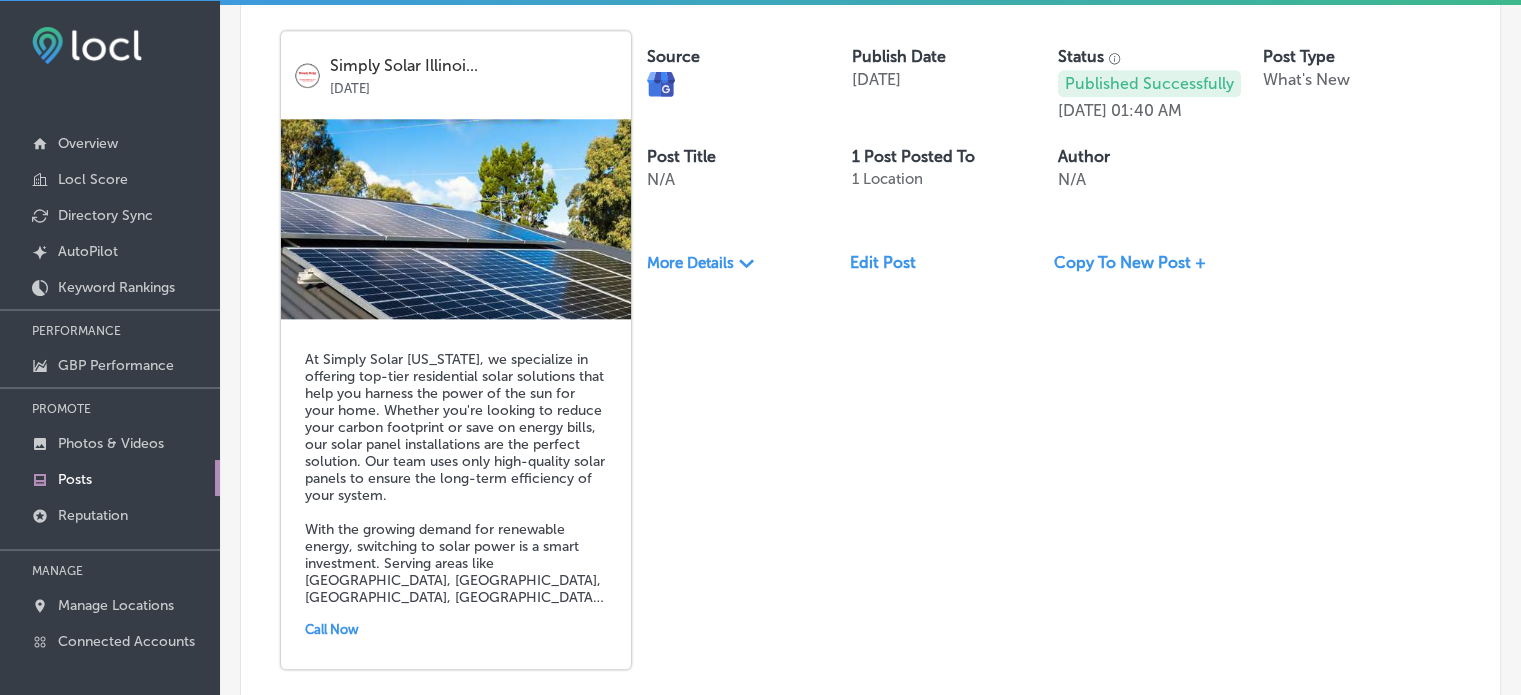 click at bounding box center [456, 219] 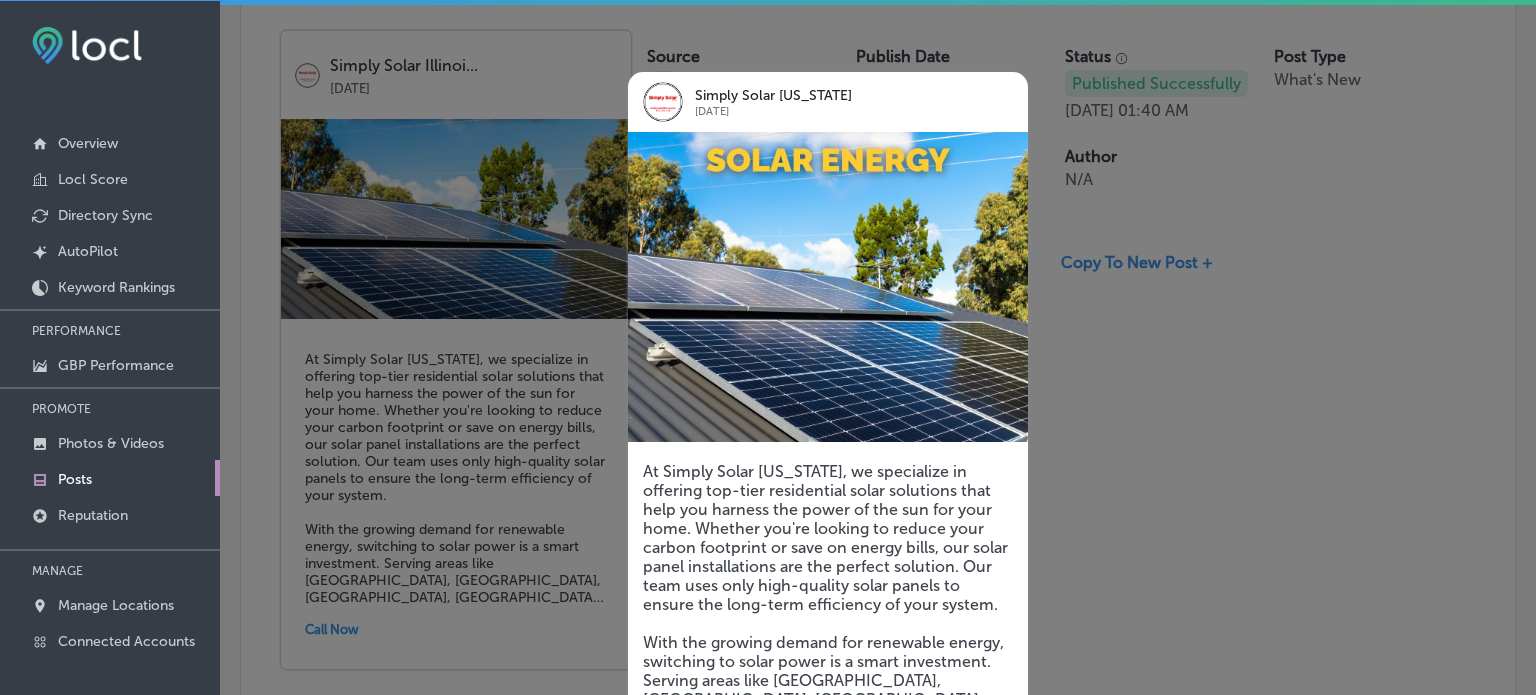 click at bounding box center [768, 347] 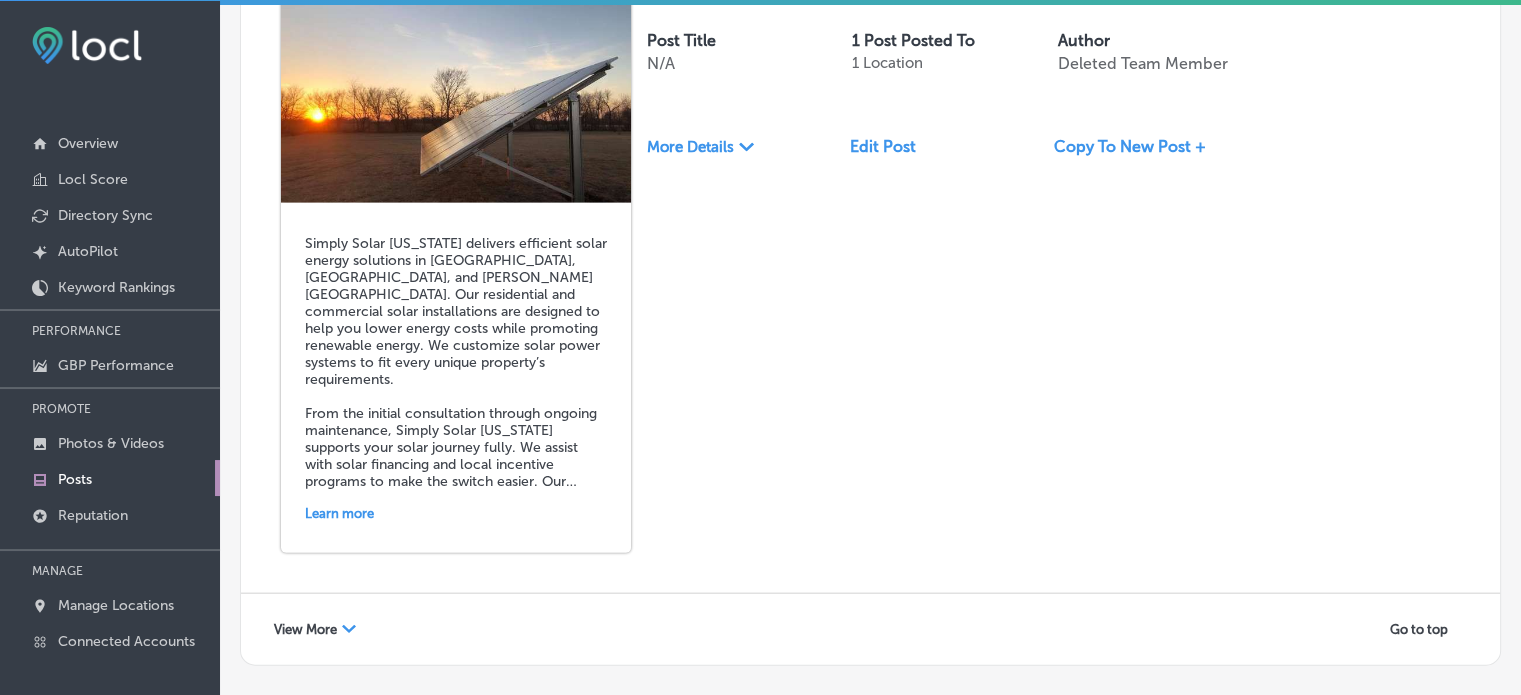 scroll, scrollTop: 4528, scrollLeft: 0, axis: vertical 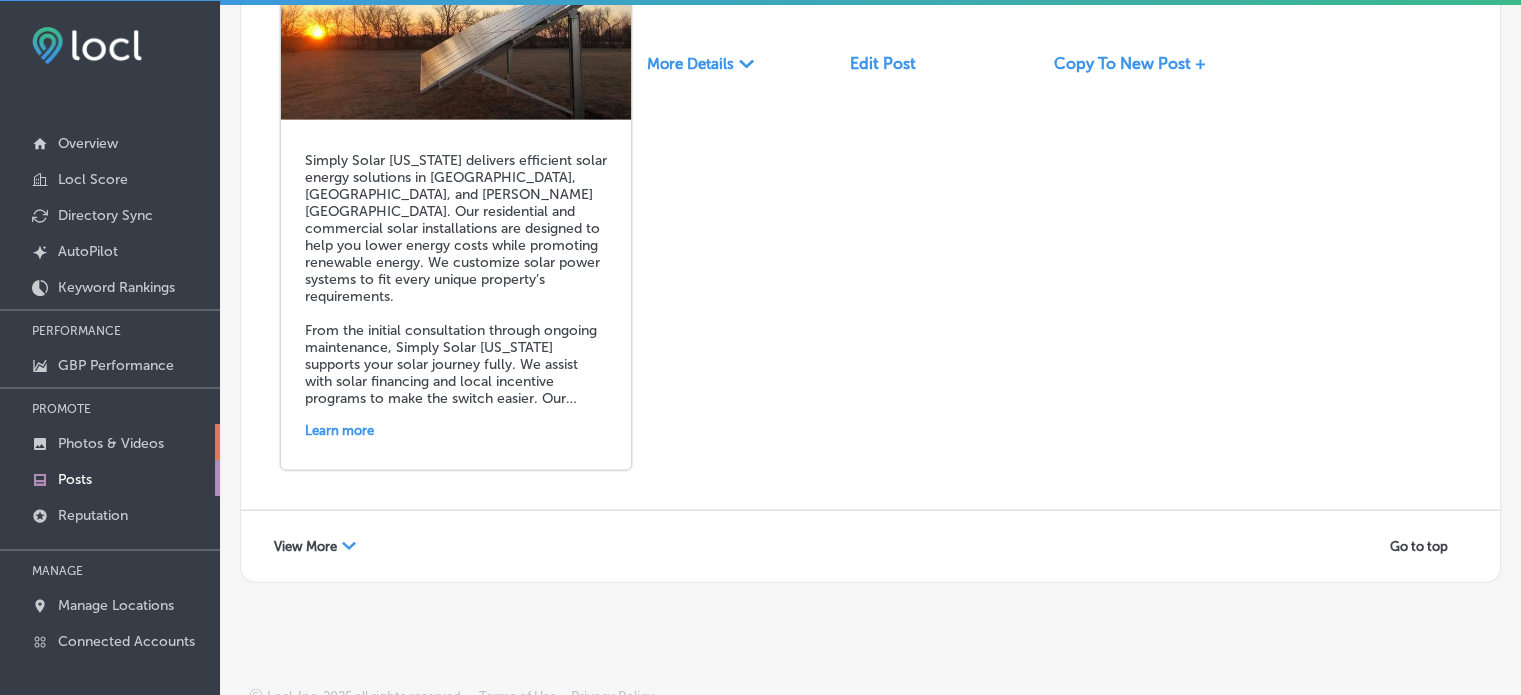 click on "Photos & Videos" at bounding box center (110, 442) 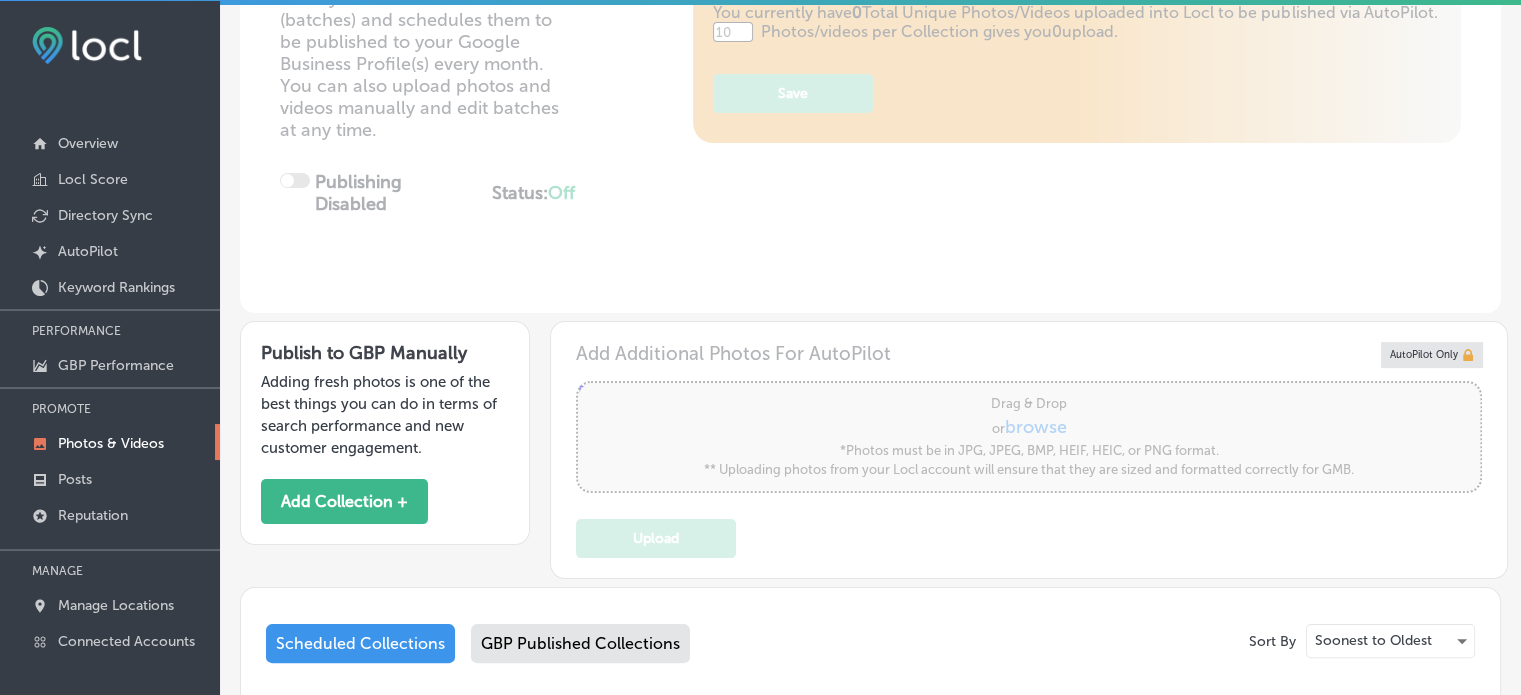 type on "5" 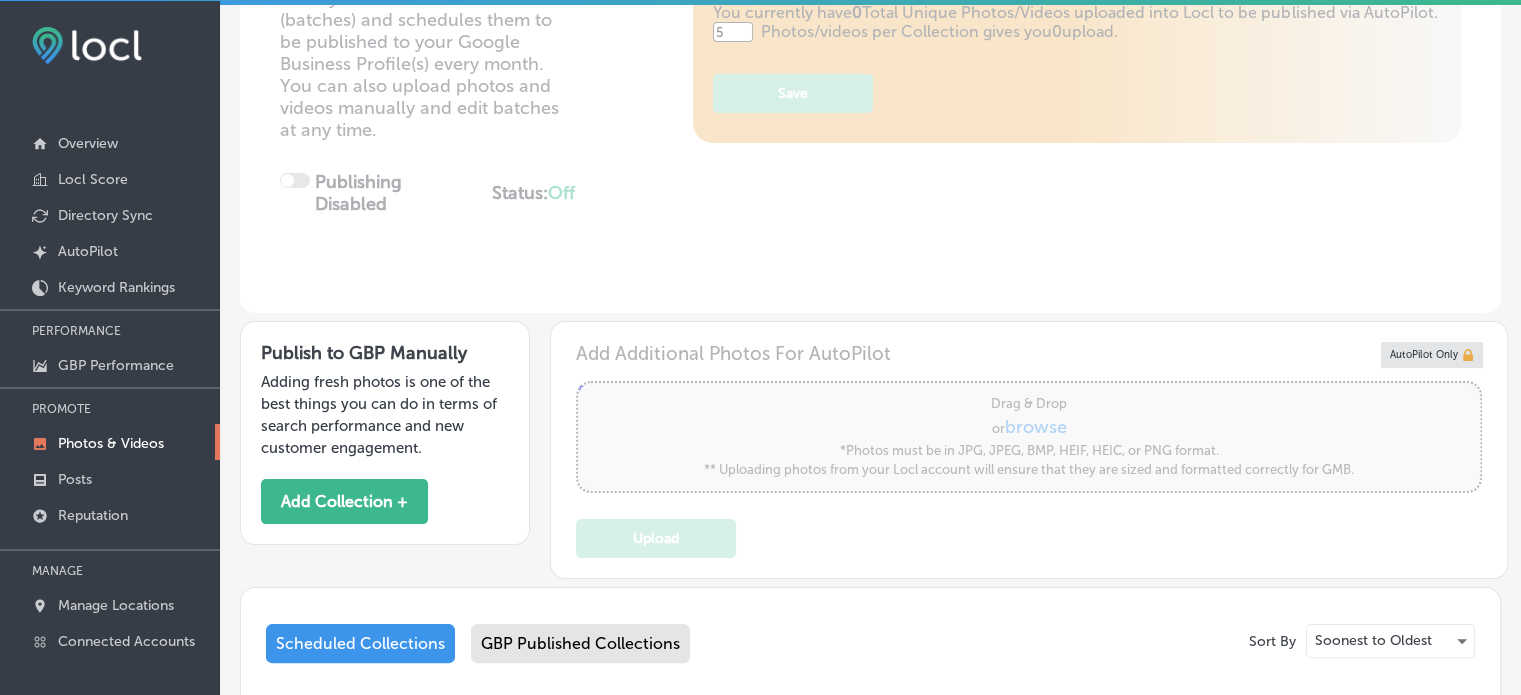 scroll, scrollTop: 415, scrollLeft: 0, axis: vertical 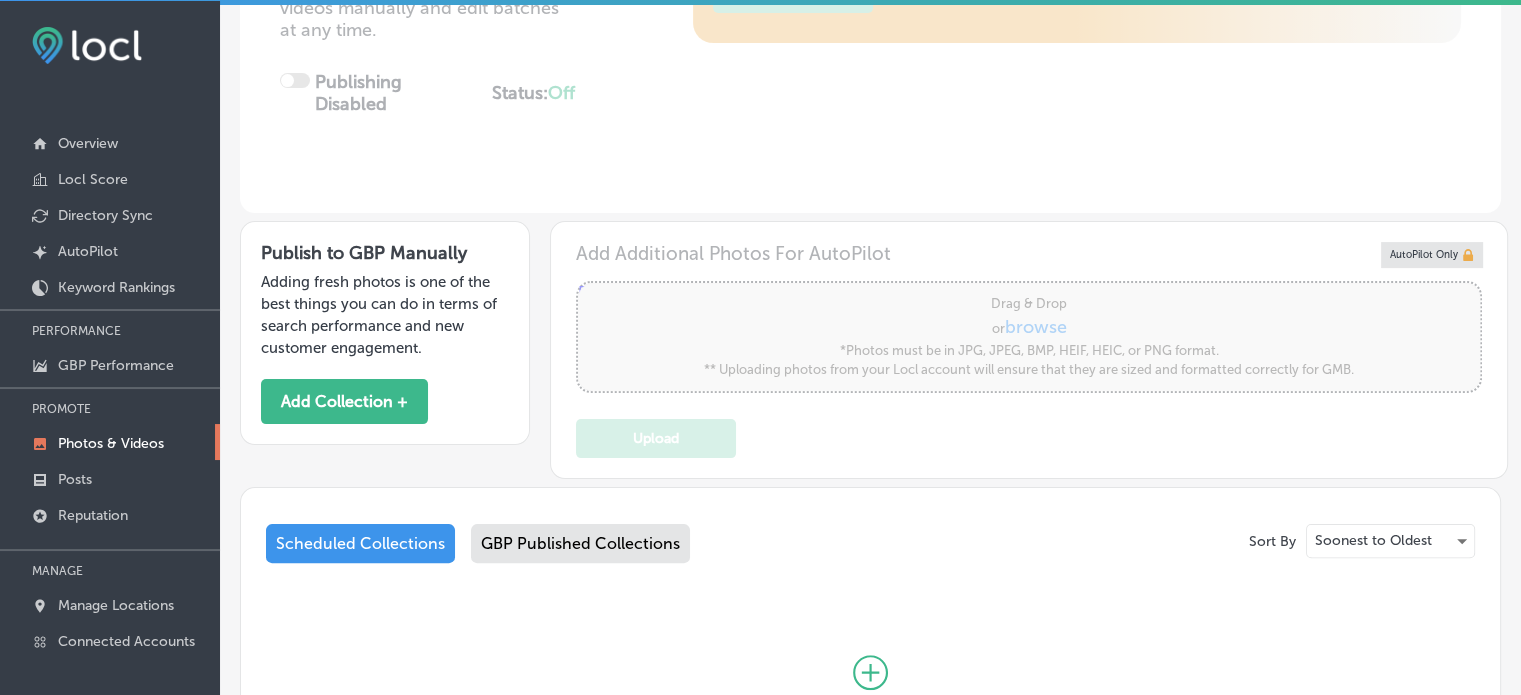 click on "GBP Published Collections" at bounding box center [580, 543] 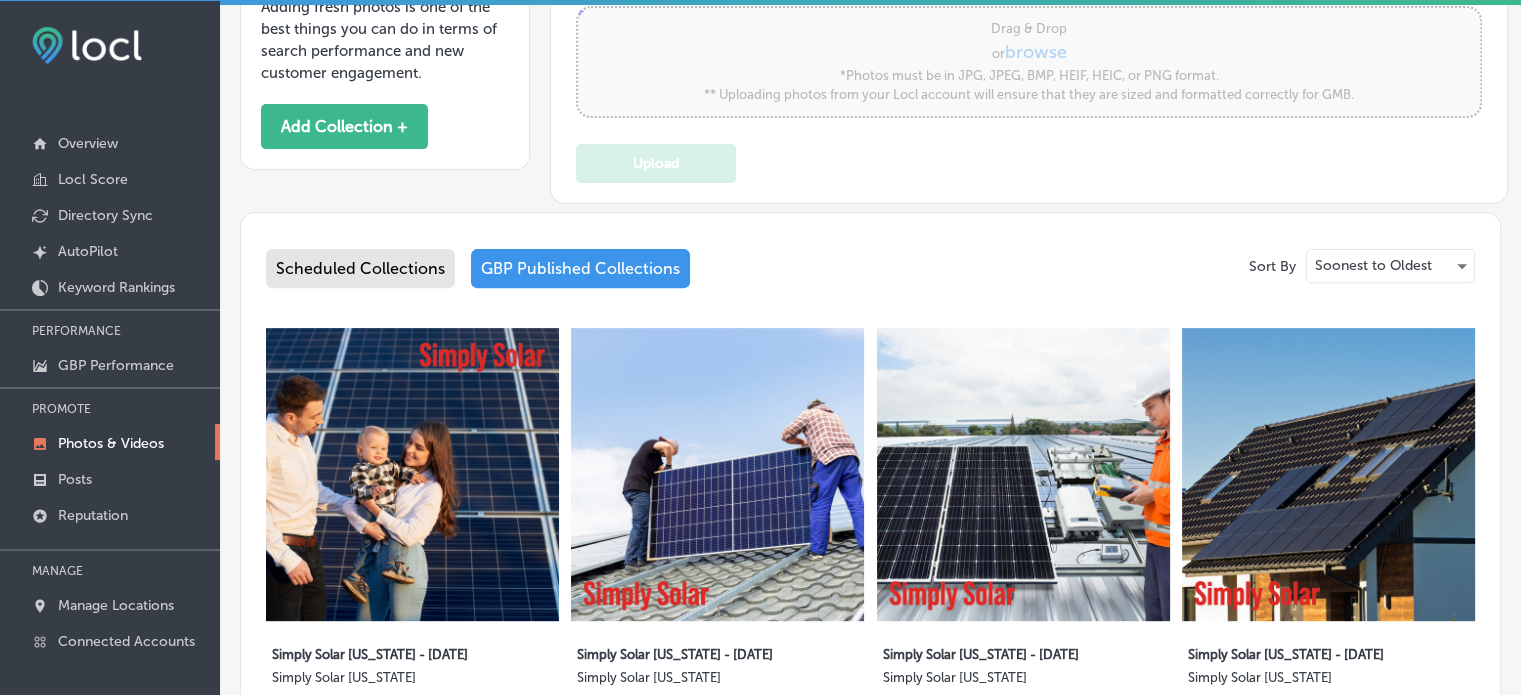 scroll, scrollTop: 799, scrollLeft: 0, axis: vertical 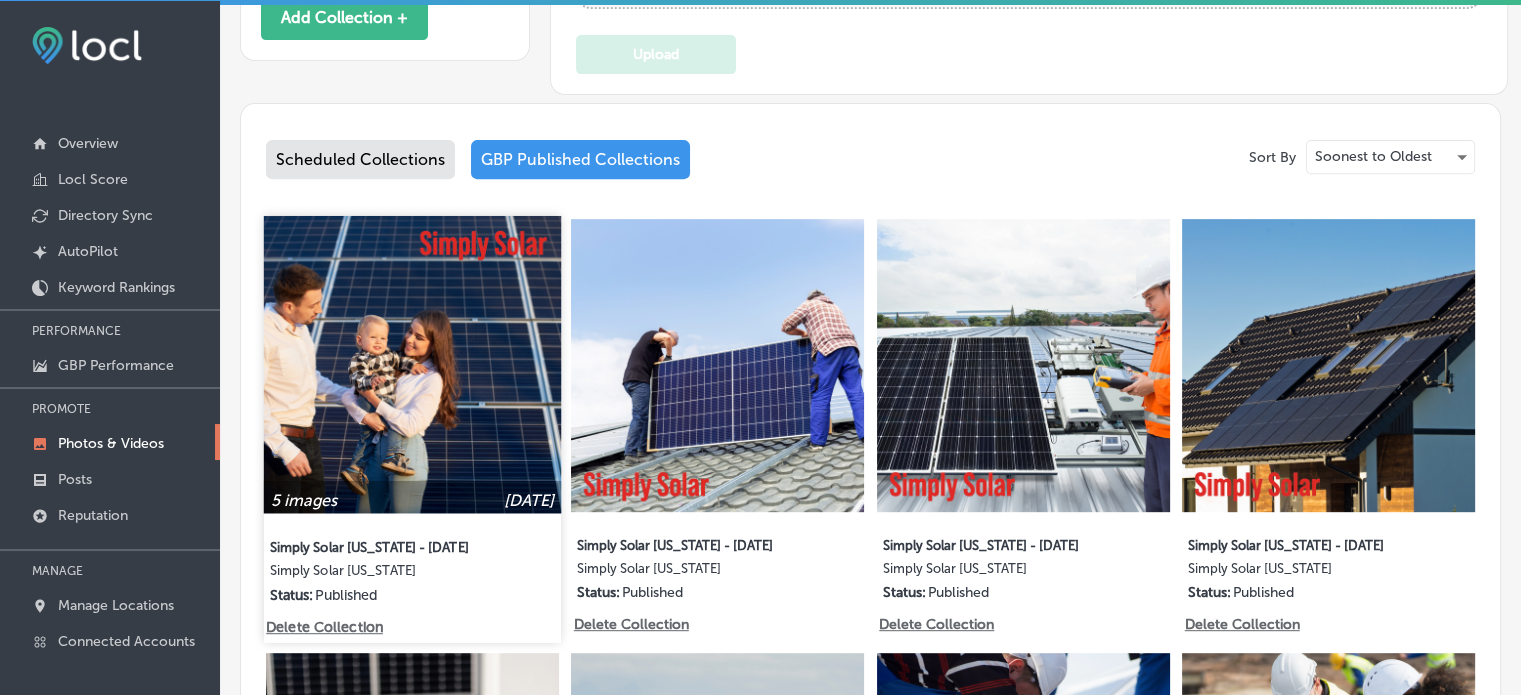 click at bounding box center (412, 364) 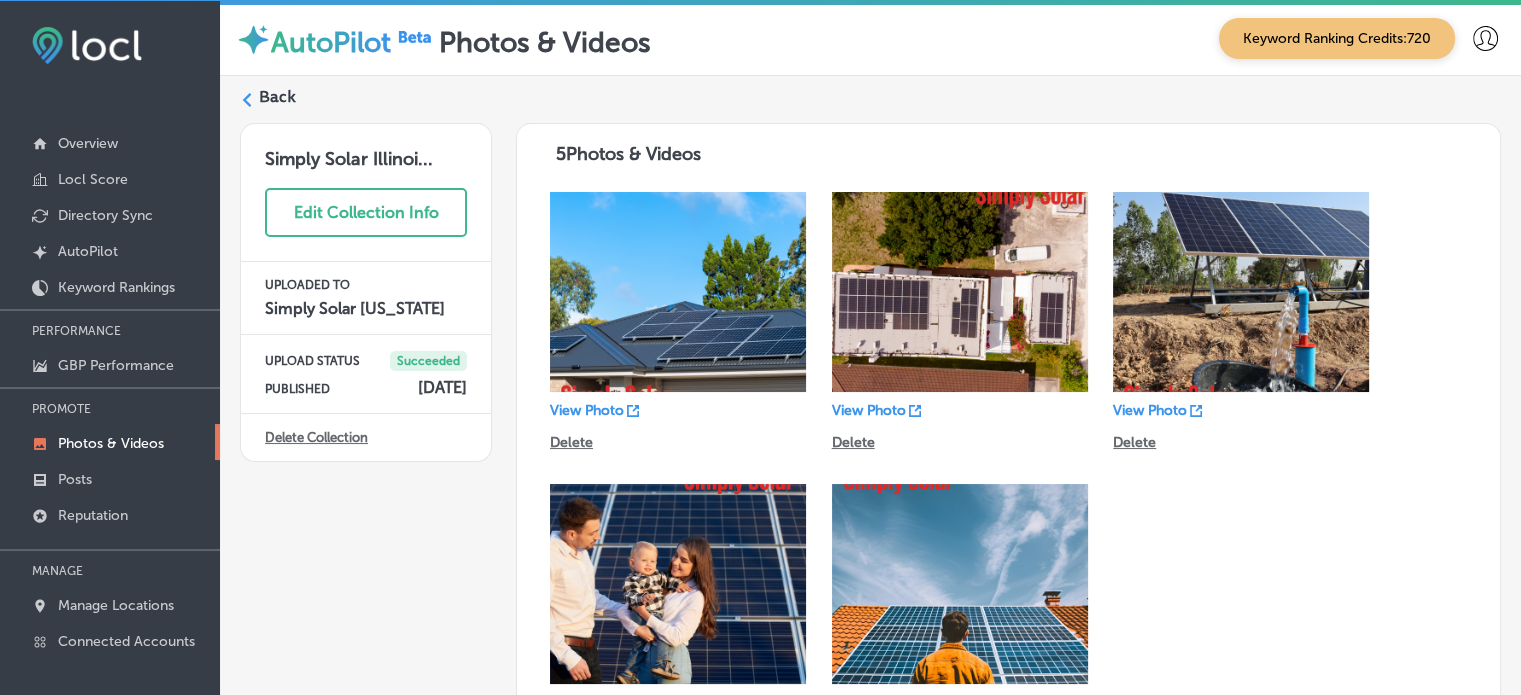 scroll, scrollTop: 62, scrollLeft: 0, axis: vertical 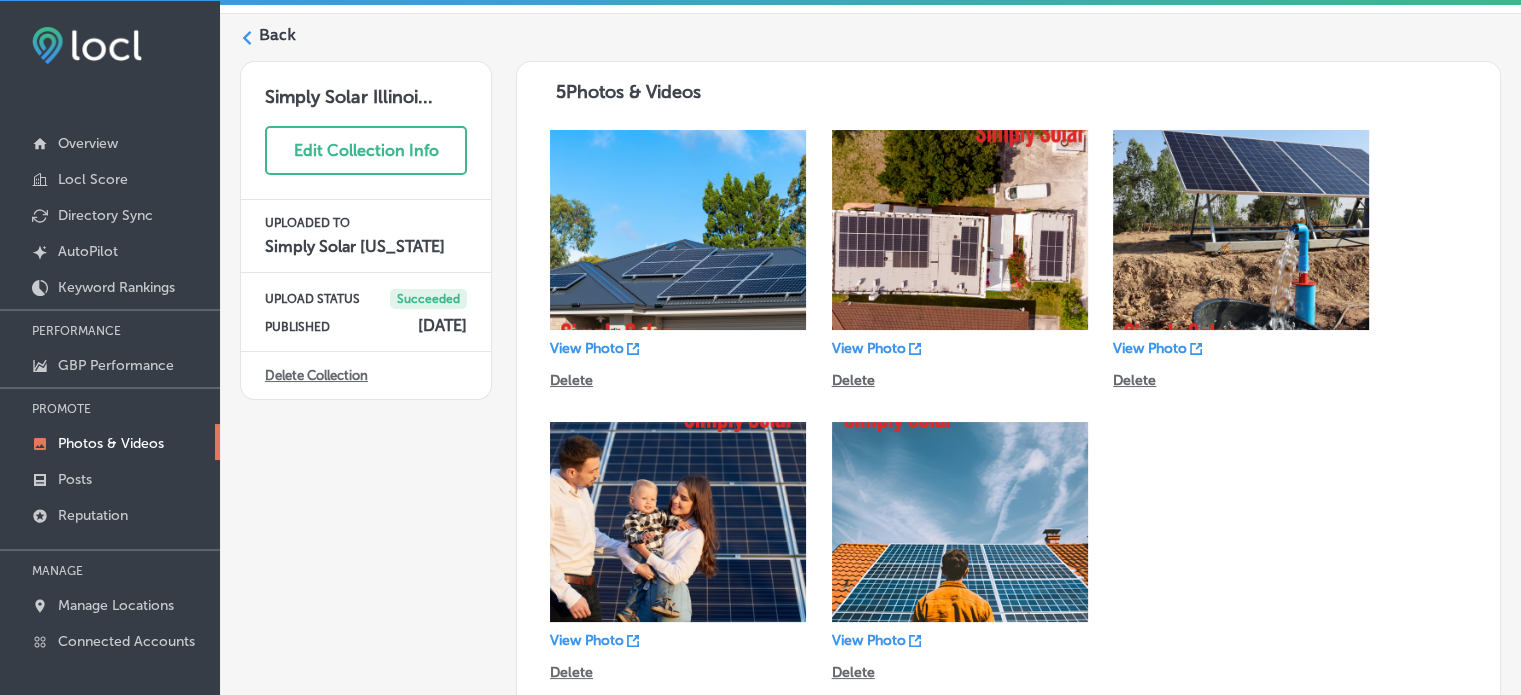 click at bounding box center (678, 522) 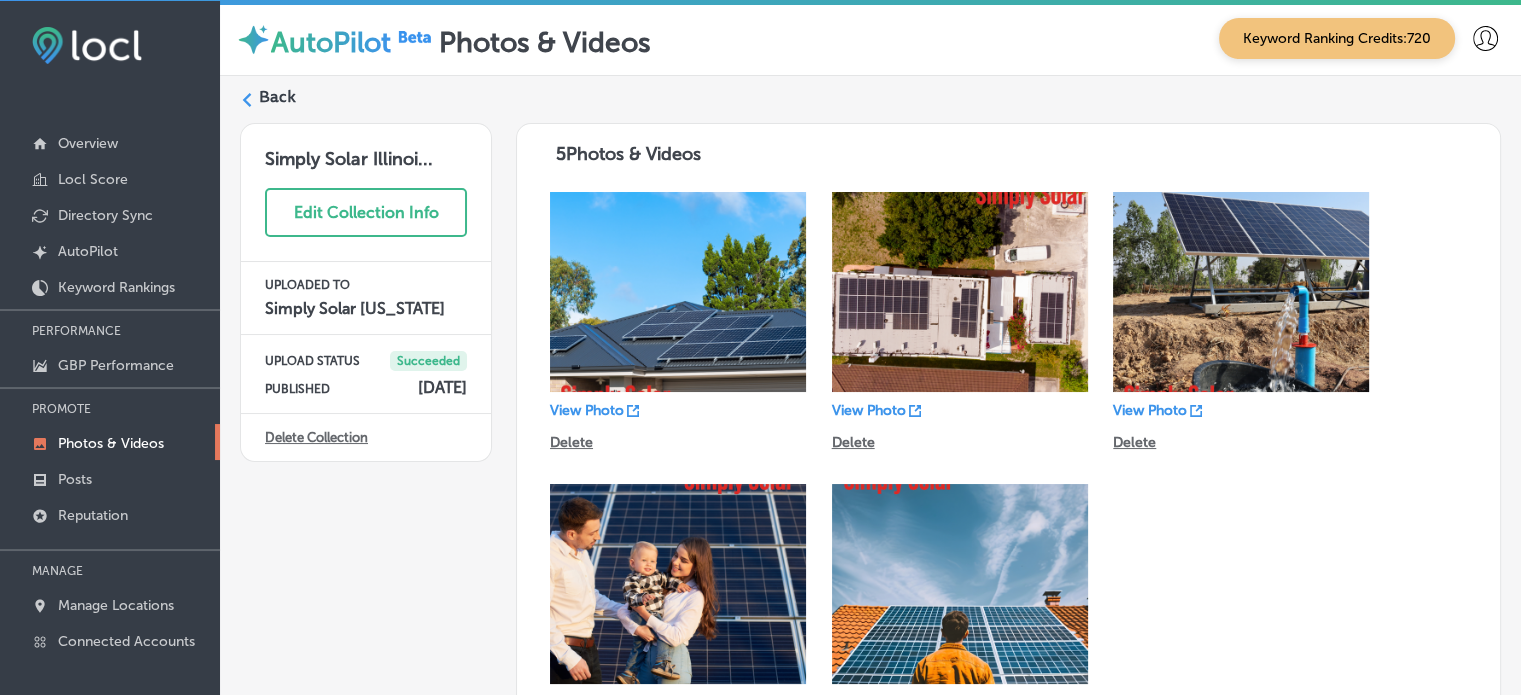 click on "Simply Solar Illinoi..." at bounding box center [366, 147] 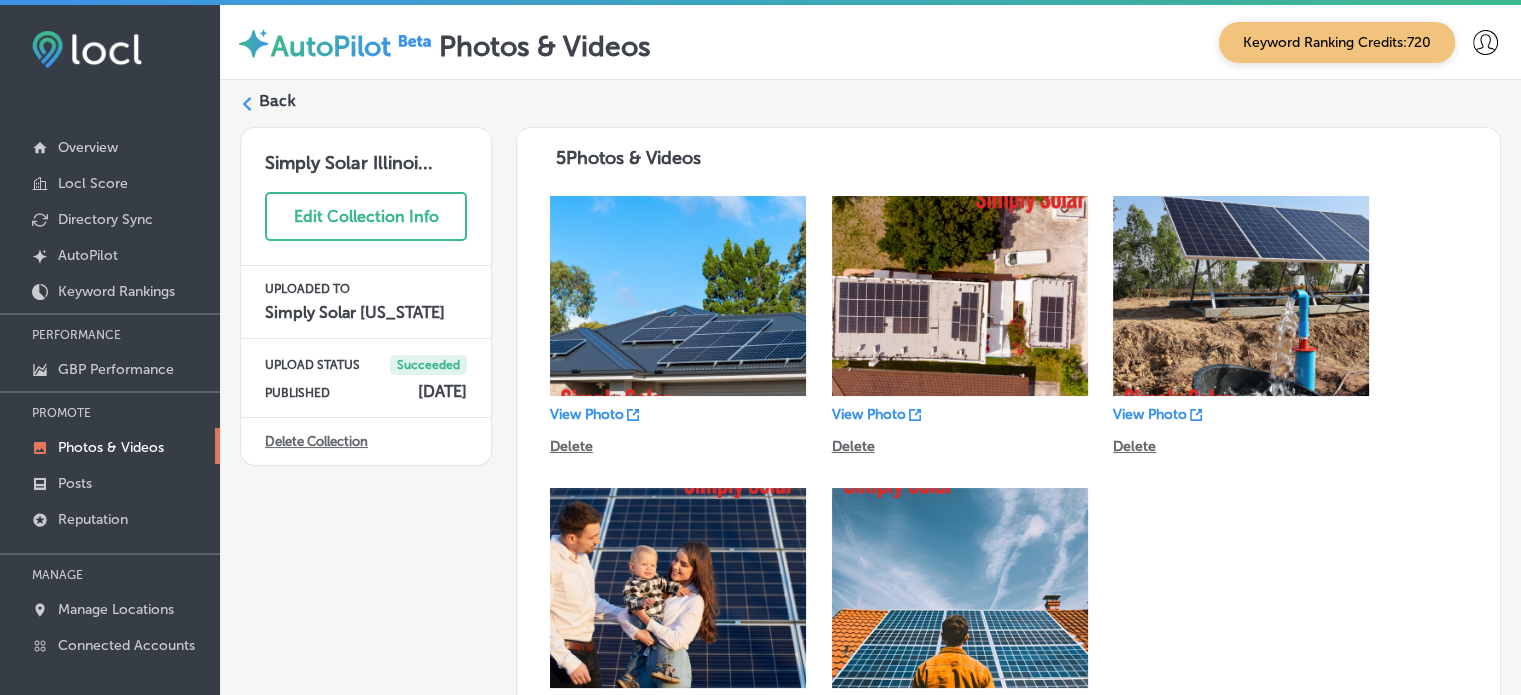 click on "Back" at bounding box center (277, 101) 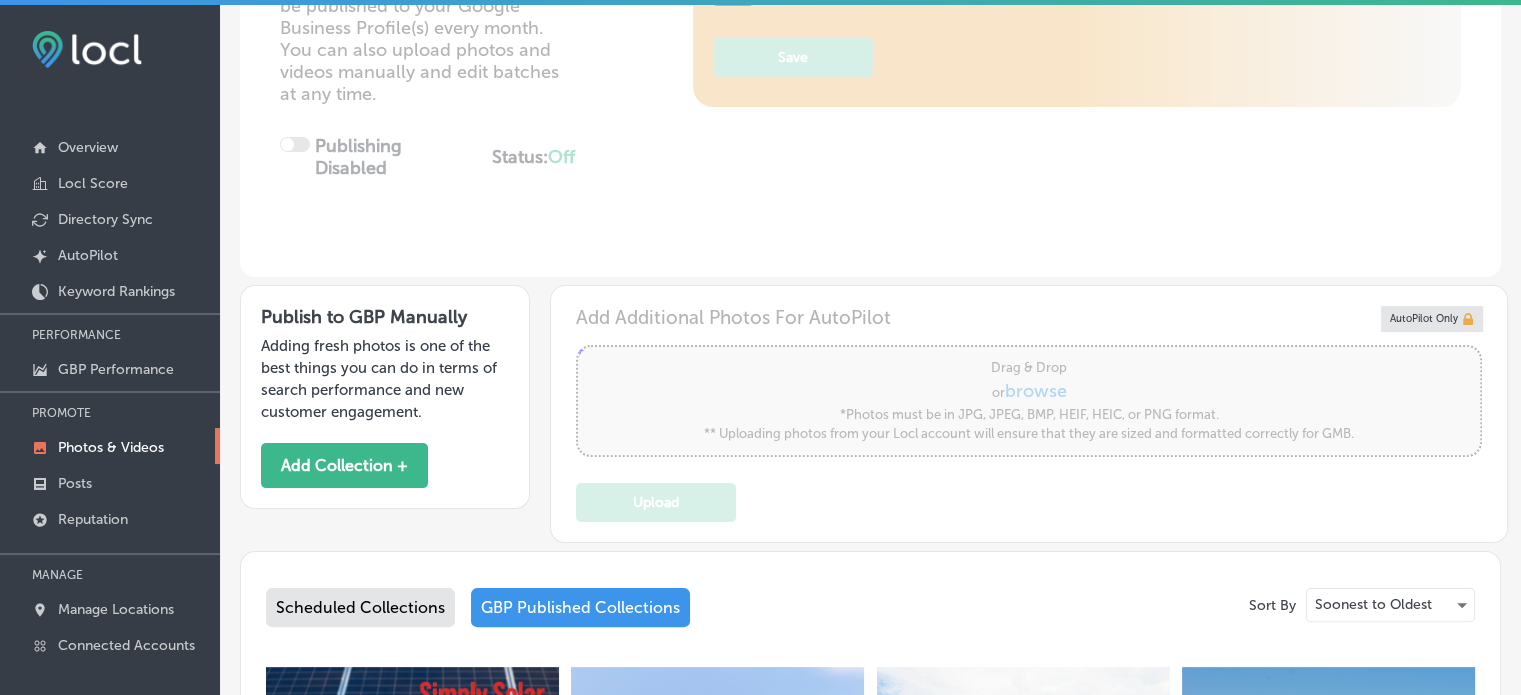 type on "5" 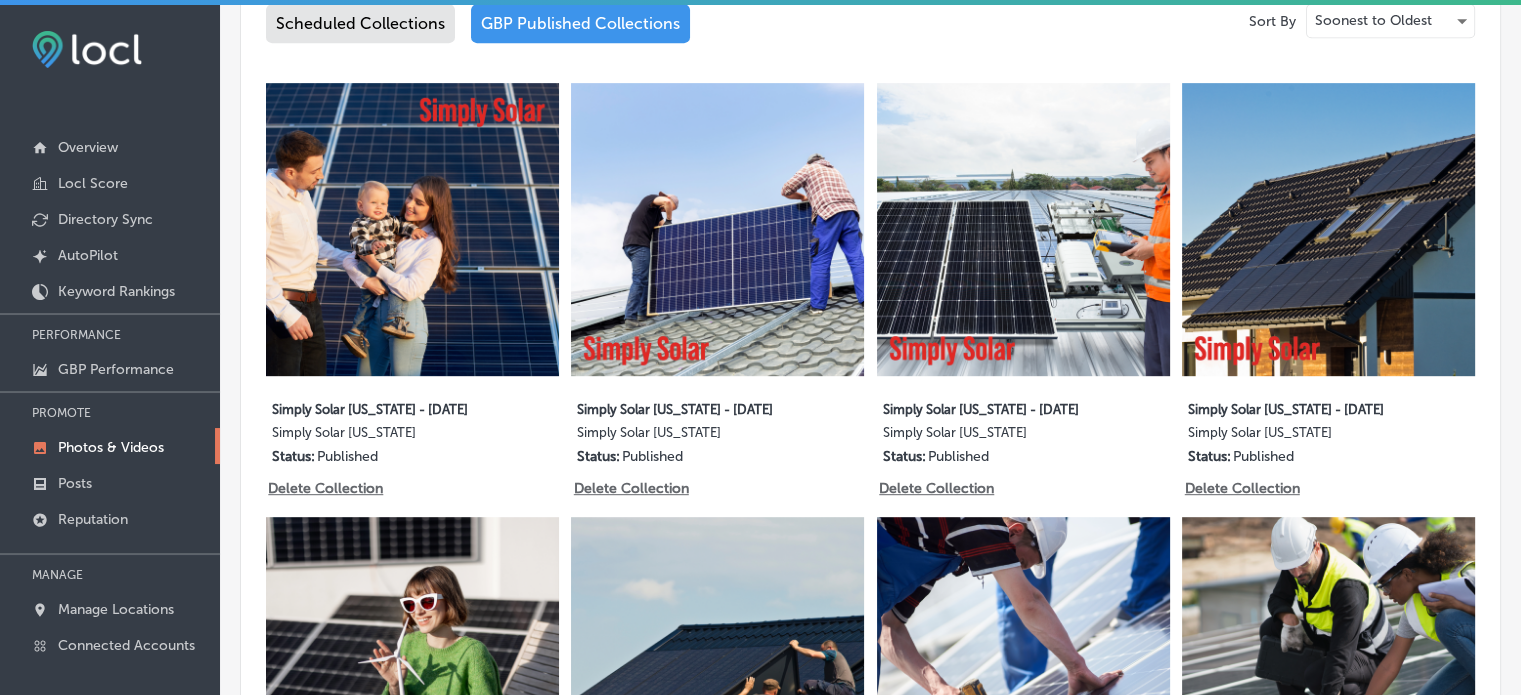 scroll, scrollTop: 940, scrollLeft: 0, axis: vertical 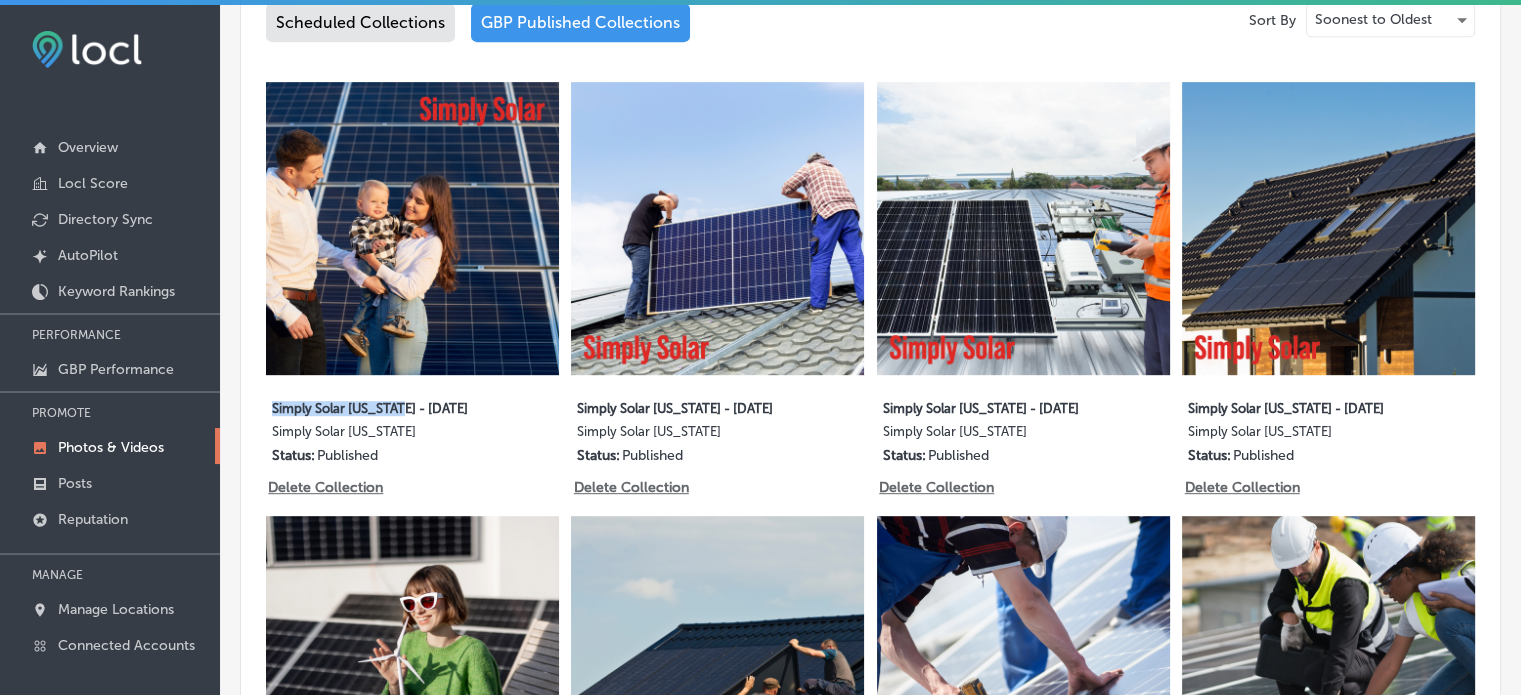 drag, startPoint x: 267, startPoint y: 398, endPoint x: 387, endPoint y: 405, distance: 120.203995 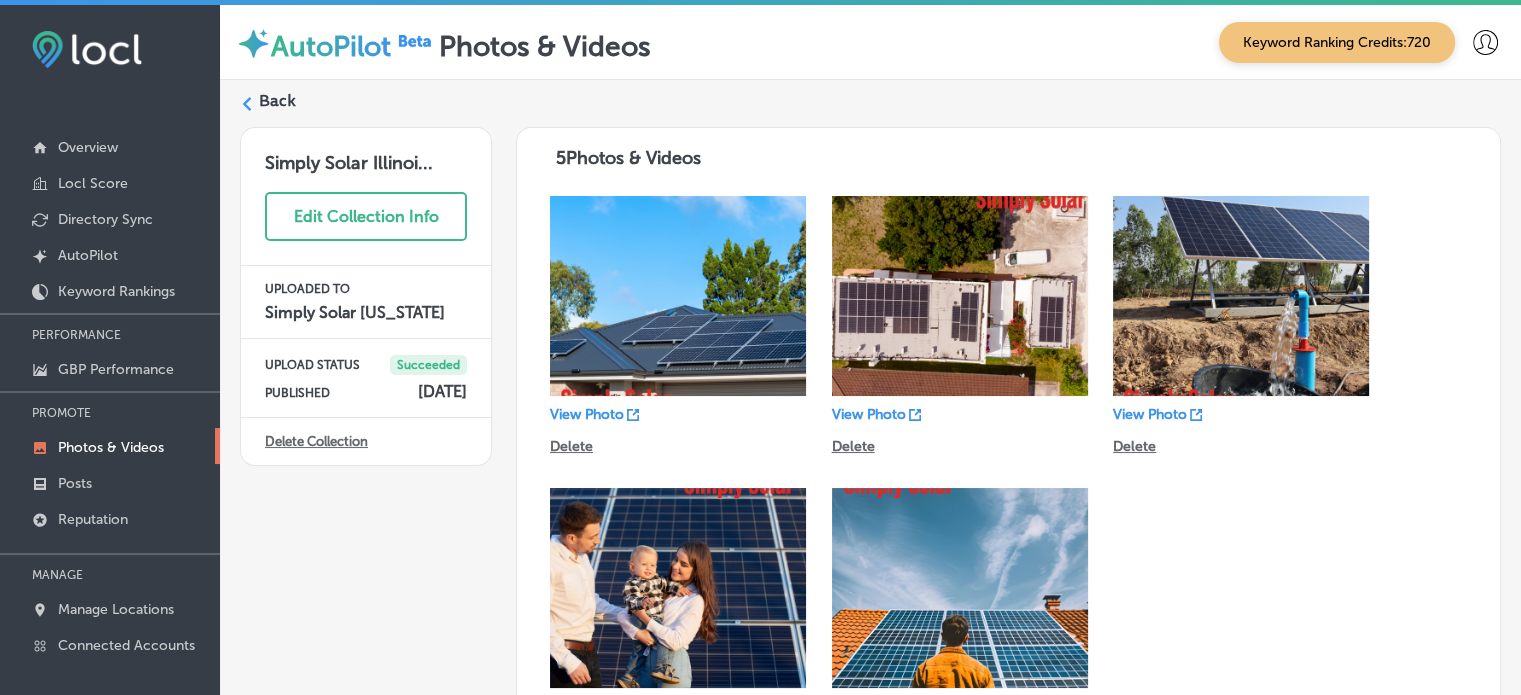 scroll, scrollTop: 60, scrollLeft: 0, axis: vertical 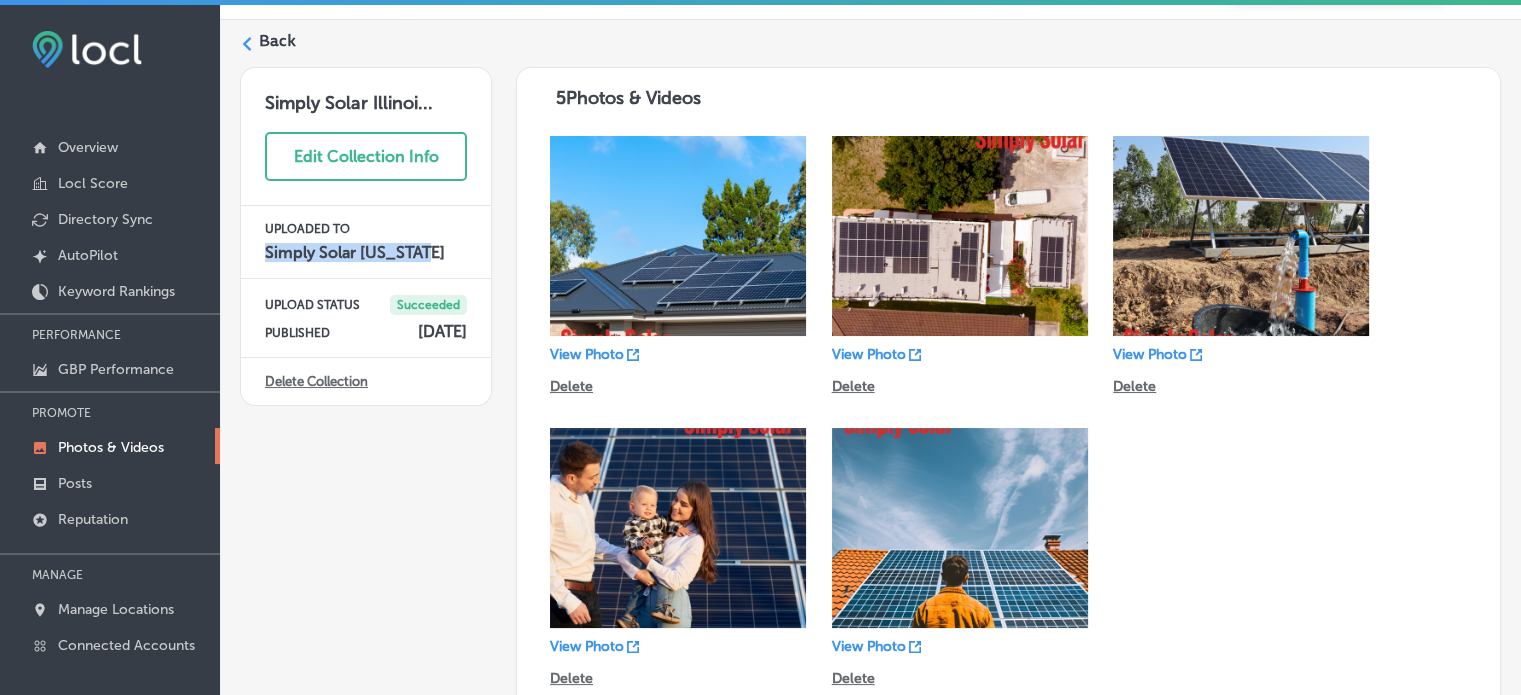 drag, startPoint x: 412, startPoint y: 247, endPoint x: 248, endPoint y: 252, distance: 164.0762 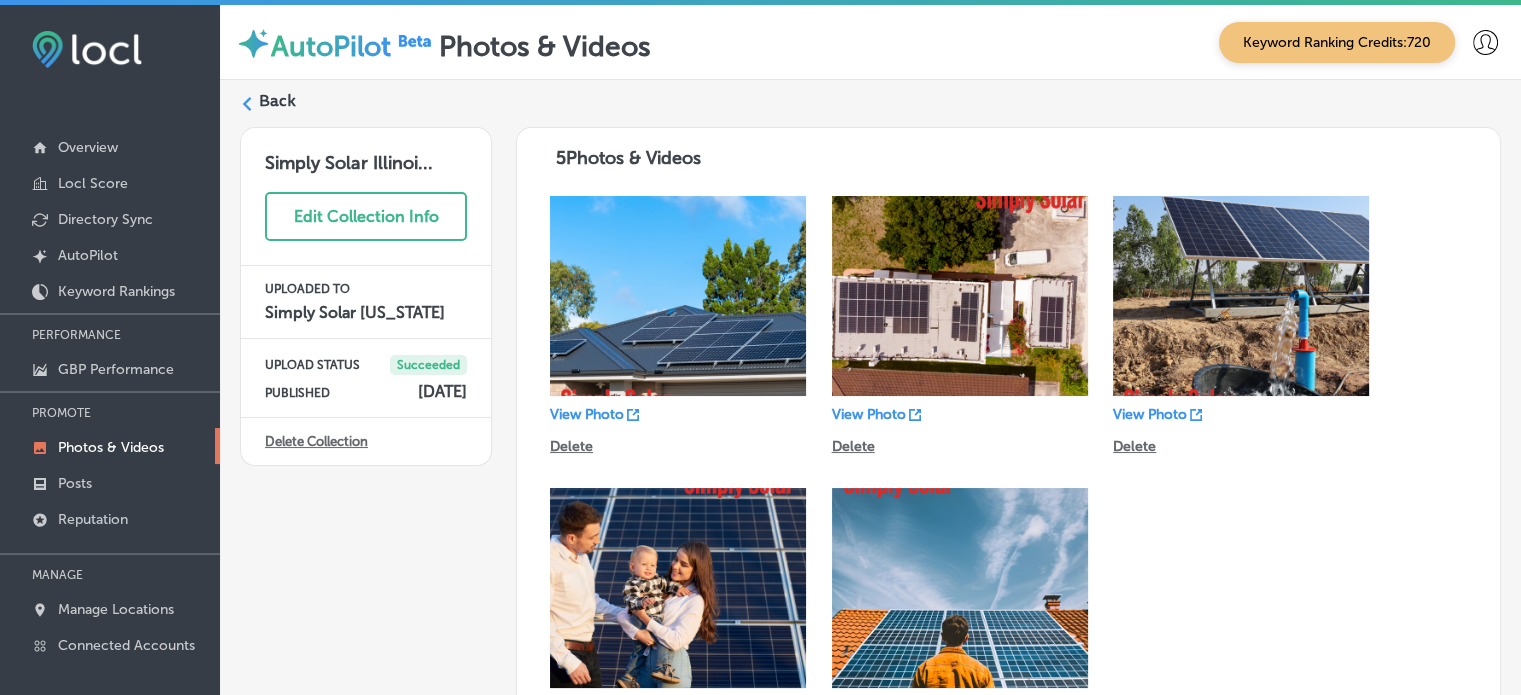 click on "Back" at bounding box center (277, 101) 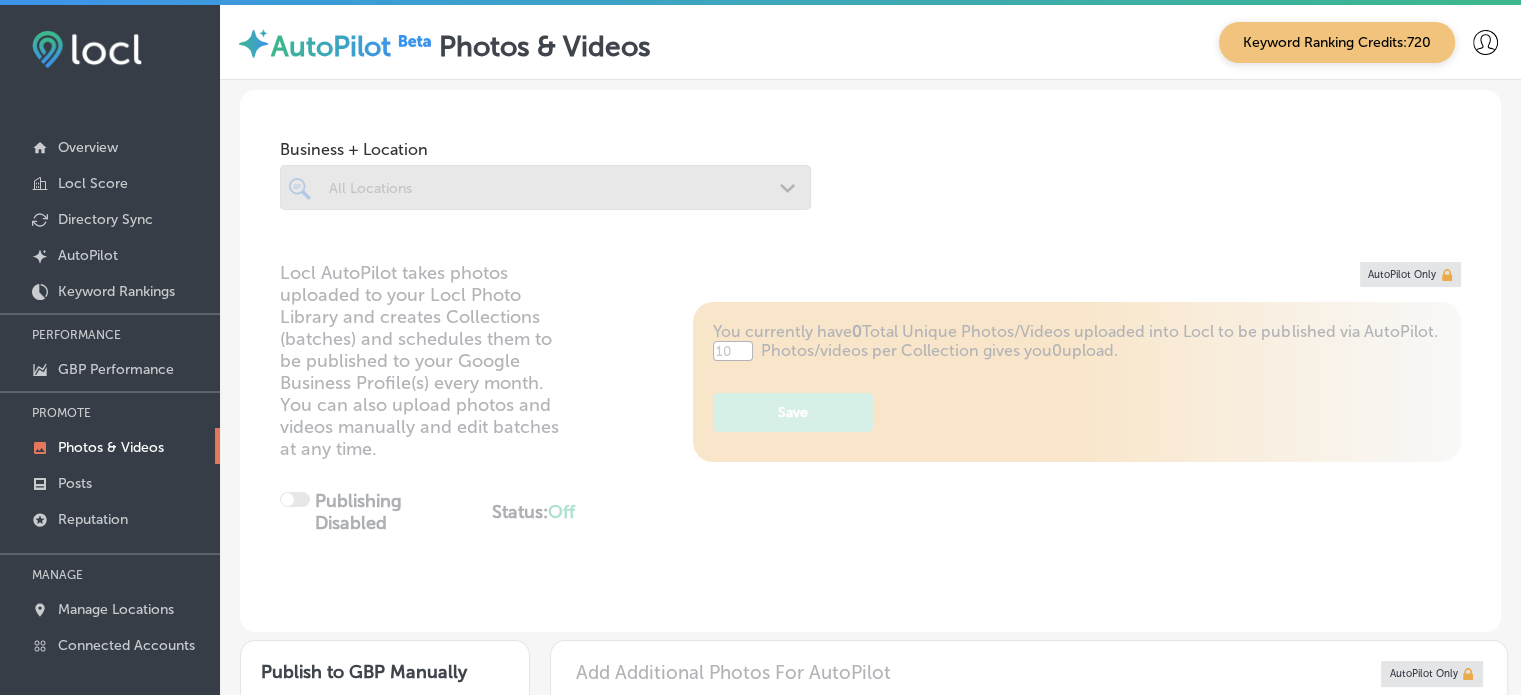 type on "5" 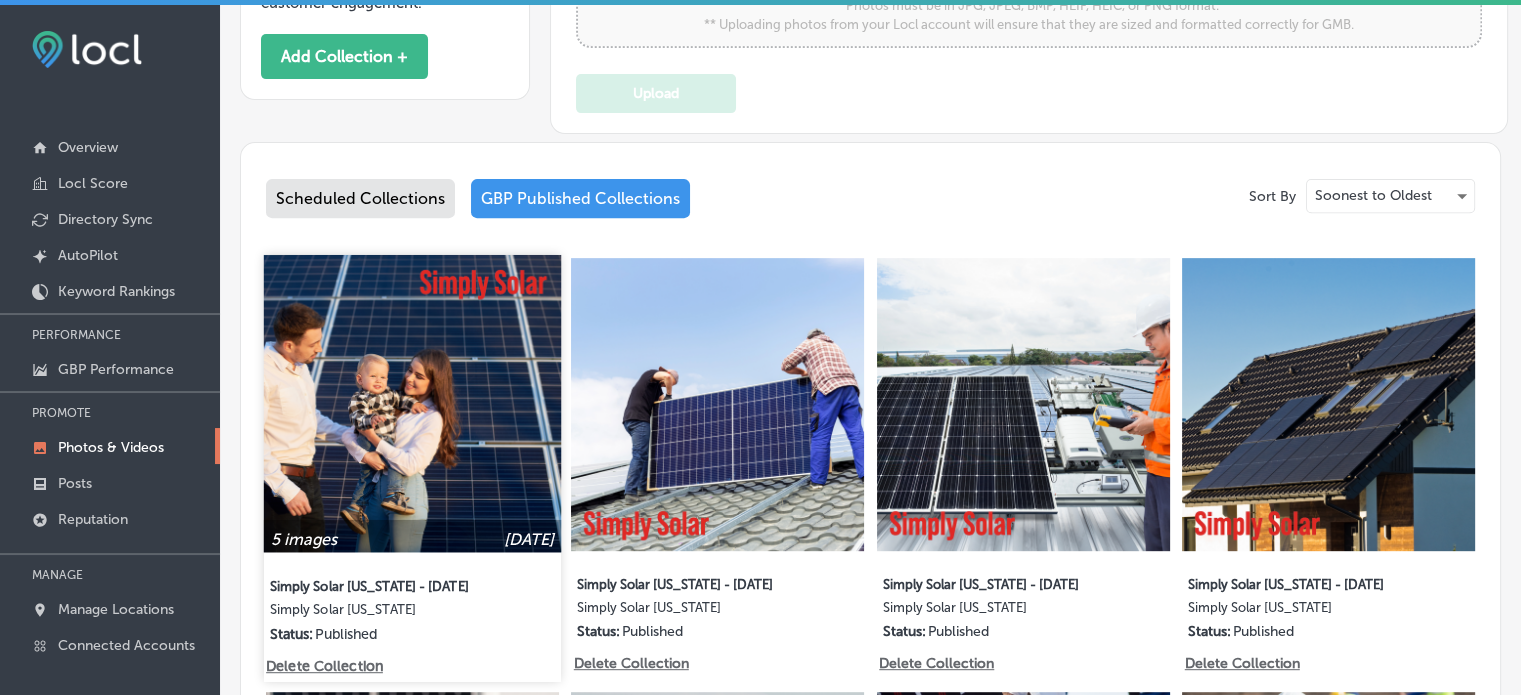 scroll, scrollTop: 748, scrollLeft: 0, axis: vertical 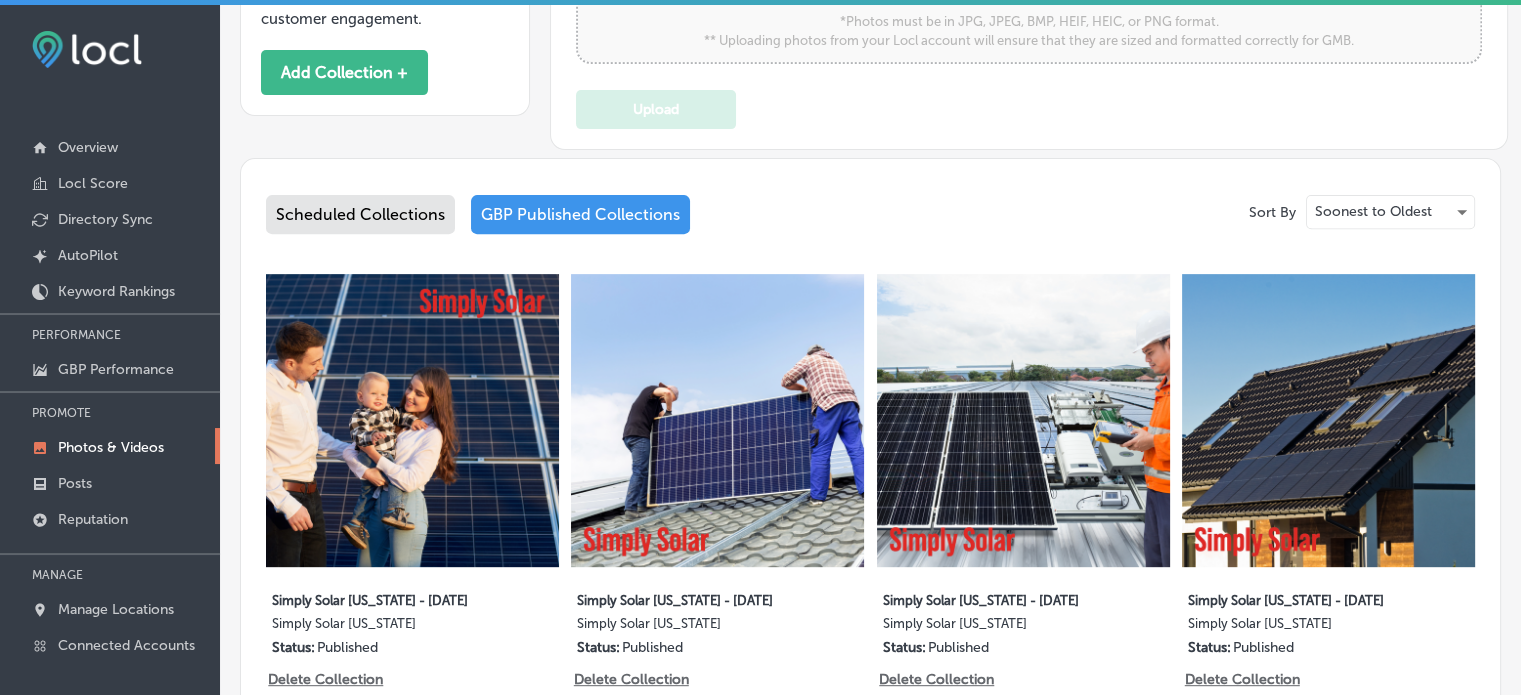 click on "Scheduled Collections" at bounding box center (360, 214) 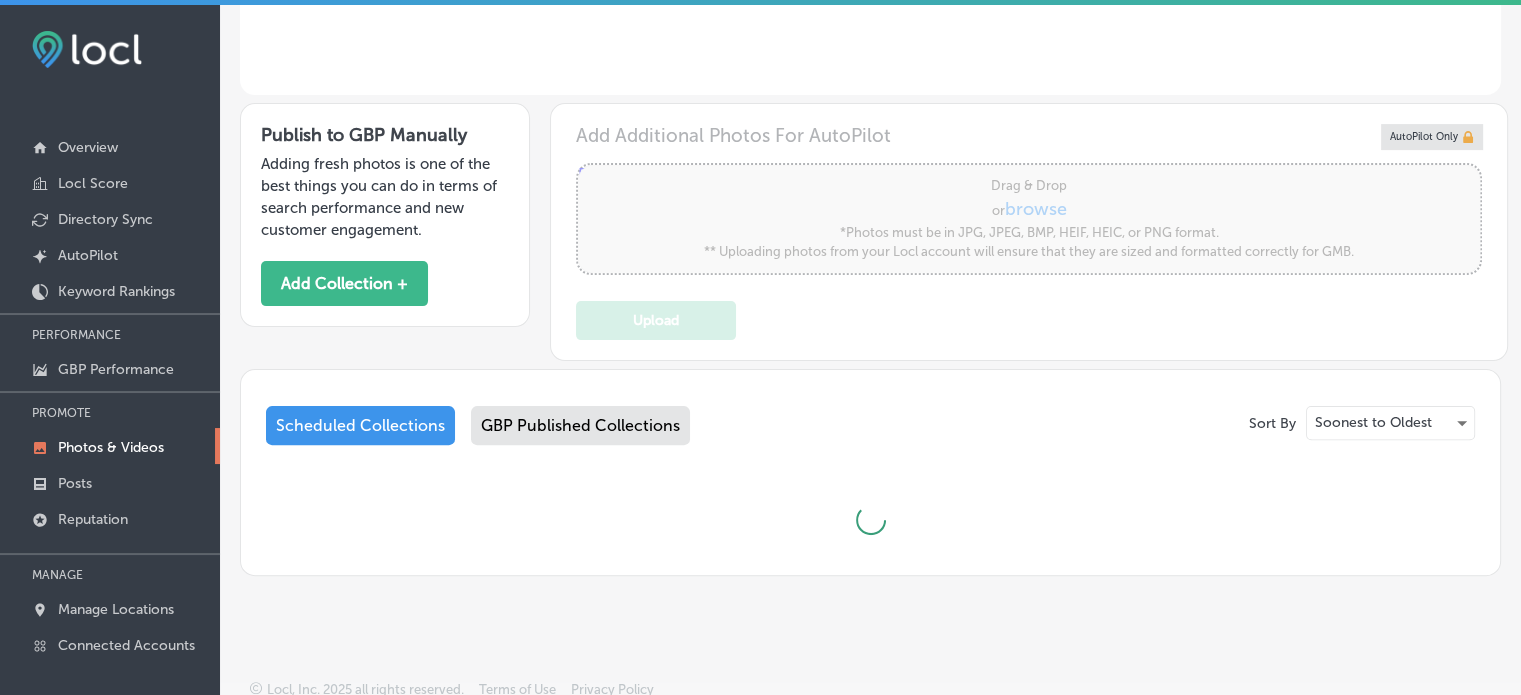 scroll, scrollTop: 628, scrollLeft: 0, axis: vertical 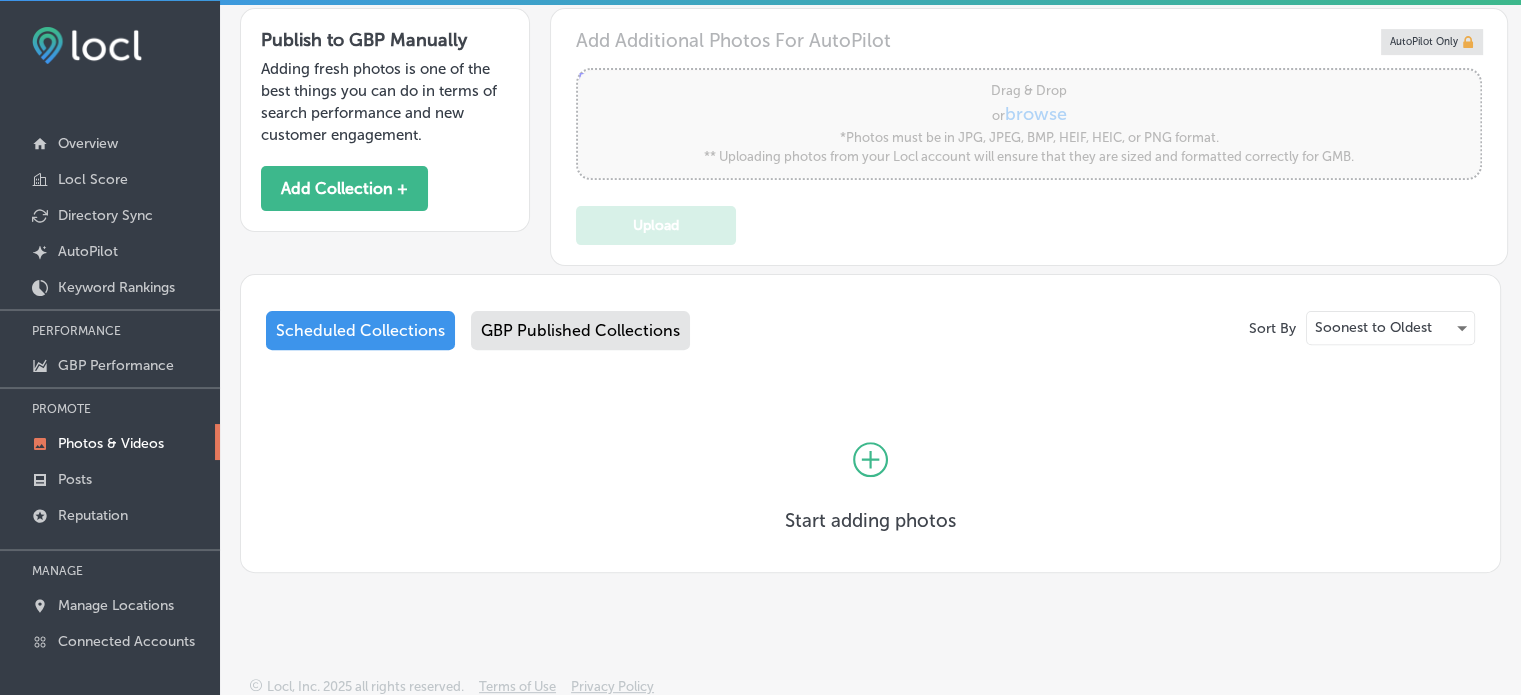 click 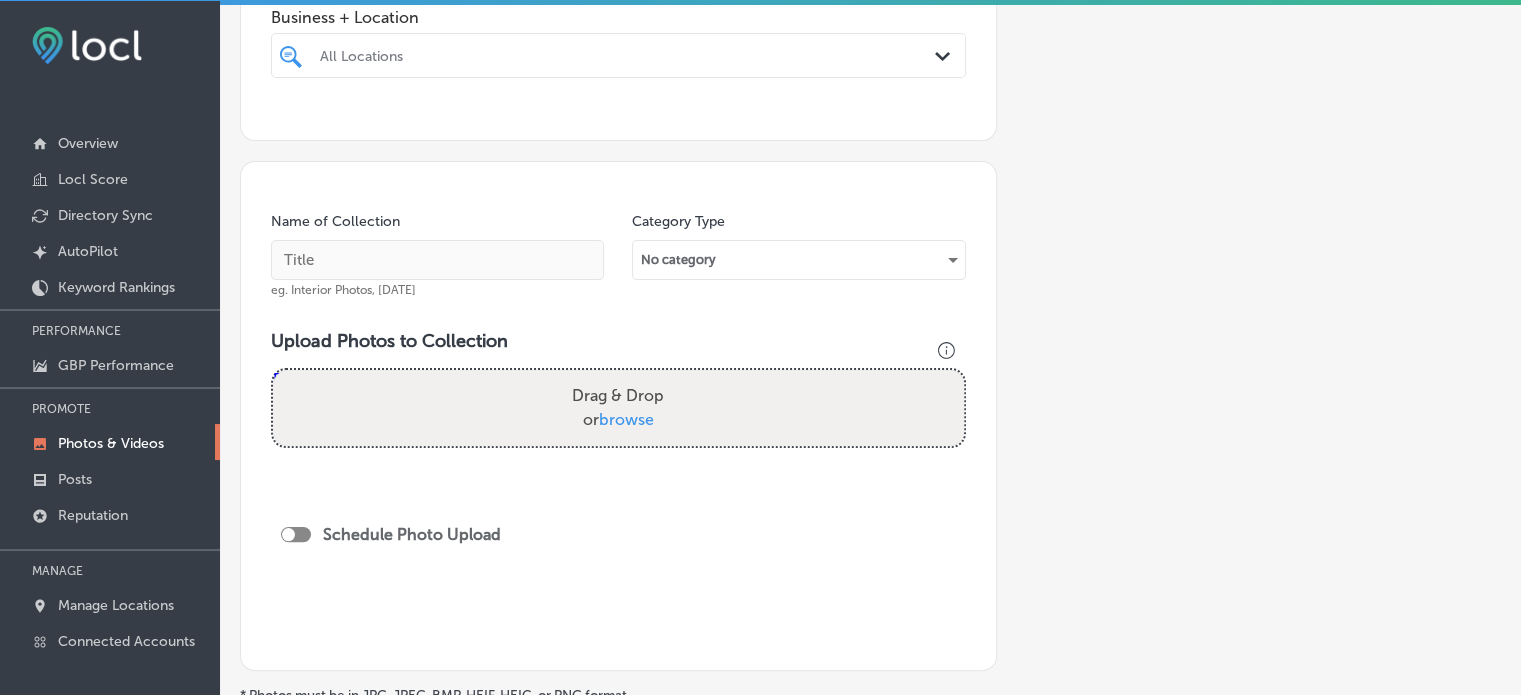 scroll, scrollTop: 414, scrollLeft: 0, axis: vertical 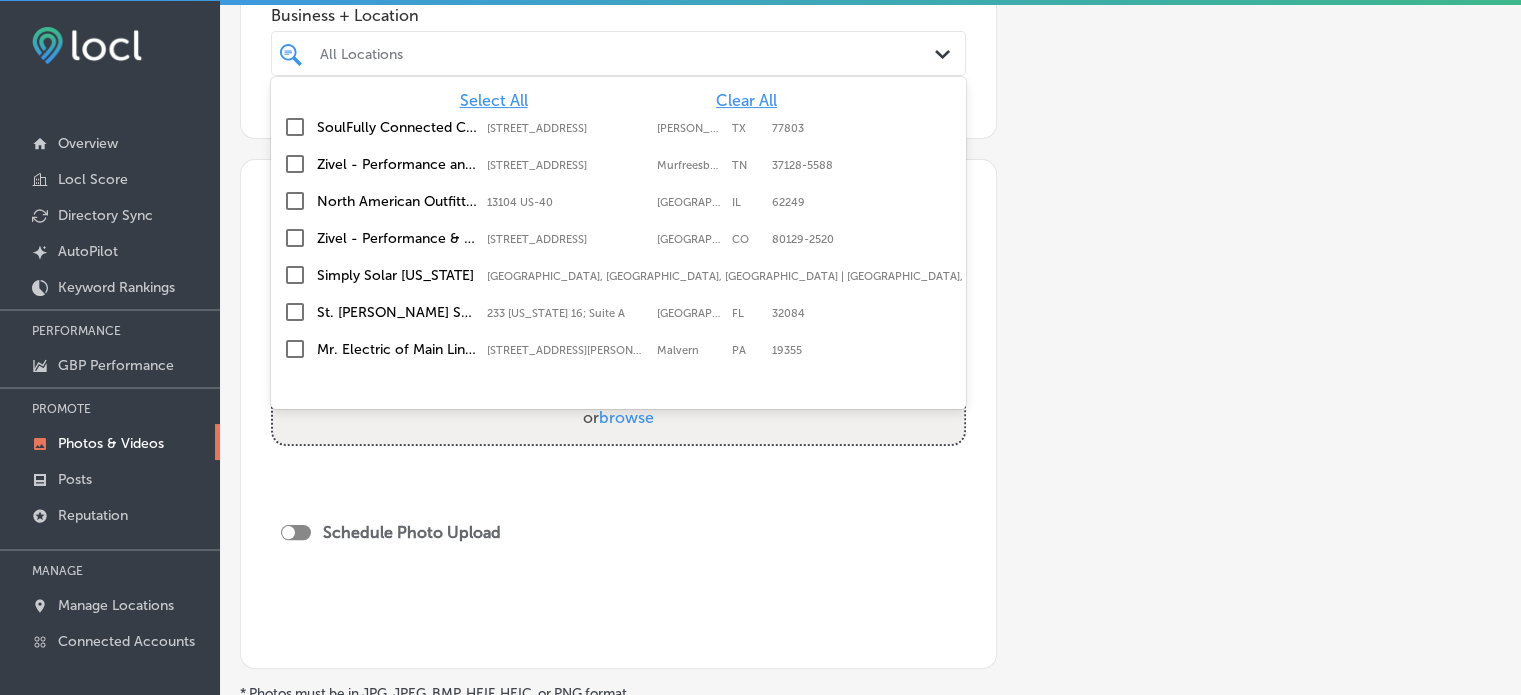 click on "All Locations" at bounding box center [628, 53] 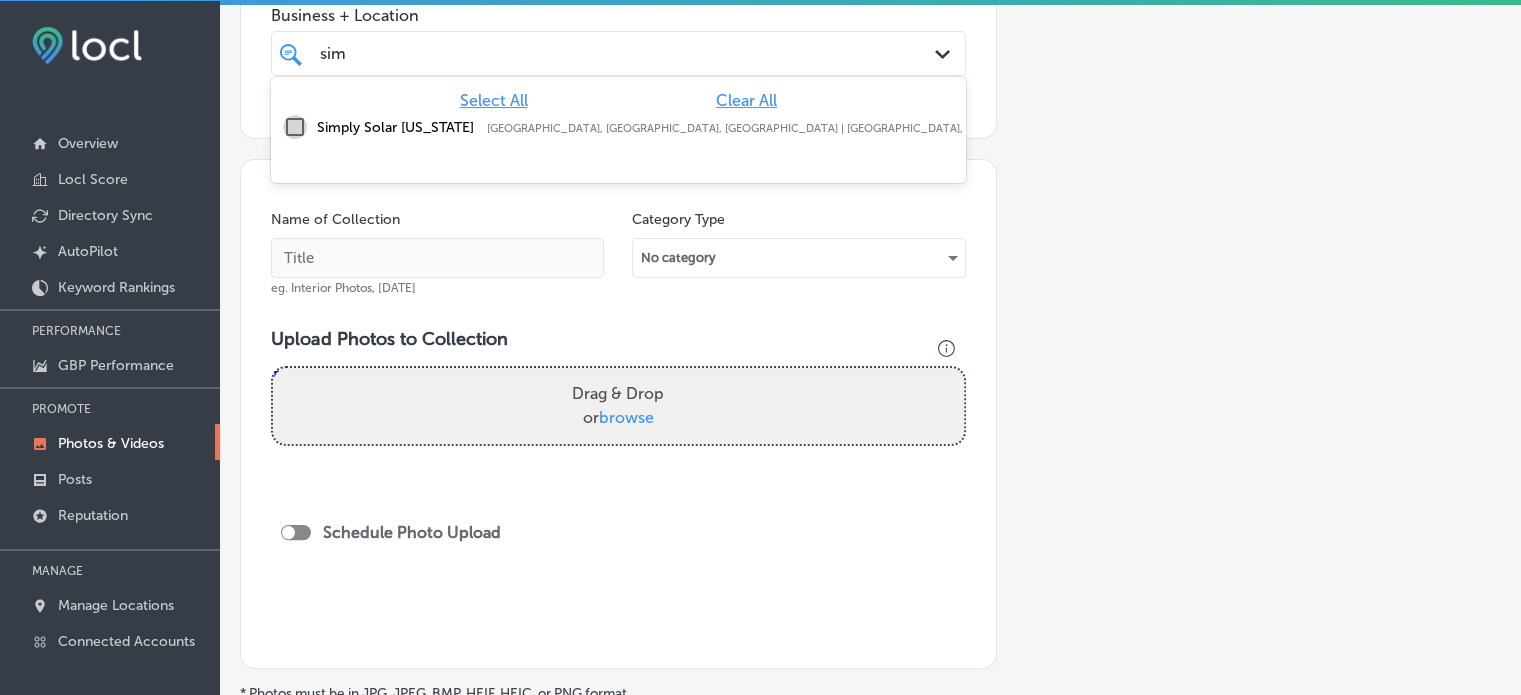 click at bounding box center (295, 127) 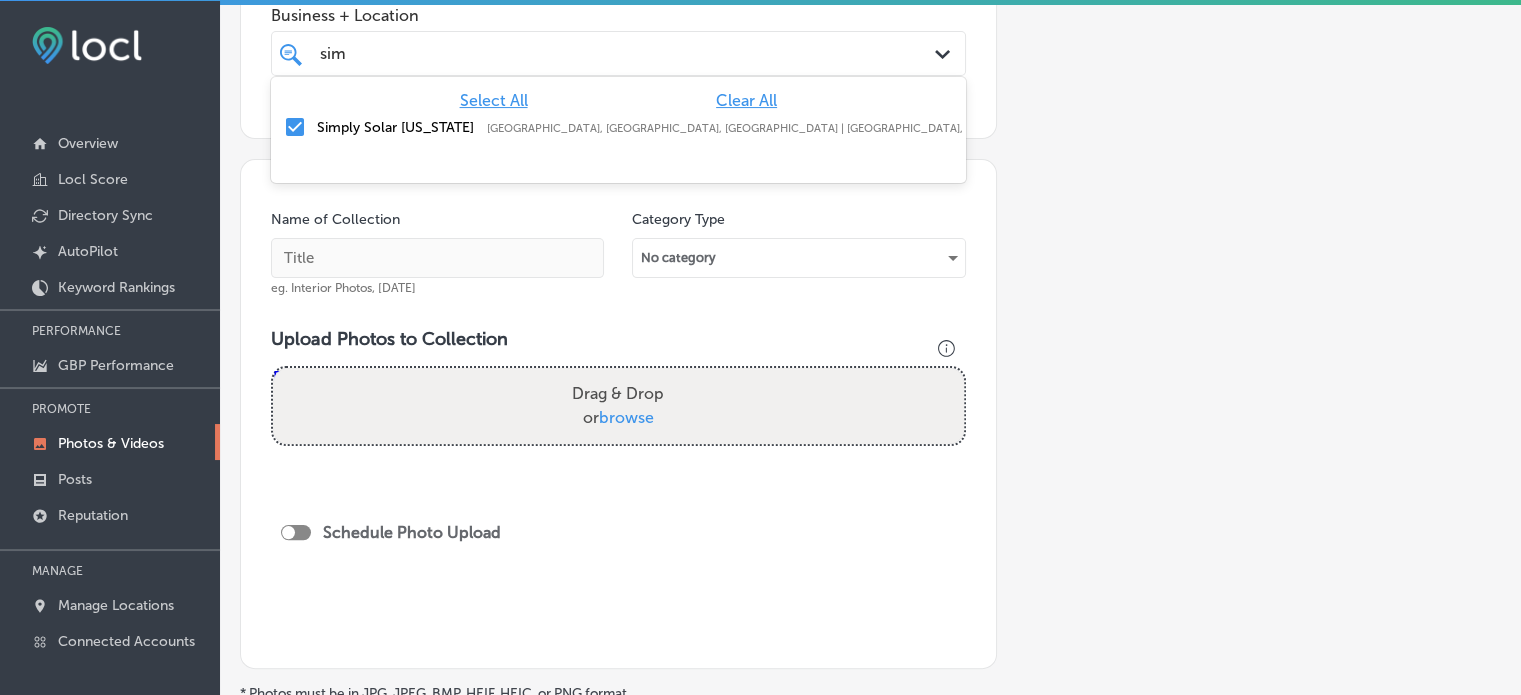 type on "sim" 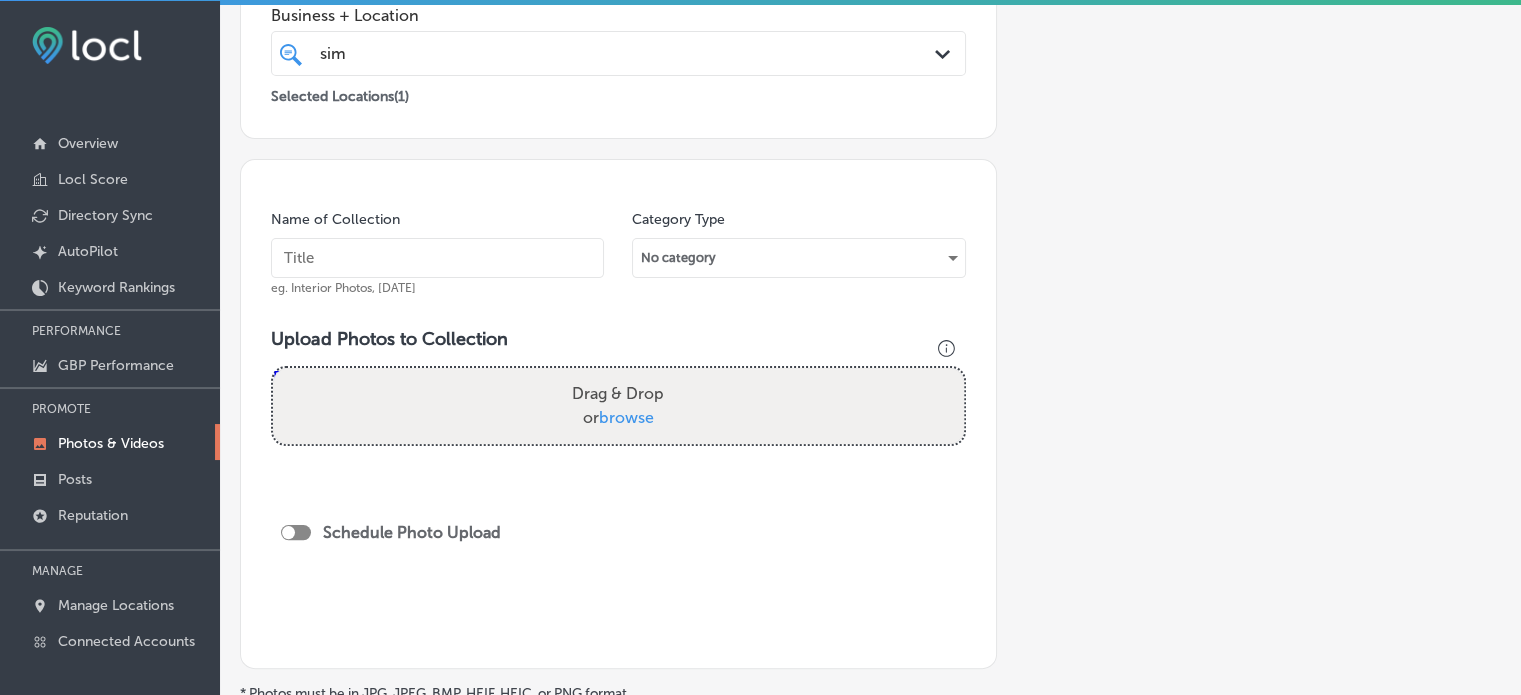 click at bounding box center [437, 258] 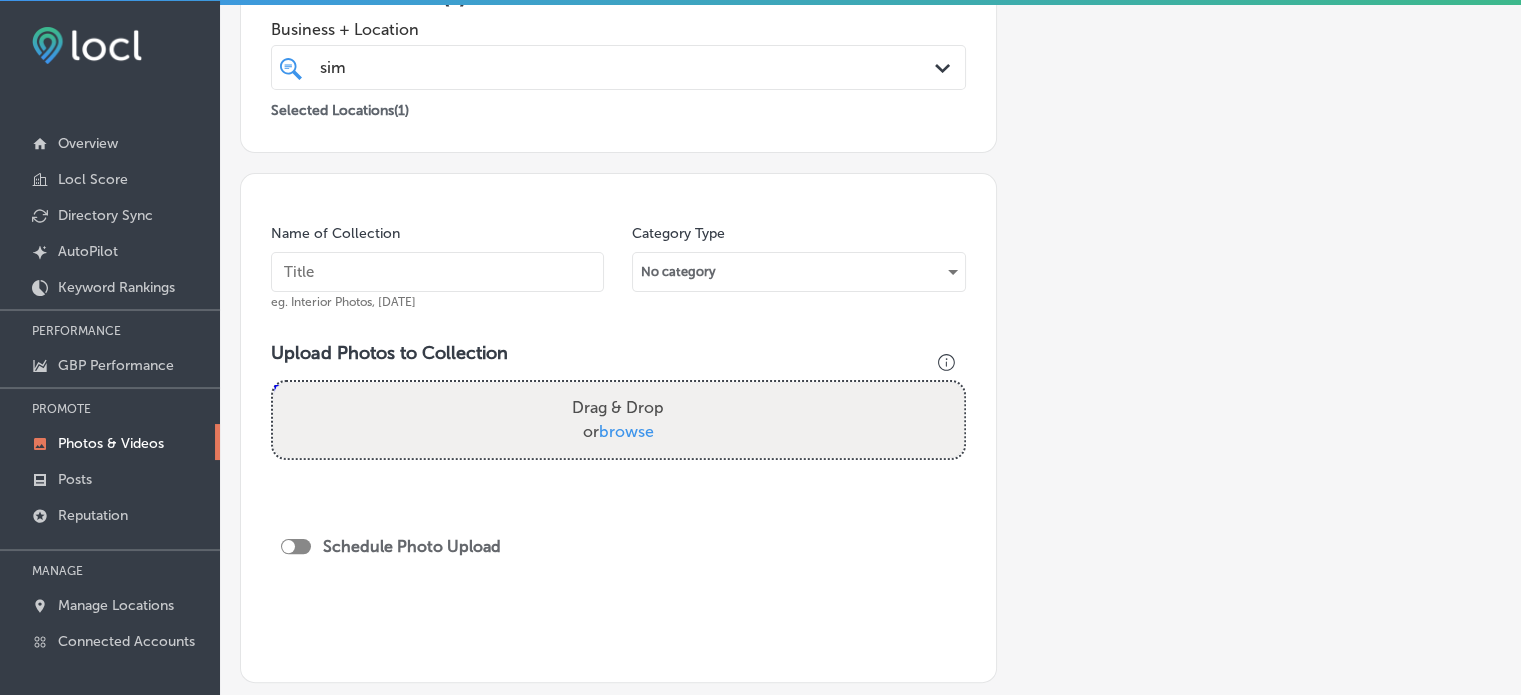 scroll, scrollTop: 402, scrollLeft: 0, axis: vertical 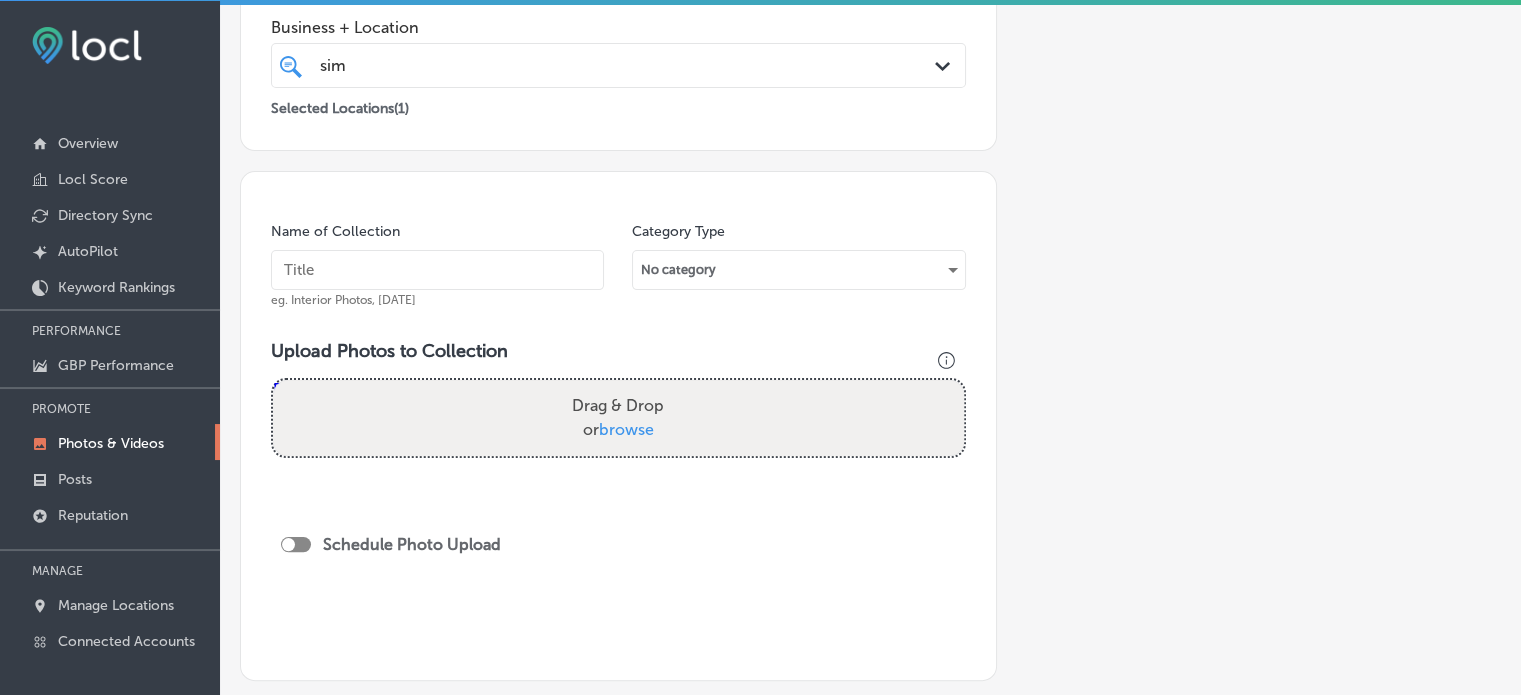 click at bounding box center (437, 270) 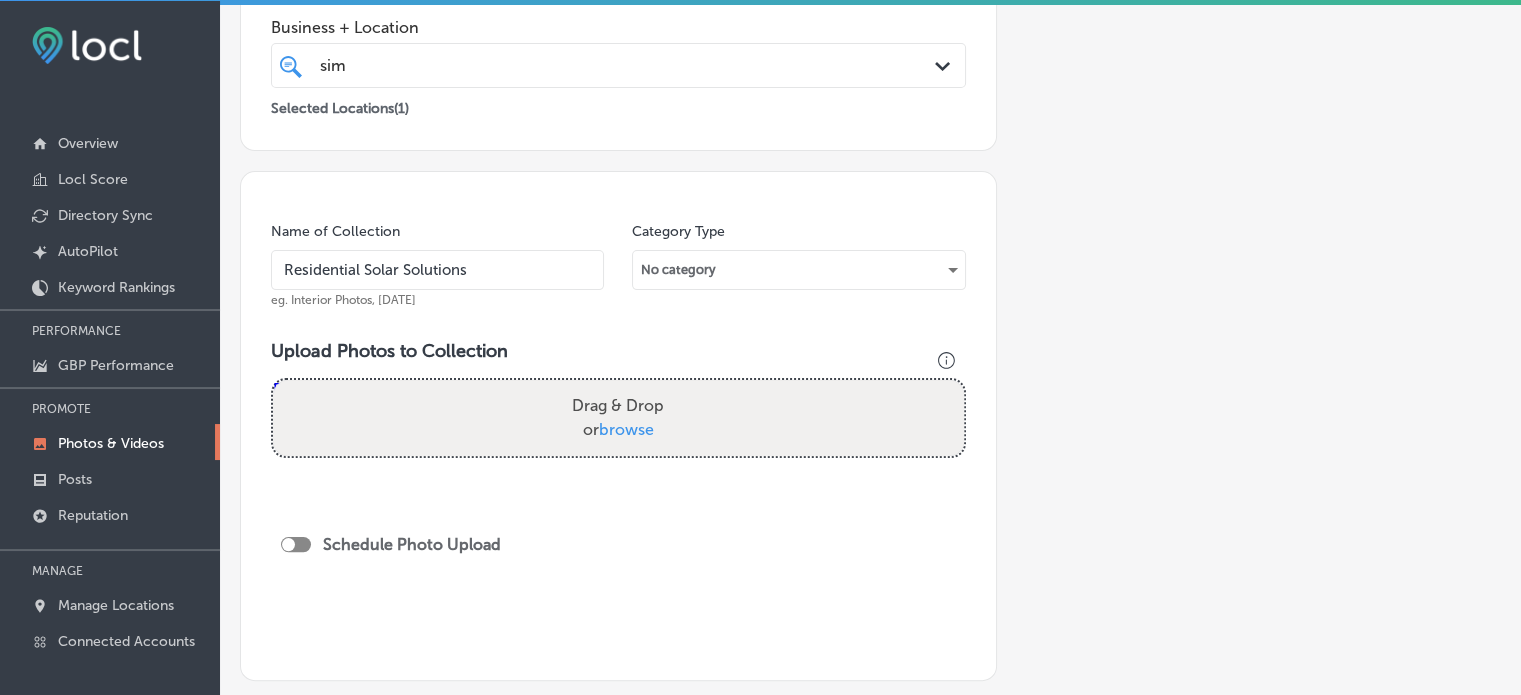 type on "Residential Solar Solutions" 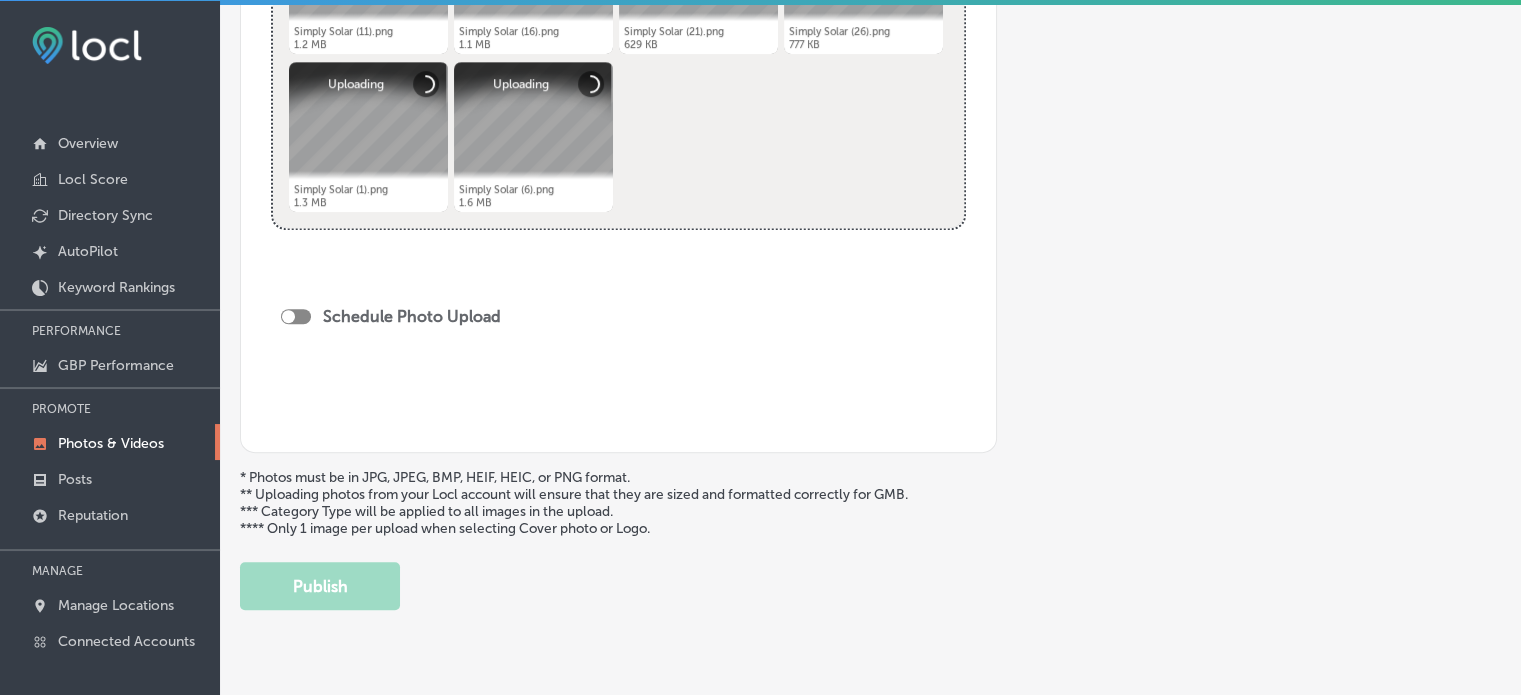 scroll, scrollTop: 955, scrollLeft: 0, axis: vertical 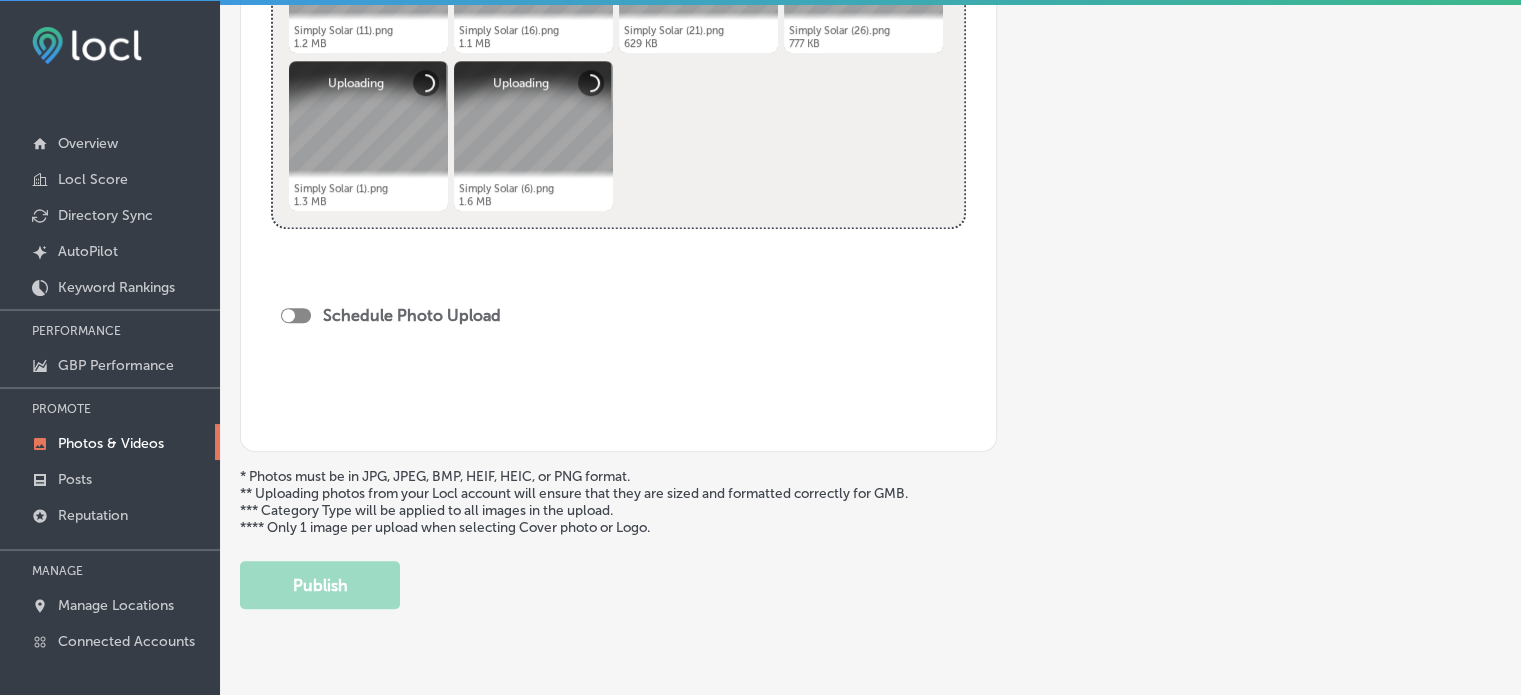 click at bounding box center [296, 315] 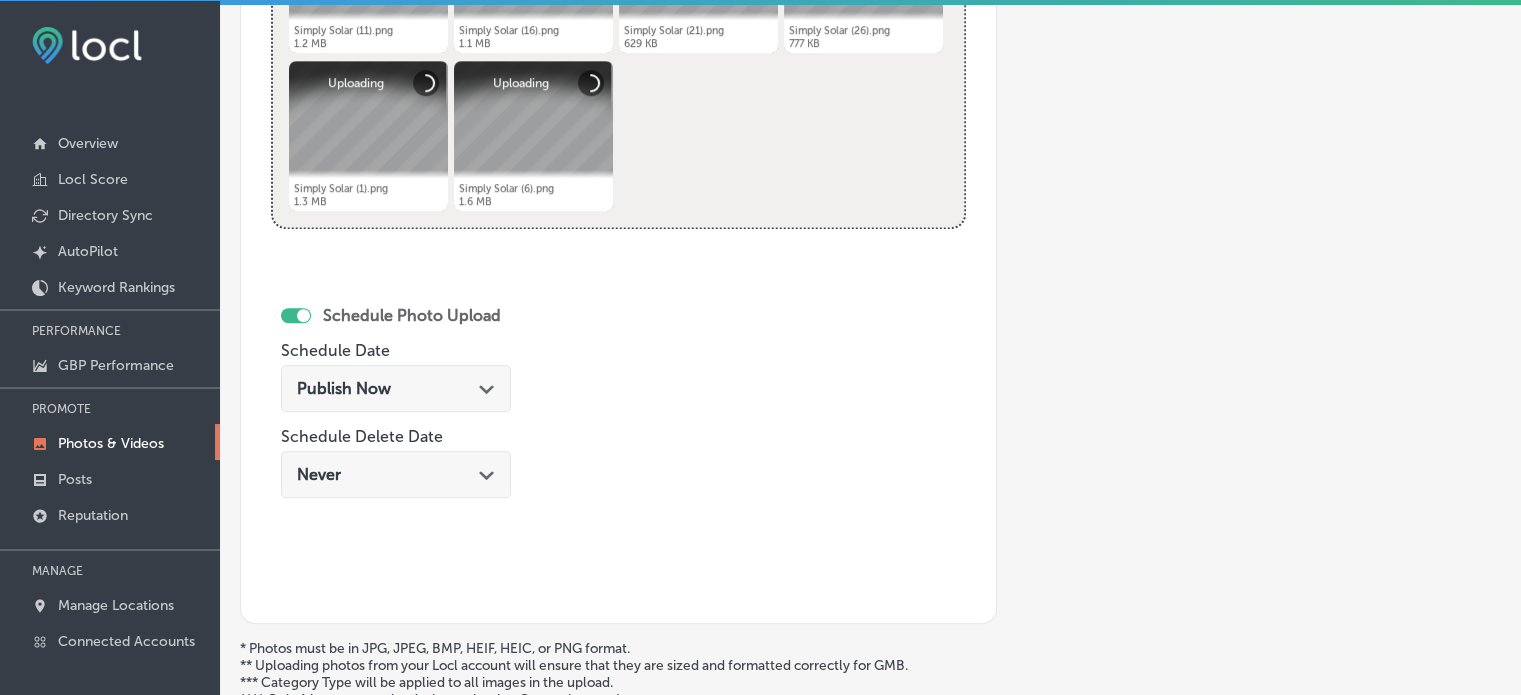 click 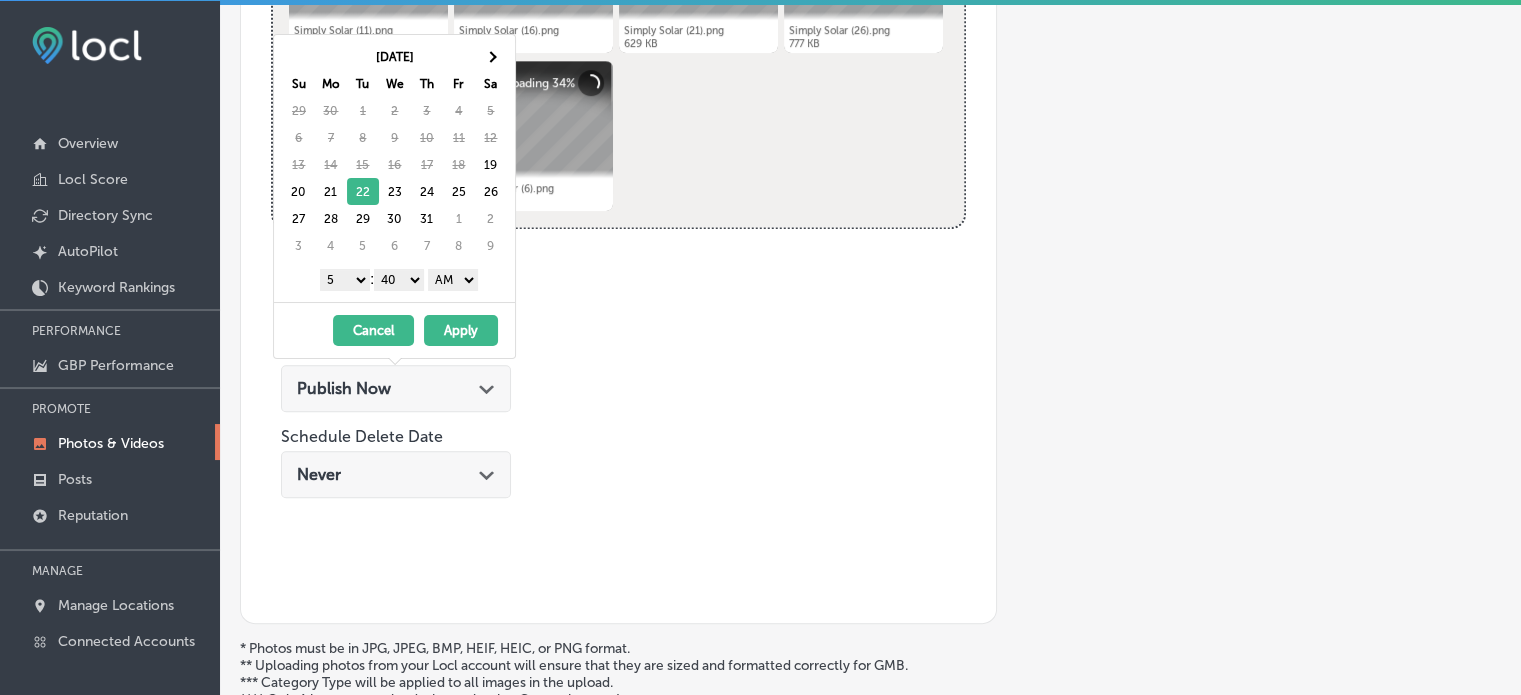 click on "1 2 3 4 5 6 7 8 9 10 11 12" at bounding box center [345, 280] 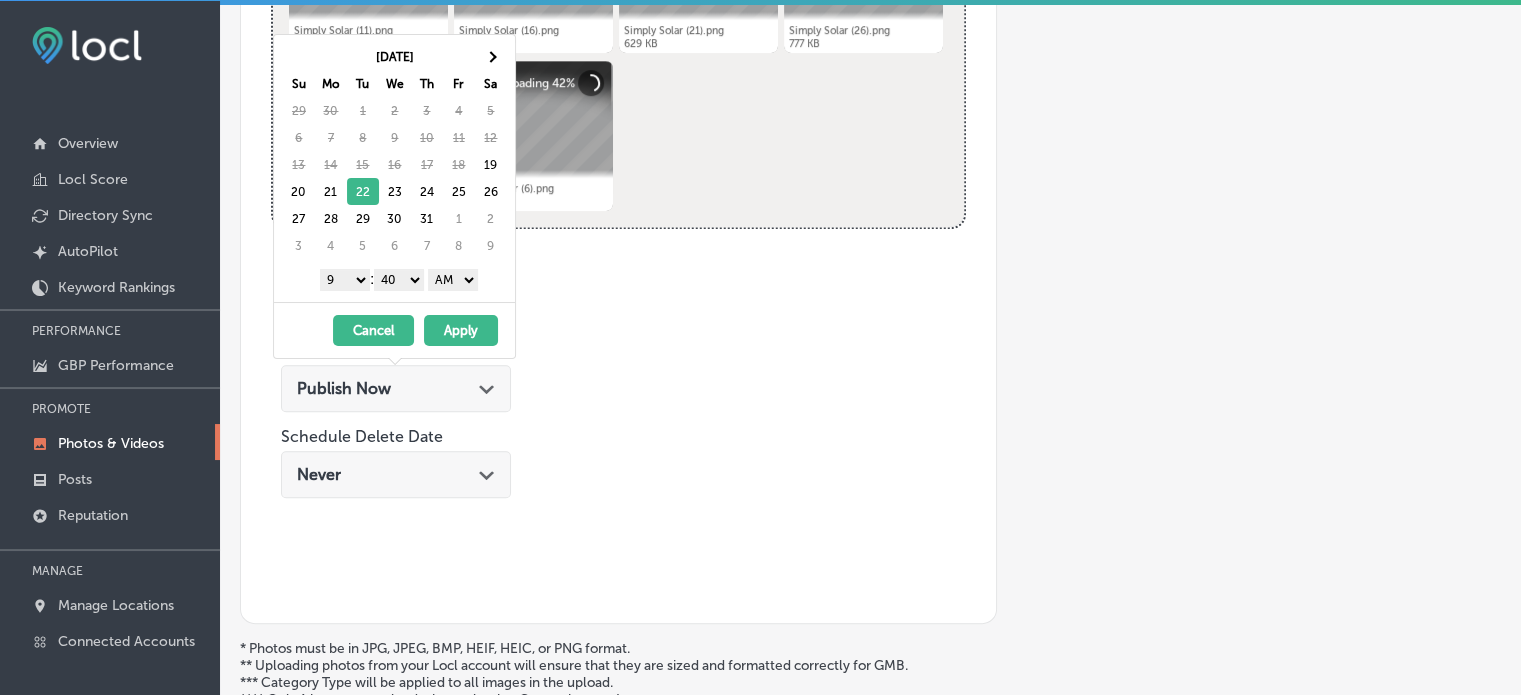 click on "00 10 20 30 40 50" at bounding box center (399, 280) 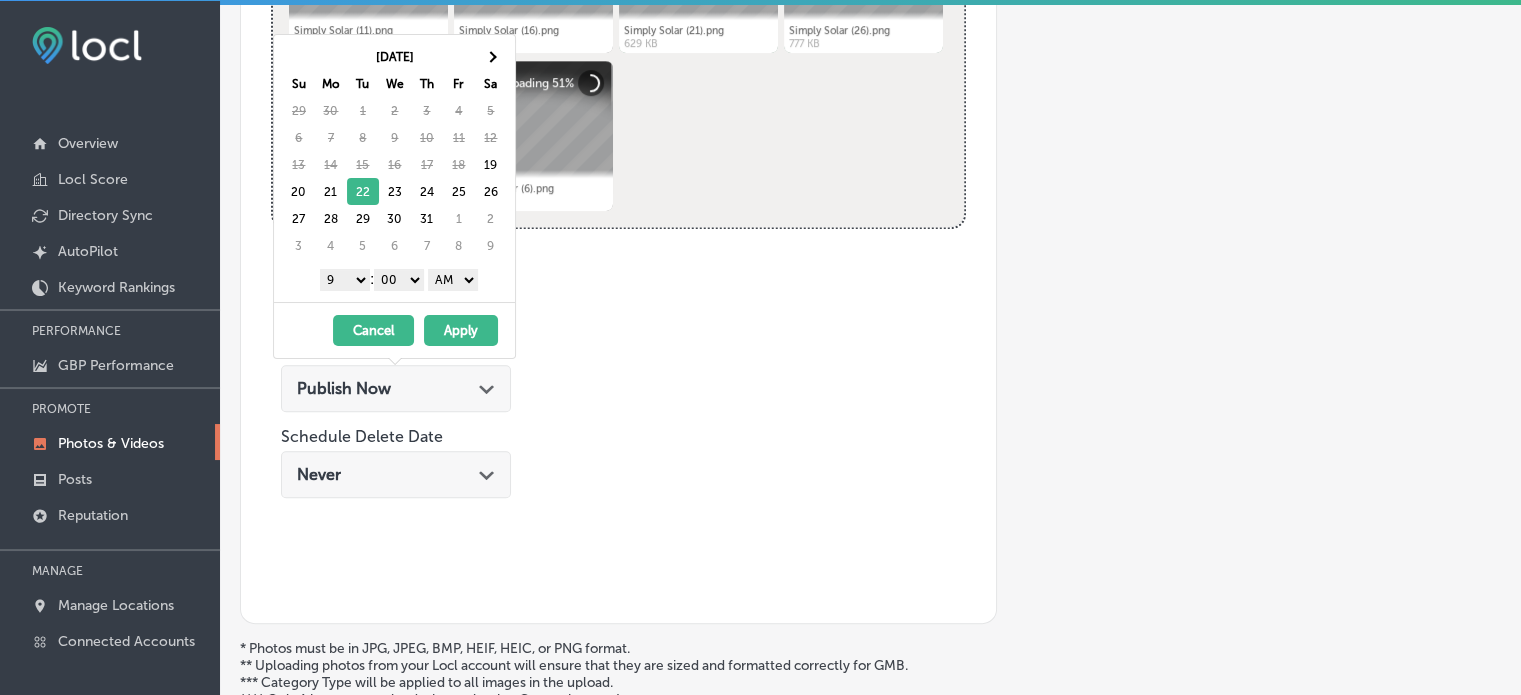 click on "AM PM" at bounding box center [453, 280] 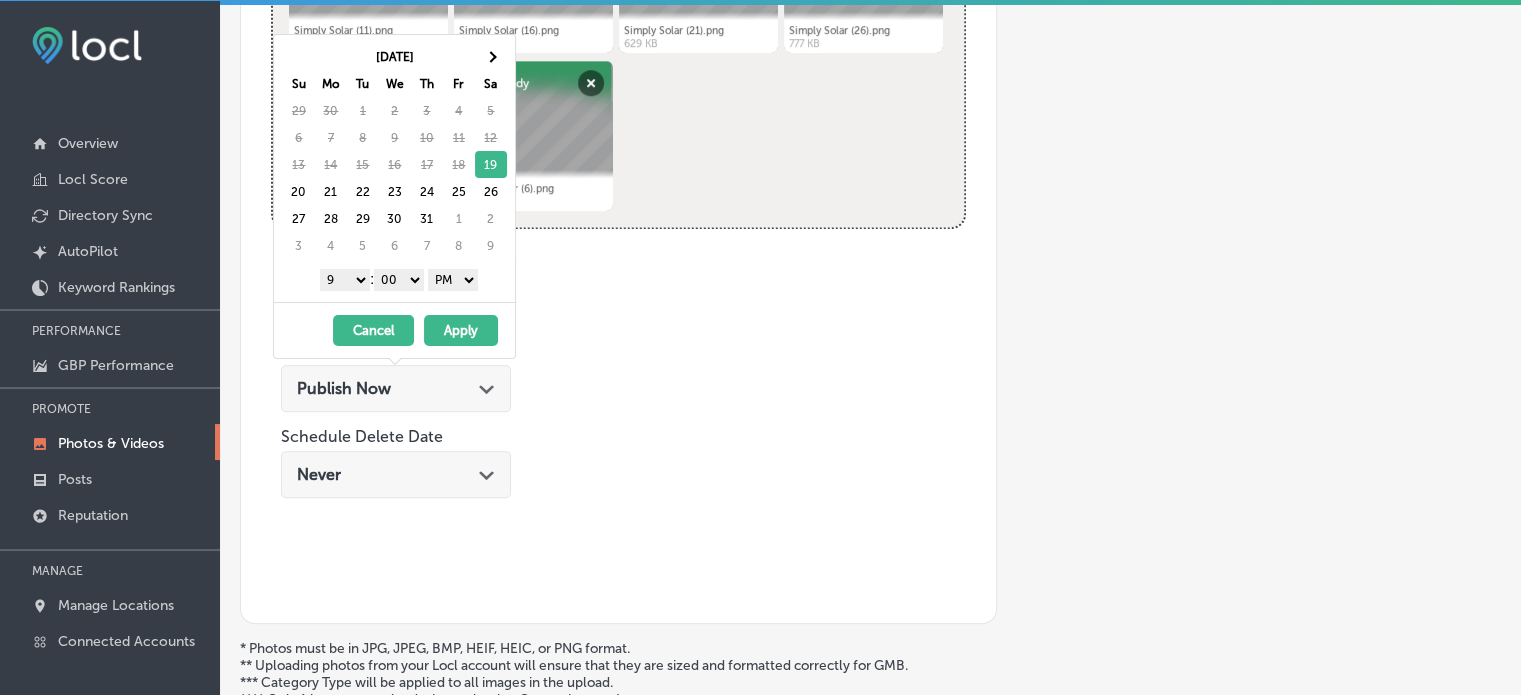 click on "Apply" at bounding box center [461, 330] 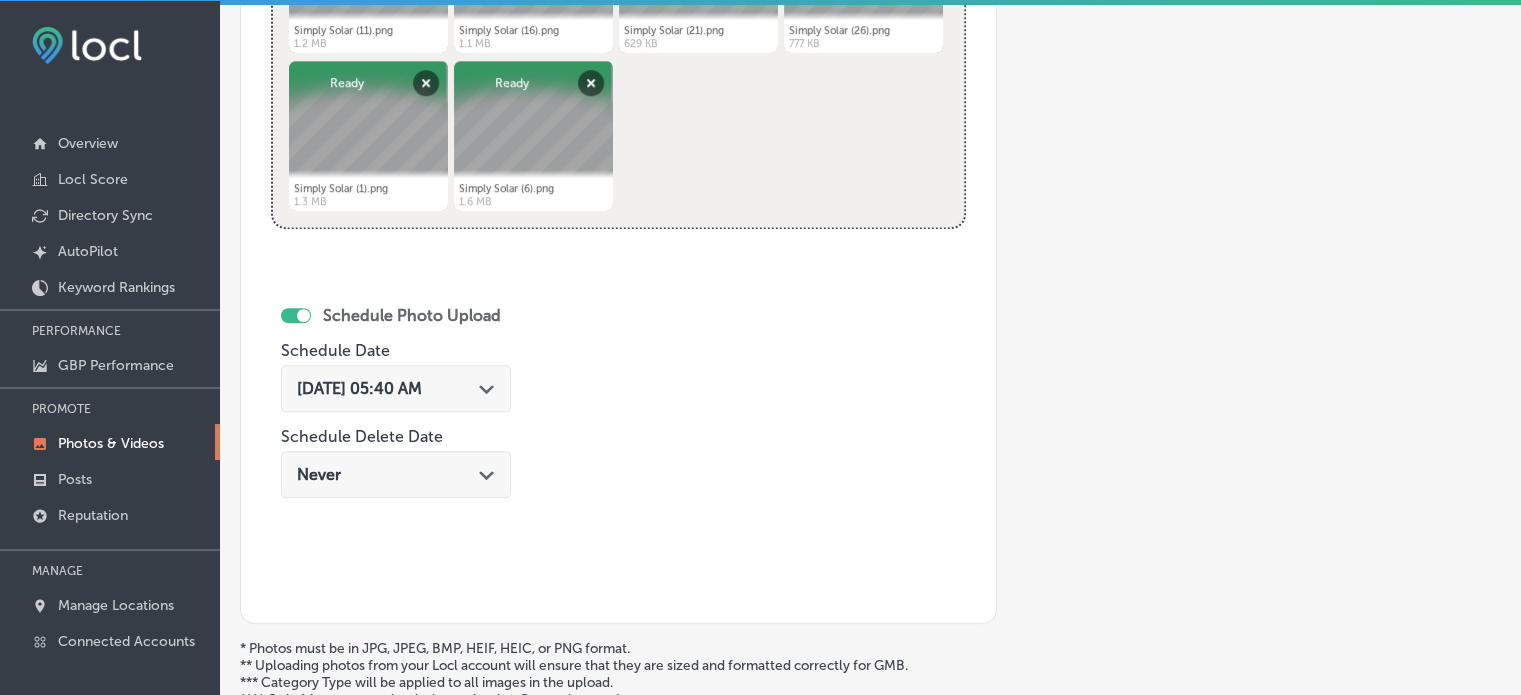 click on "[DATE] 05:40 AM
Path
Created with Sketch." at bounding box center (396, 388) 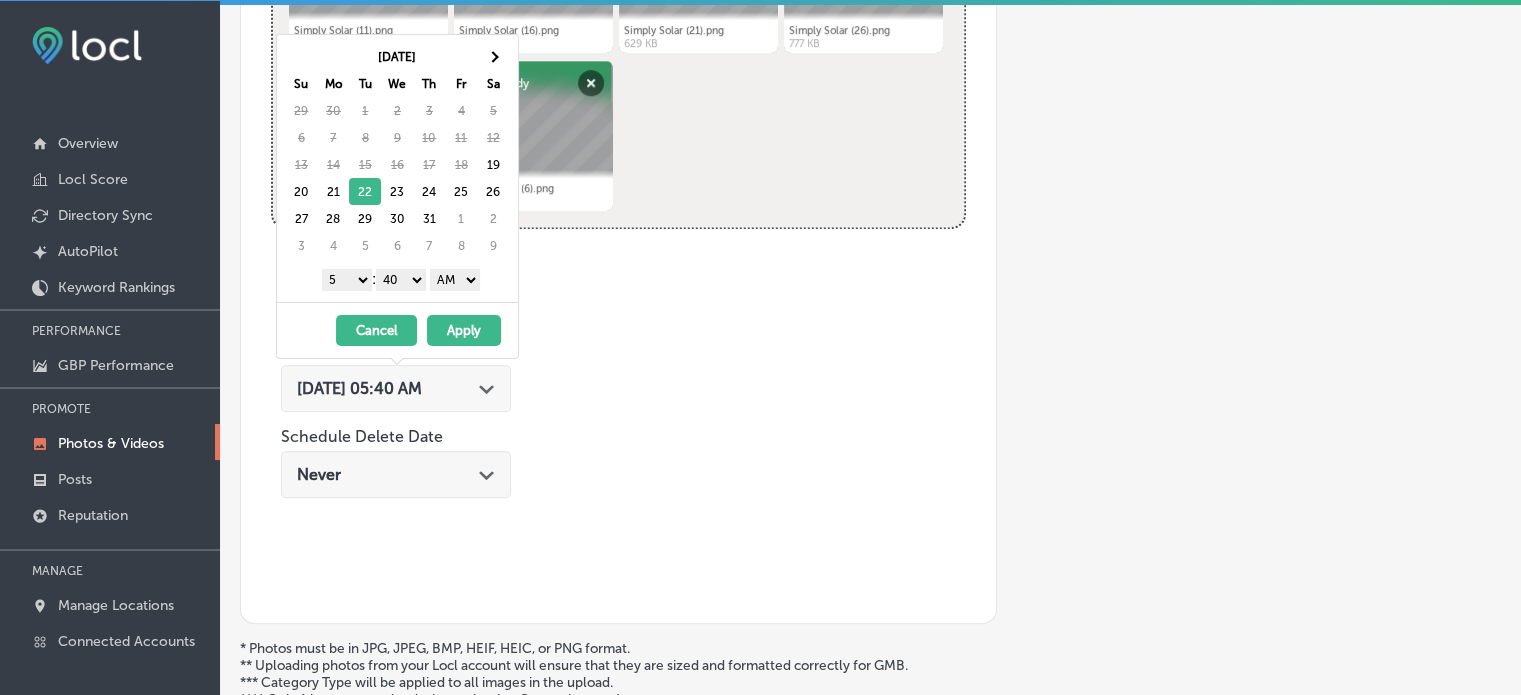 click on "1 2 3 4 5 6 7 8 9 10 11 12" at bounding box center [347, 280] 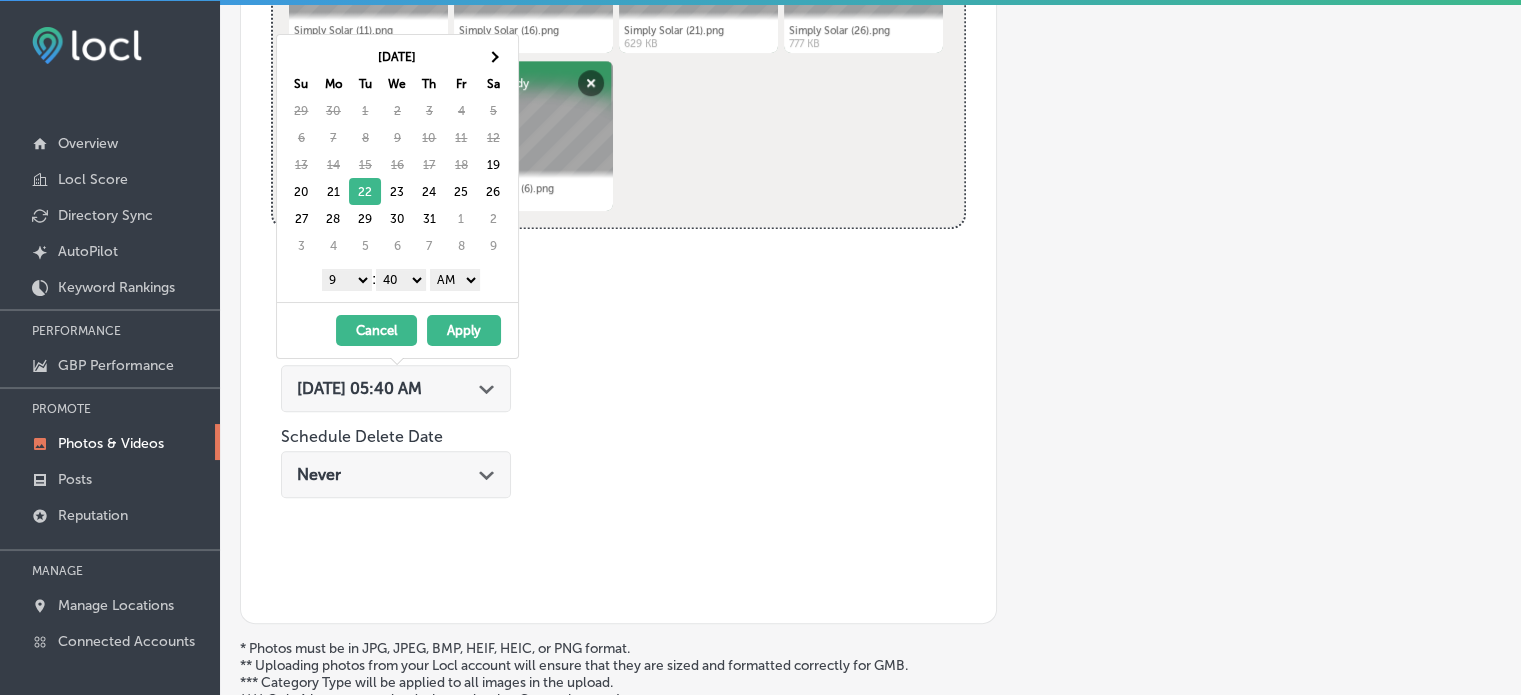 click on "00 10 20 30 40 50" at bounding box center [401, 280] 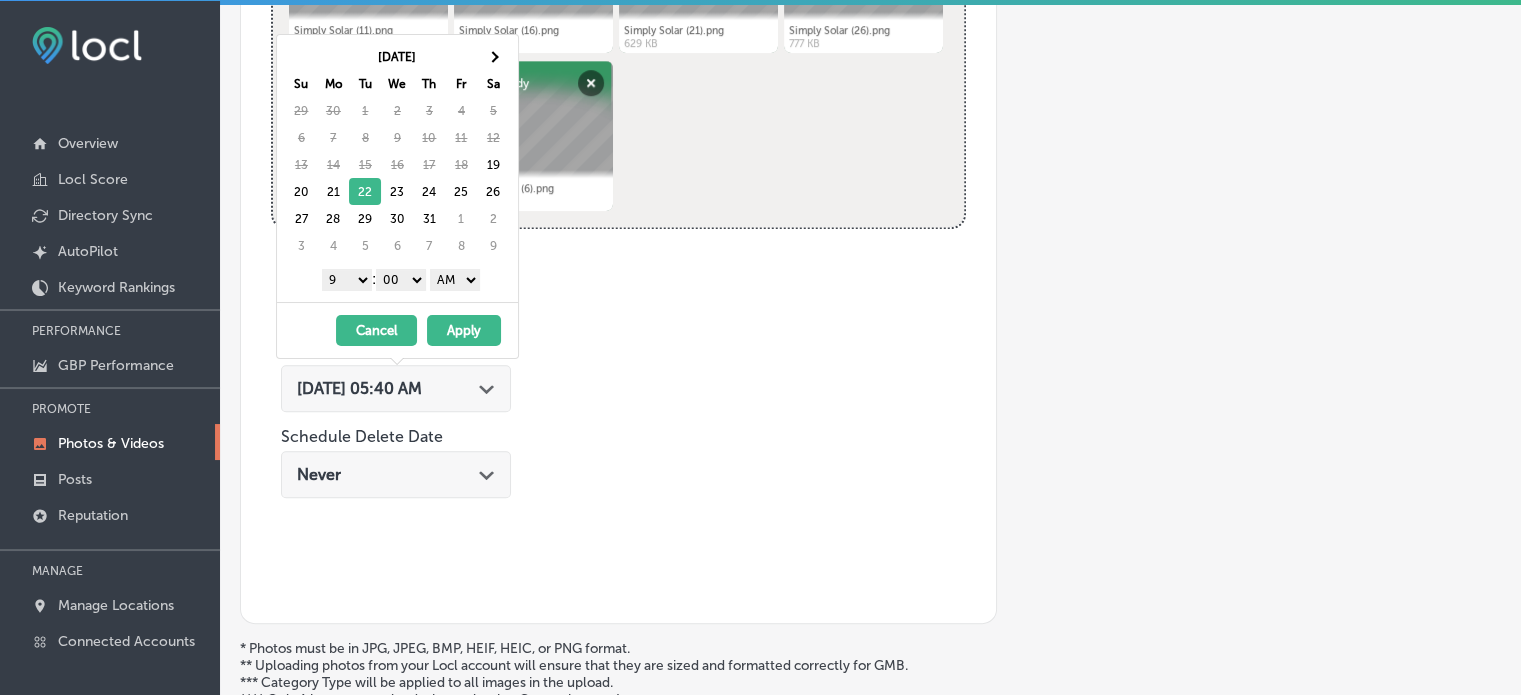 drag, startPoint x: 456, startPoint y: 270, endPoint x: 451, endPoint y: 323, distance: 53.235325 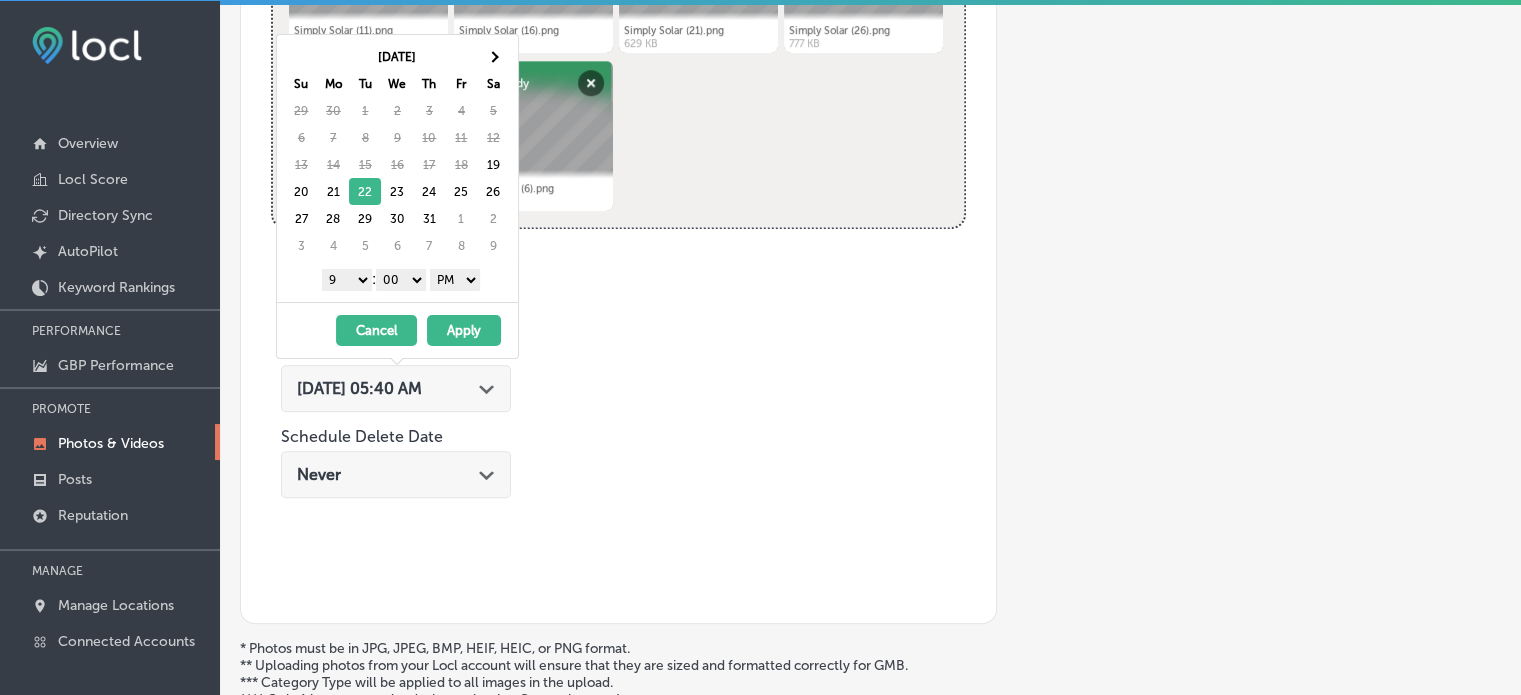 click on "Apply" at bounding box center (464, 330) 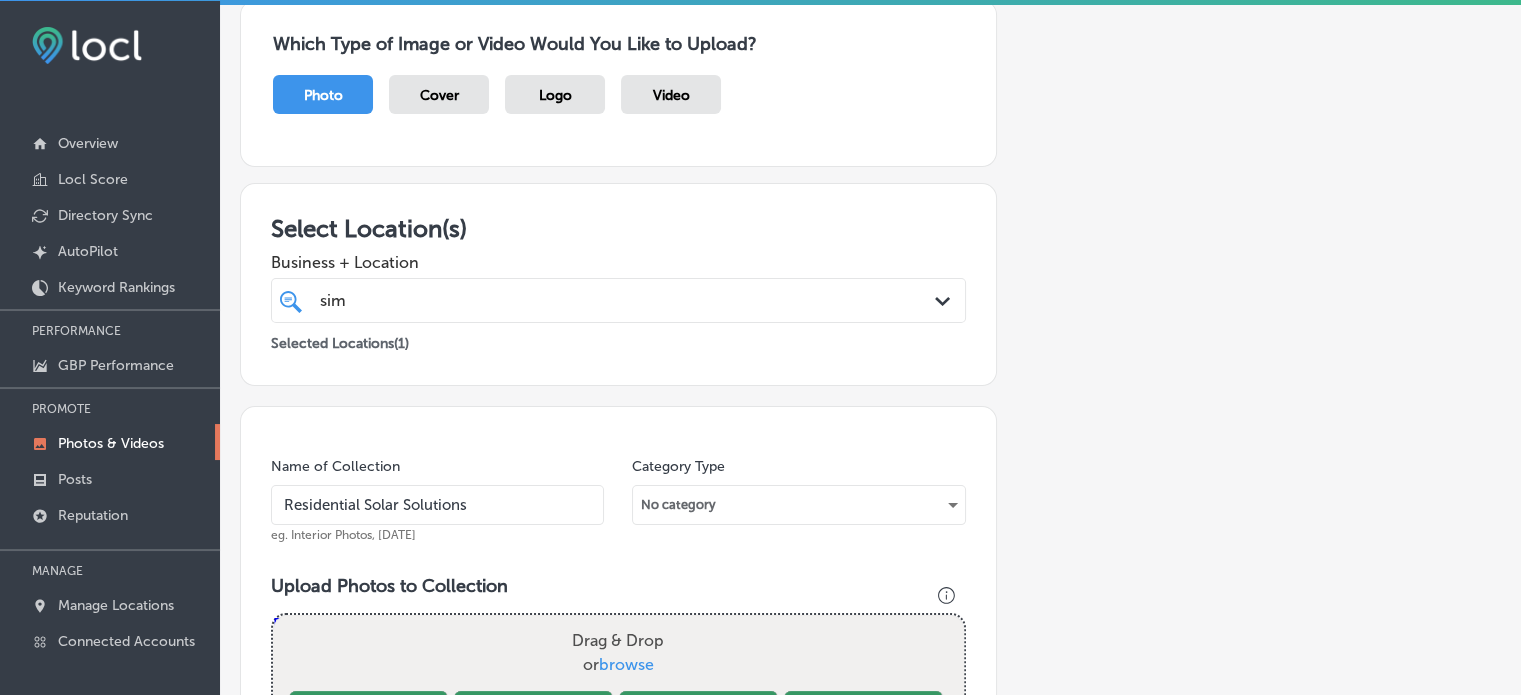 scroll, scrollTop: 163, scrollLeft: 0, axis: vertical 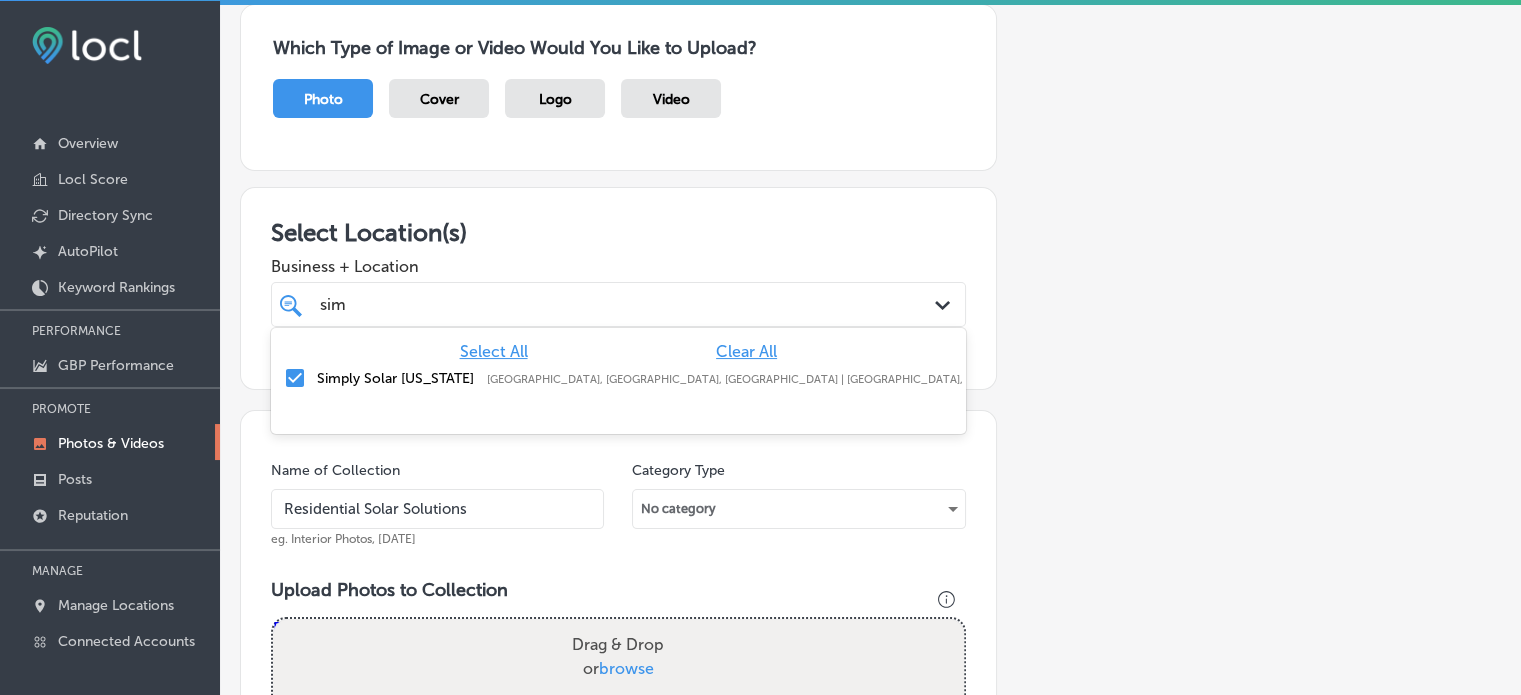 click on "Path
Created with Sketch." 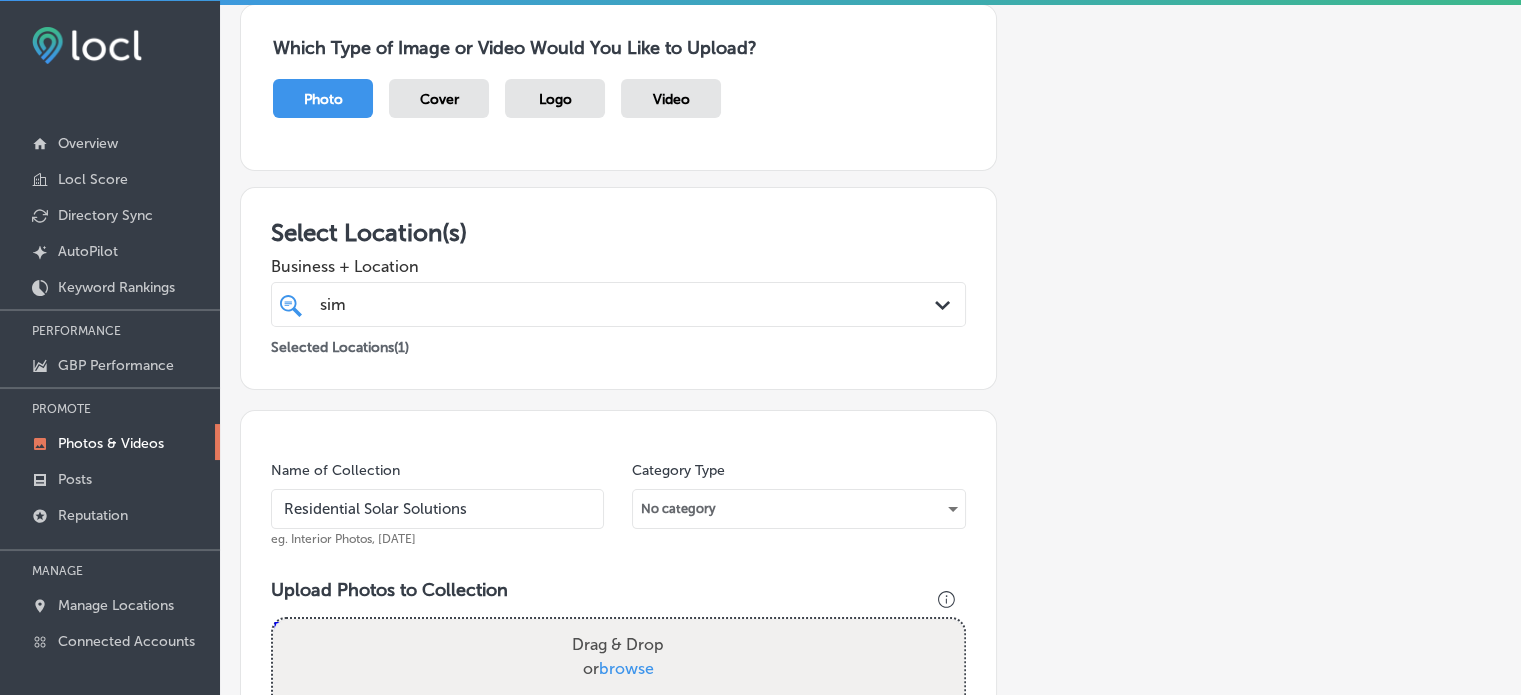 click on "Path
Created with Sketch." 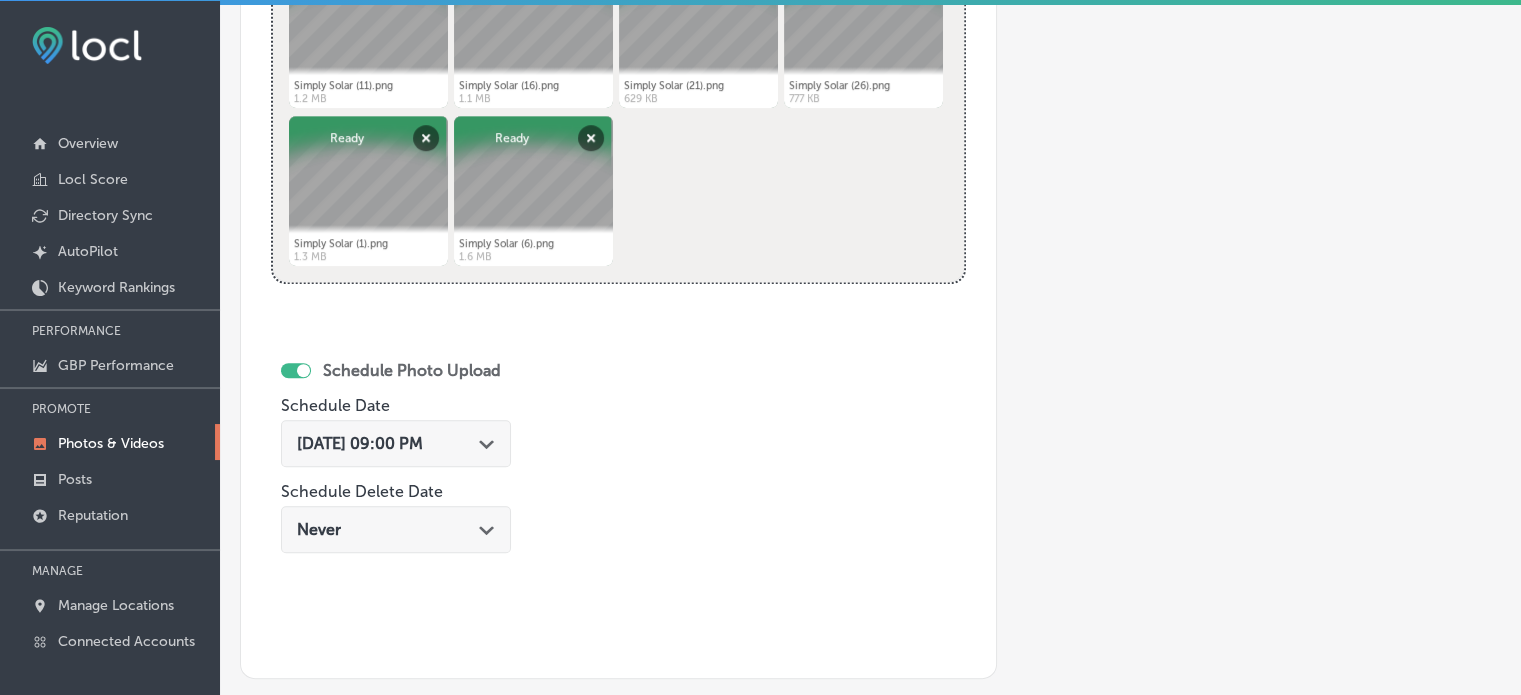 scroll, scrollTop: 1165, scrollLeft: 0, axis: vertical 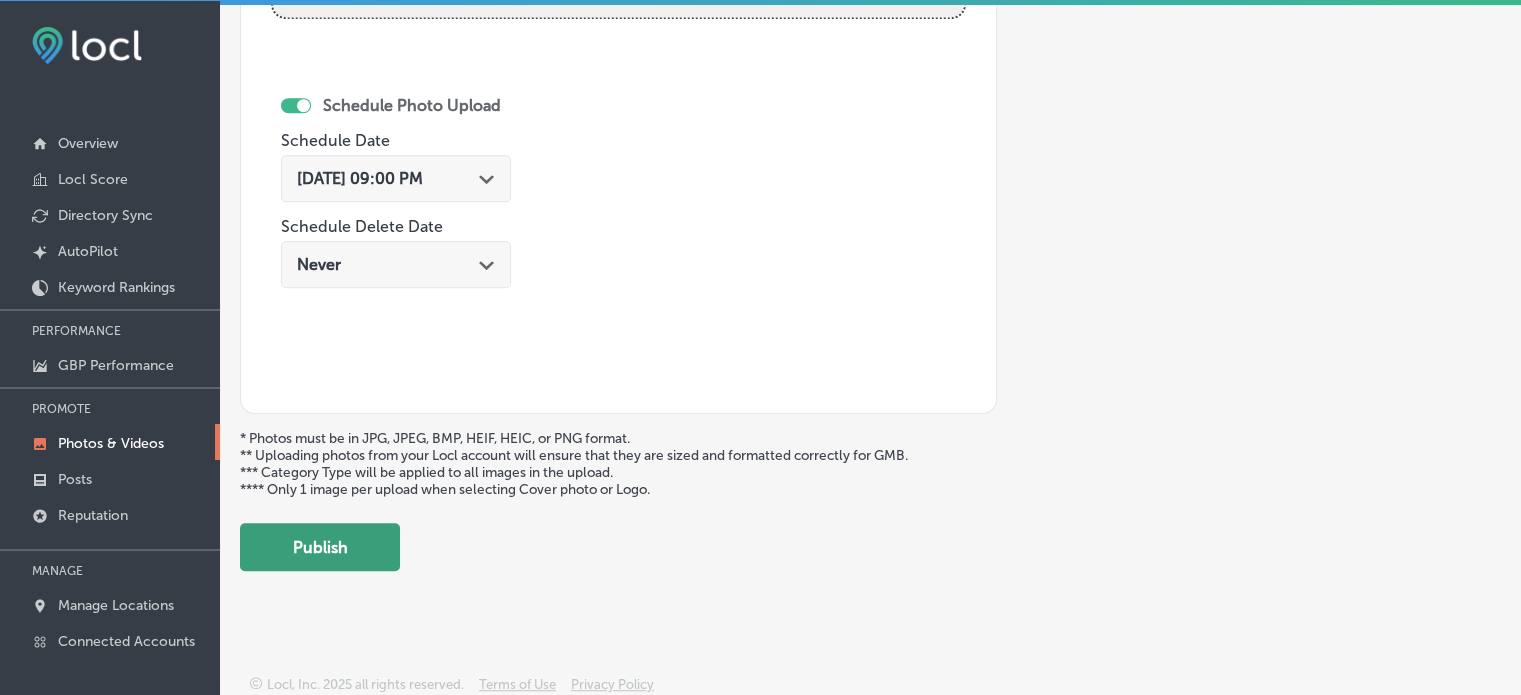 click on "Publish" at bounding box center [320, 547] 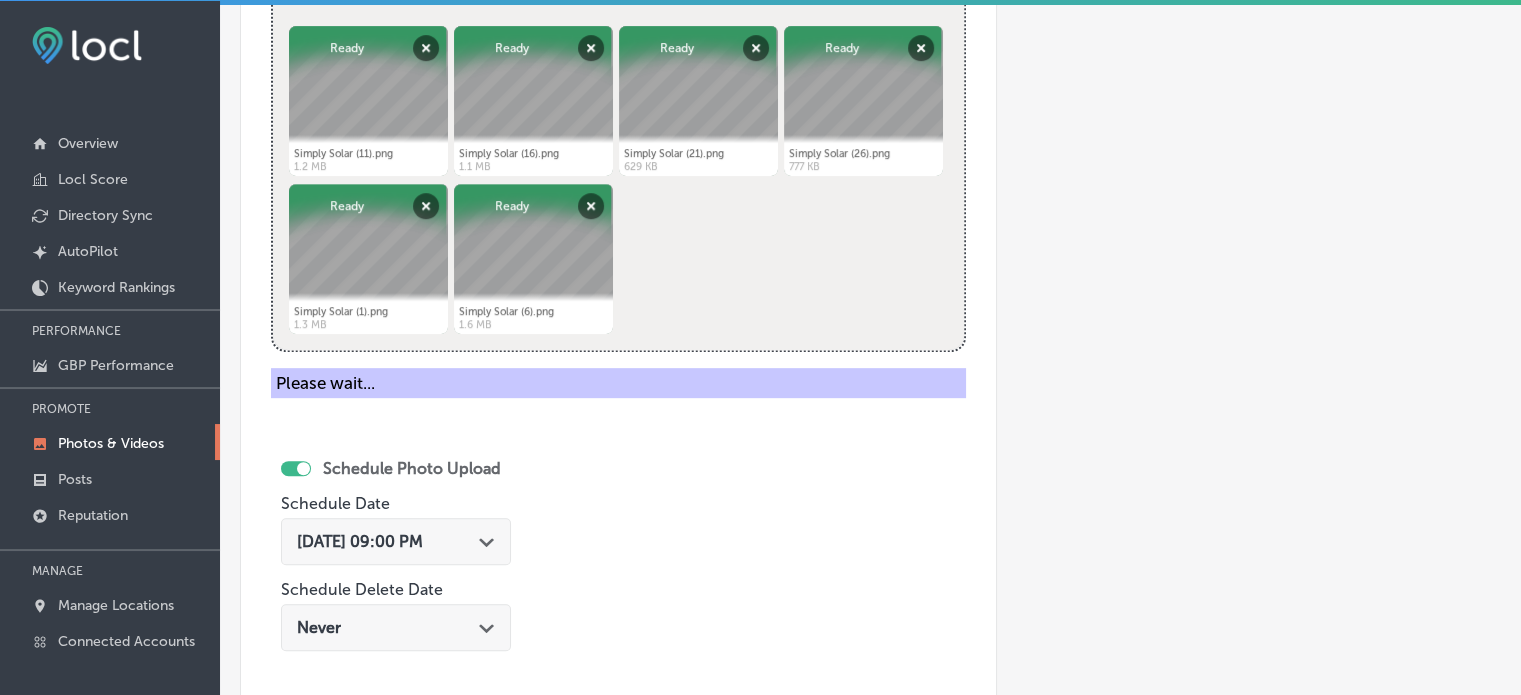 type 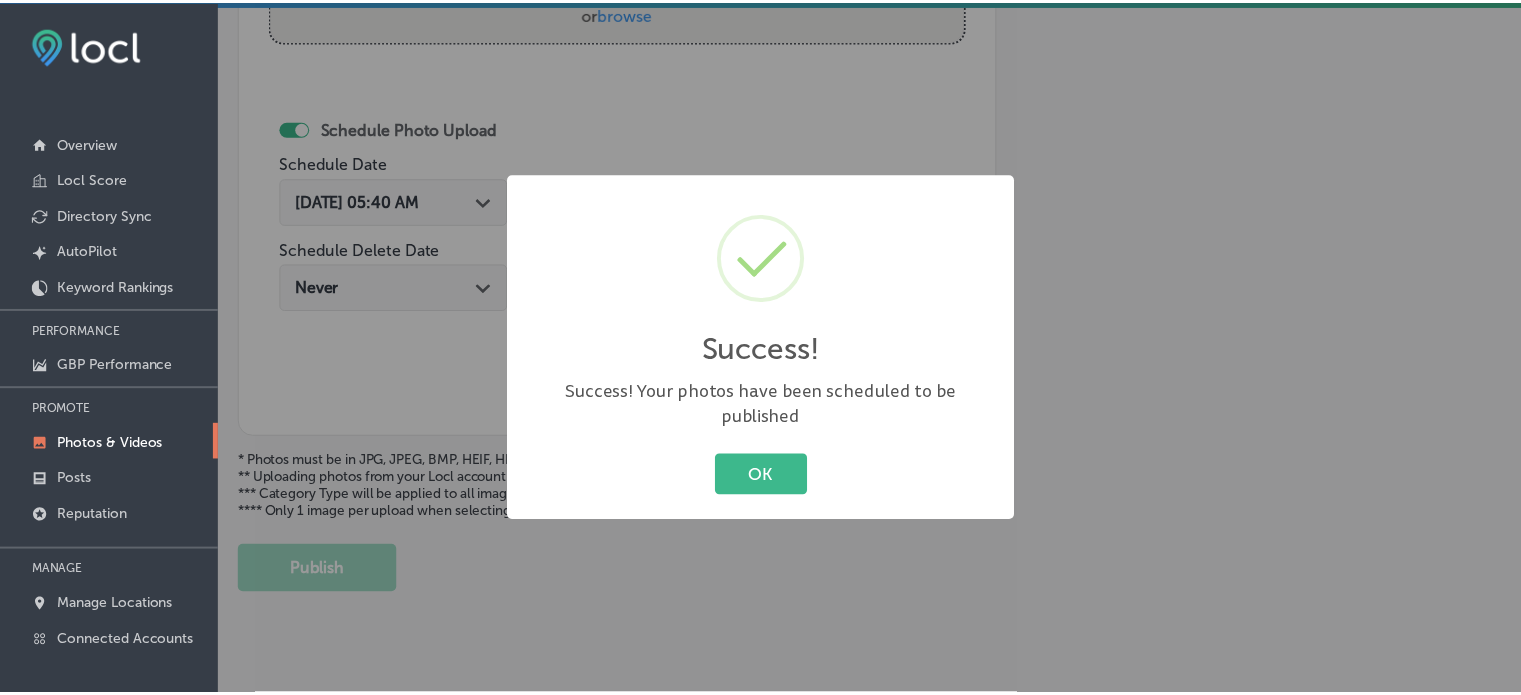 scroll, scrollTop: 816, scrollLeft: 0, axis: vertical 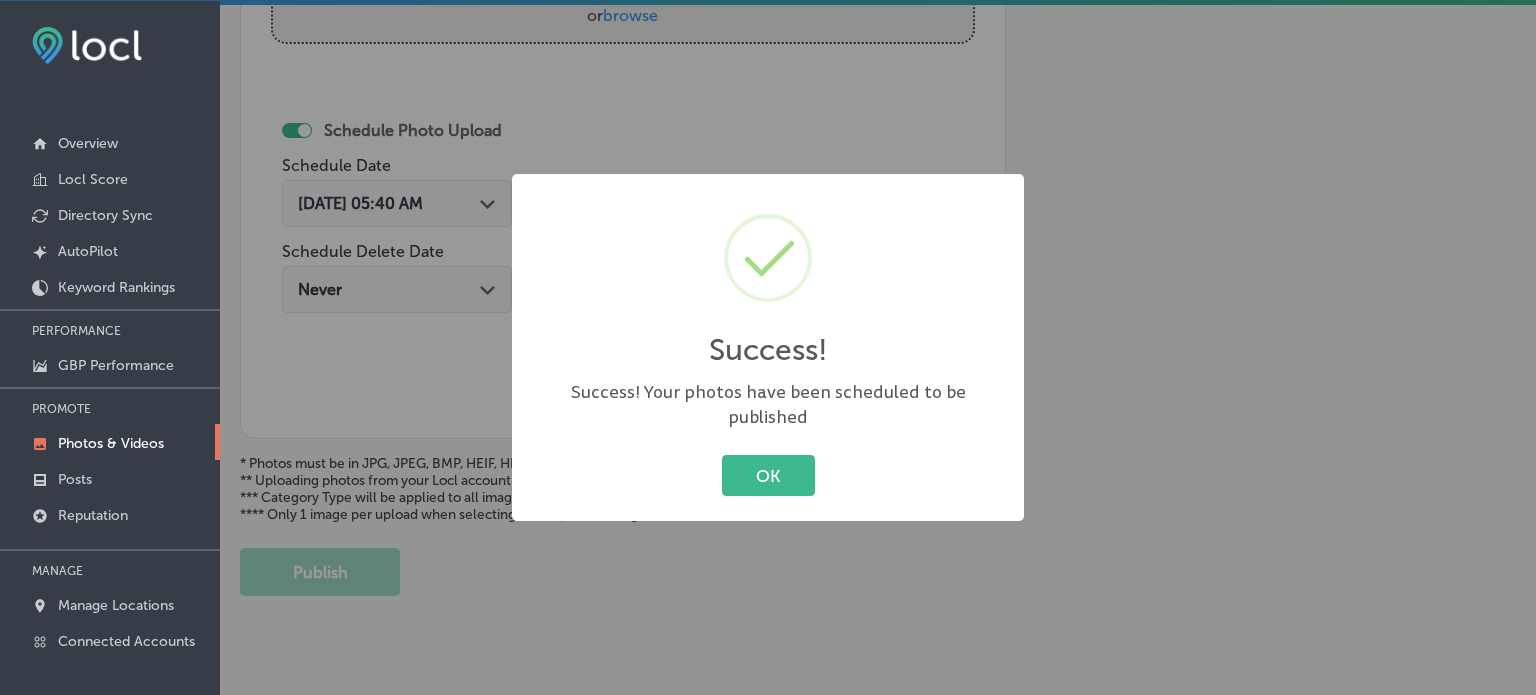 click on "OK Cancel" at bounding box center [768, 476] 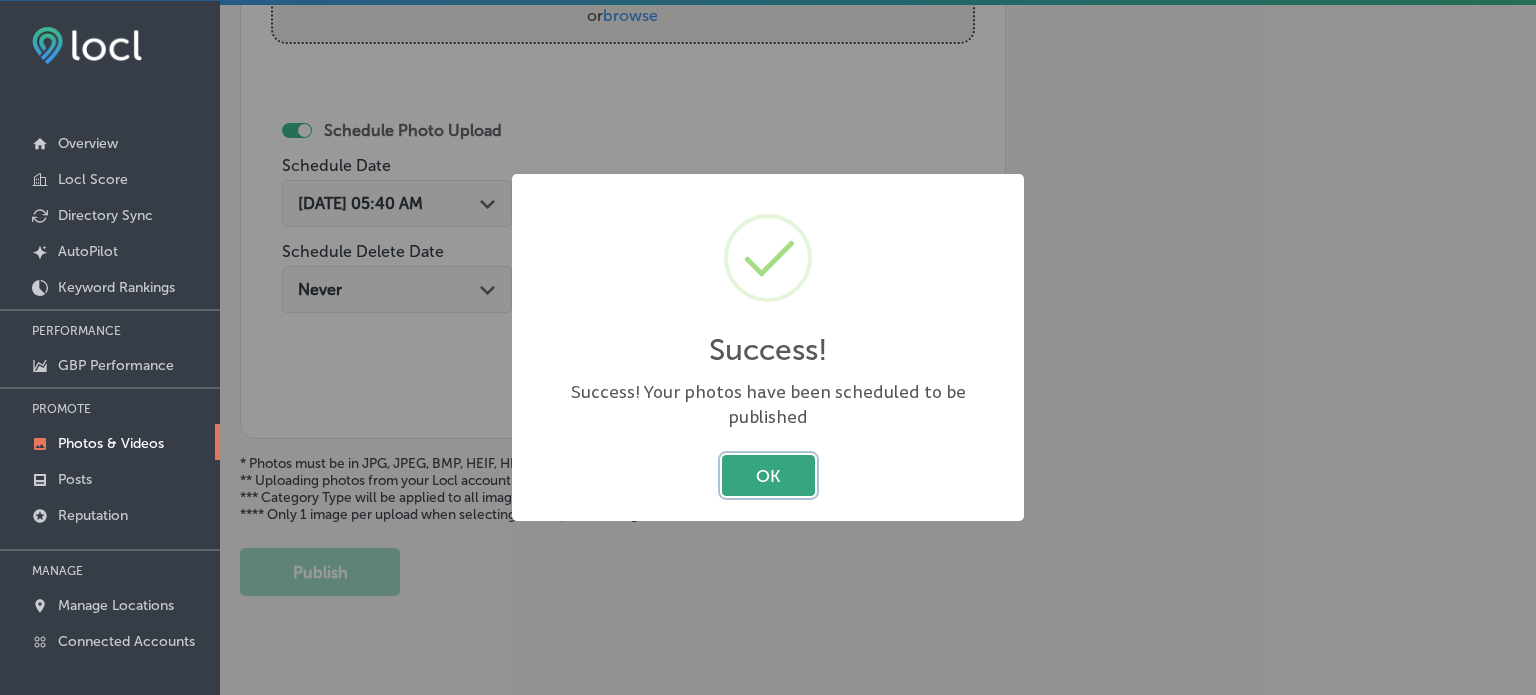 click on "OK" at bounding box center [768, 475] 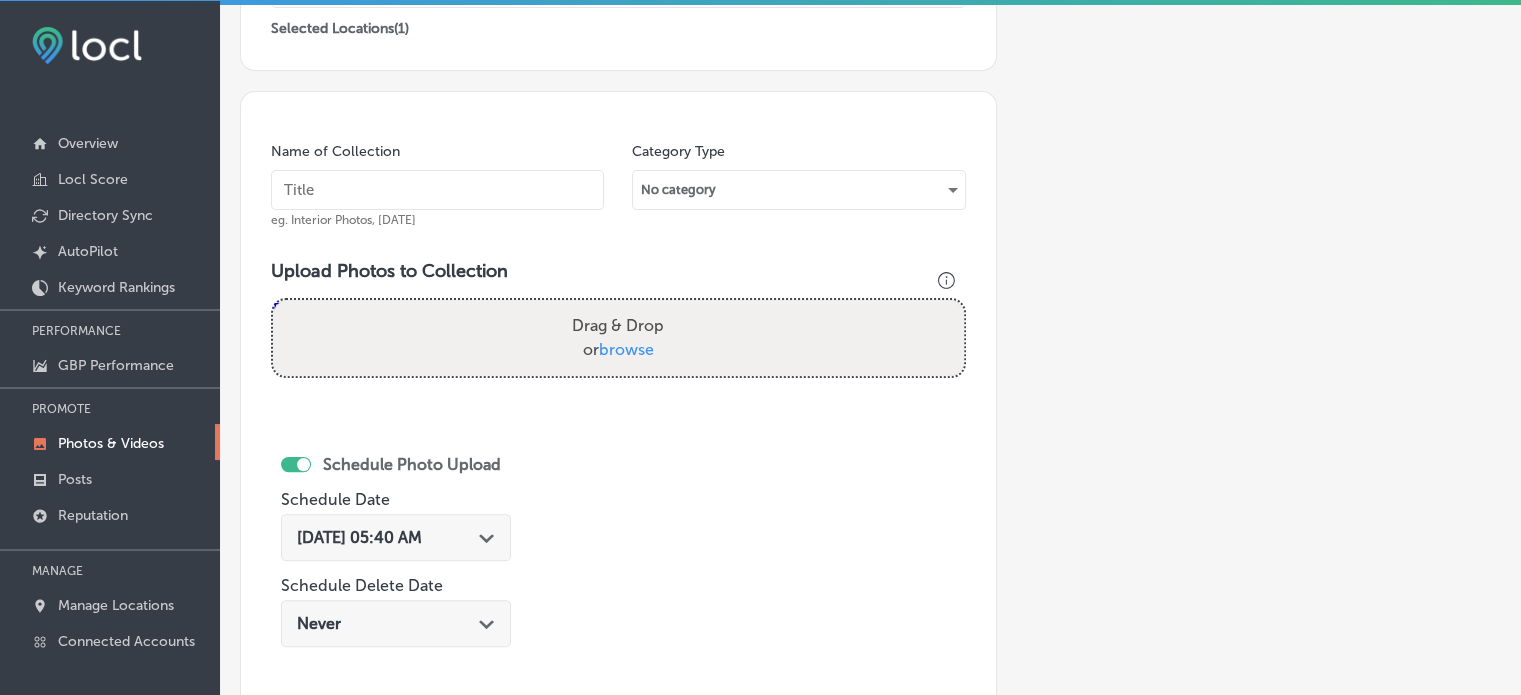 scroll, scrollTop: 479, scrollLeft: 0, axis: vertical 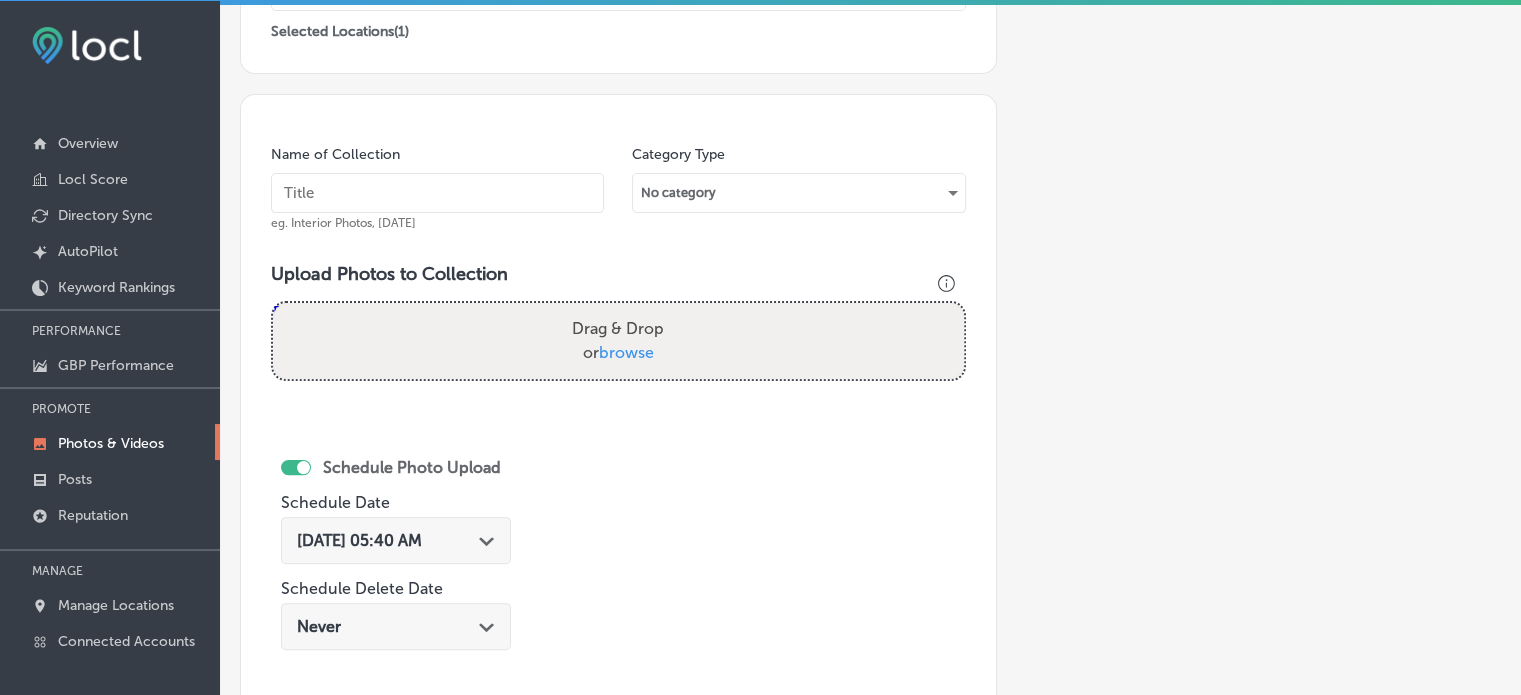 click on "Add a Collection Which Type of Image or Video Would You Like to Upload? Photo Cover Logo Video Select Location(s) Business + Location
sim sim
Path
Created with Sketch.
Selected Locations  ( 1 ) Name of Collection eg. Interior Photos, [DATE]   Category Type No category Upload Photos to Collection
Powered by PQINA Drag & Drop  or  browse Simply Solar (6).png Ready Schedule Photo Upload Schedule Date [DATE] 05:40 AM
Path
Created with Sketch.
Schedule Delete Date Never
Path
Created with Sketch.
* Photos must be in JPG, JPEG, BMP, HEIF, HEIC, or PNG format. Publish" at bounding box center [870, 288] 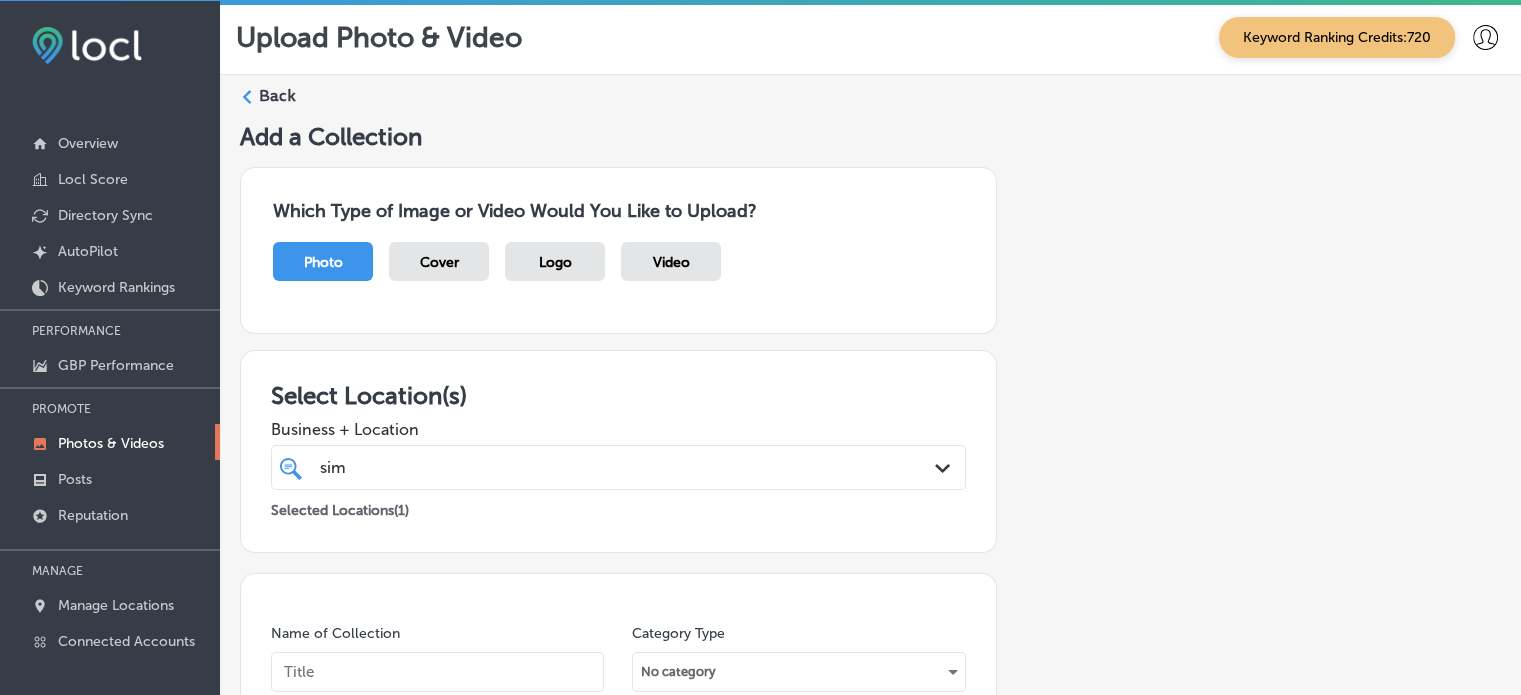 click on "Back" at bounding box center [277, 96] 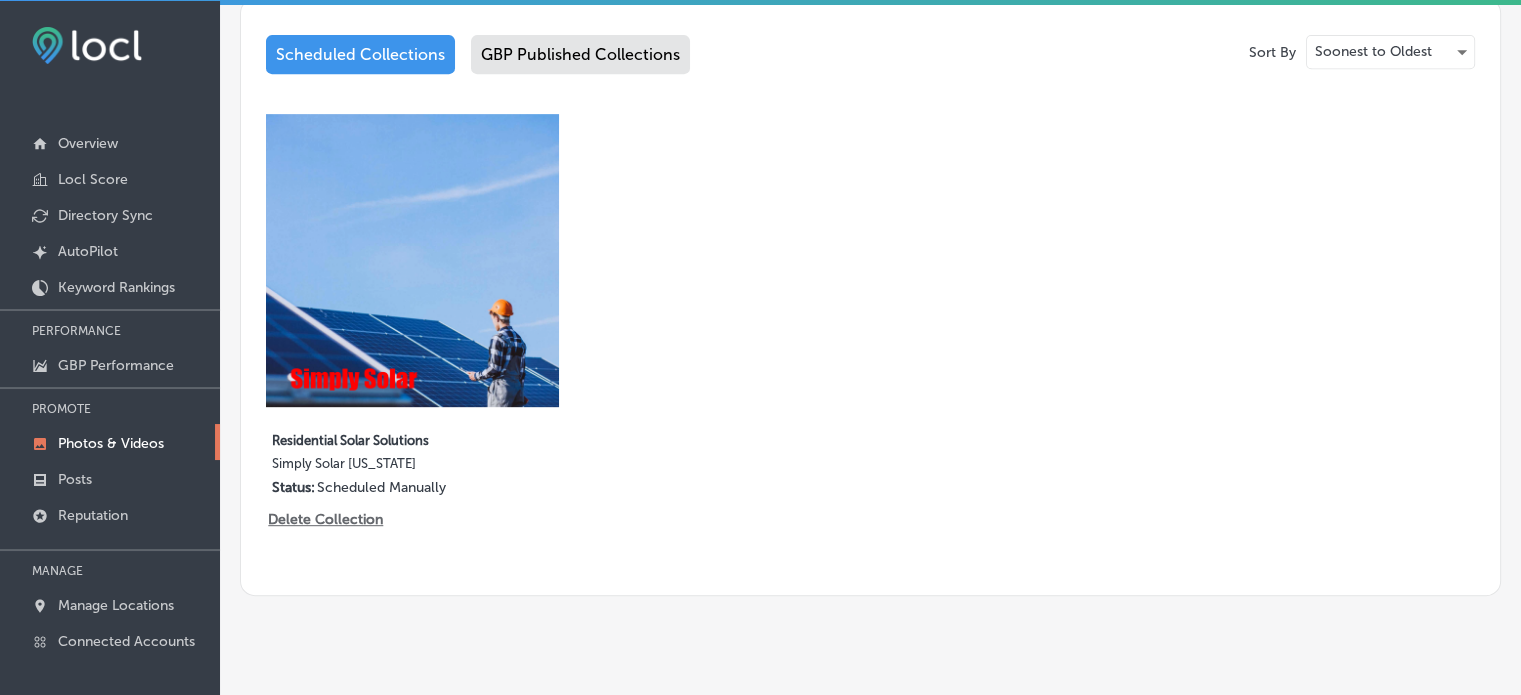 scroll, scrollTop: 924, scrollLeft: 0, axis: vertical 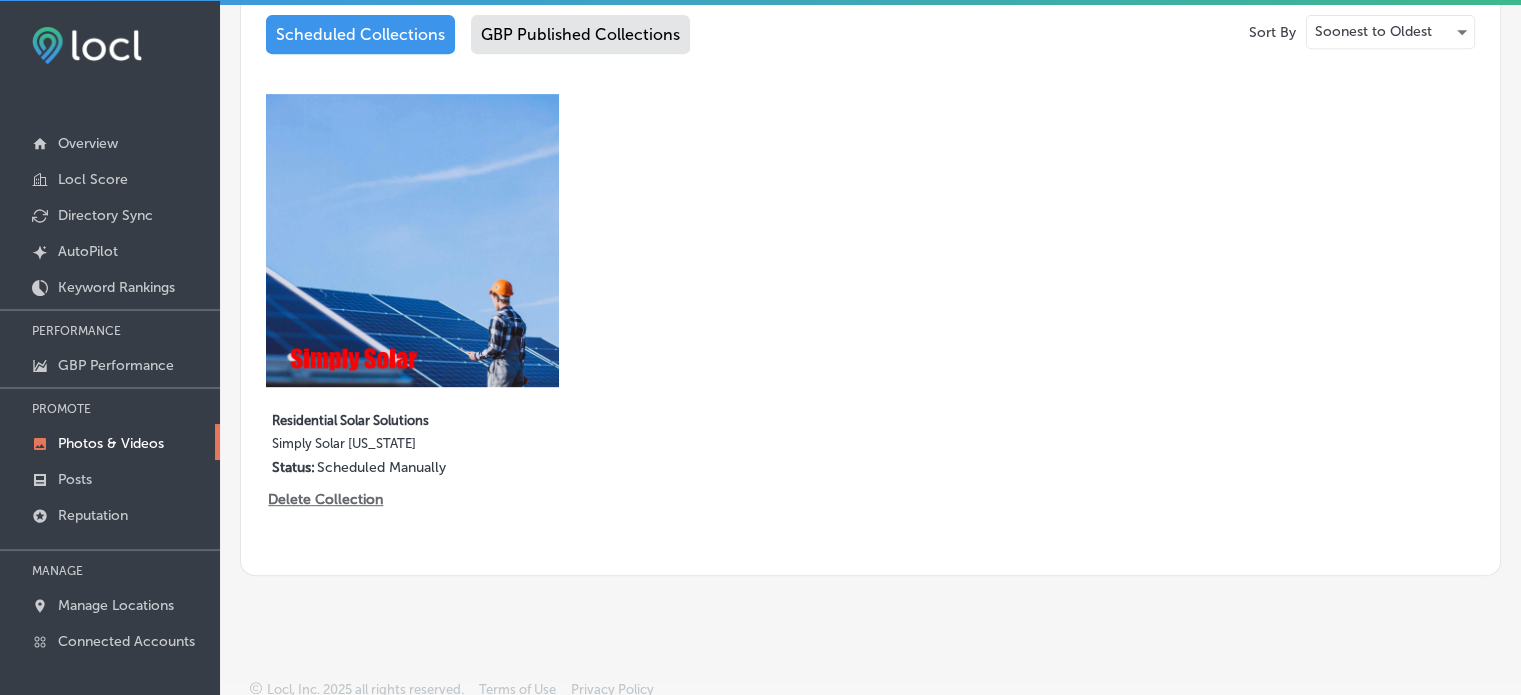 type on "5" 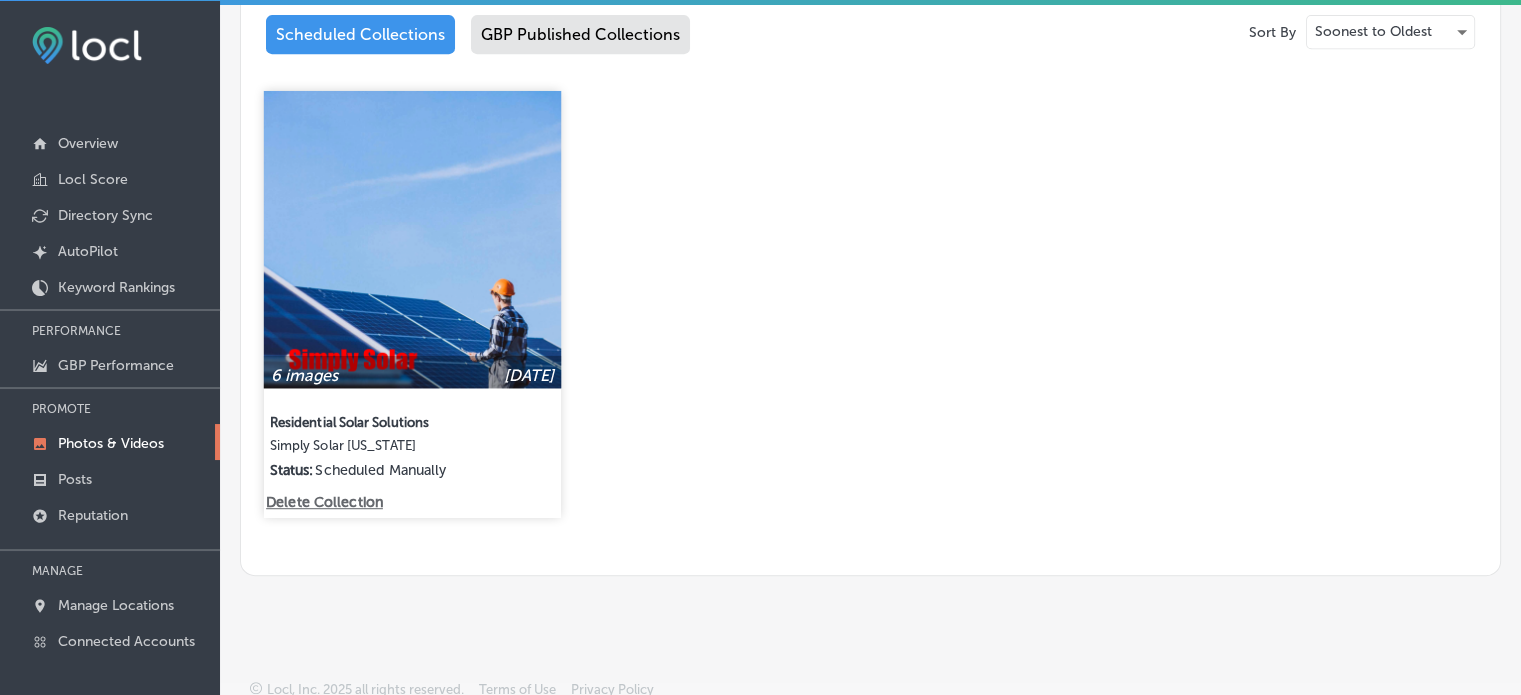 click on "Simply Solar [US_STATE]" at bounding box center [386, 449] 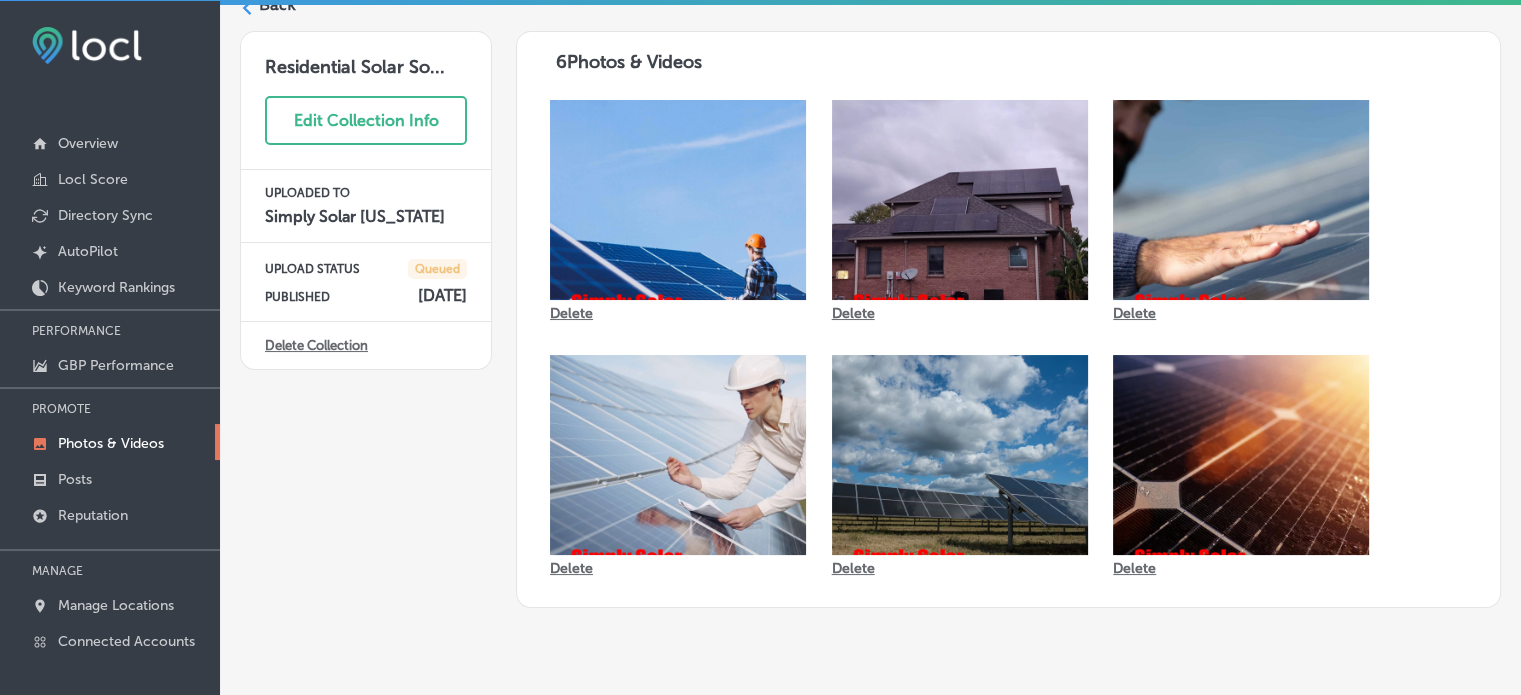 scroll, scrollTop: 133, scrollLeft: 0, axis: vertical 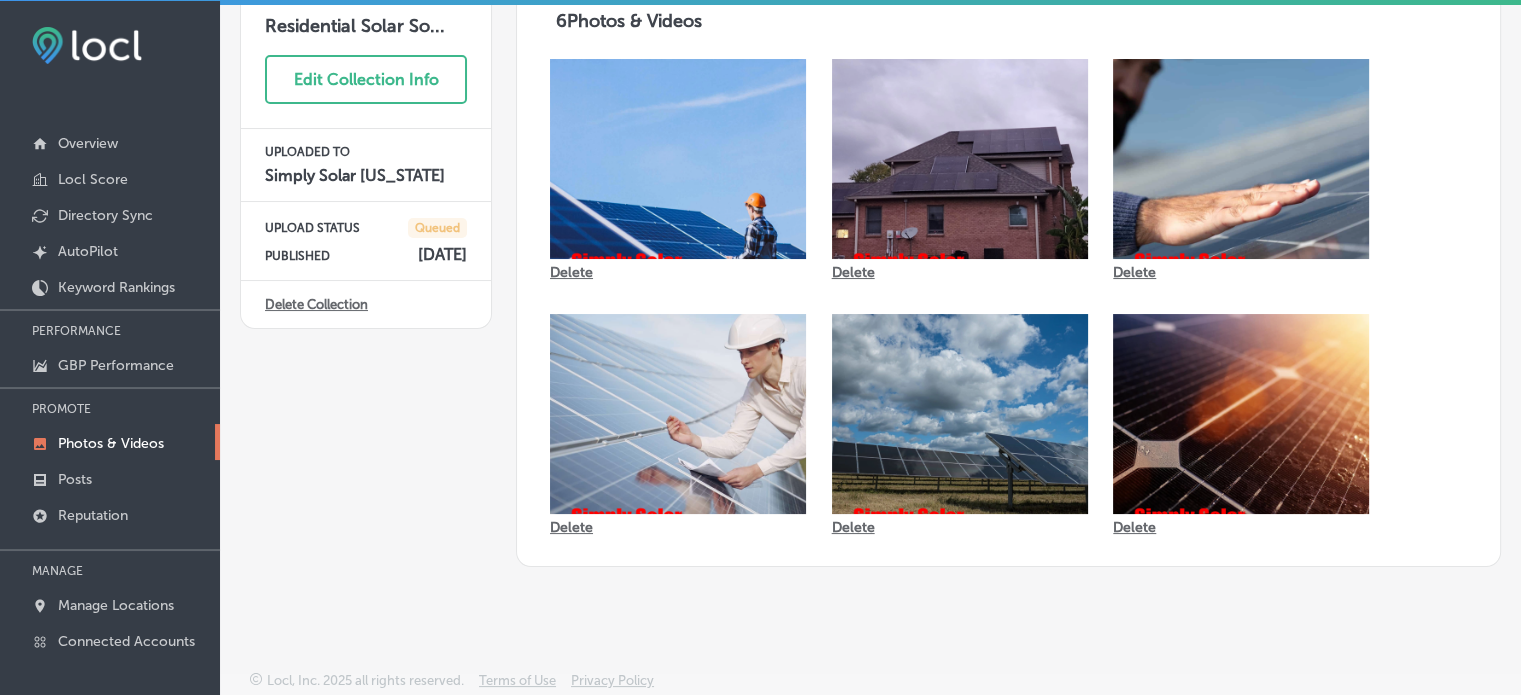 click on "Delete Delete Delete Delete Delete Delete" at bounding box center (1008, 300) 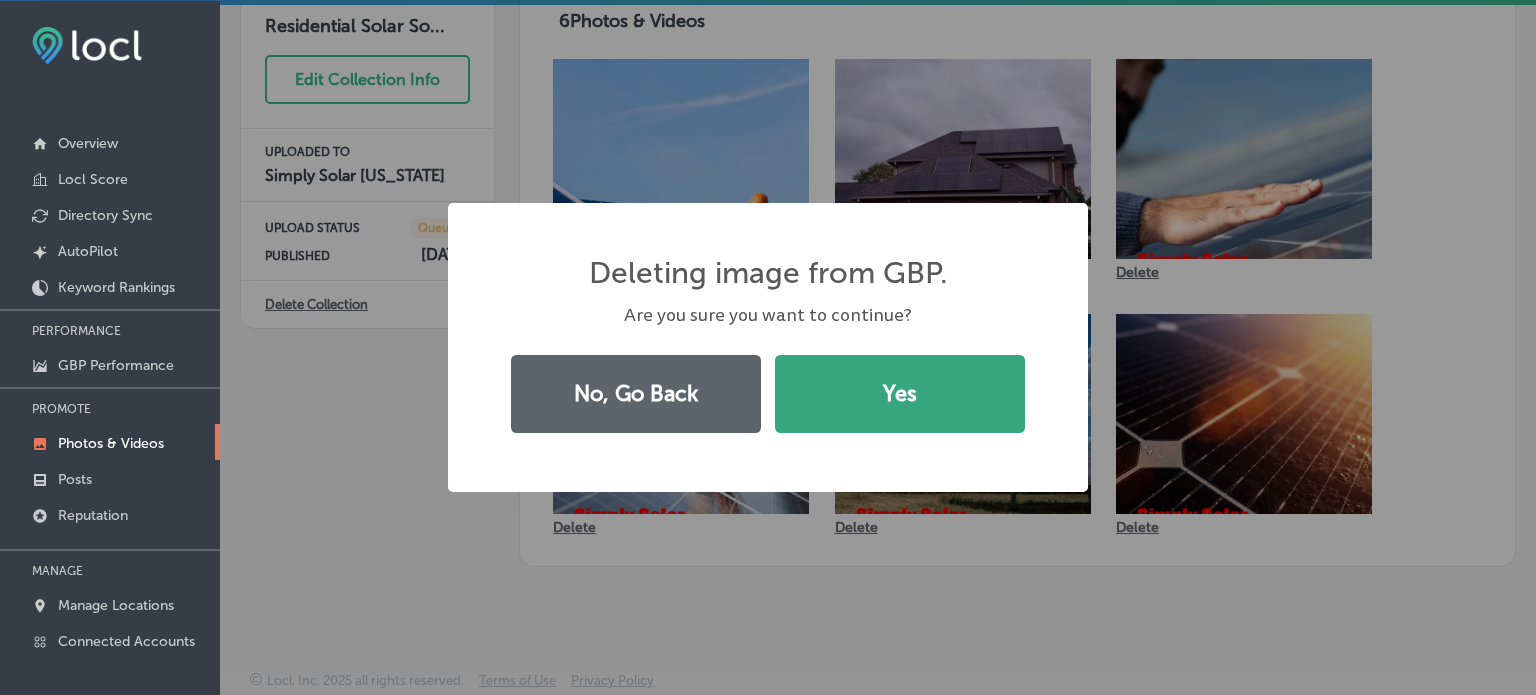 click on "Yes" at bounding box center [900, 394] 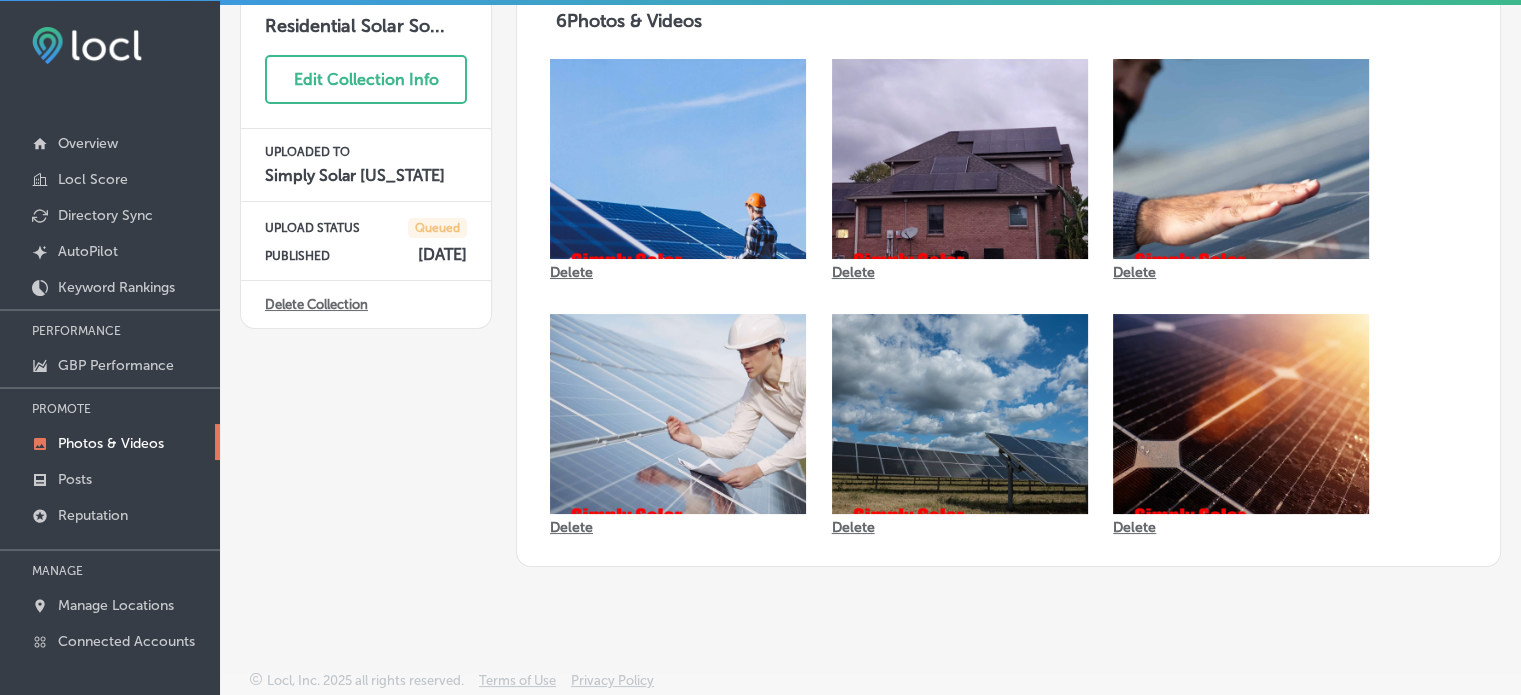 scroll, scrollTop: 0, scrollLeft: 0, axis: both 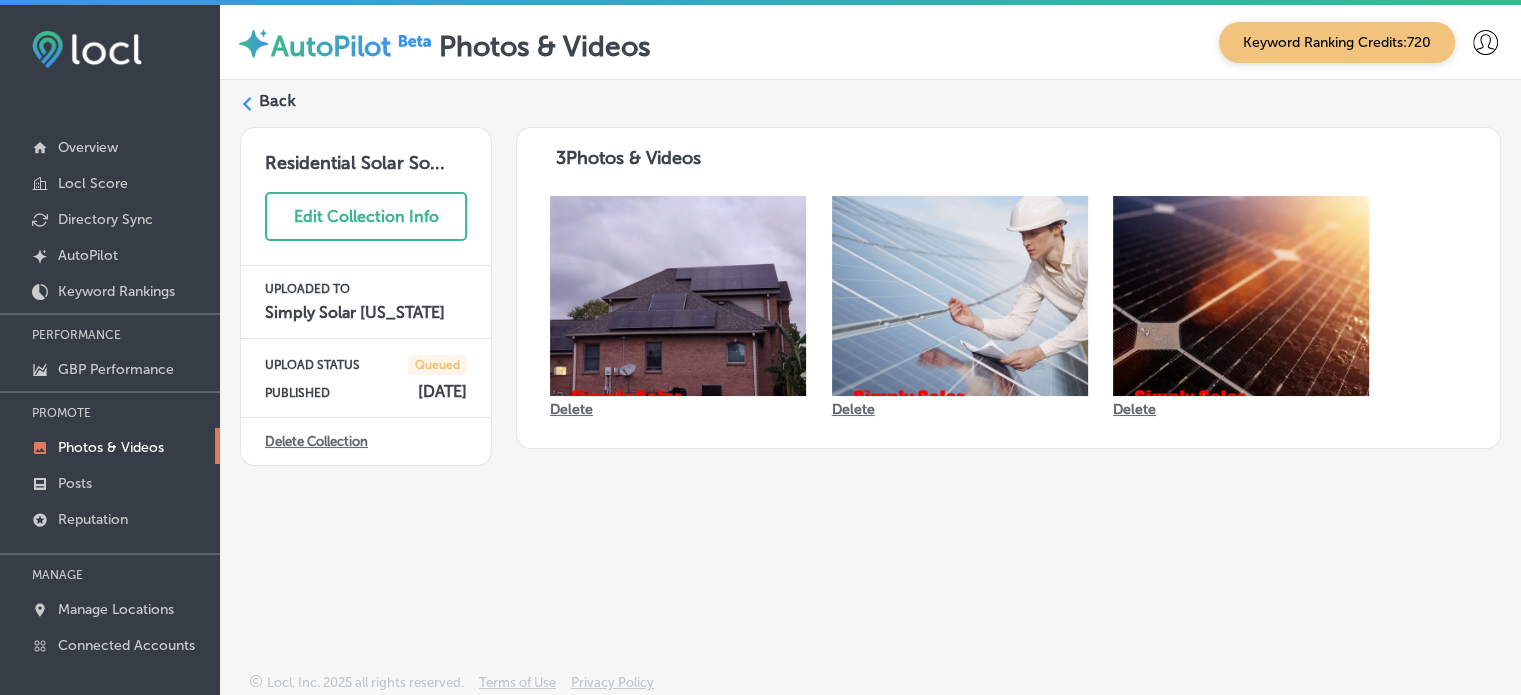 click on "Delete" at bounding box center (571, 409) 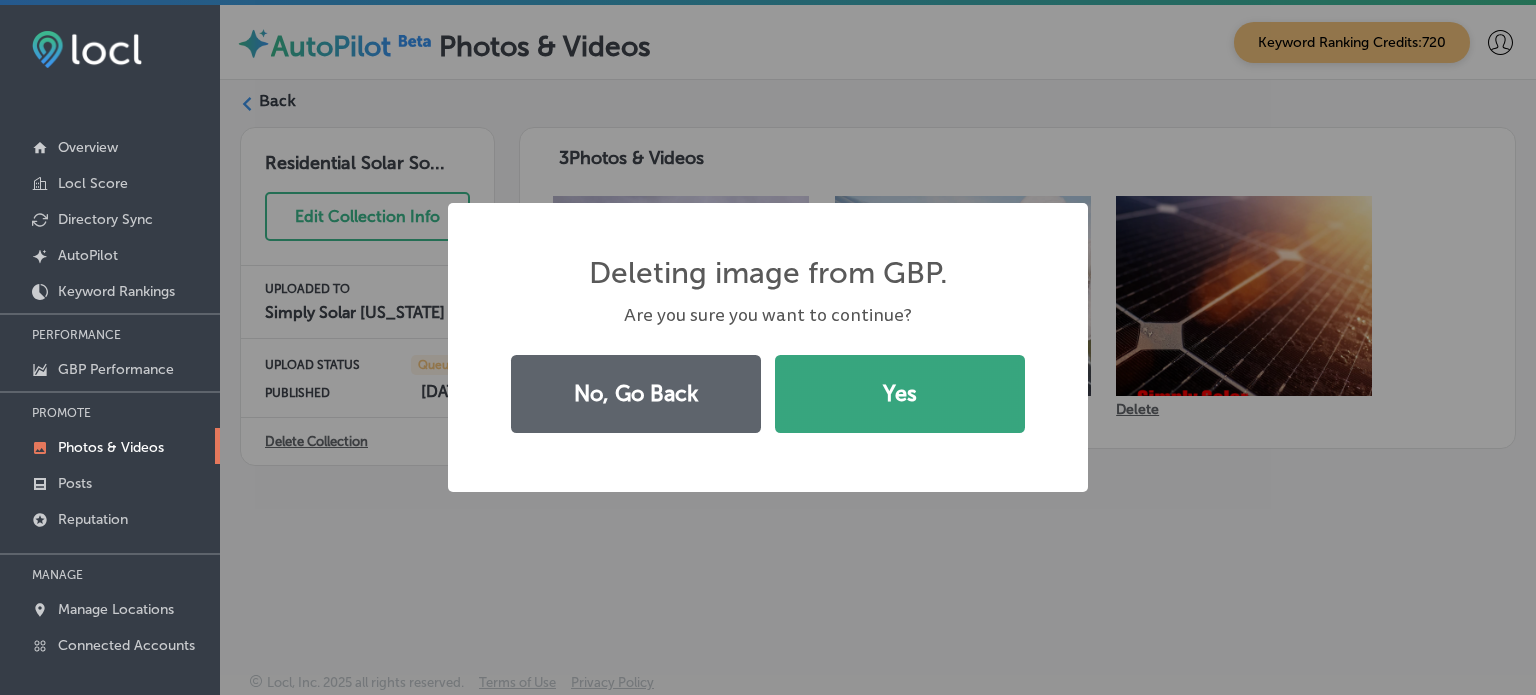 click on "Yes" at bounding box center (900, 394) 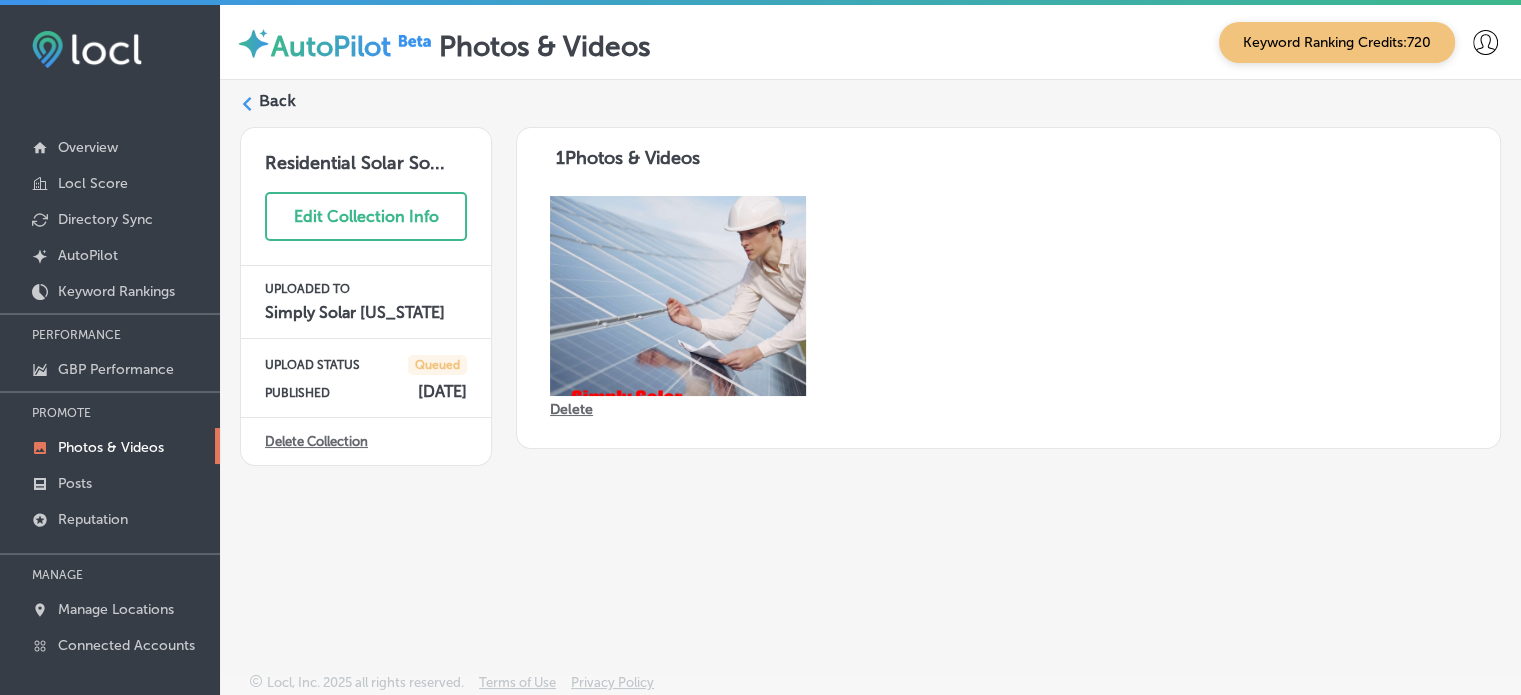 click on "Delete Collection" at bounding box center (316, 441) 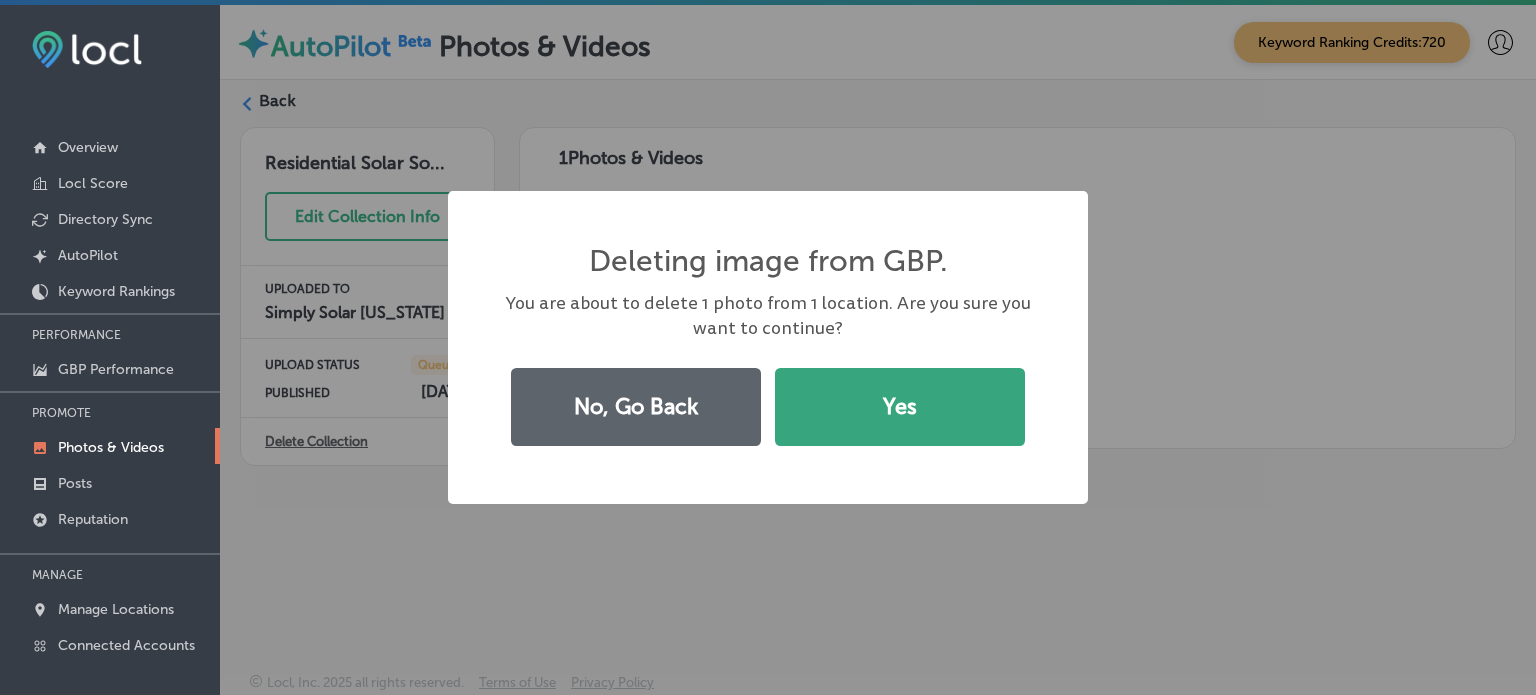 click on "Yes" at bounding box center [900, 407] 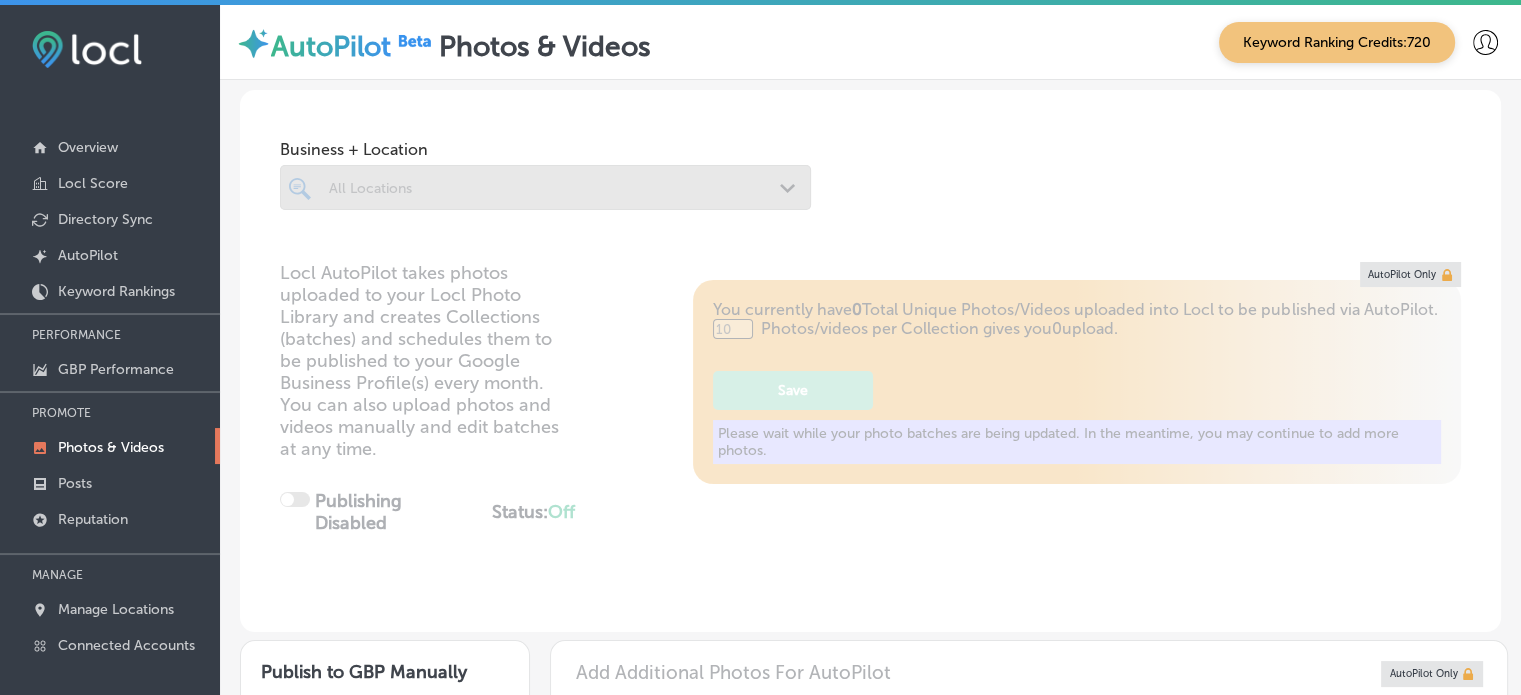 type on "5" 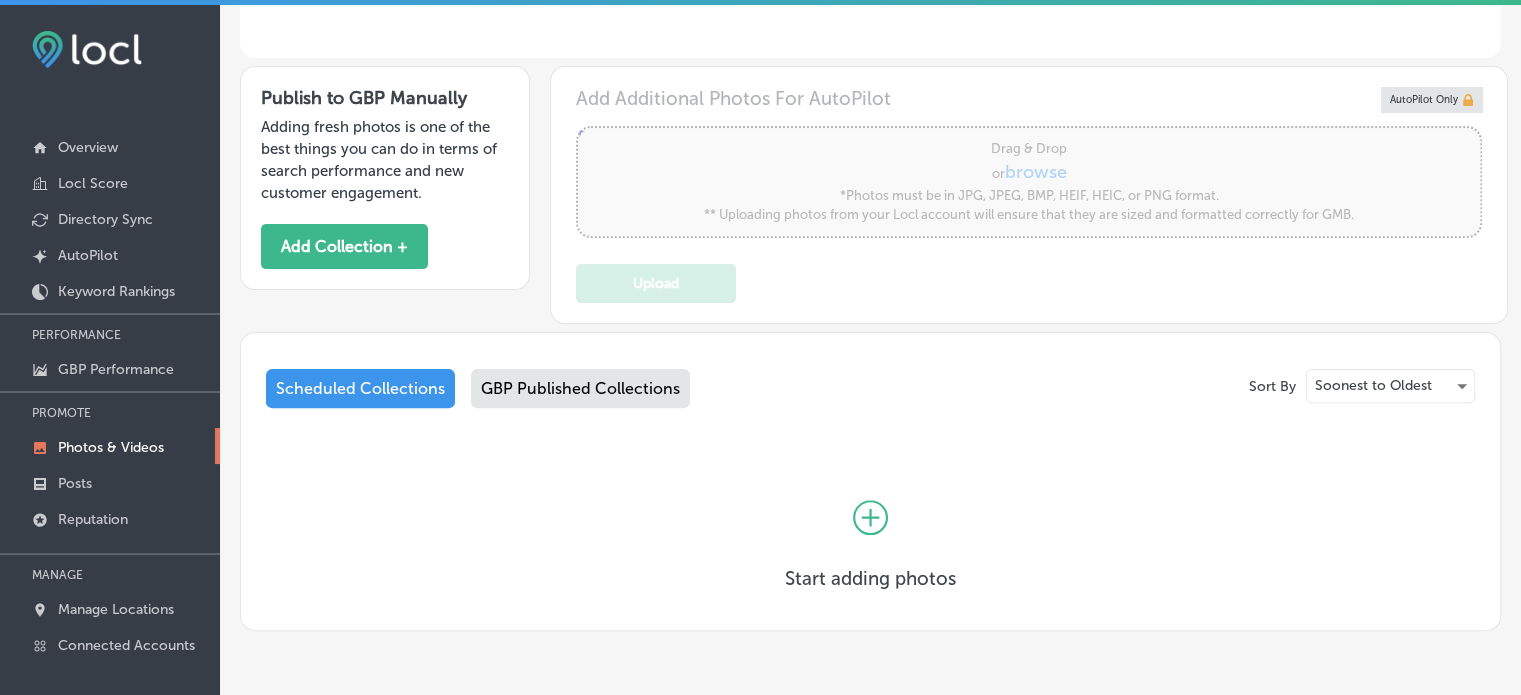 scroll, scrollTop: 588, scrollLeft: 0, axis: vertical 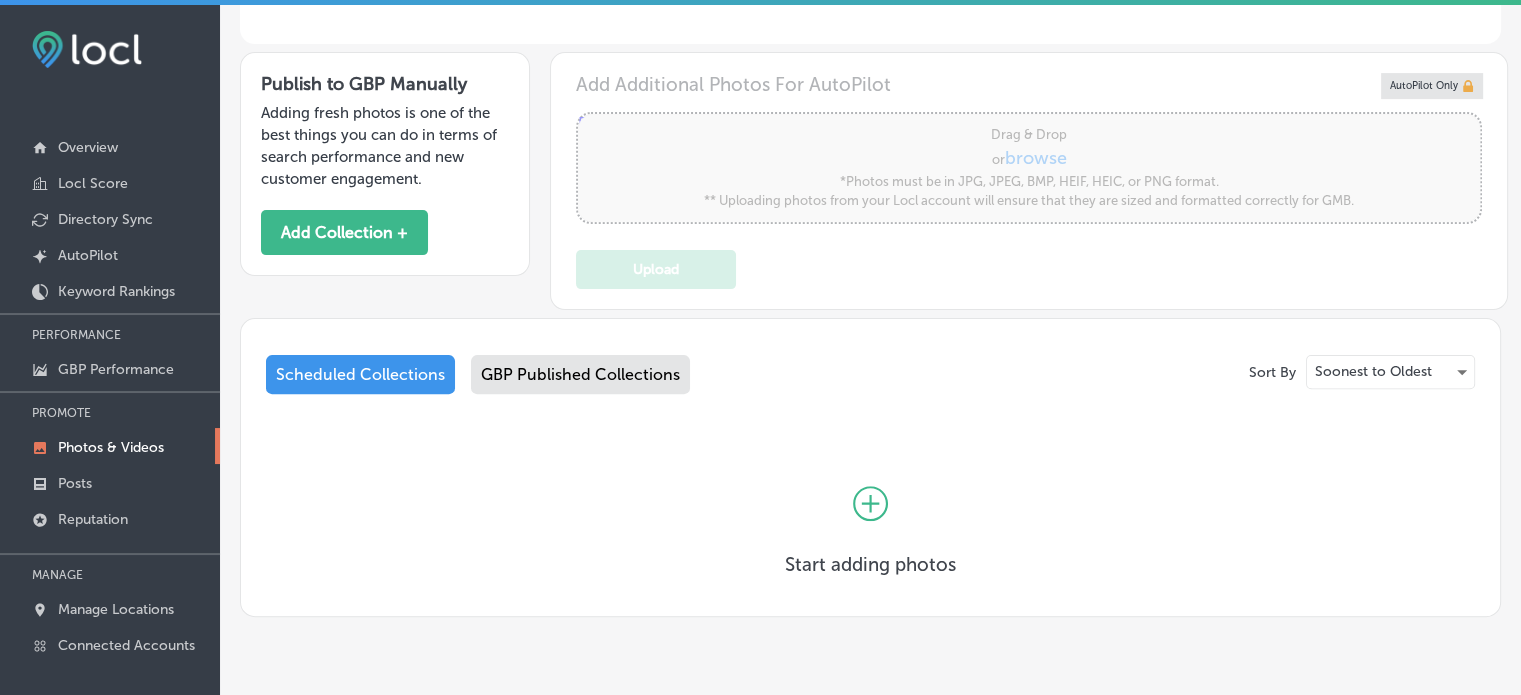 click 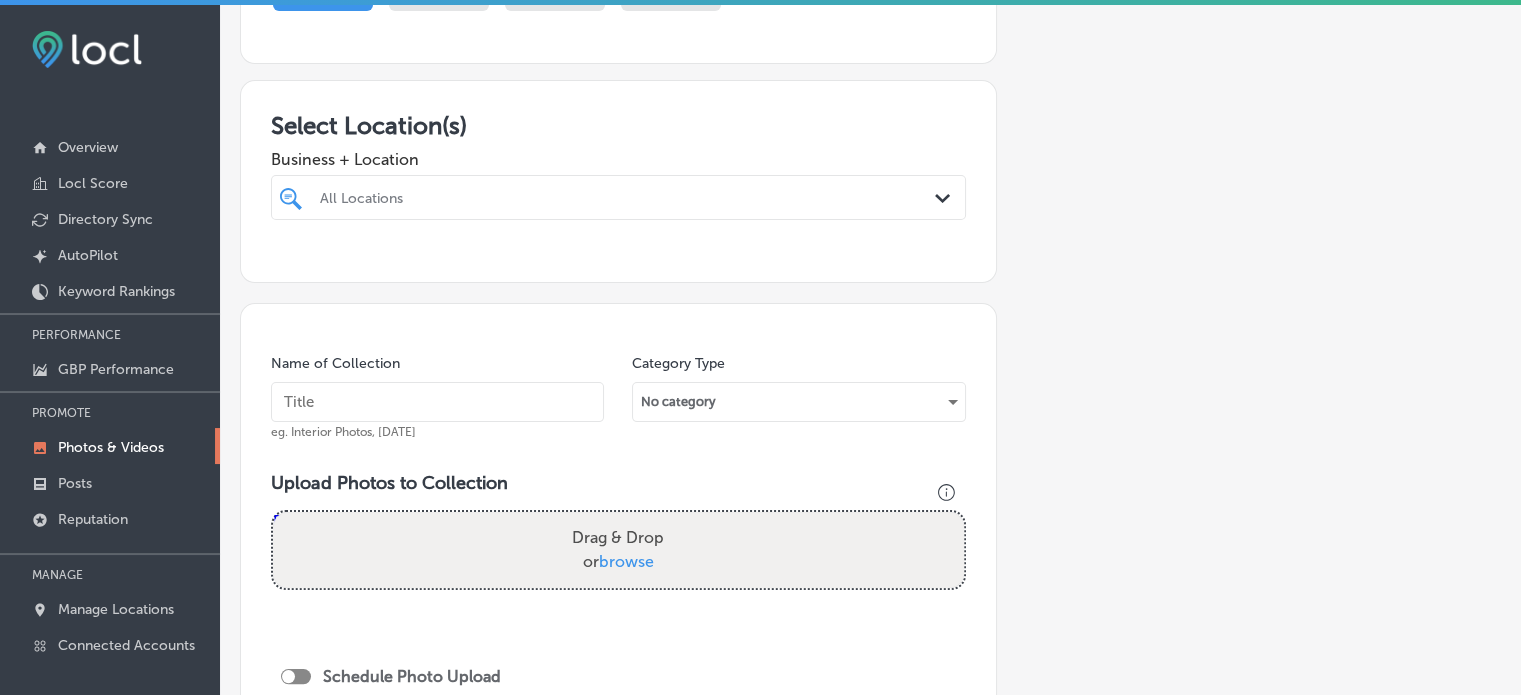 scroll, scrollTop: 287, scrollLeft: 0, axis: vertical 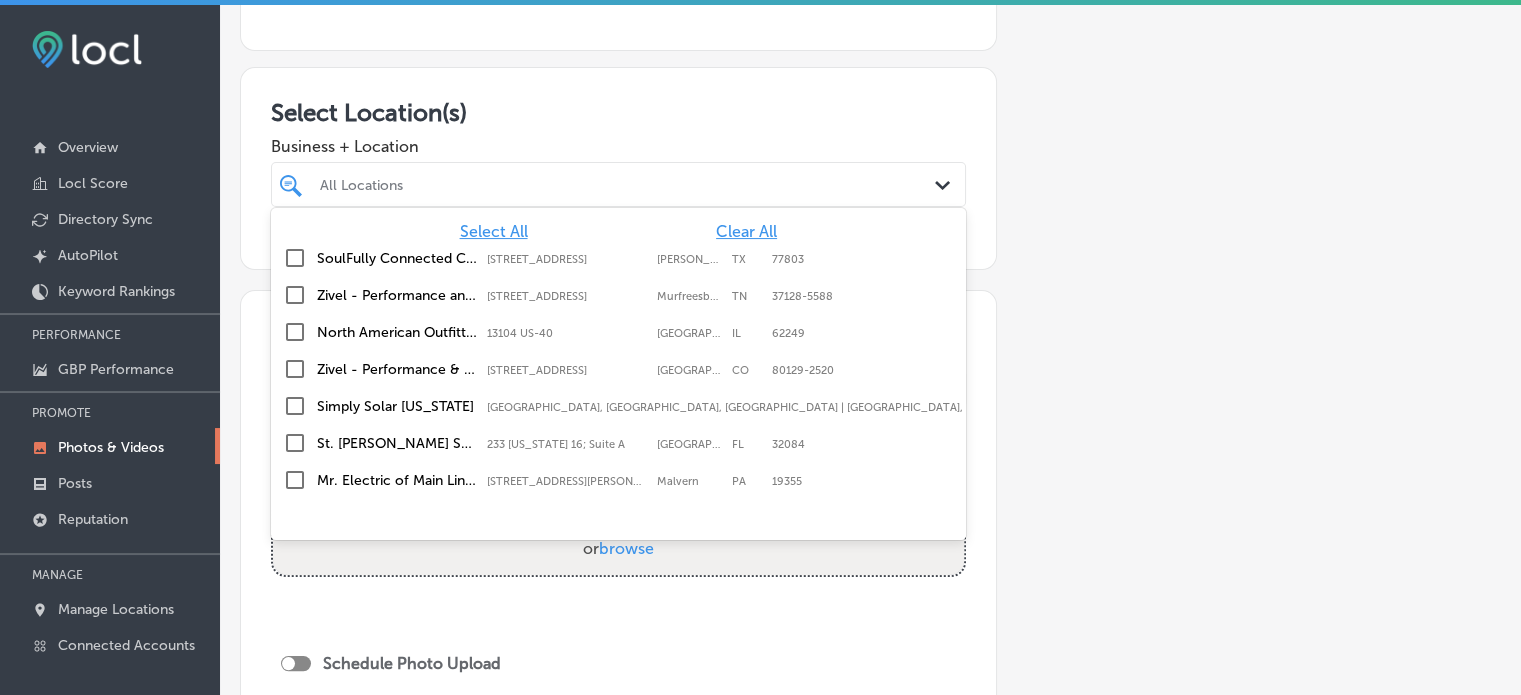 click on "All Locations" at bounding box center [628, 184] 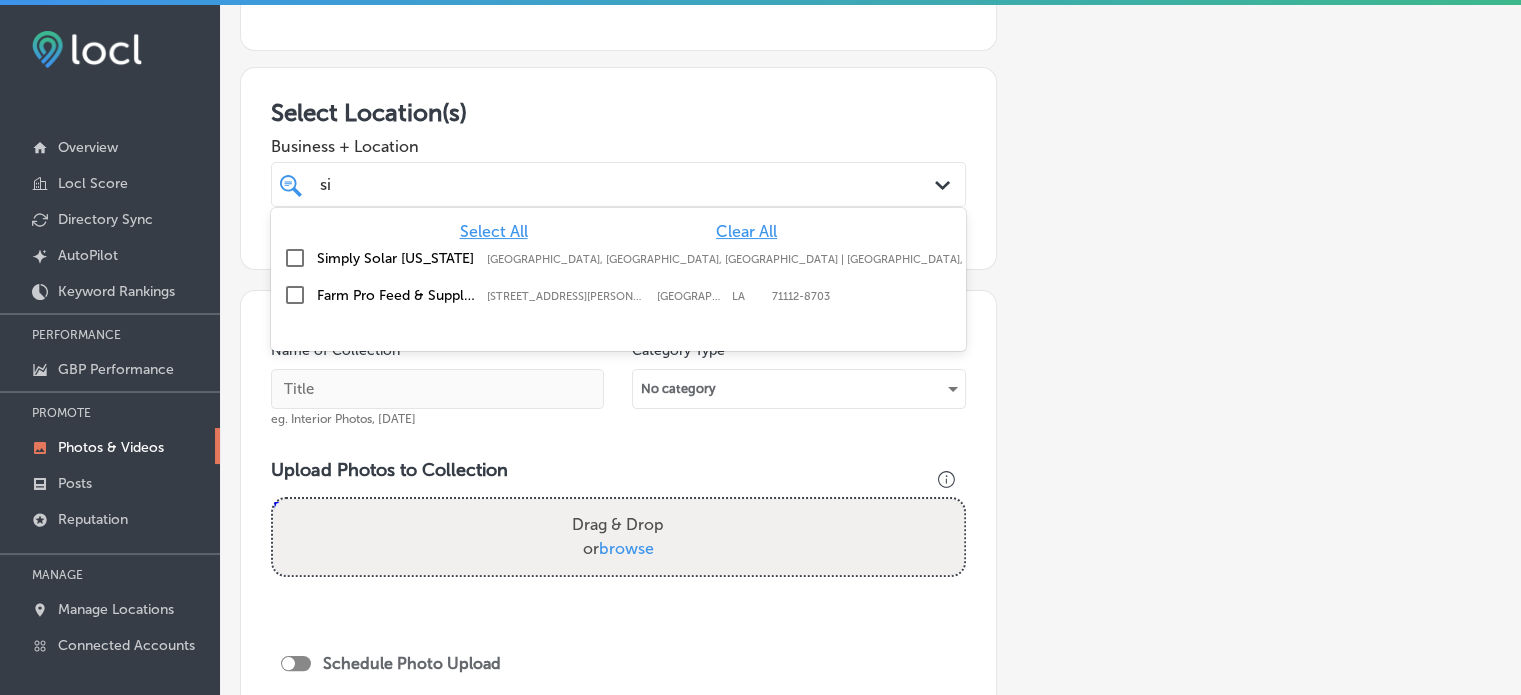 click on "Simply Solar [US_STATE] [GEOGRAPHIC_DATA], [GEOGRAPHIC_DATA], [GEOGRAPHIC_DATA] | [GEOGRAPHIC_DATA], [GEOGRAPHIC_DATA], [GEOGRAPHIC_DATA] | [GEOGRAPHIC_DATA],  ..." at bounding box center (618, 258) 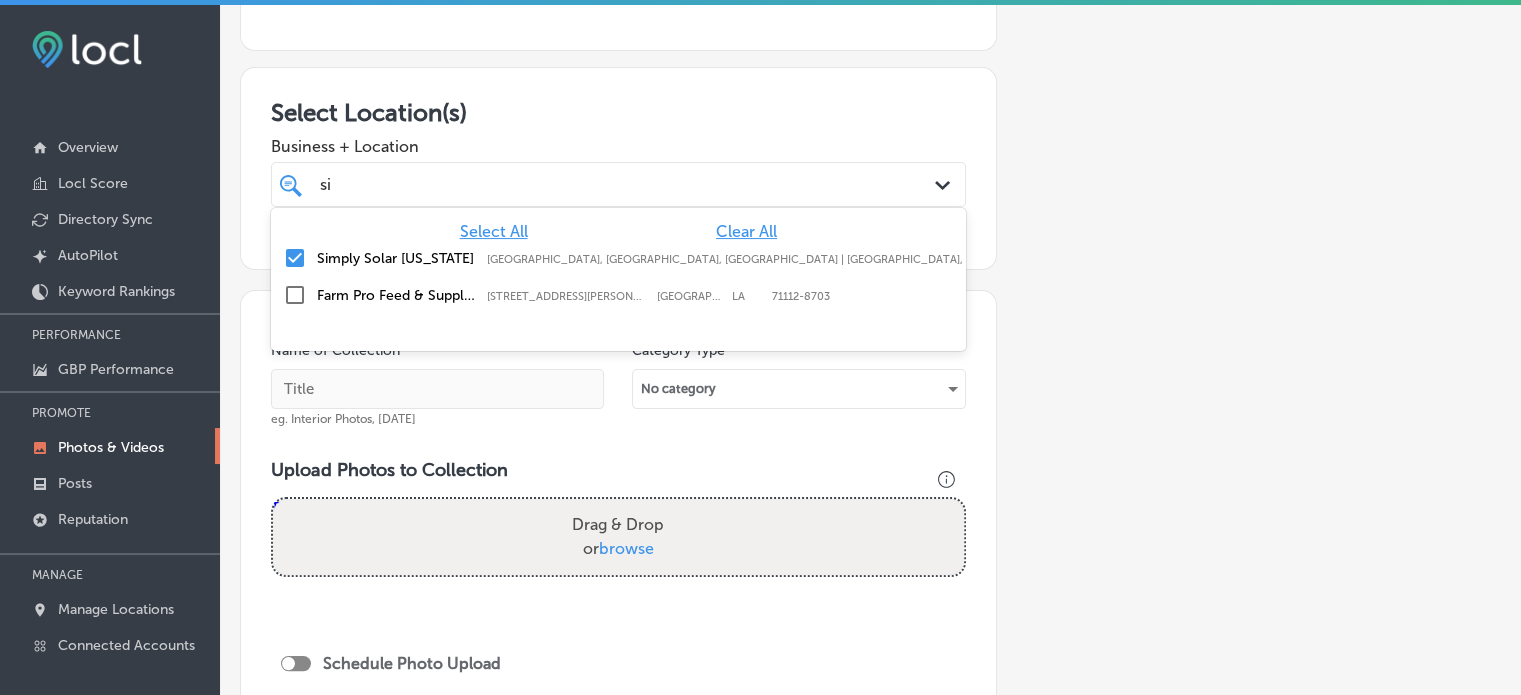 type on "si" 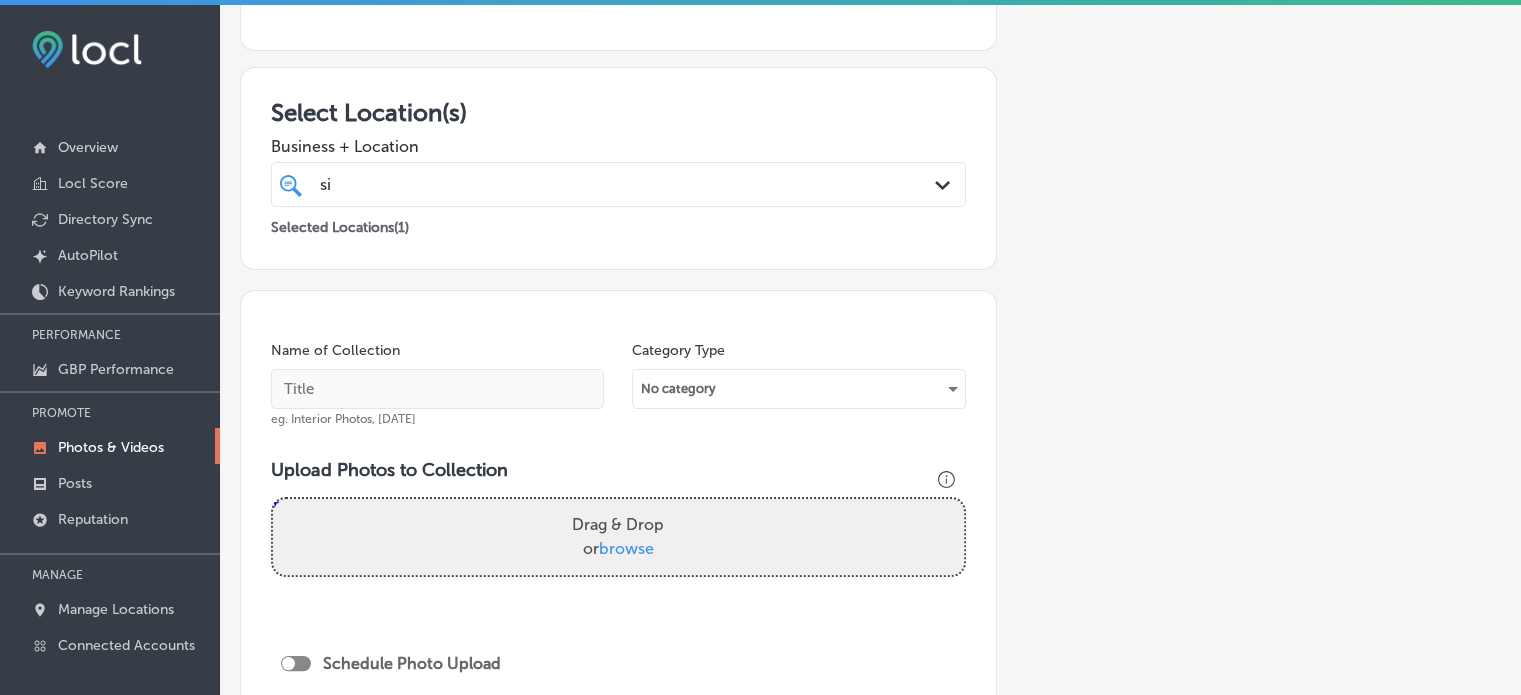 click on "Name of Collection eg. Interior Photos, [DATE]   Category Type No category Upload Photos to Collection
Powered by PQINA Drag & Drop  or  browse Schedule Photo Upload" at bounding box center [618, 545] 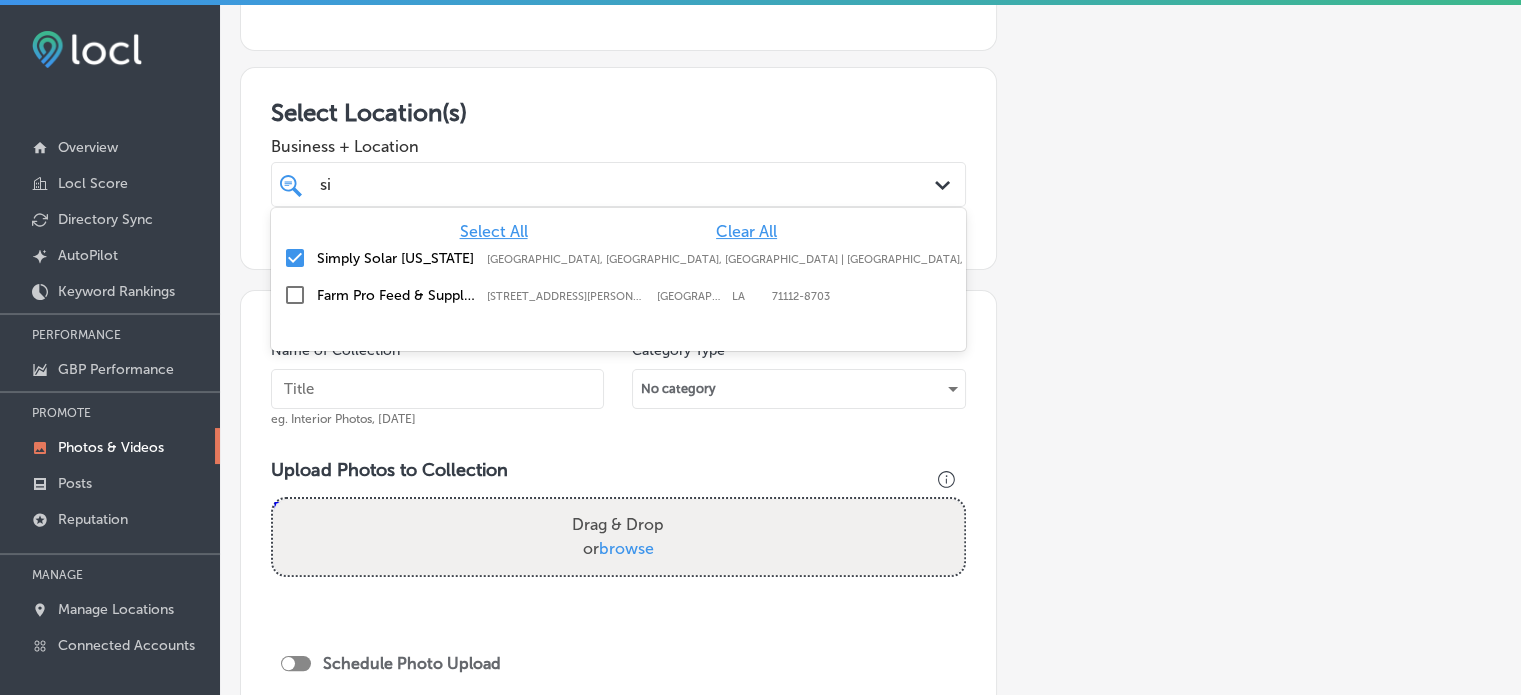 click on "si si" at bounding box center [588, 184] 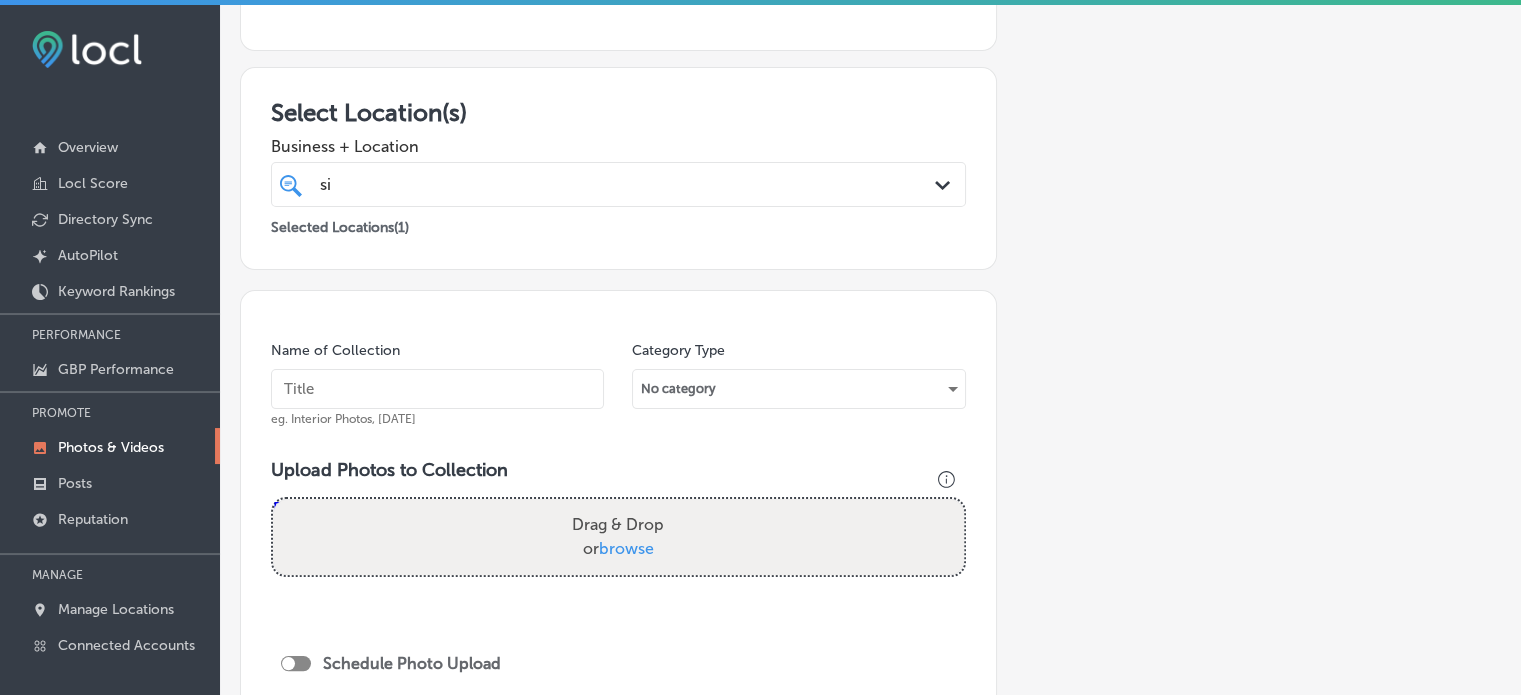 click at bounding box center [437, 389] 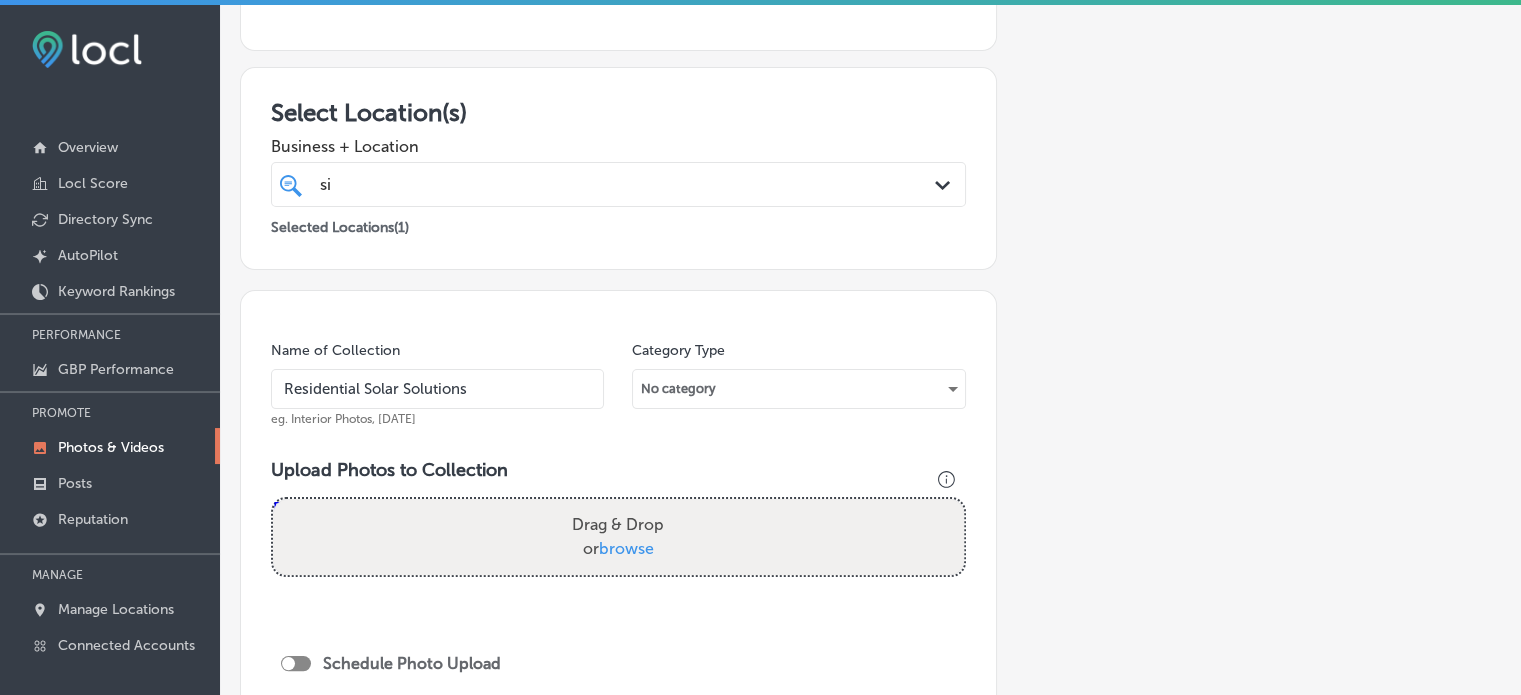 type on "Residential Solar Solutions" 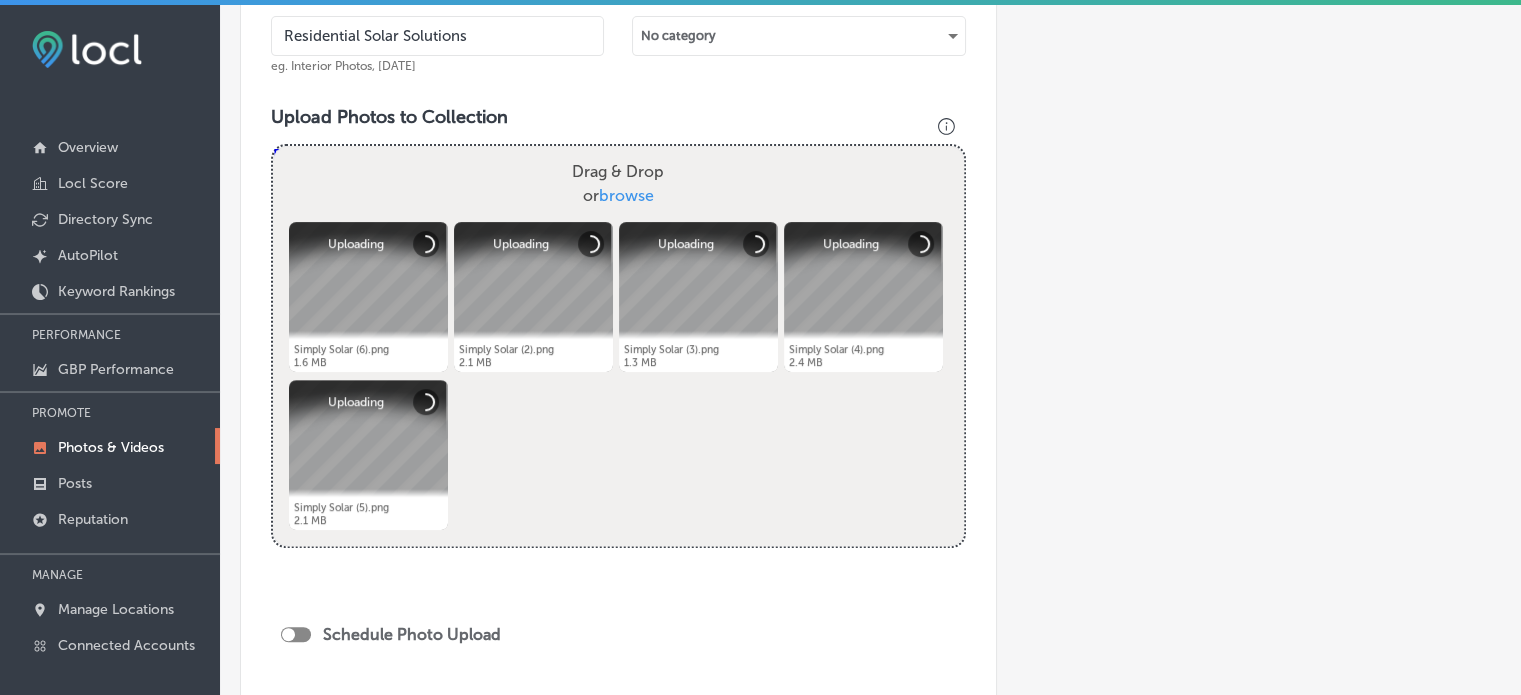 scroll, scrollTop: 993, scrollLeft: 0, axis: vertical 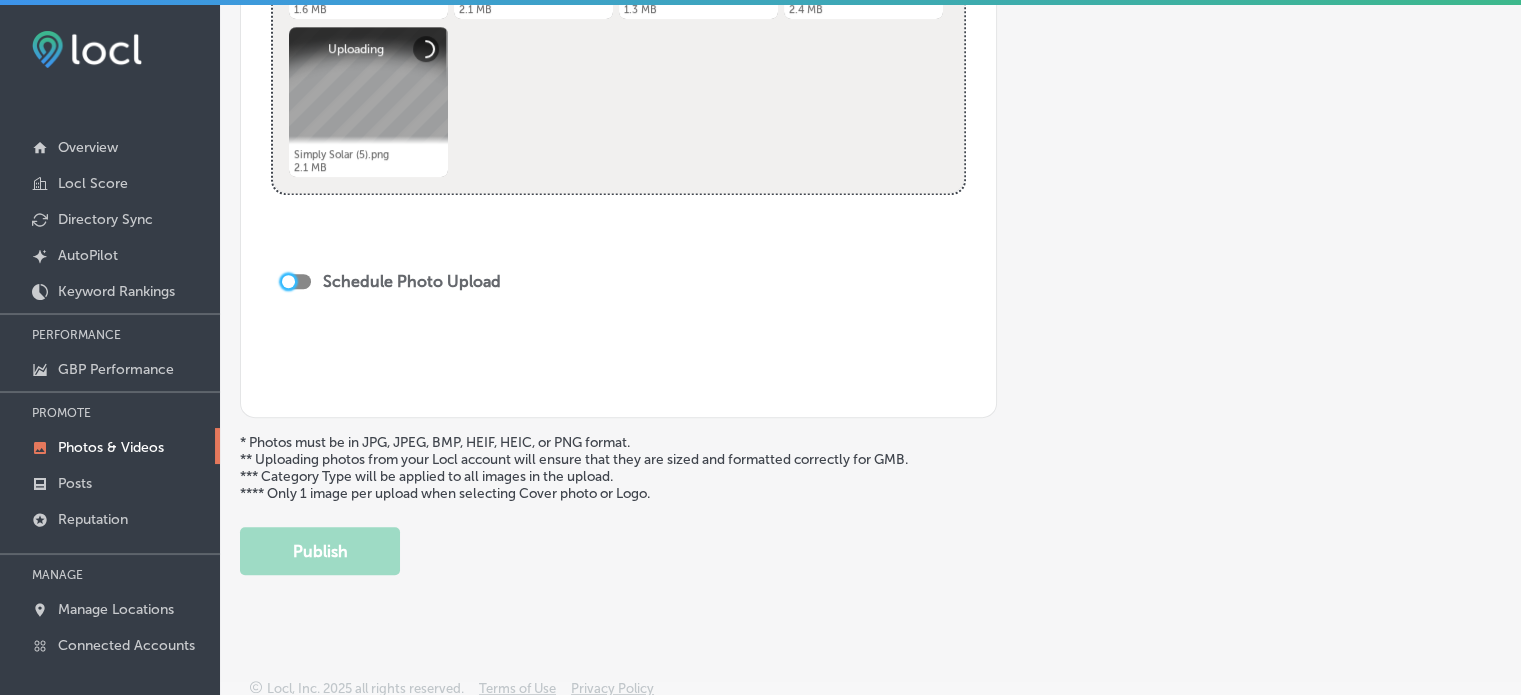 click at bounding box center (288, 281) 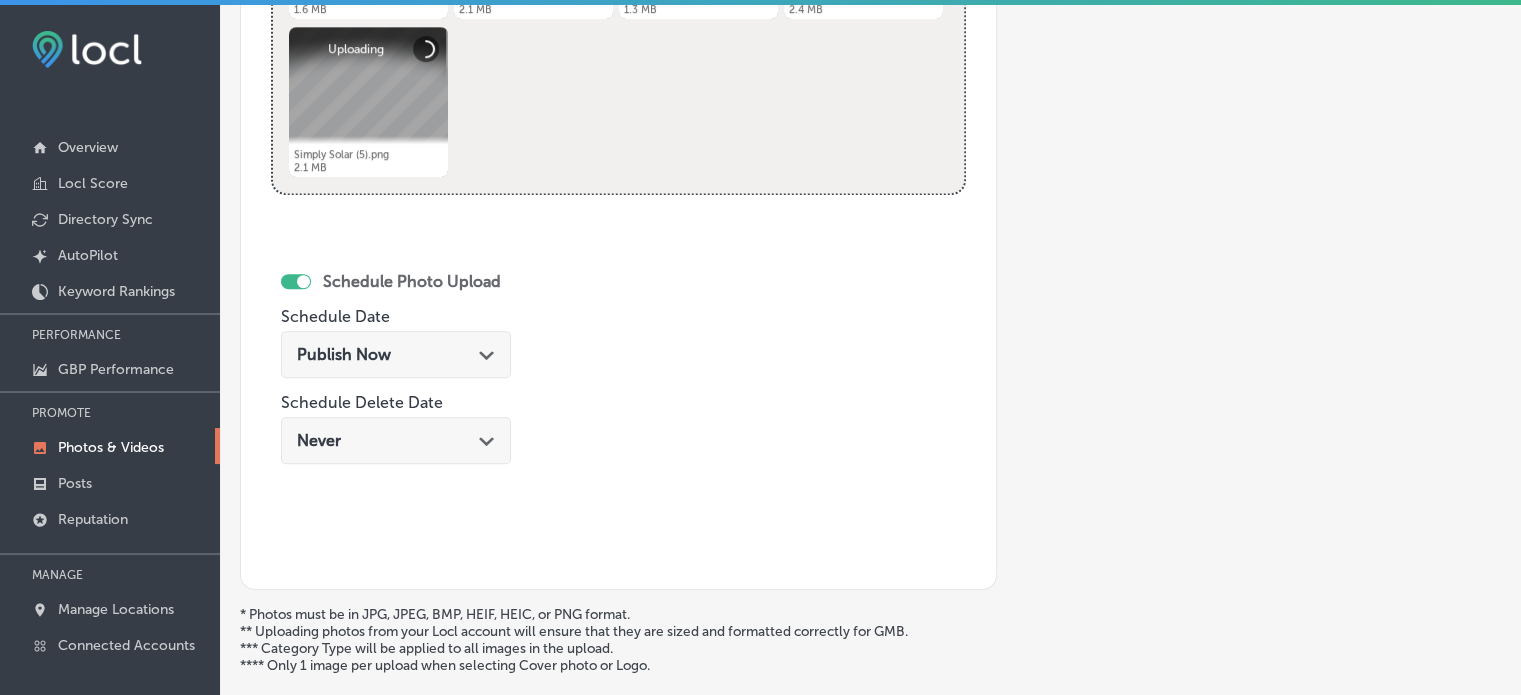 click on "Publish Now
Path
Created with Sketch." at bounding box center [396, 354] 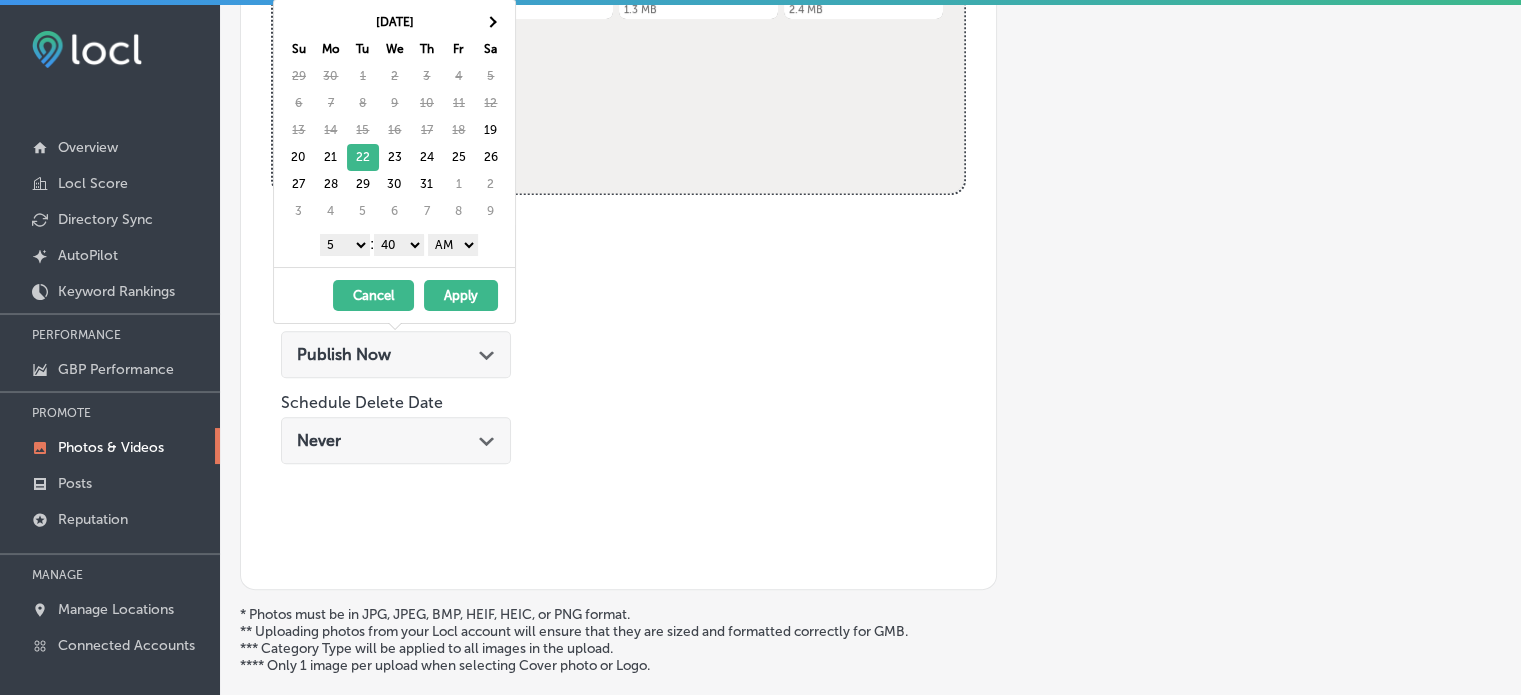 click on "00 10 20 30 40 50" at bounding box center [399, 245] 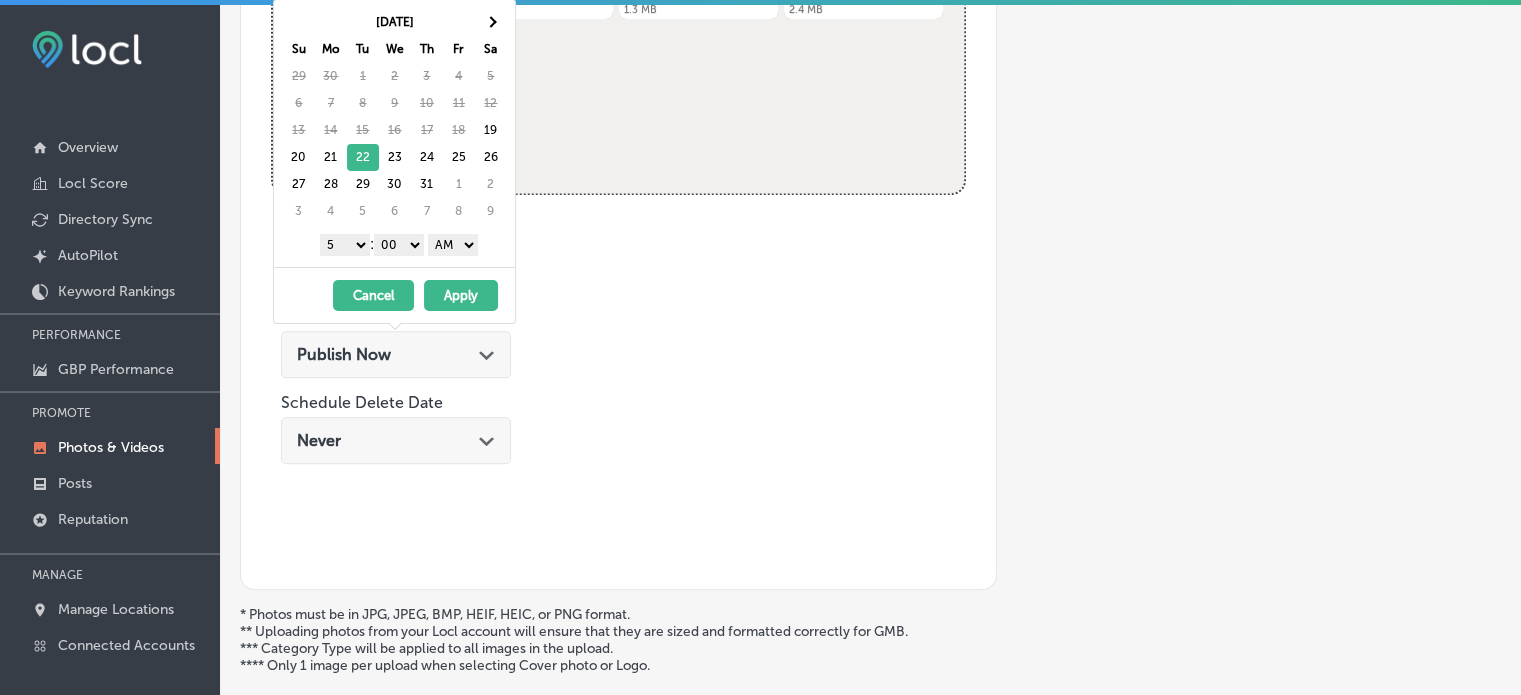 click on "1 2 3 4 5 6 7 8 9 10 11 12" at bounding box center [345, 245] 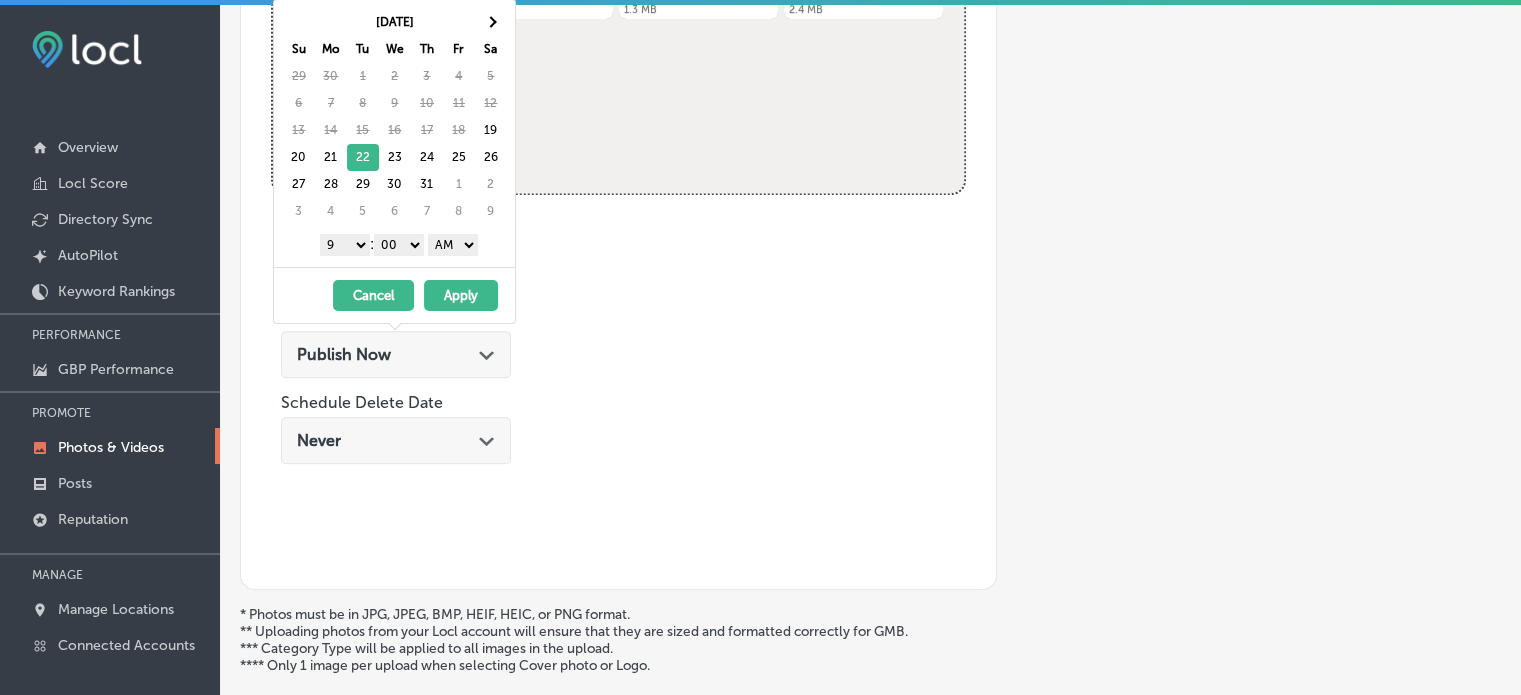 drag, startPoint x: 472, startPoint y: 235, endPoint x: 459, endPoint y: 293, distance: 59.439045 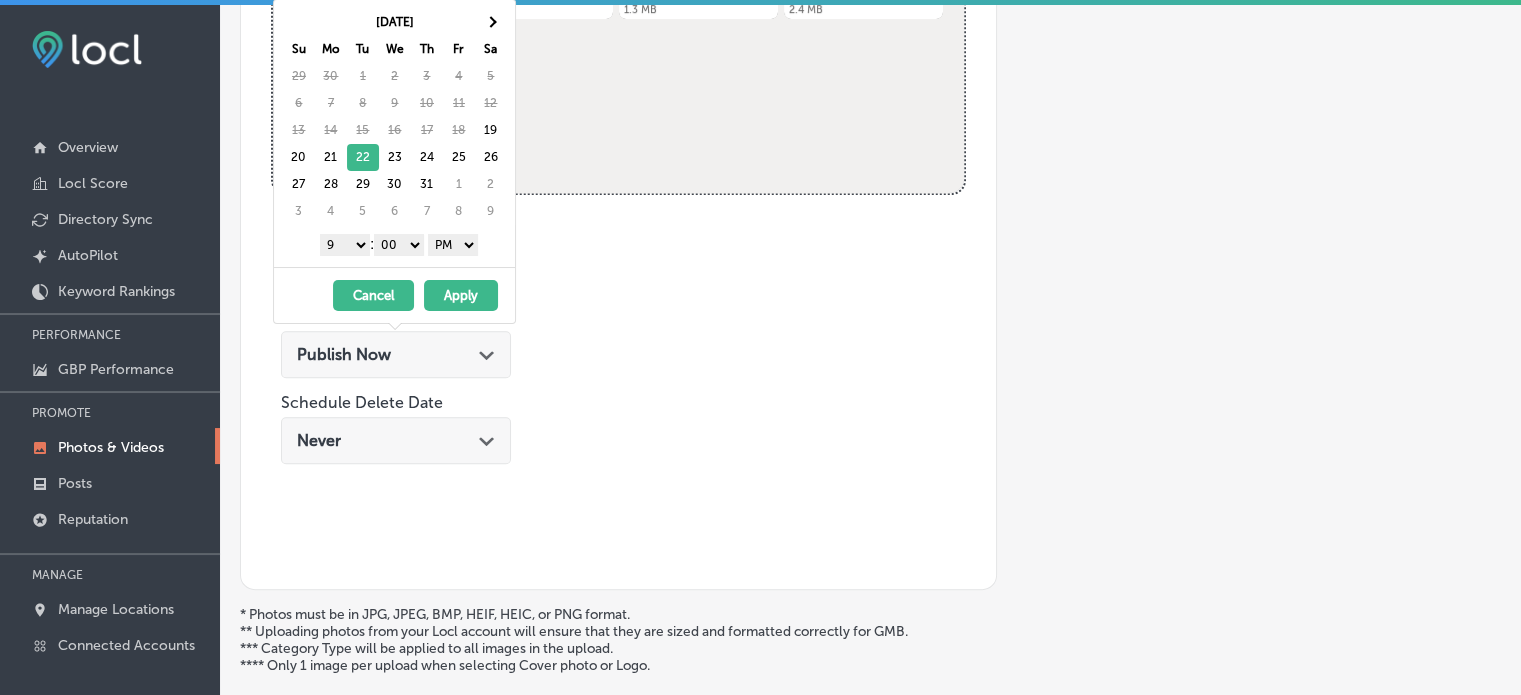 click on "Apply" at bounding box center [461, 295] 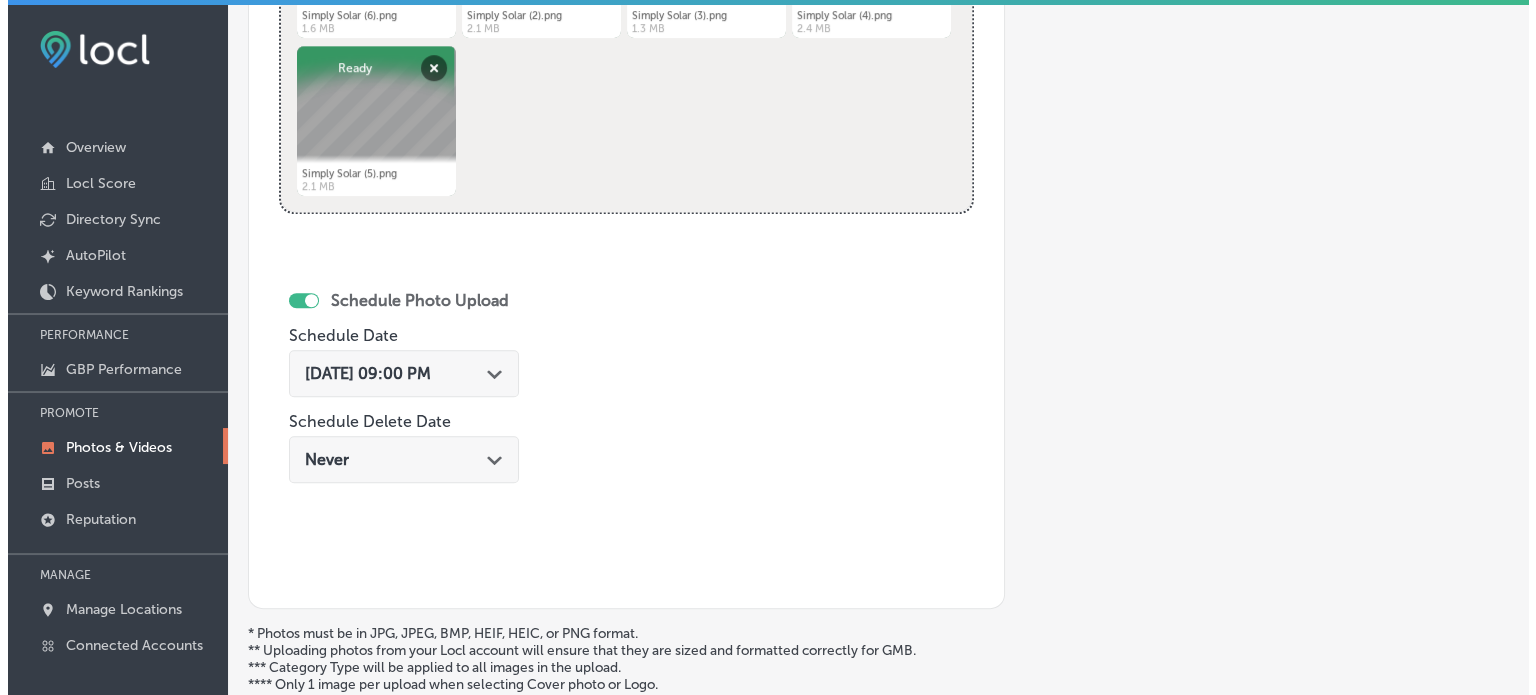 scroll, scrollTop: 1165, scrollLeft: 0, axis: vertical 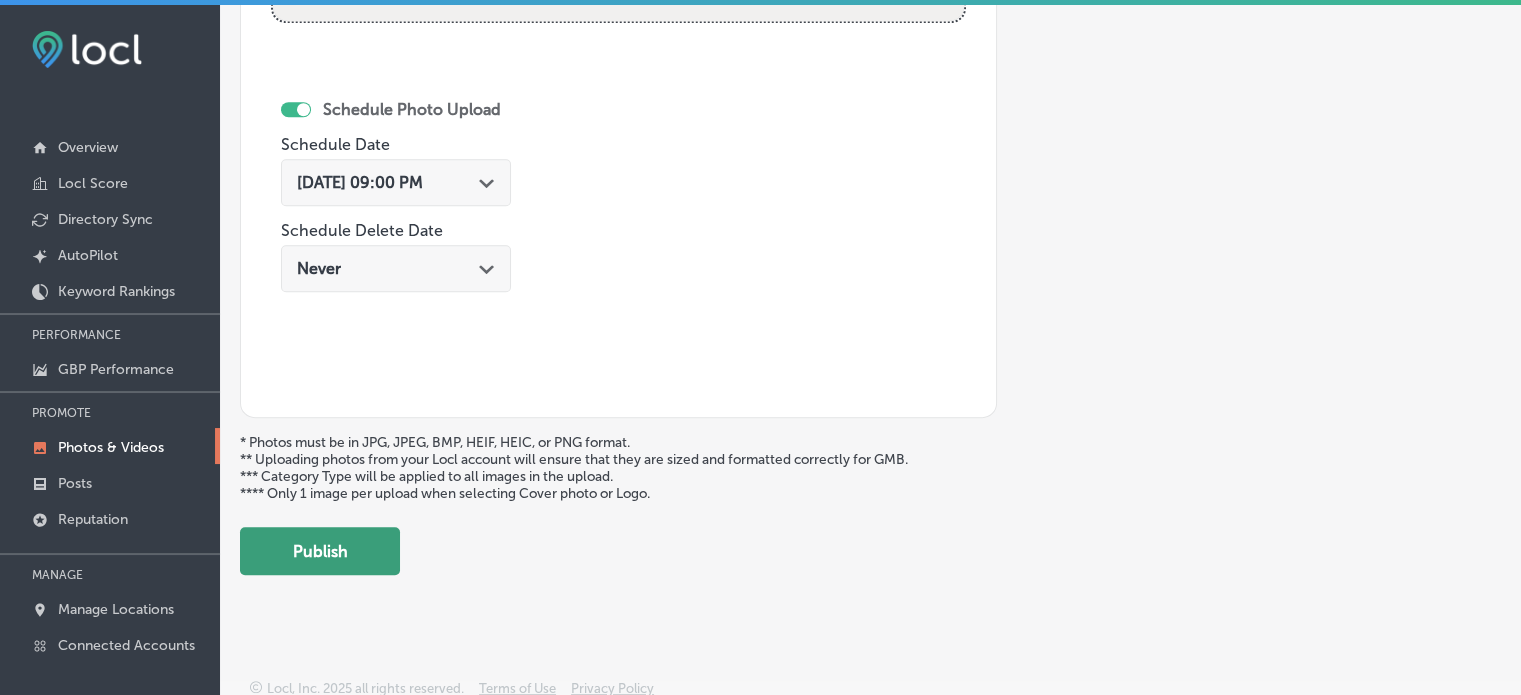 click on "Publish" at bounding box center (320, 551) 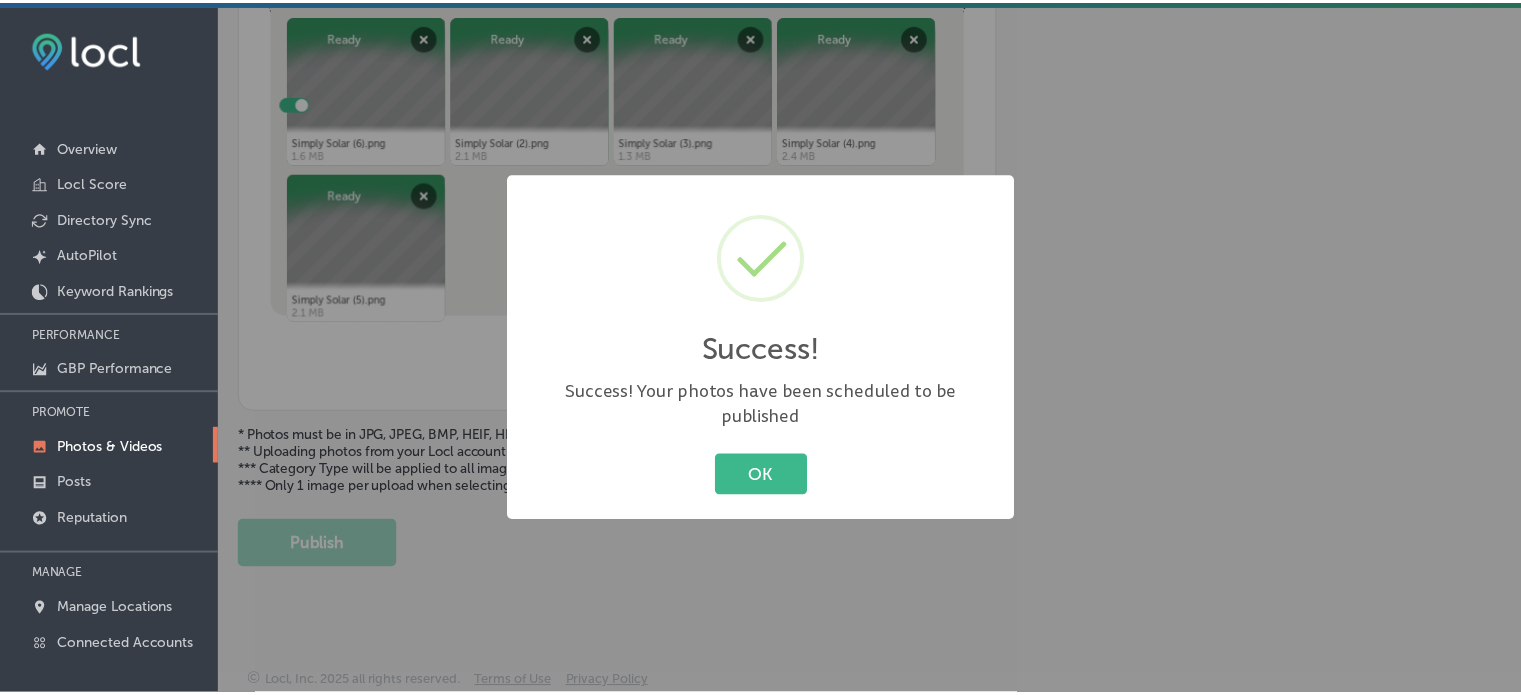 scroll, scrollTop: 841, scrollLeft: 0, axis: vertical 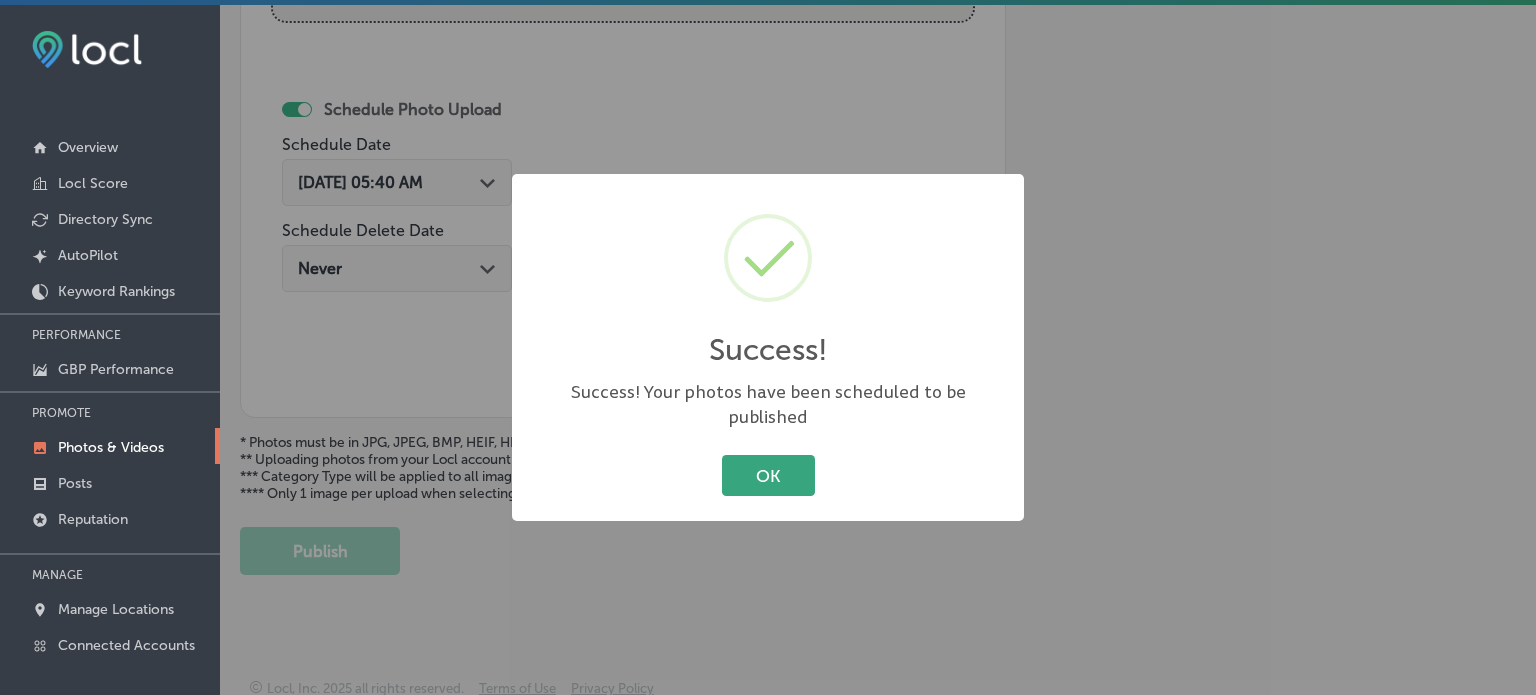click on "OK" at bounding box center [768, 475] 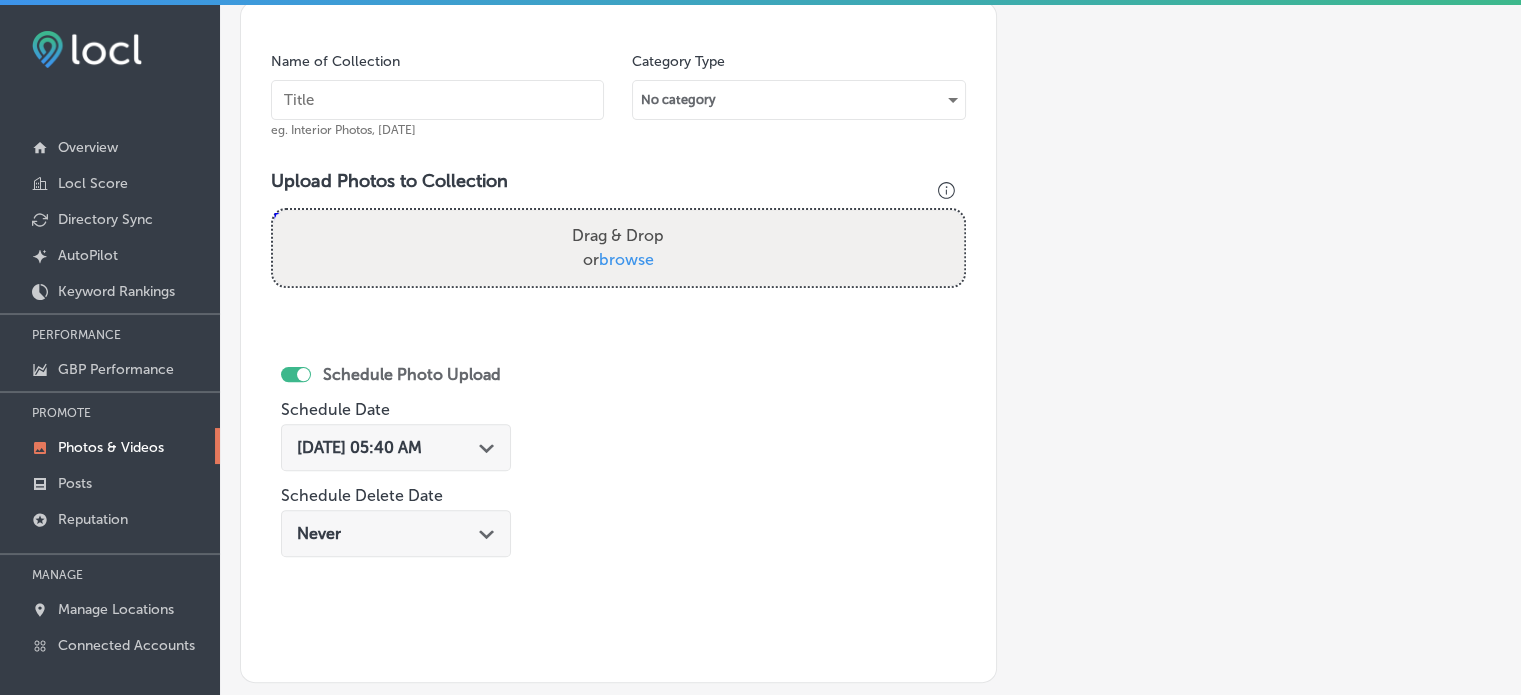 scroll, scrollTop: 552, scrollLeft: 0, axis: vertical 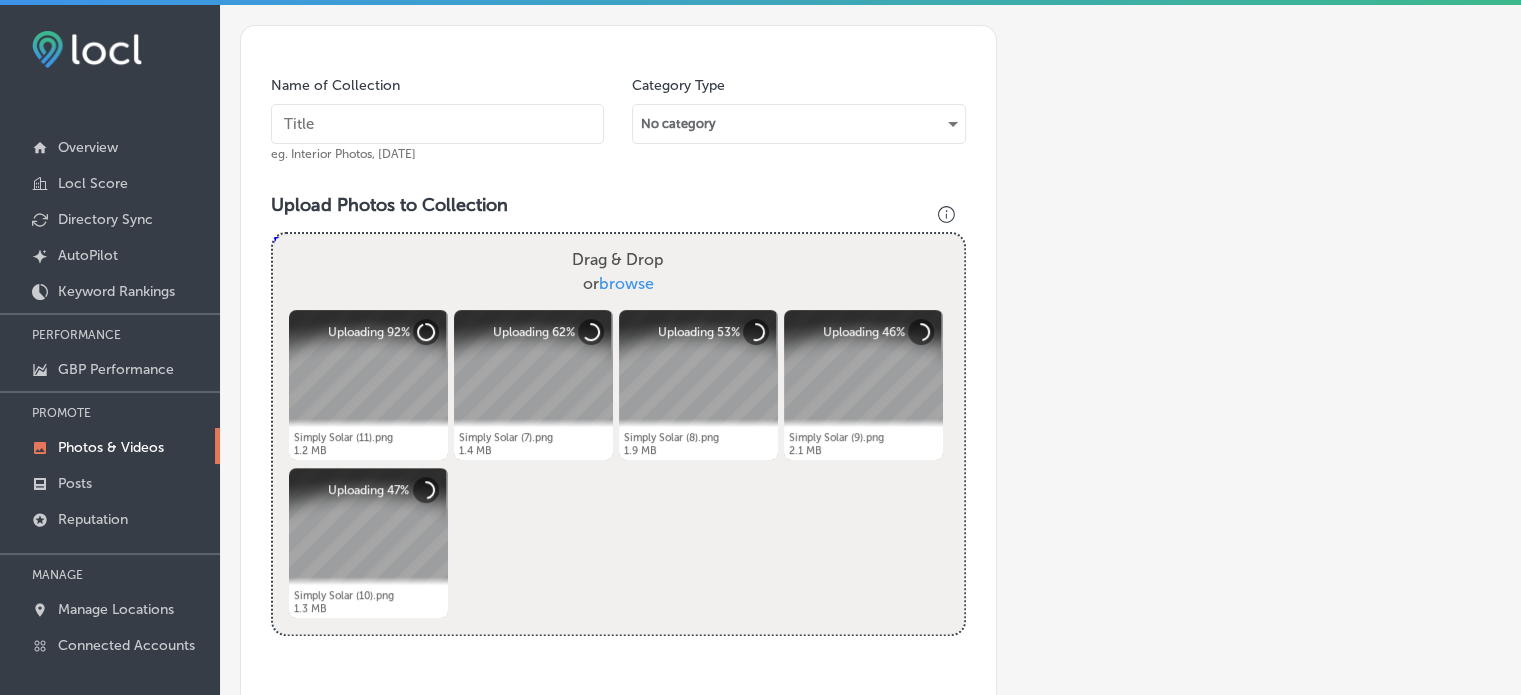 click at bounding box center [437, 124] 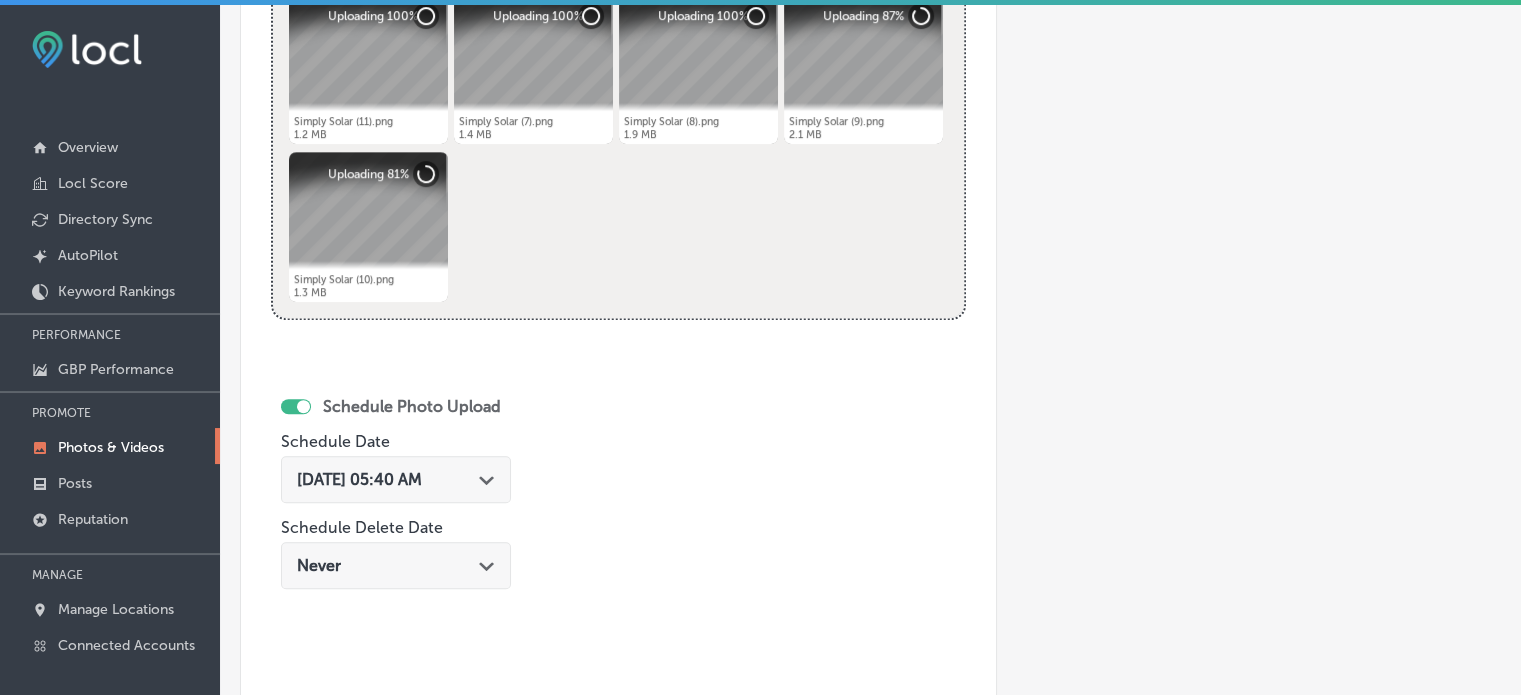 scroll, scrollTop: 878, scrollLeft: 0, axis: vertical 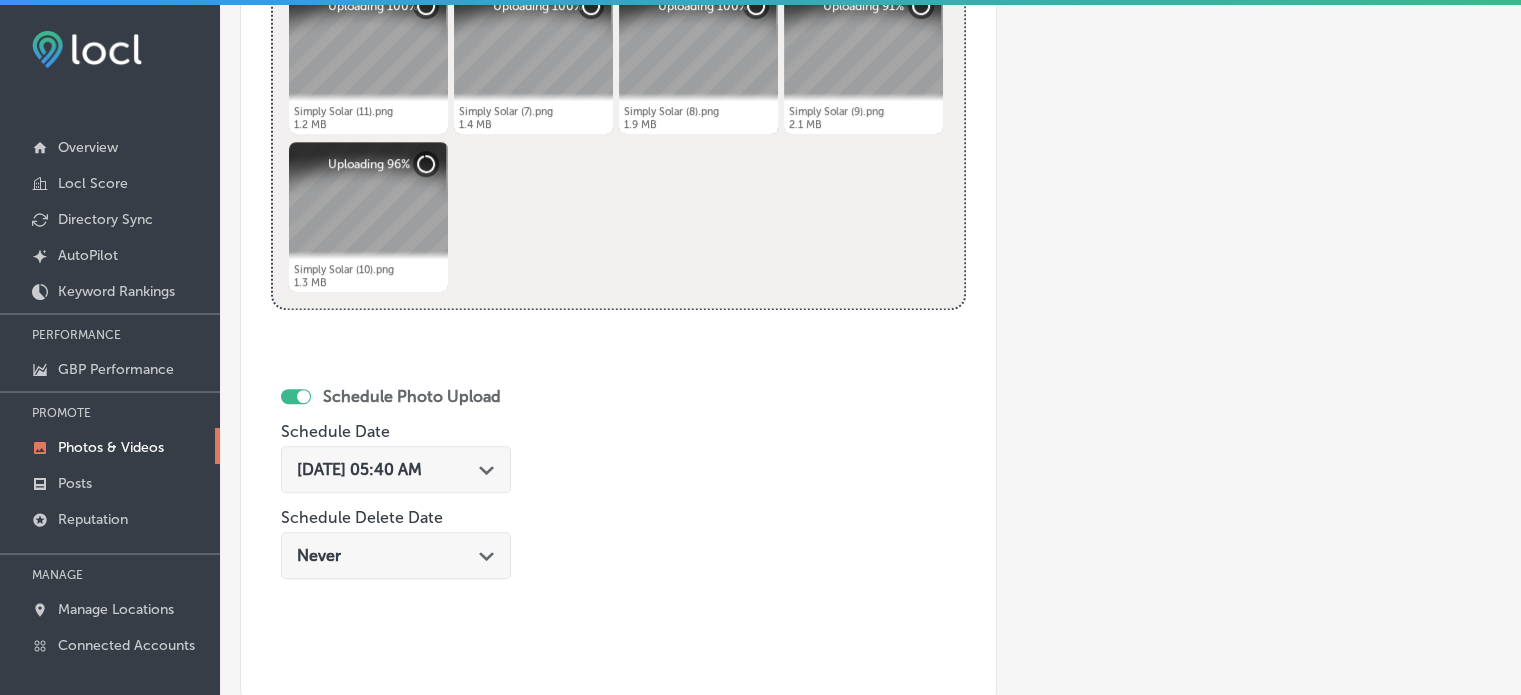 type on "Commercial Solar Installations" 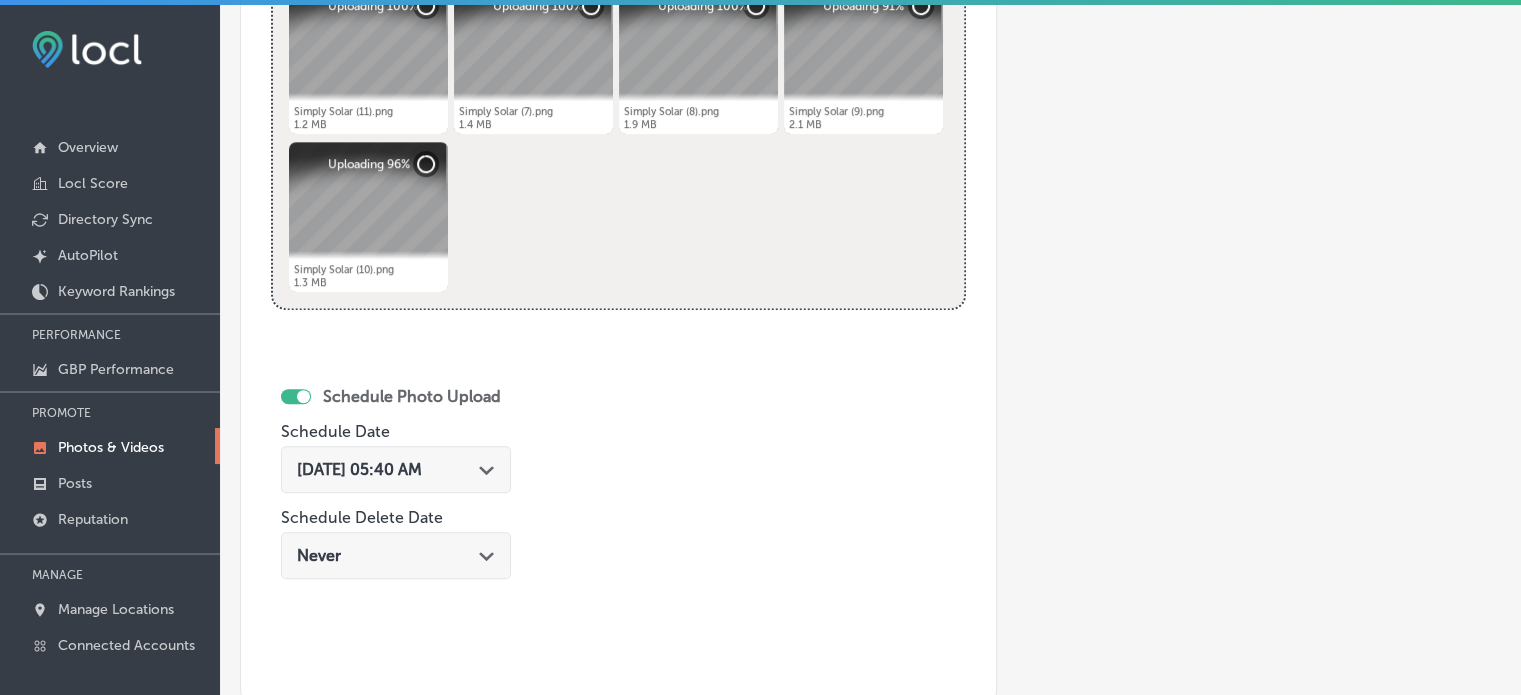 click on "[DATE] 05:40 AM
Path
Created with Sketch." at bounding box center (396, 469) 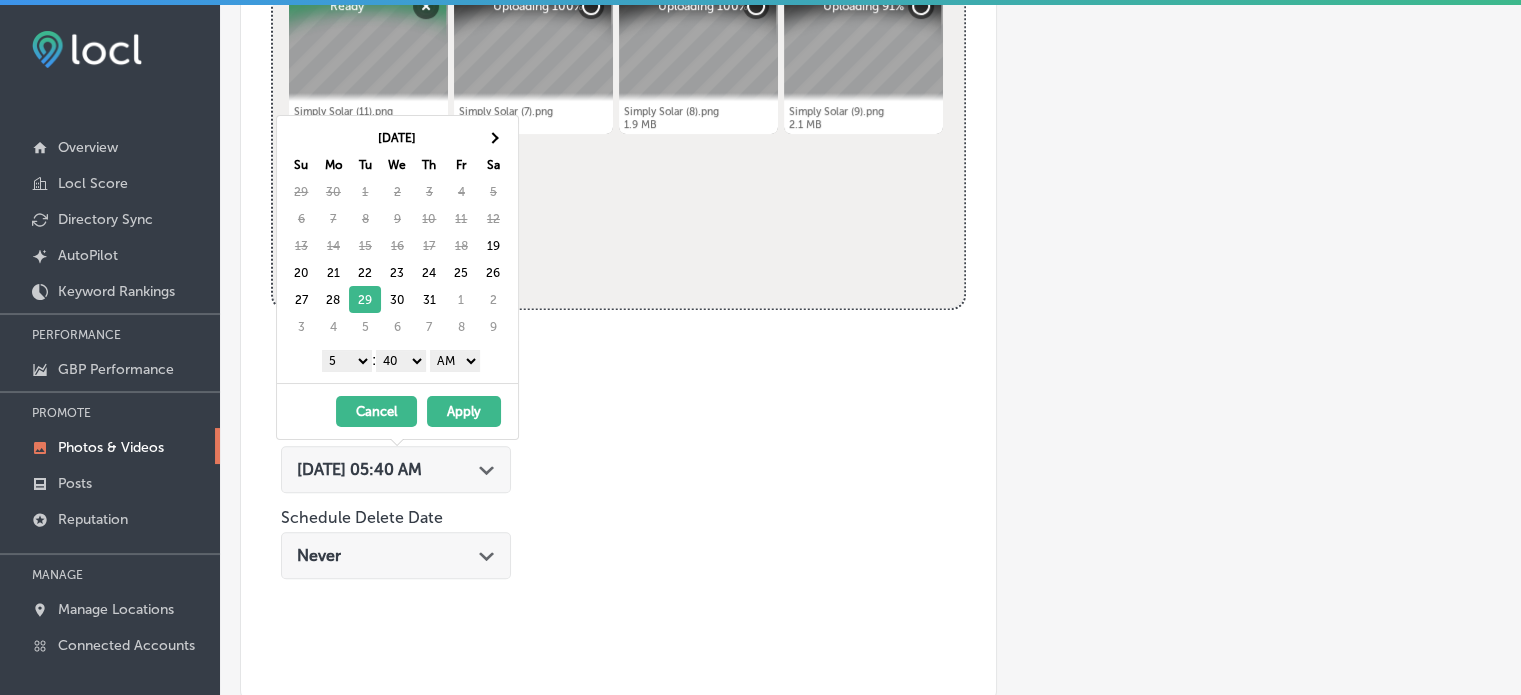 click on "1 2 3 4 5 6 7 8 9 10 11 12" at bounding box center [347, 361] 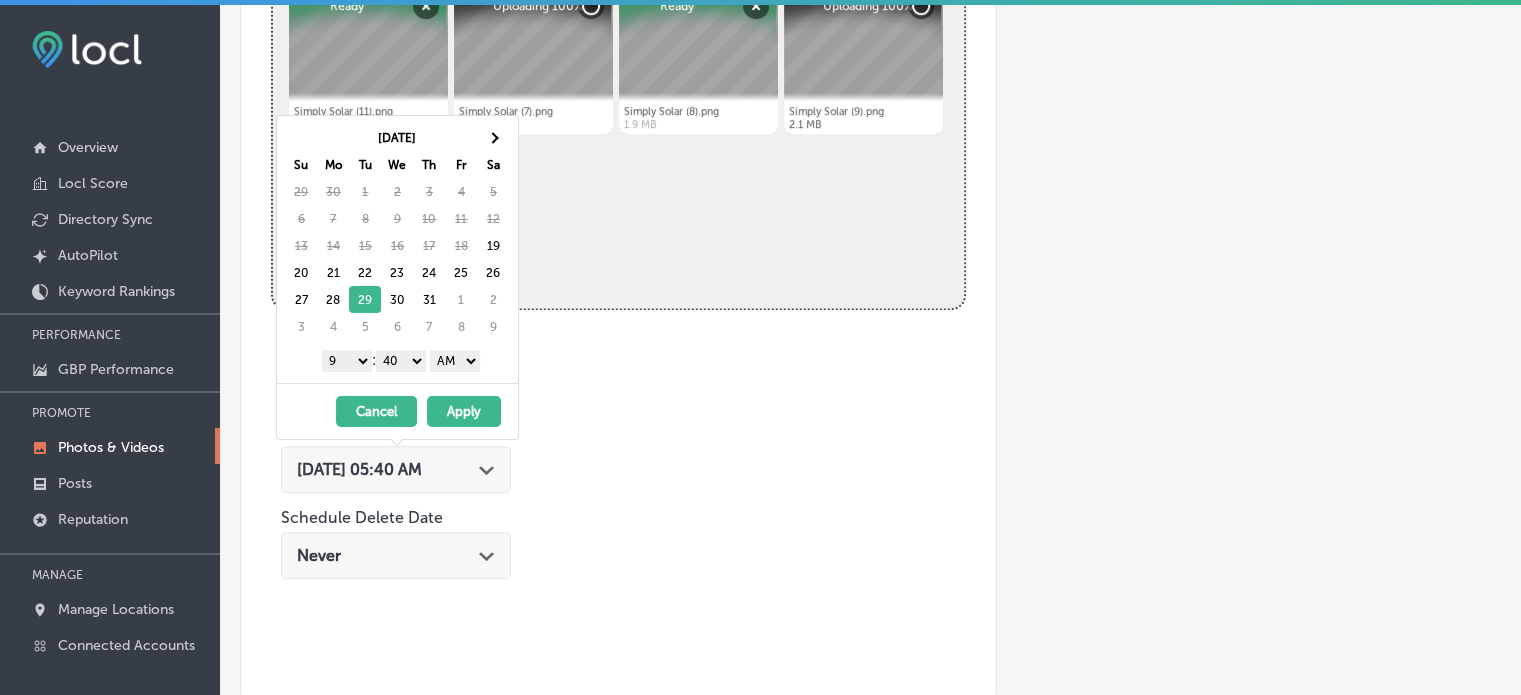 click on "00 10 20 30 40 50" at bounding box center (401, 361) 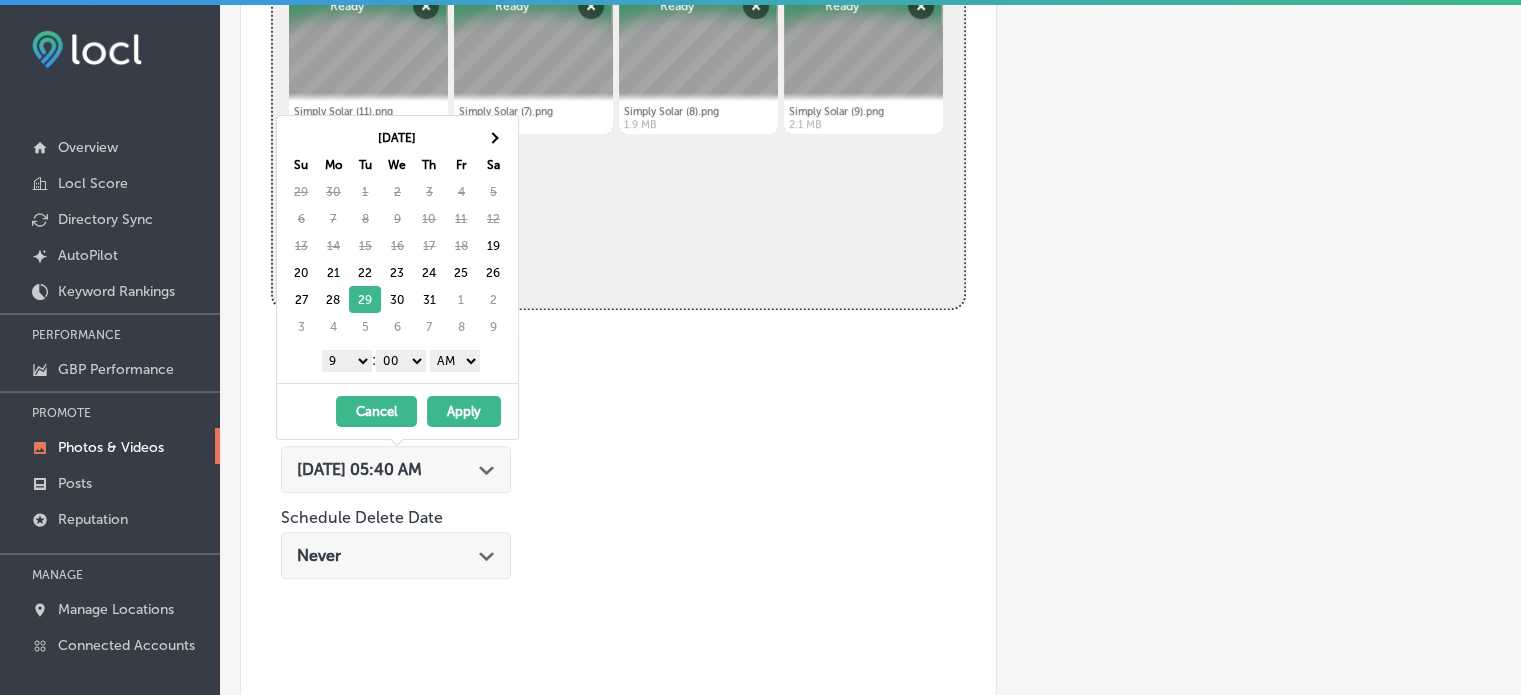 click on "AM PM" at bounding box center (455, 361) 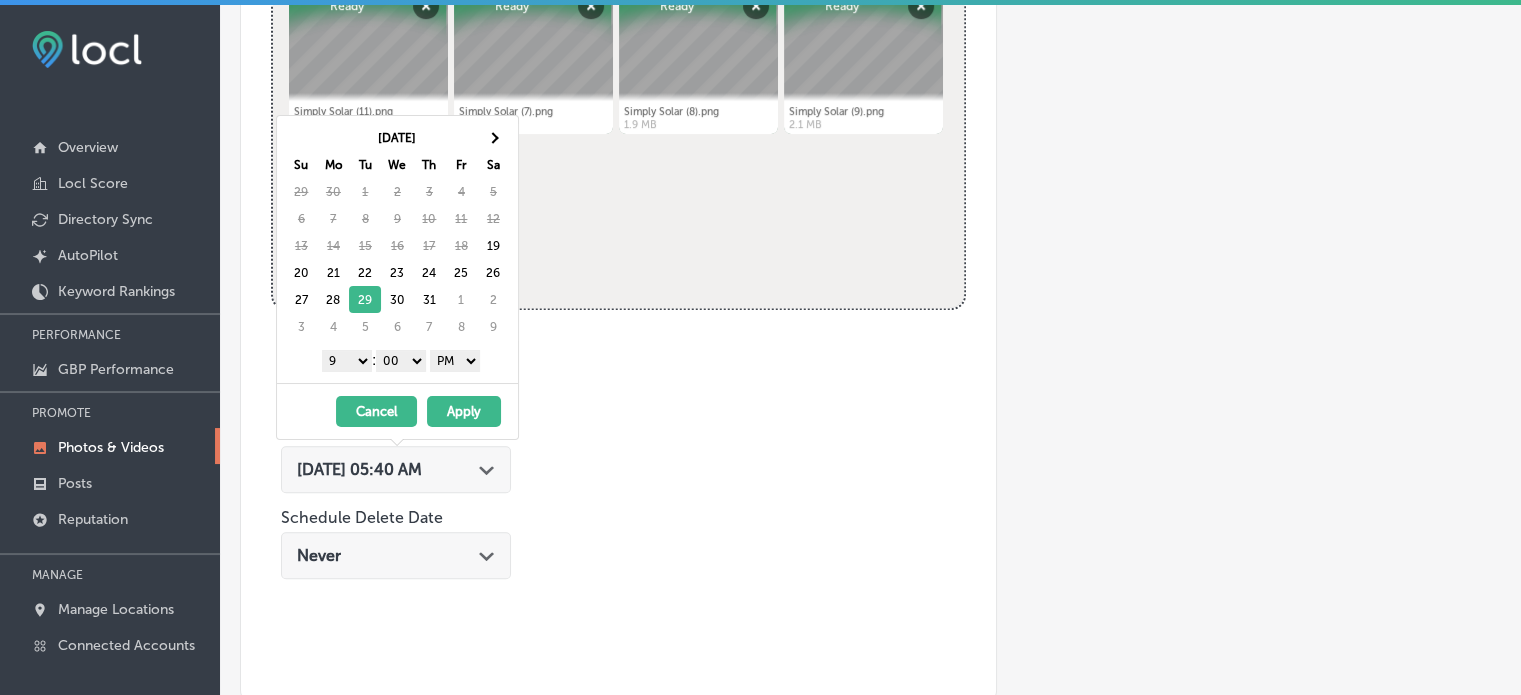 click on "Apply" at bounding box center (464, 411) 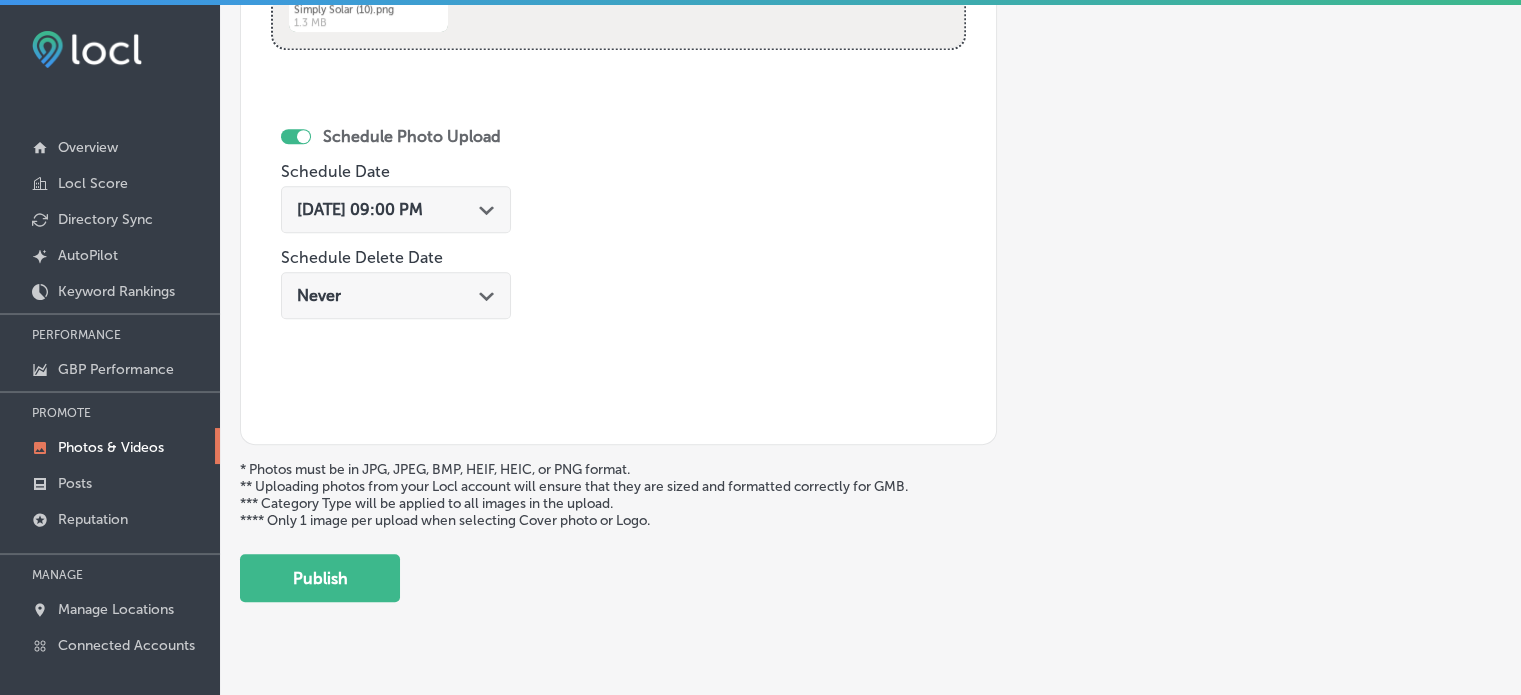 scroll, scrollTop: 1140, scrollLeft: 0, axis: vertical 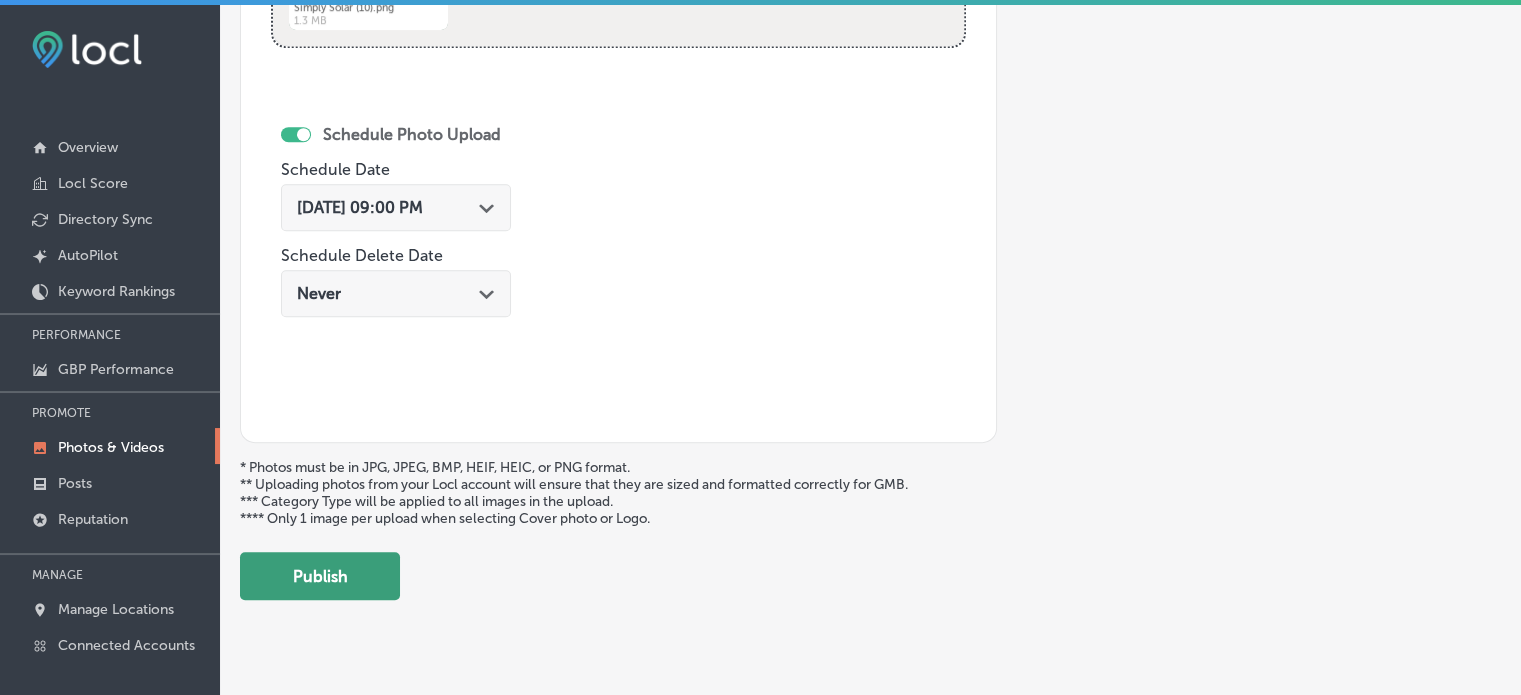 click on "Publish" at bounding box center (320, 576) 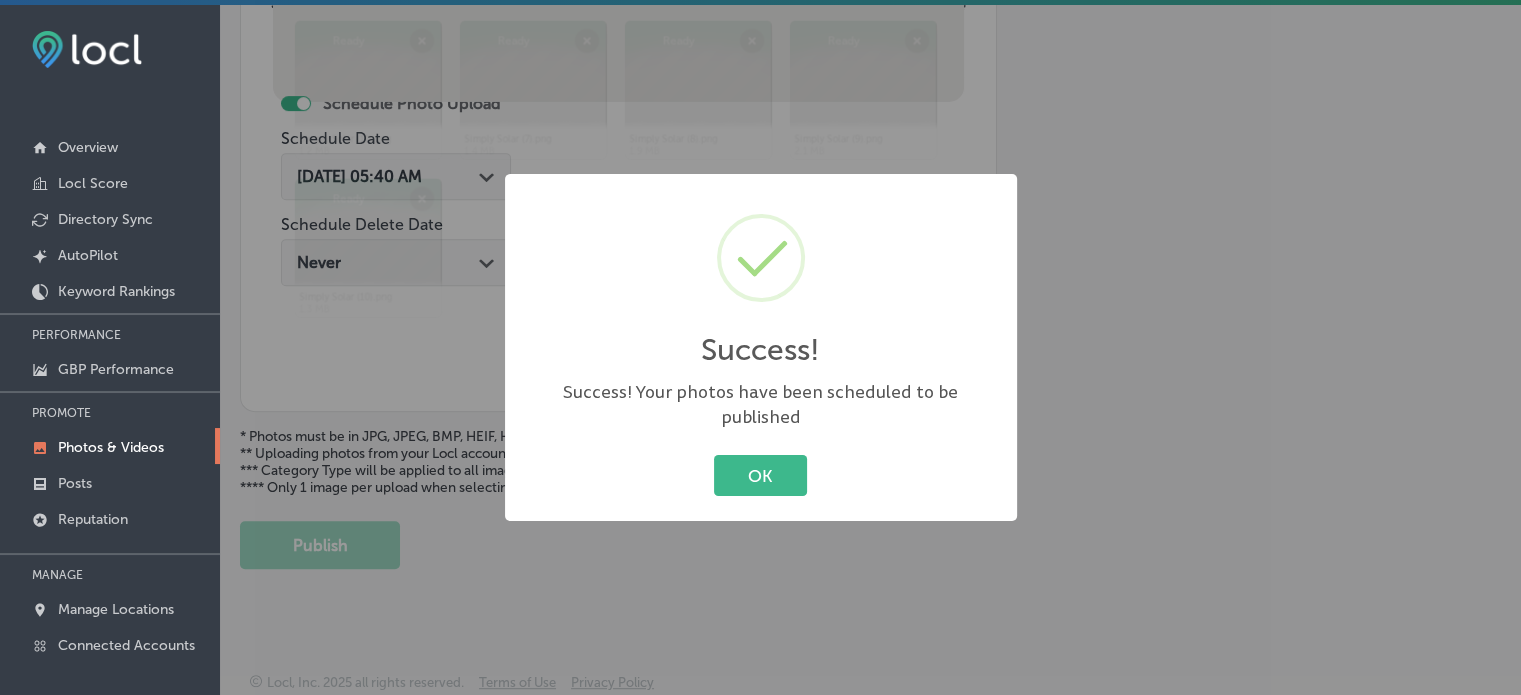 scroll, scrollTop: 841, scrollLeft: 0, axis: vertical 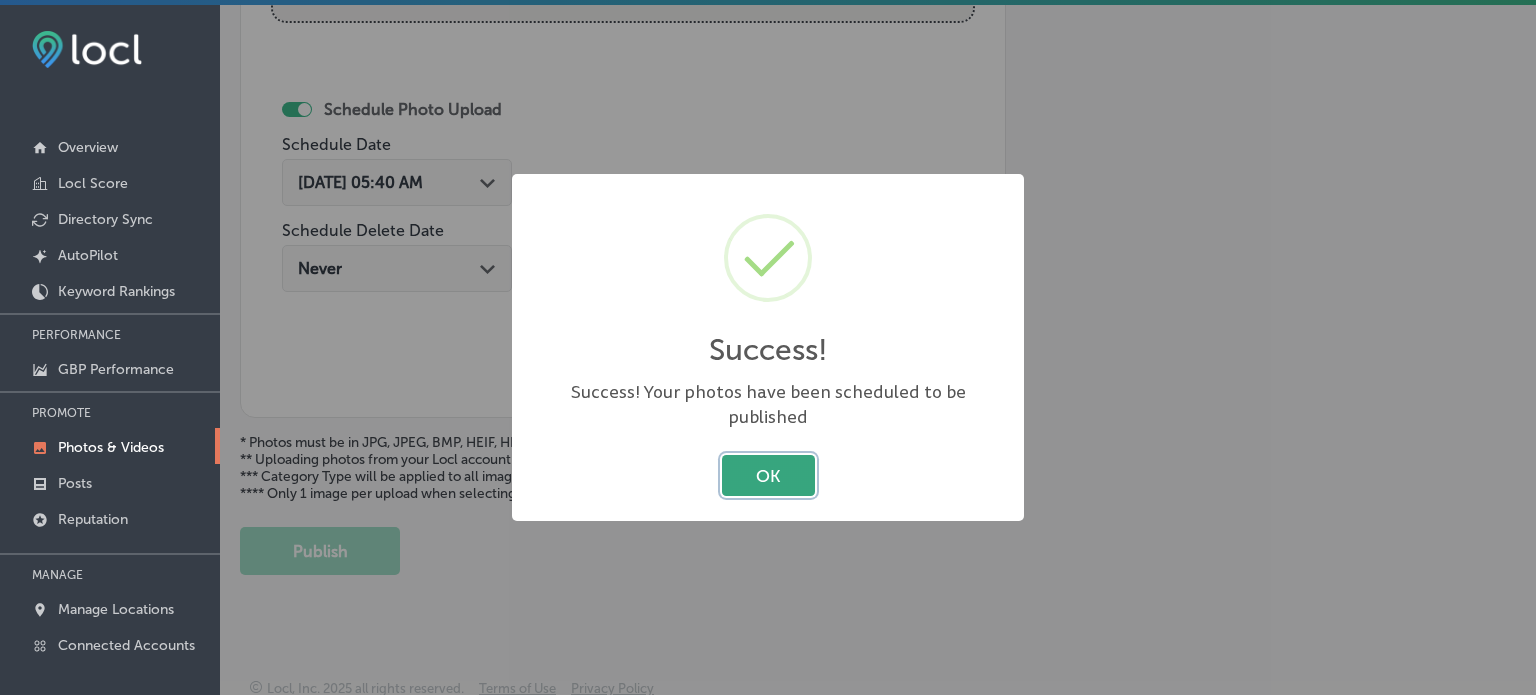 click on "OK" at bounding box center [768, 475] 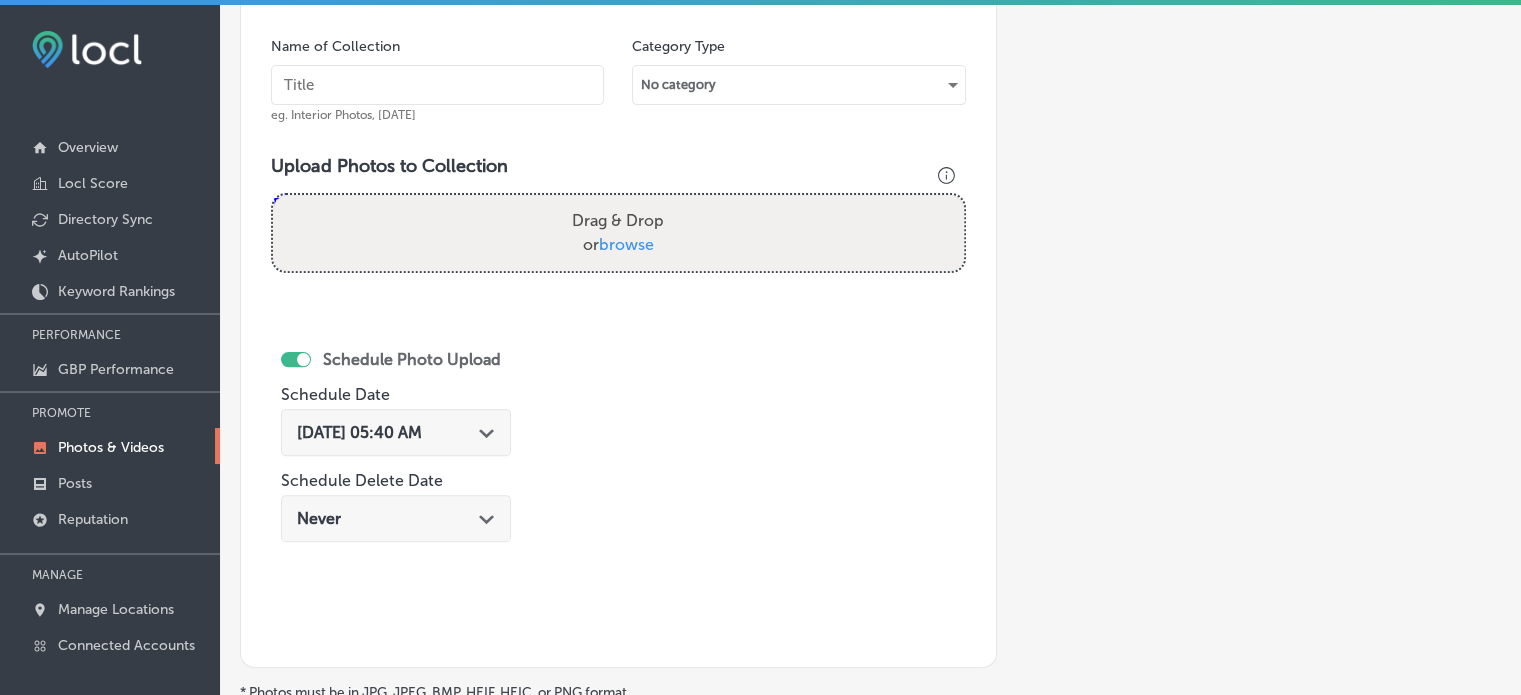 scroll, scrollTop: 584, scrollLeft: 0, axis: vertical 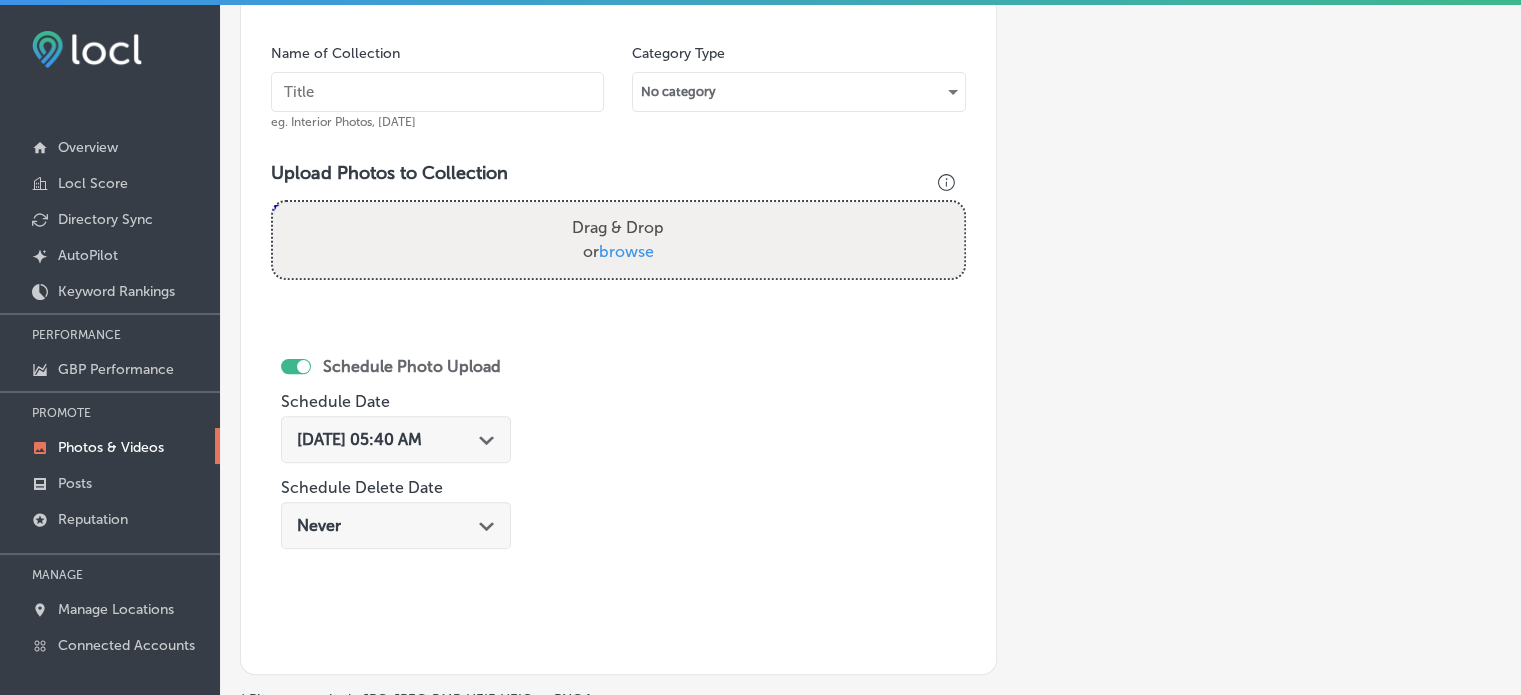 click at bounding box center (437, 92) 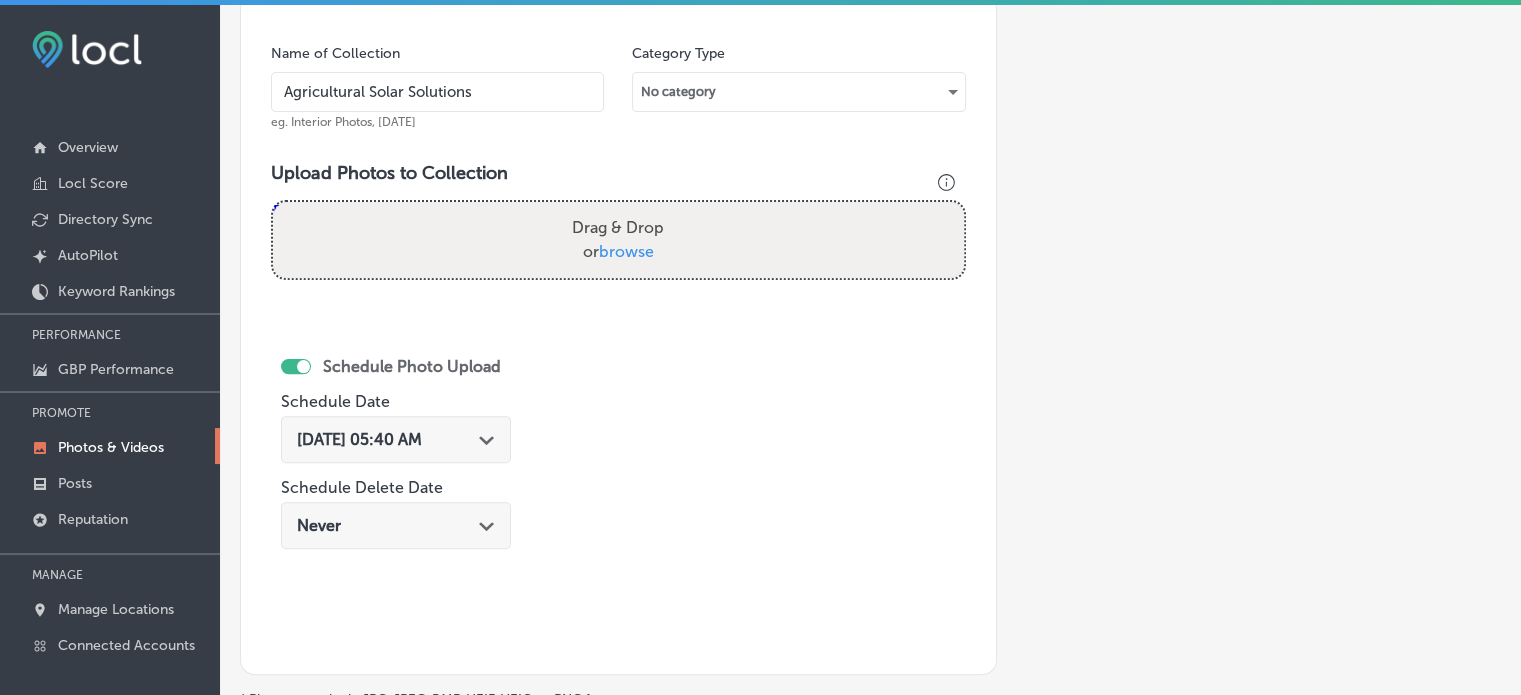 type on "Agricultural Solar Solutions" 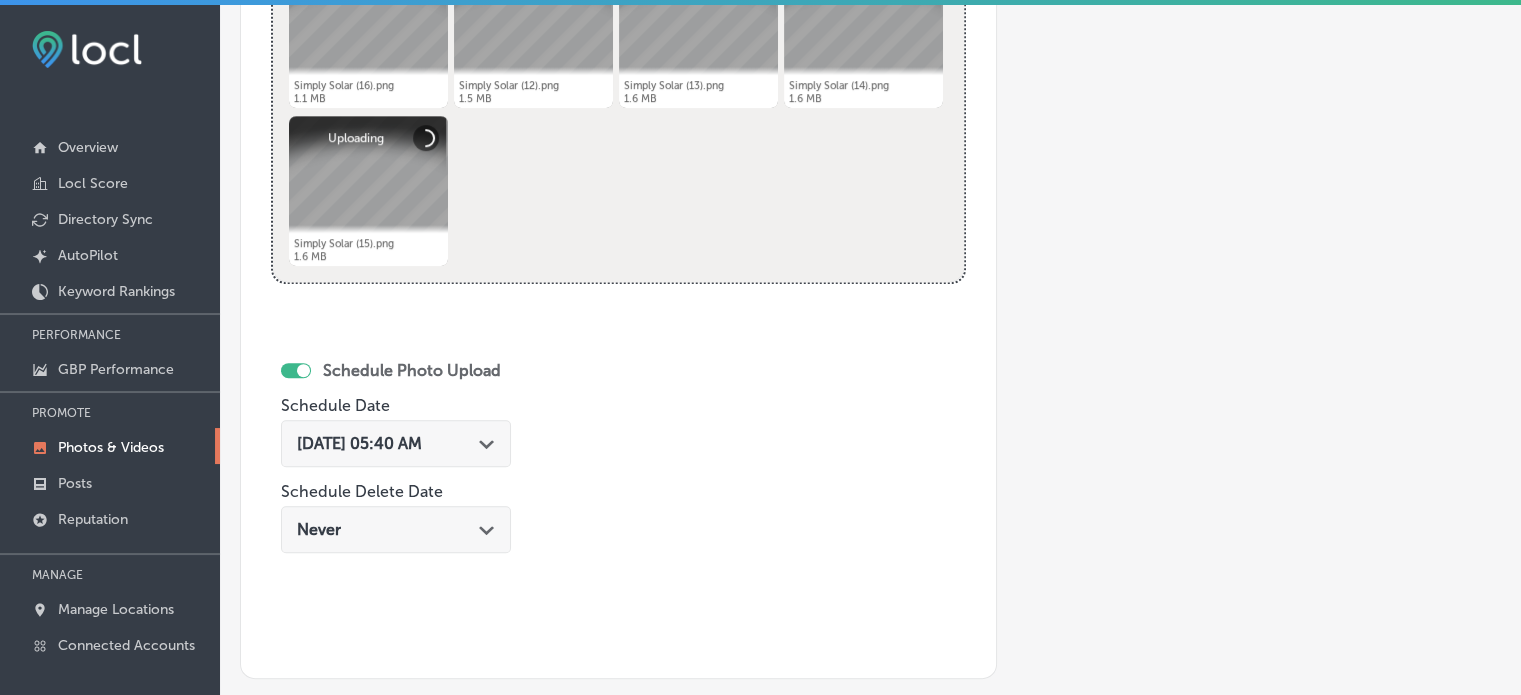 scroll, scrollTop: 907, scrollLeft: 0, axis: vertical 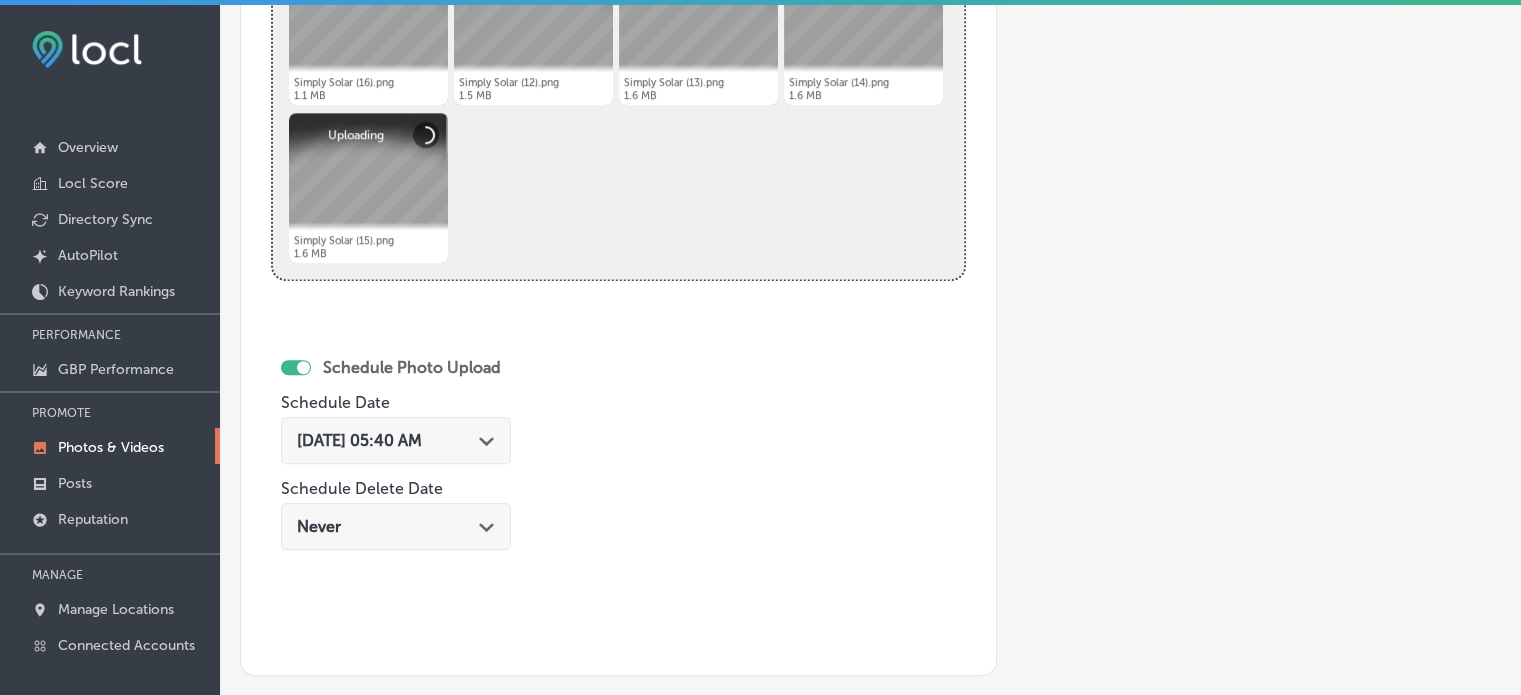 click on "[DATE] 05:40 AM
Path
Created with Sketch." at bounding box center [396, 440] 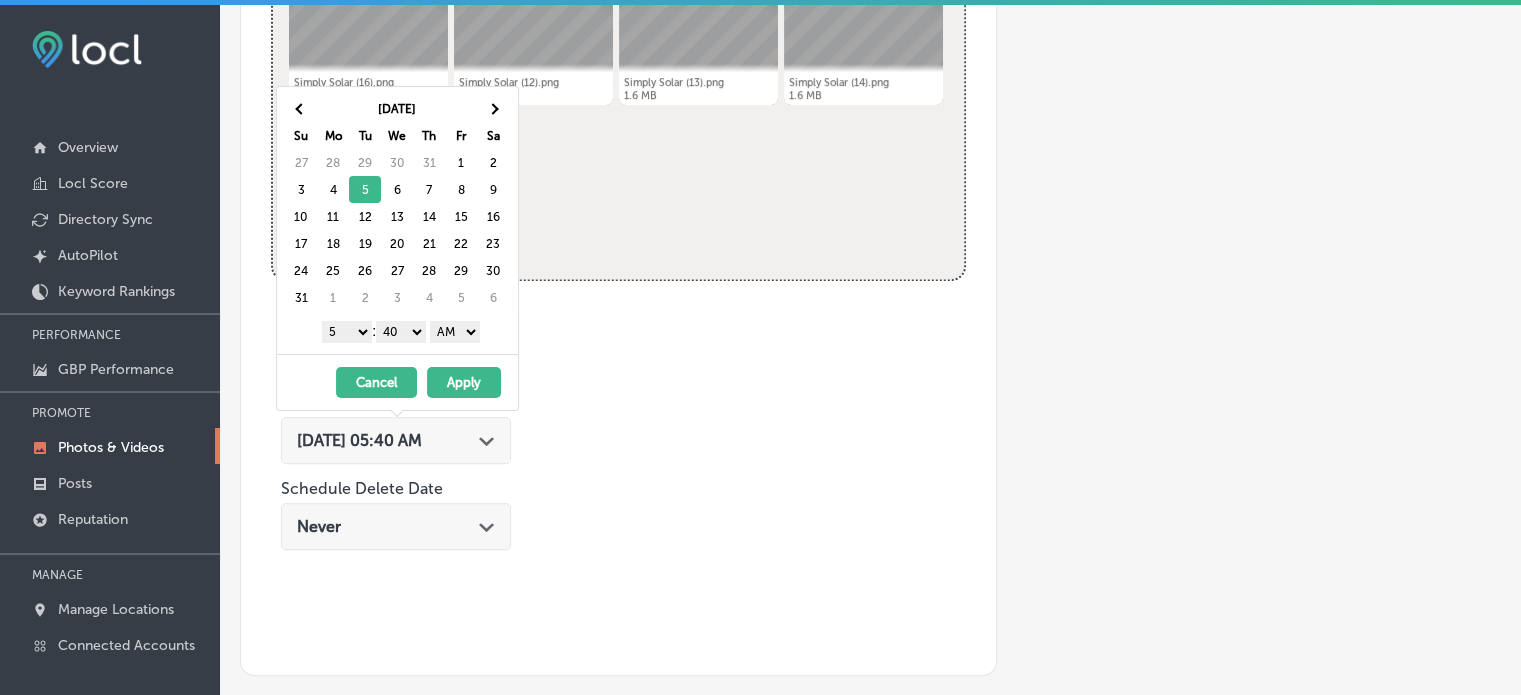 click on "1 2 3 4 5 6 7 8 9 10 11 12" at bounding box center [347, 332] 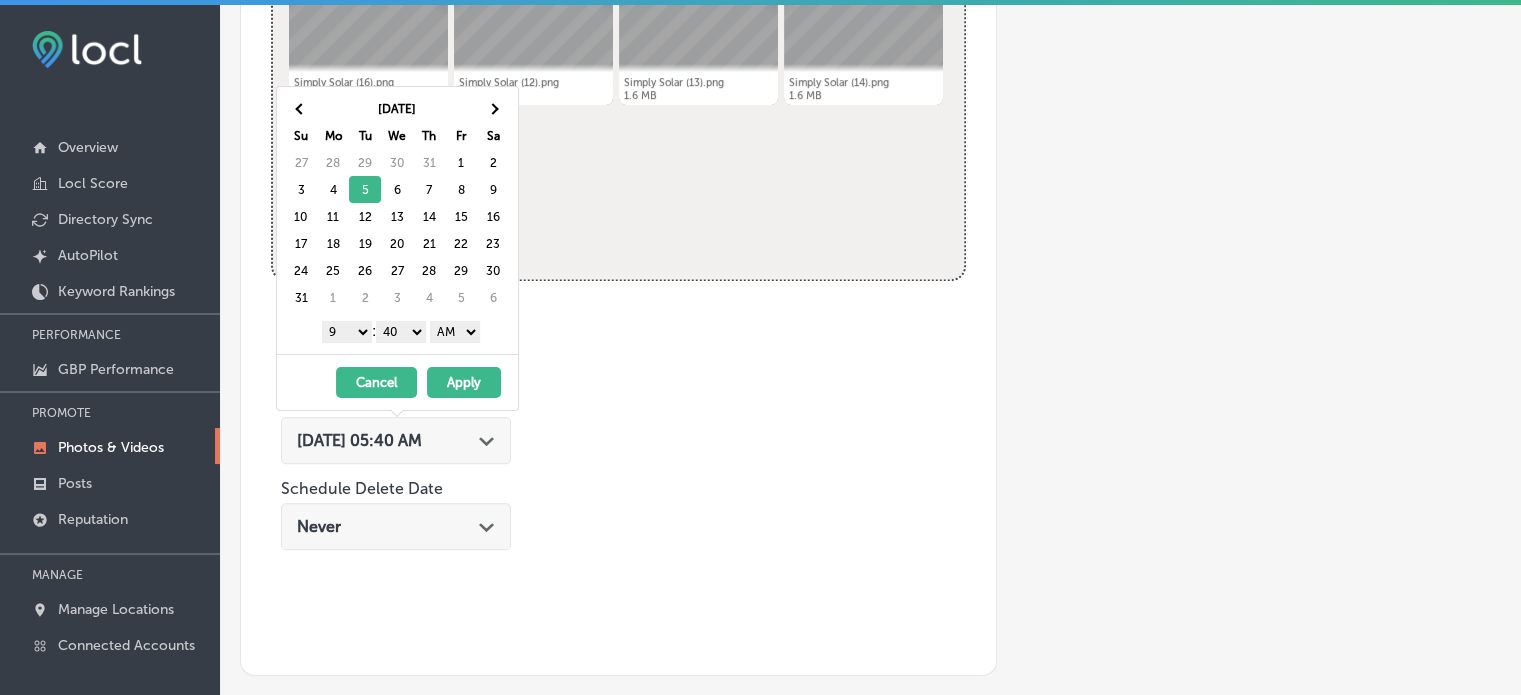 click on "00 10 20 30 40 50" at bounding box center [401, 332] 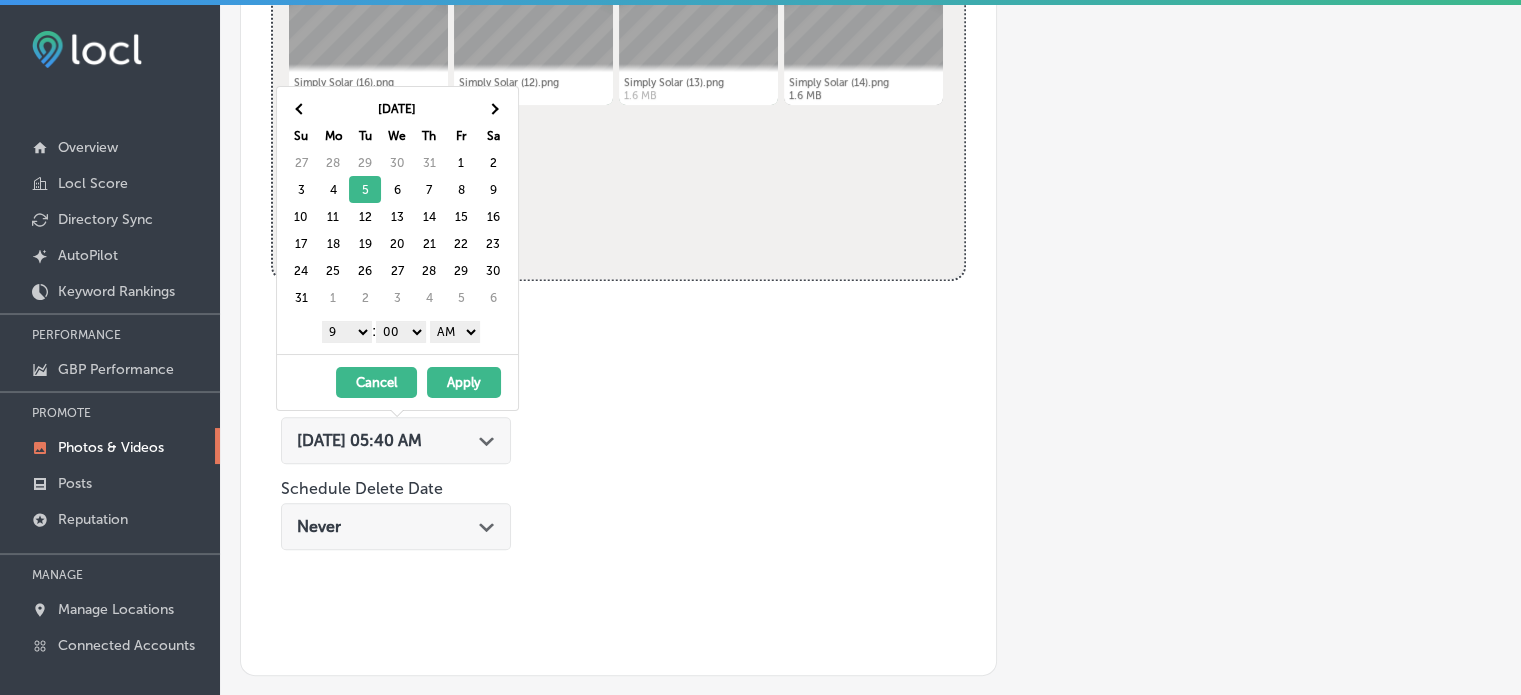 drag, startPoint x: 443, startPoint y: 327, endPoint x: 456, endPoint y: 370, distance: 44.922153 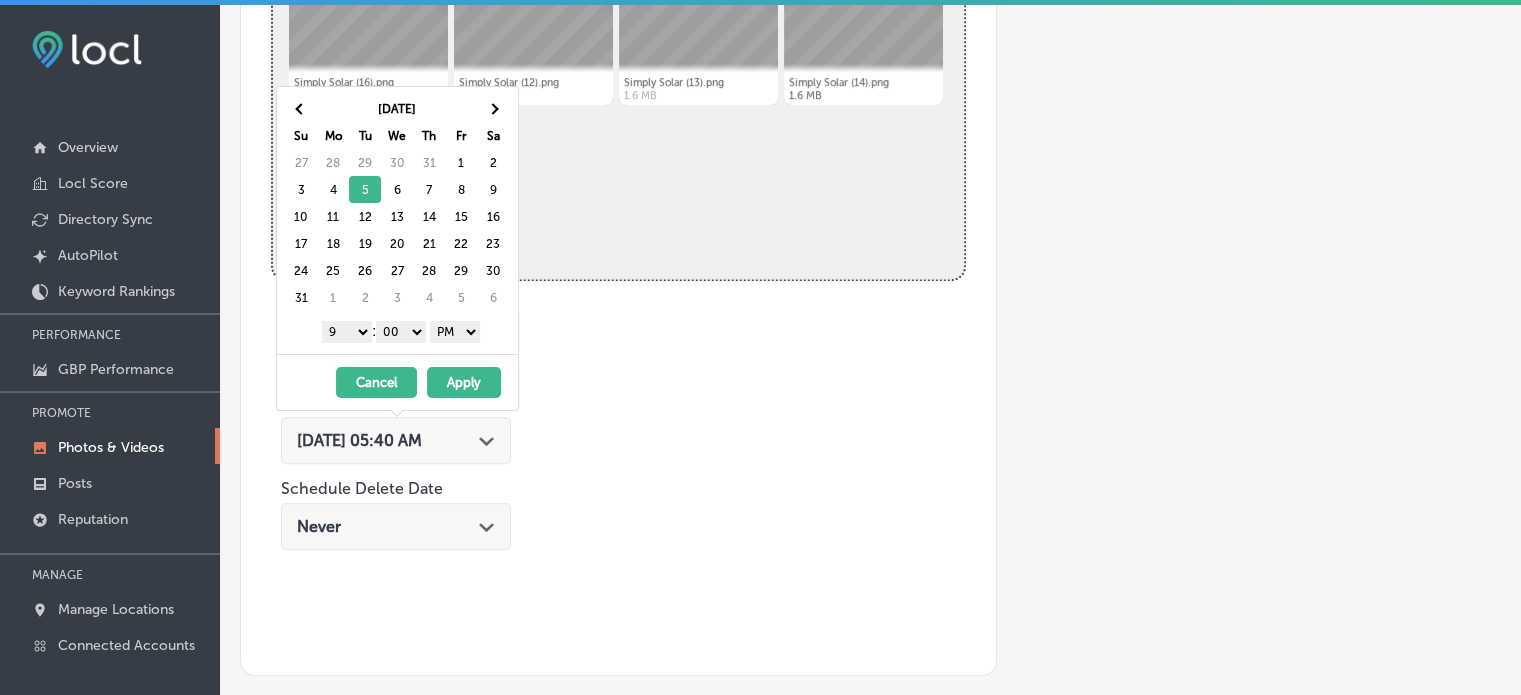 click on "Apply" at bounding box center [464, 382] 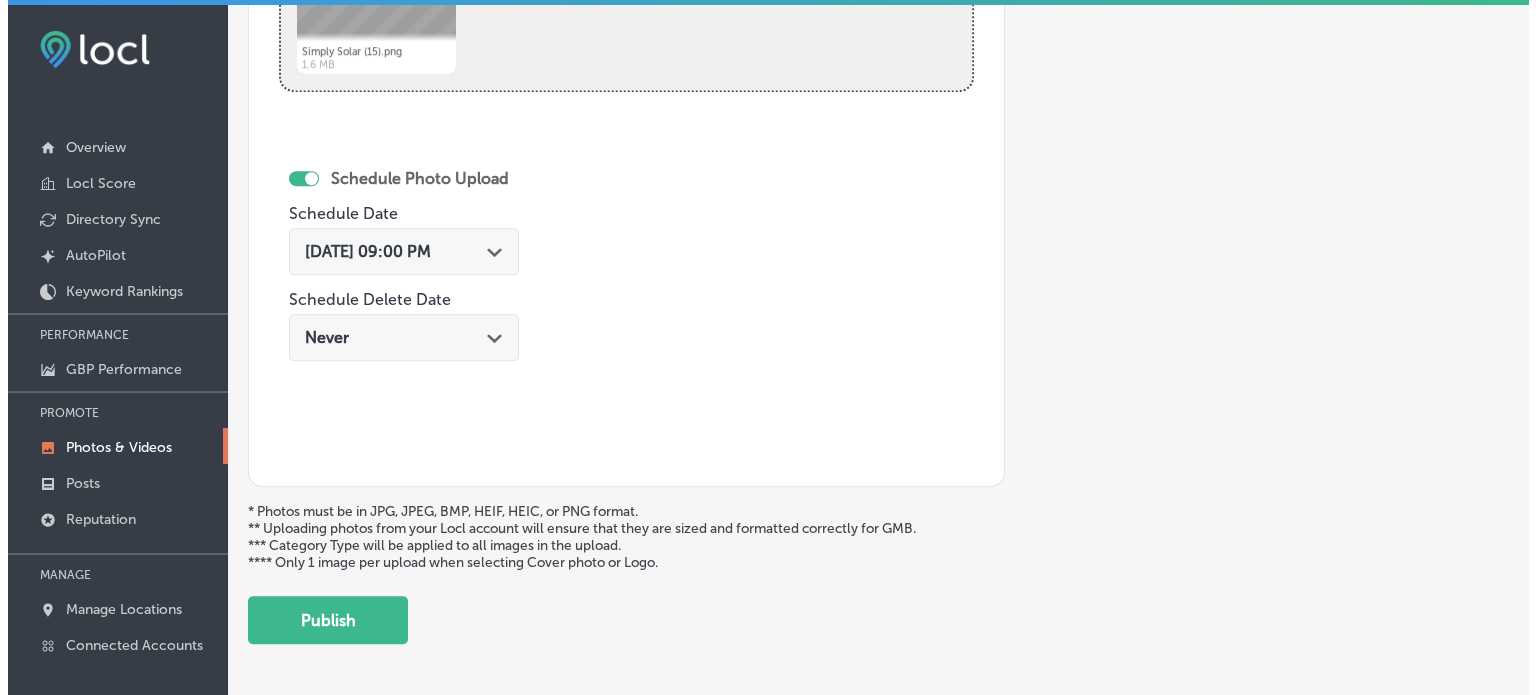 scroll, scrollTop: 1097, scrollLeft: 0, axis: vertical 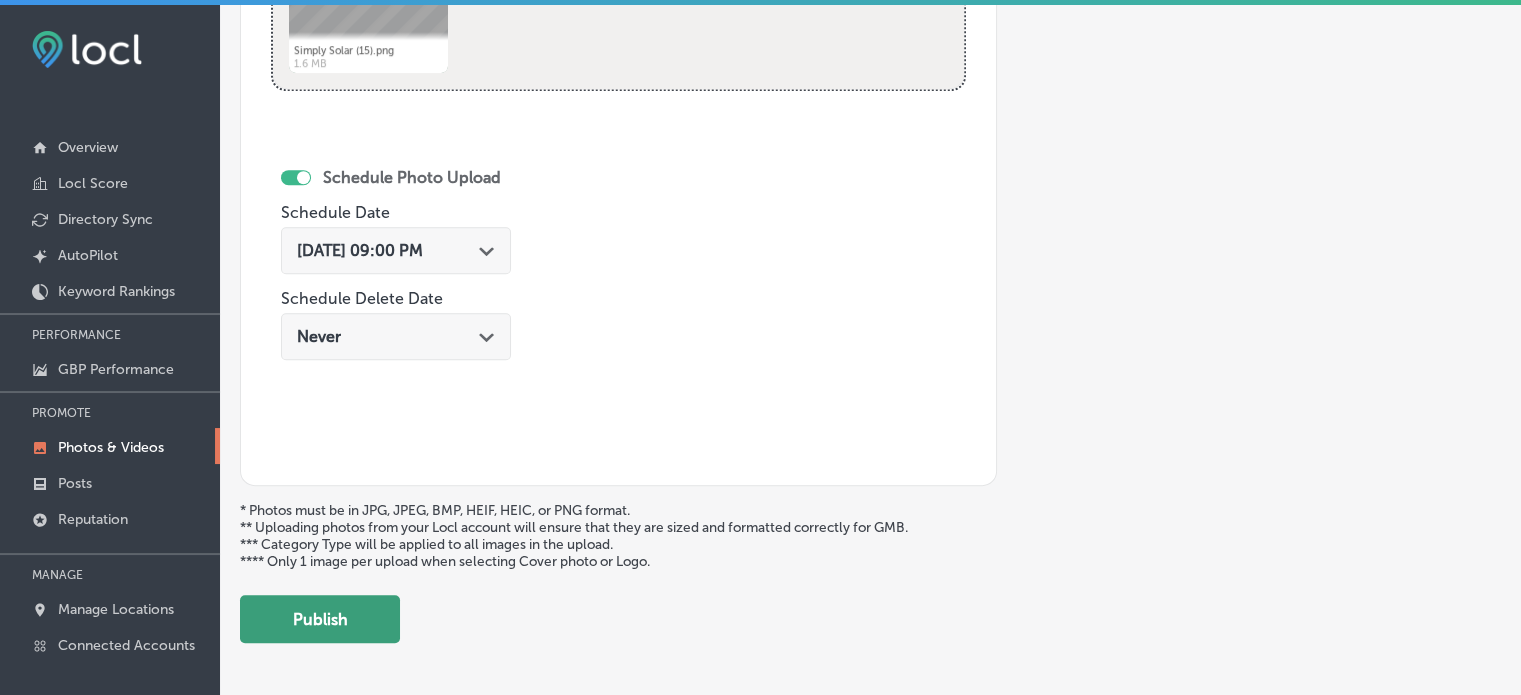 click on "Publish" at bounding box center [320, 619] 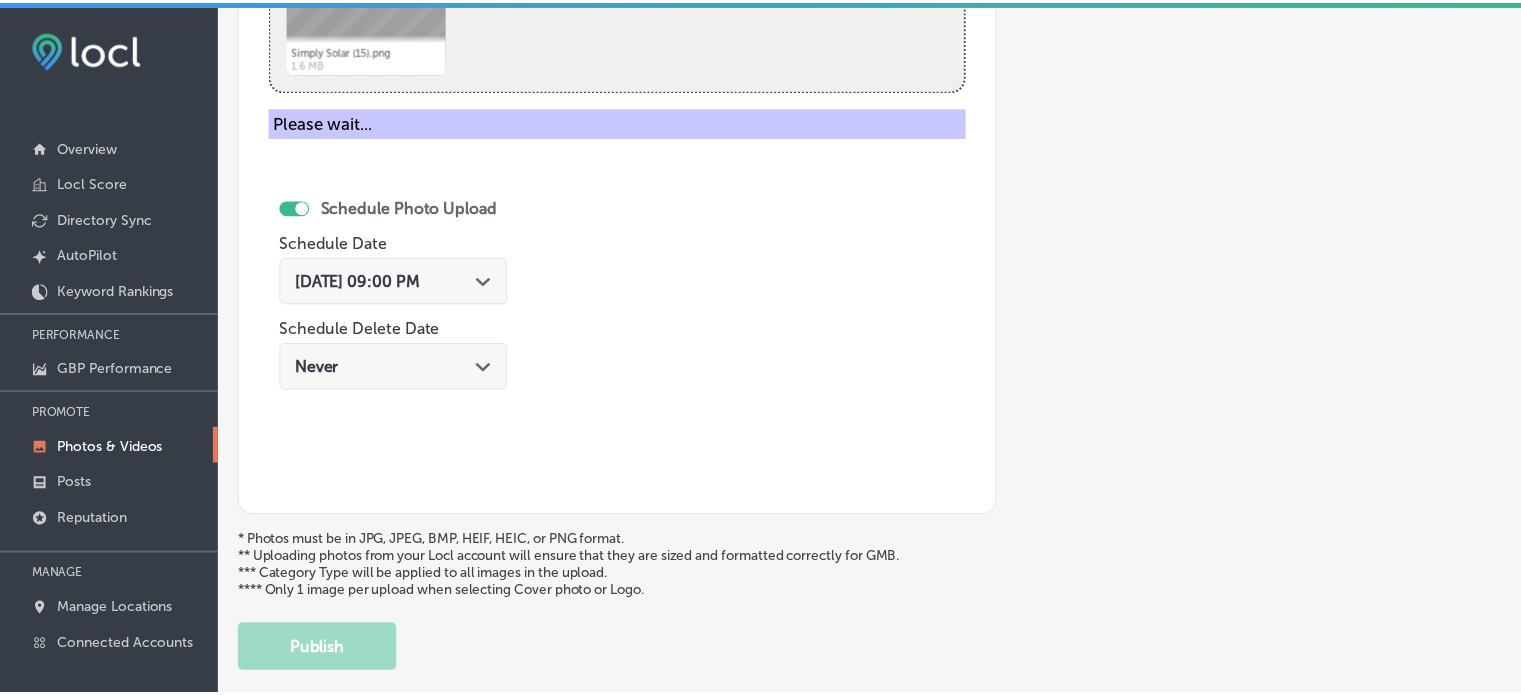 scroll, scrollTop: 841, scrollLeft: 0, axis: vertical 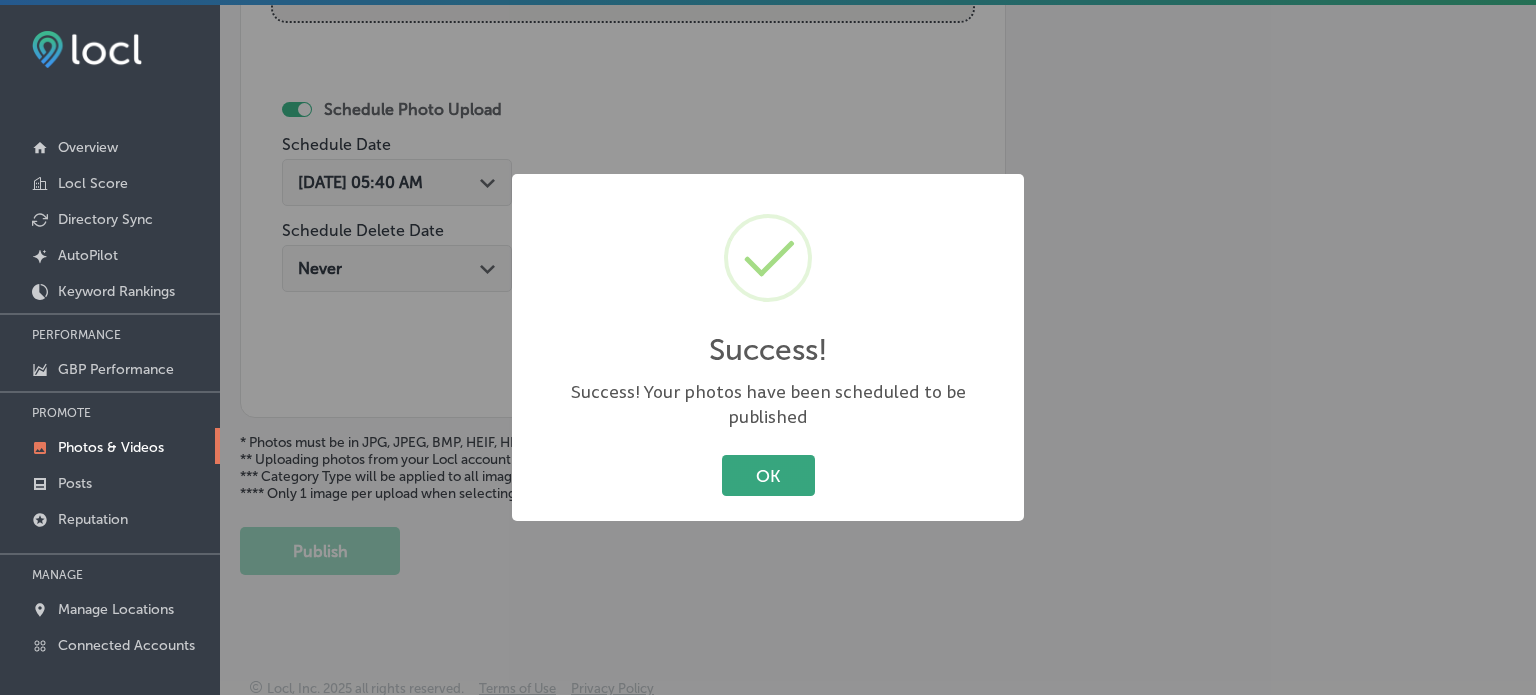 click on "OK" at bounding box center [768, 475] 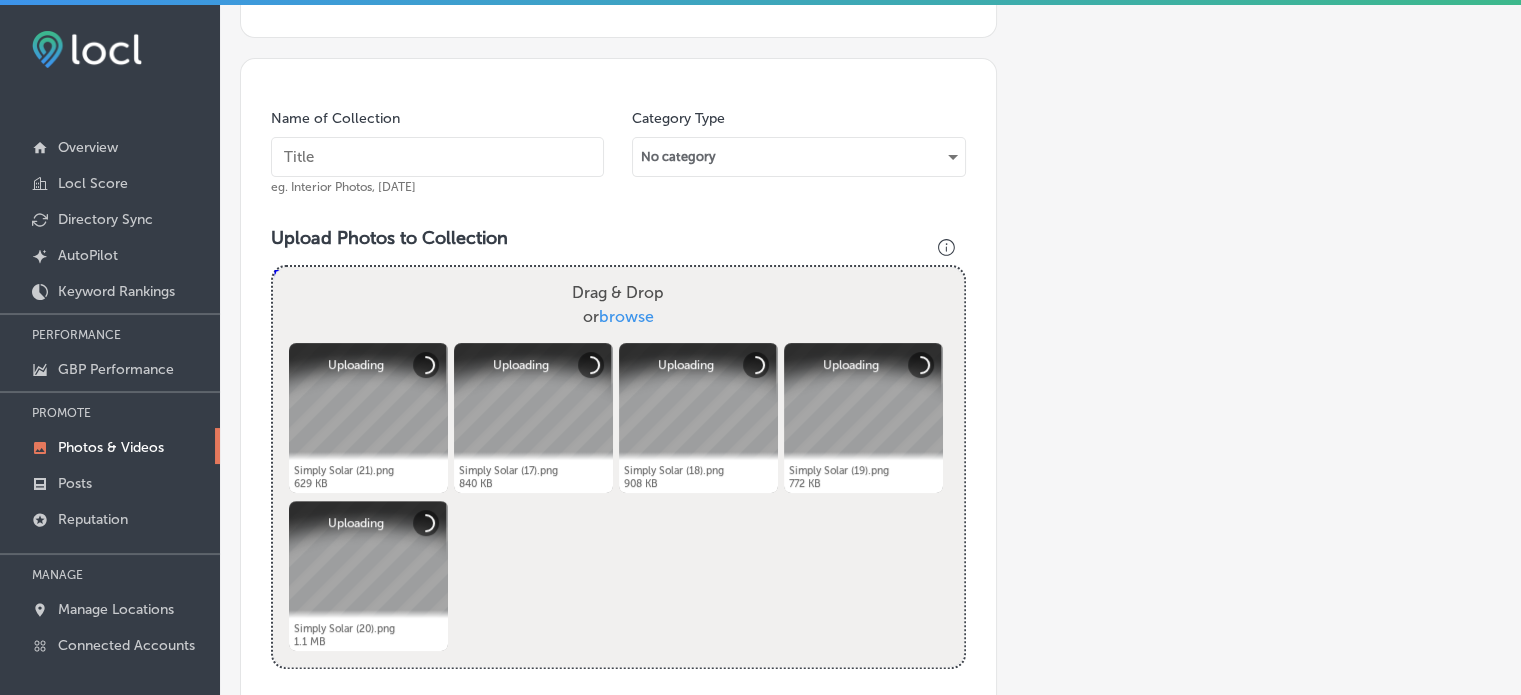 scroll, scrollTop: 512, scrollLeft: 0, axis: vertical 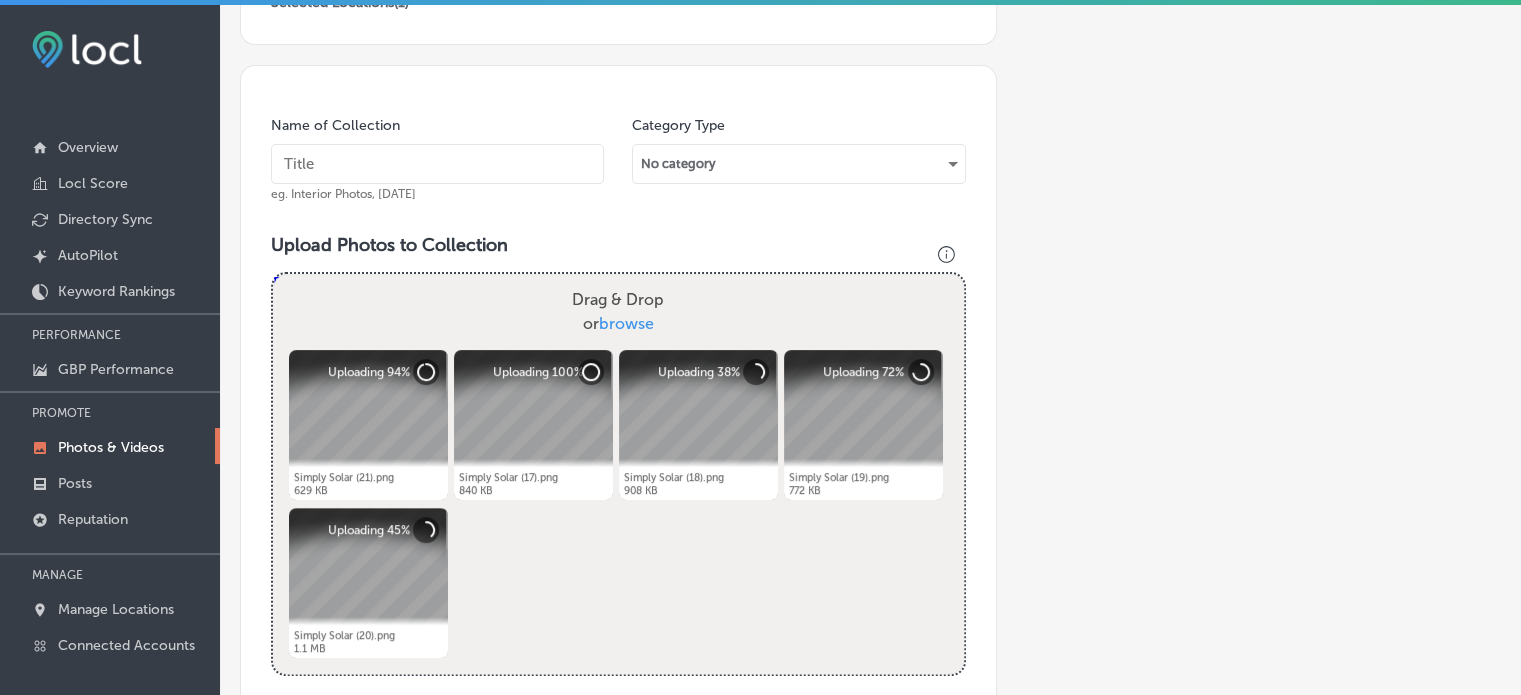 click at bounding box center [437, 164] 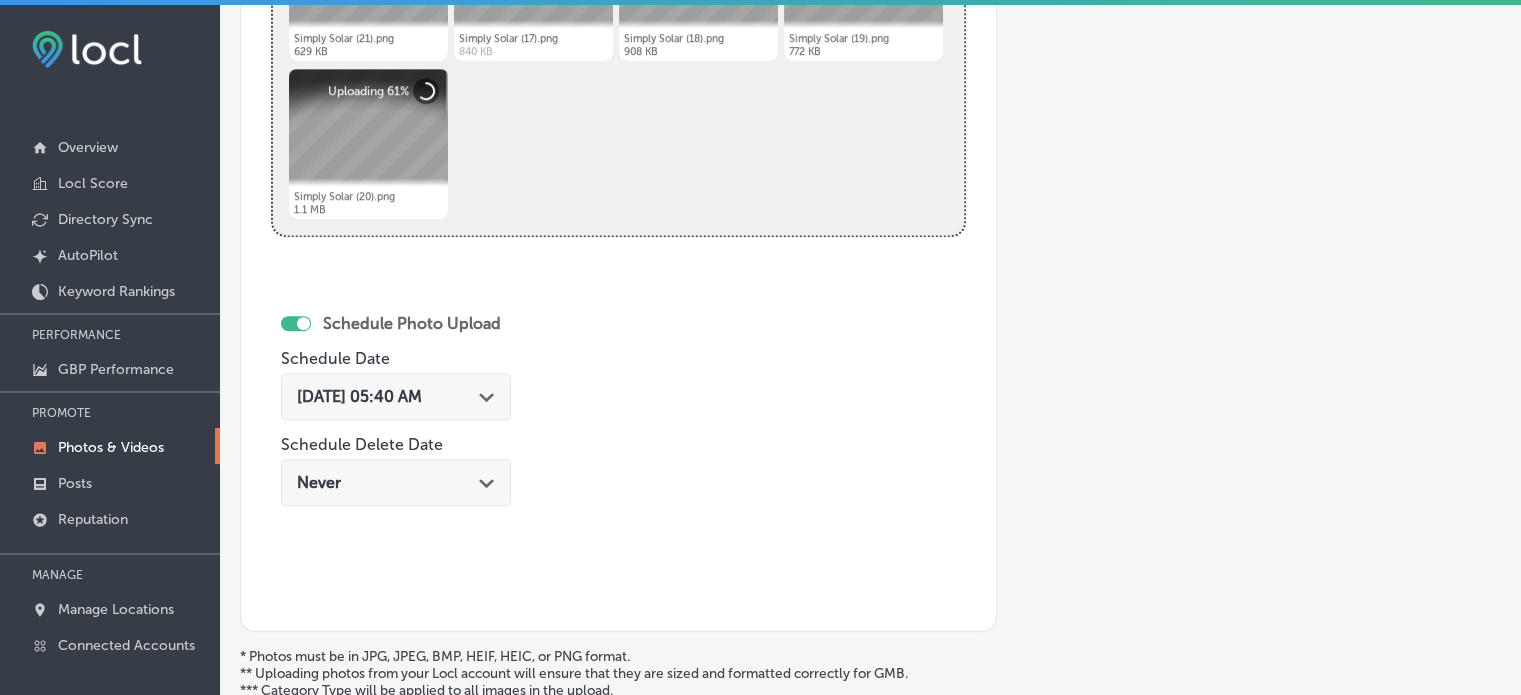scroll, scrollTop: 952, scrollLeft: 0, axis: vertical 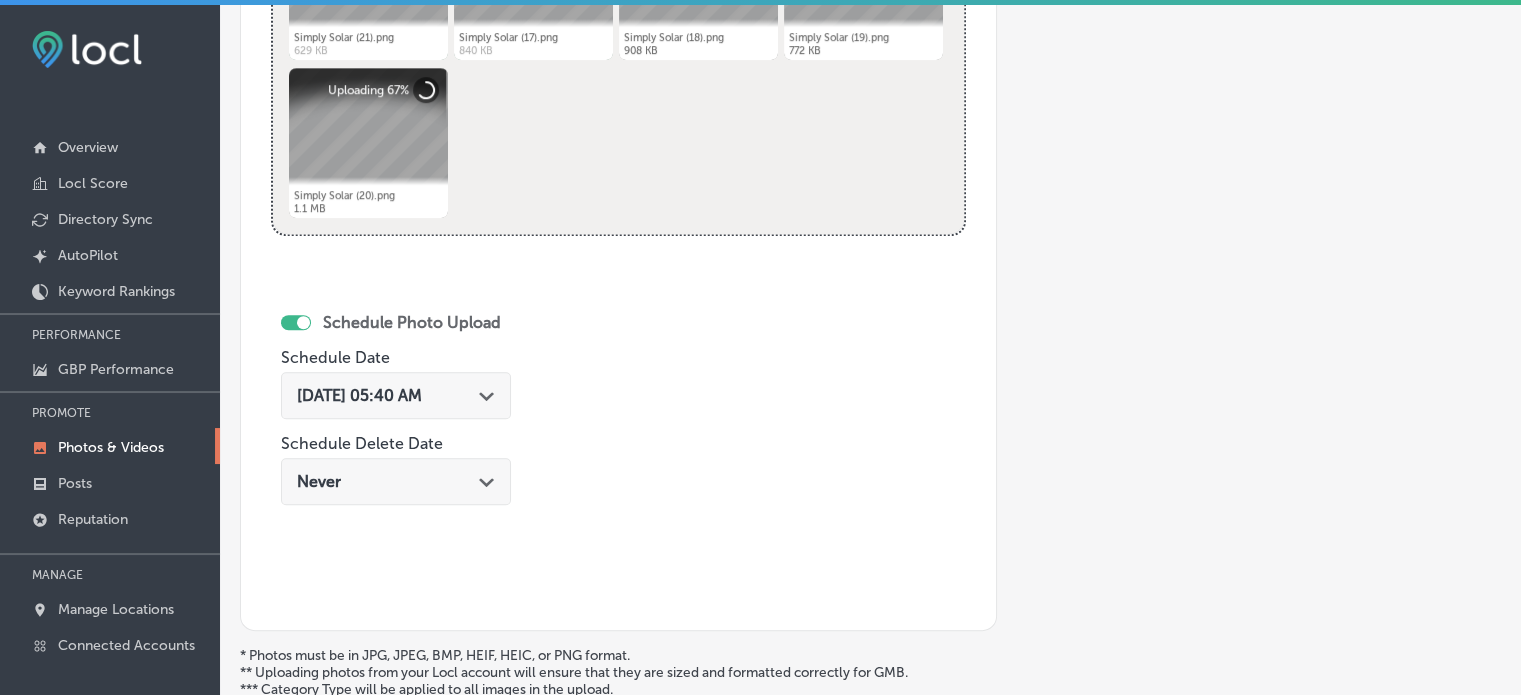 type on "Solar Energy" 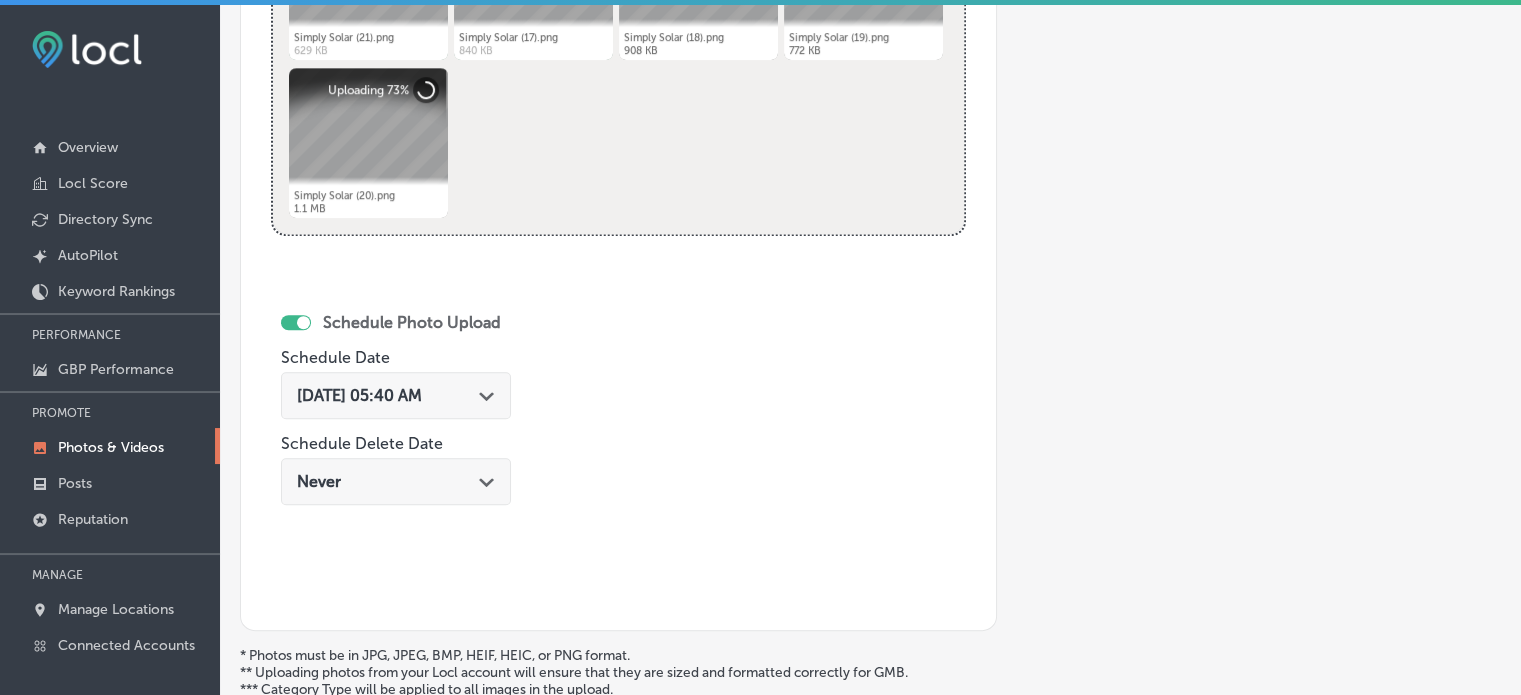 click on "[DATE] 05:40 AM
Path
Created with Sketch." at bounding box center [396, 395] 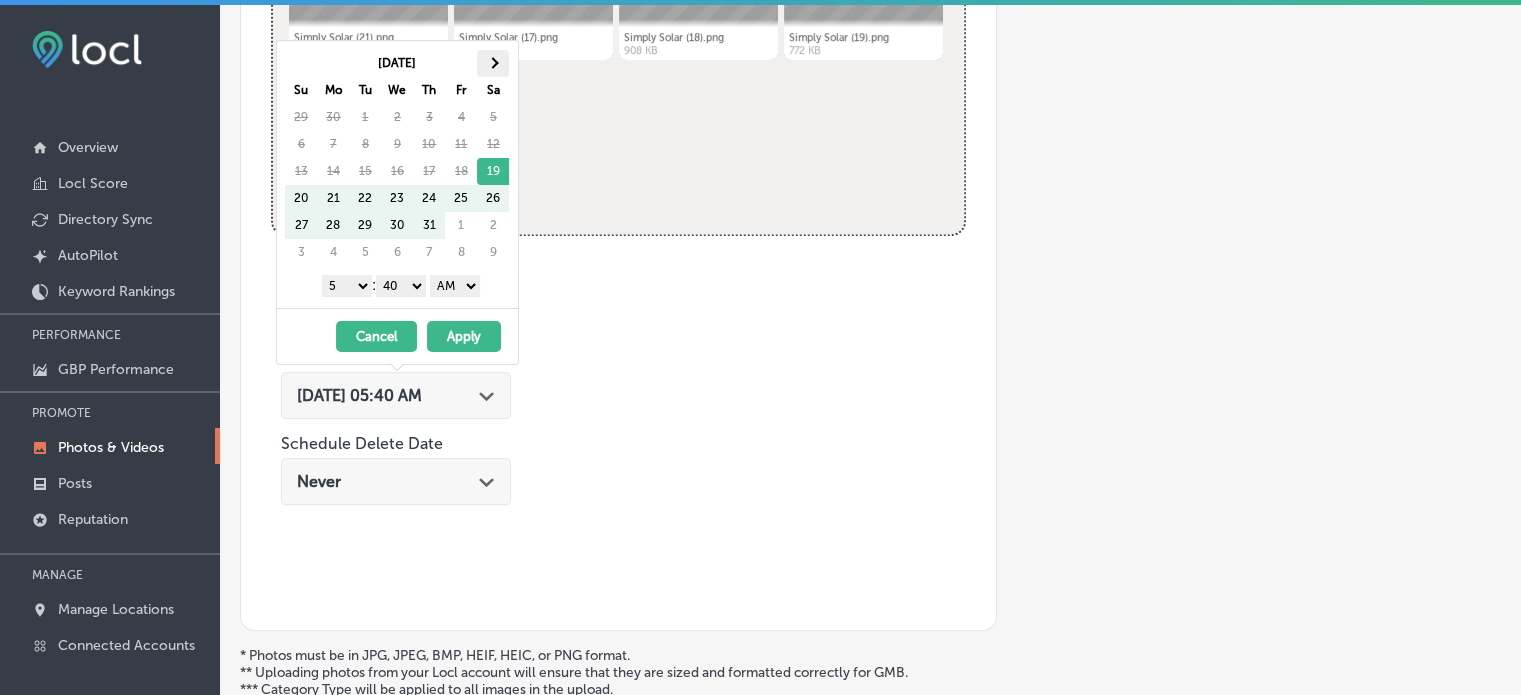 click at bounding box center [493, 63] 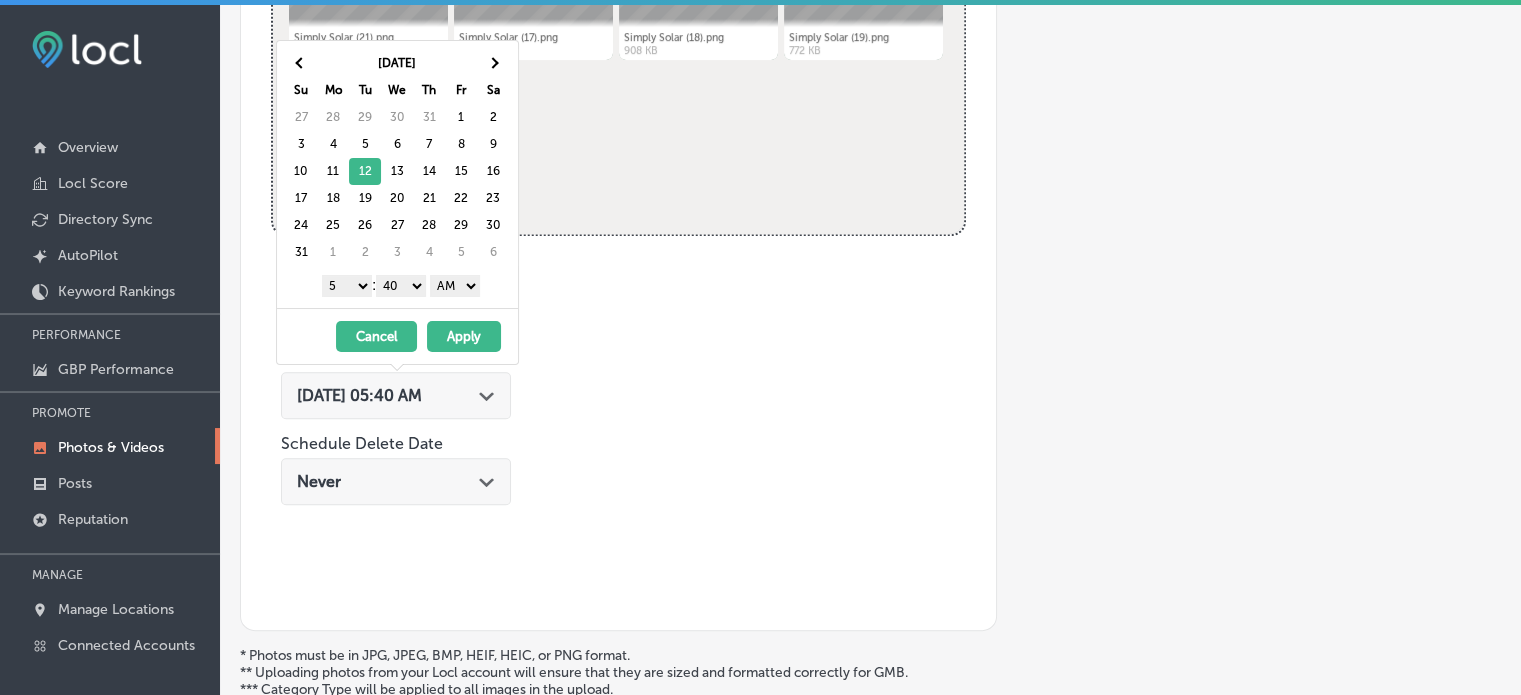 click on "1 2 3 4 5 6 7 8 9 10 11 12" at bounding box center [347, 286] 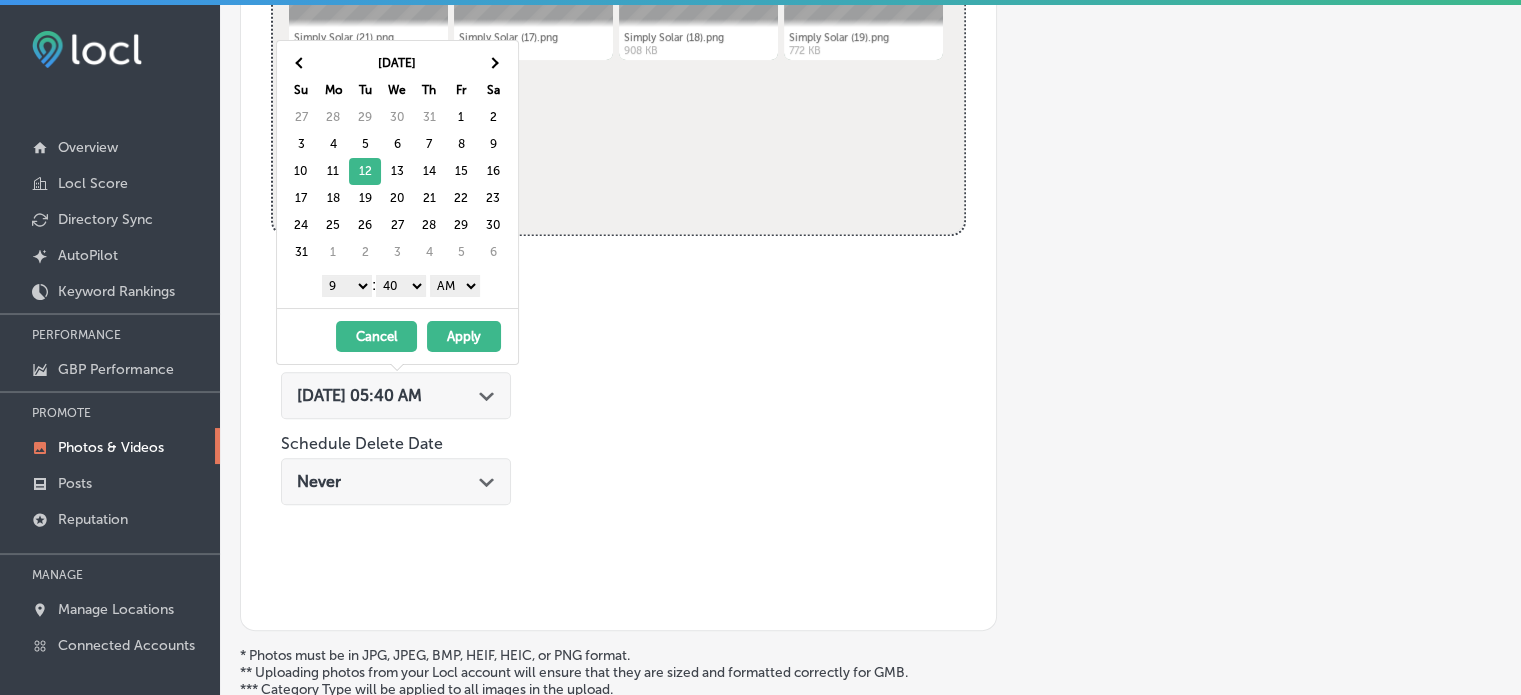 click on "00 10 20 30 40 50" at bounding box center [401, 286] 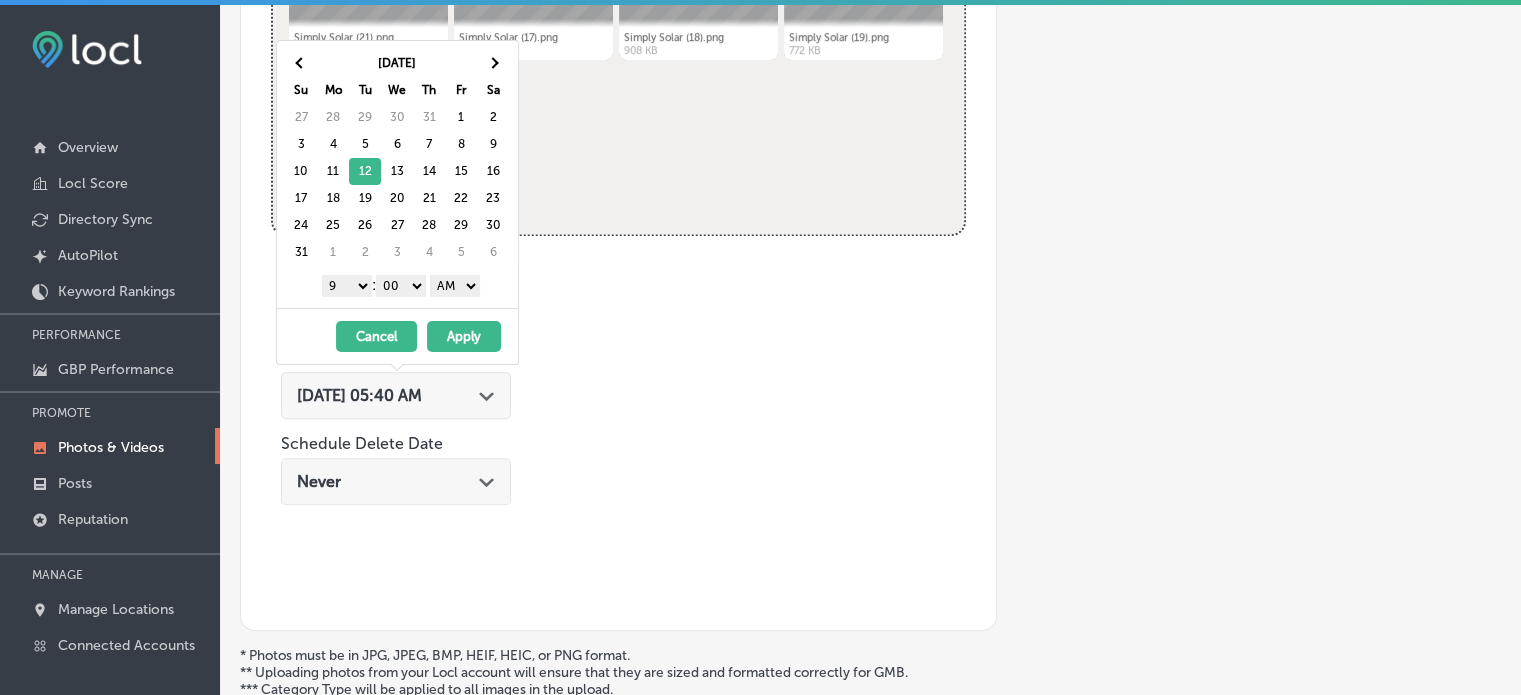 click on "AM PM" at bounding box center [455, 286] 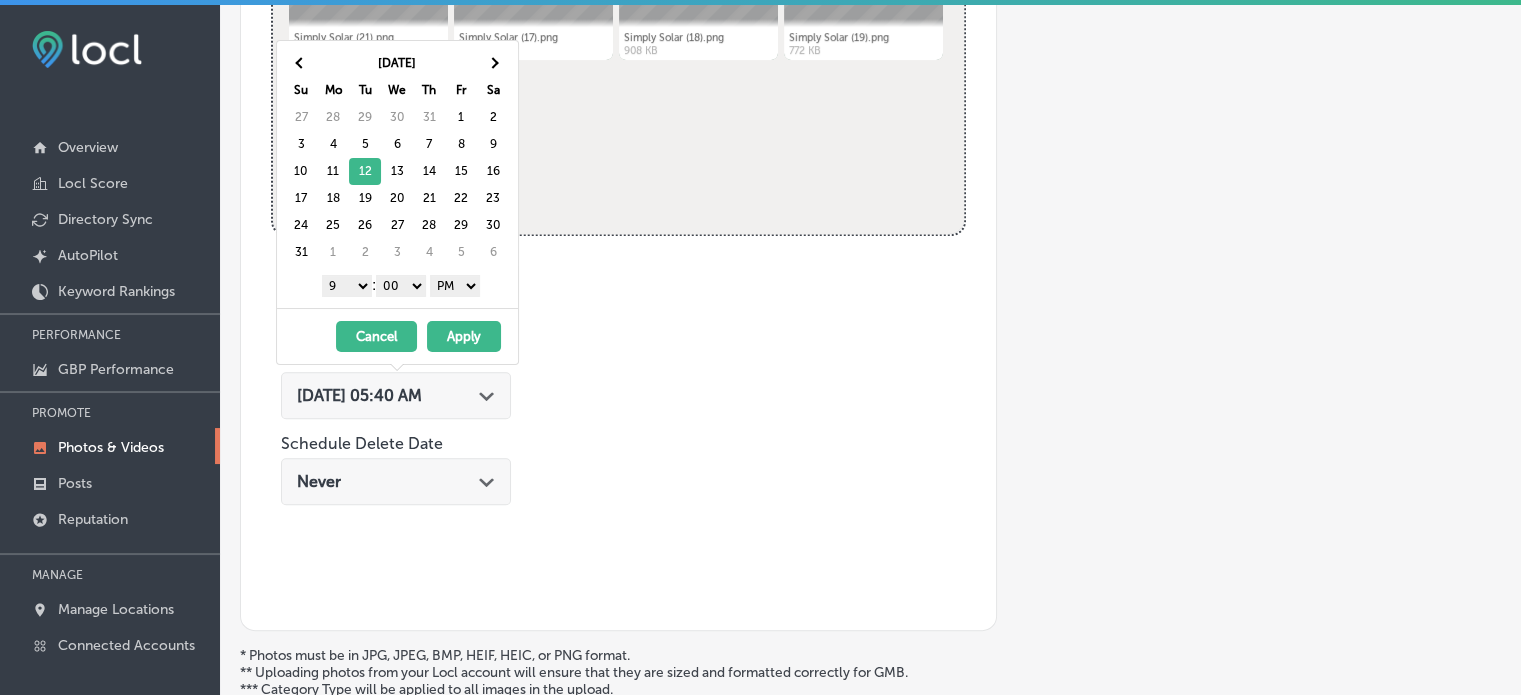 click on "Apply" at bounding box center (464, 336) 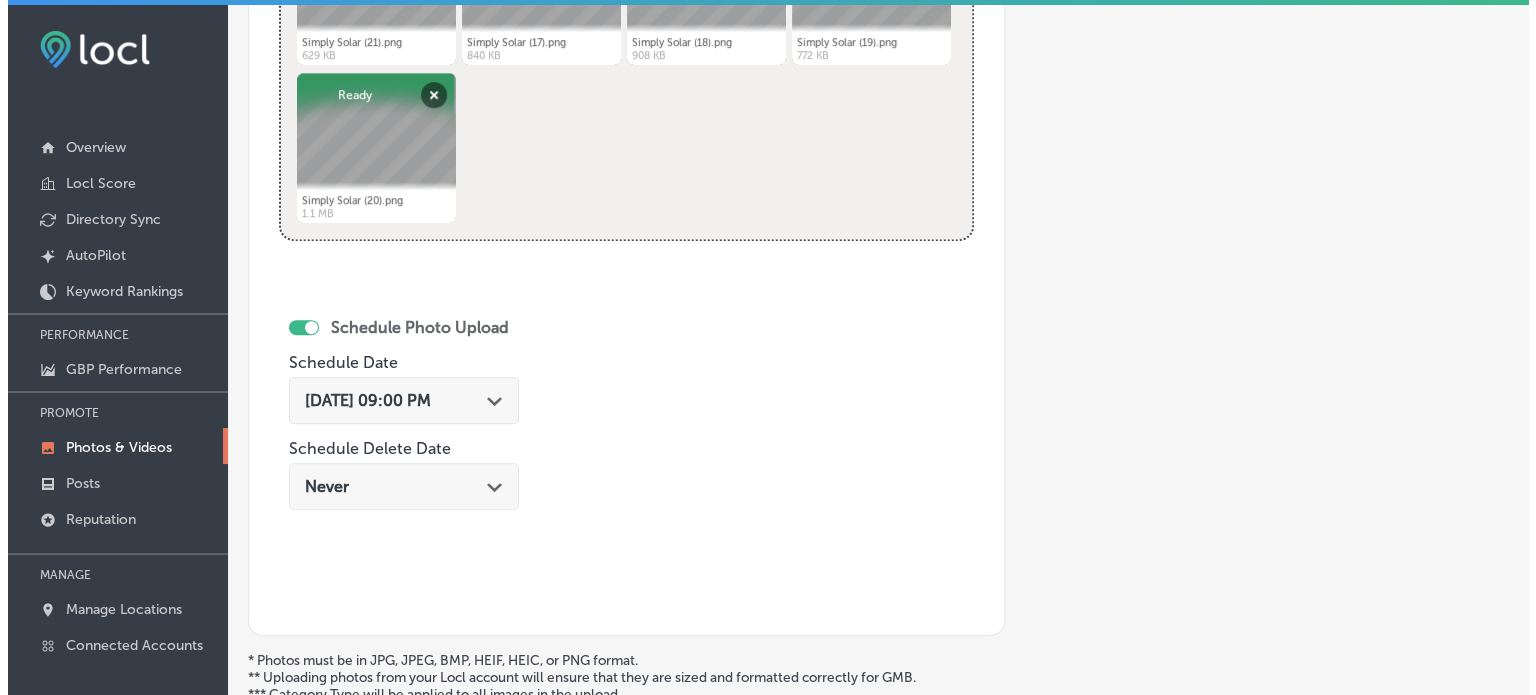 scroll, scrollTop: 1165, scrollLeft: 0, axis: vertical 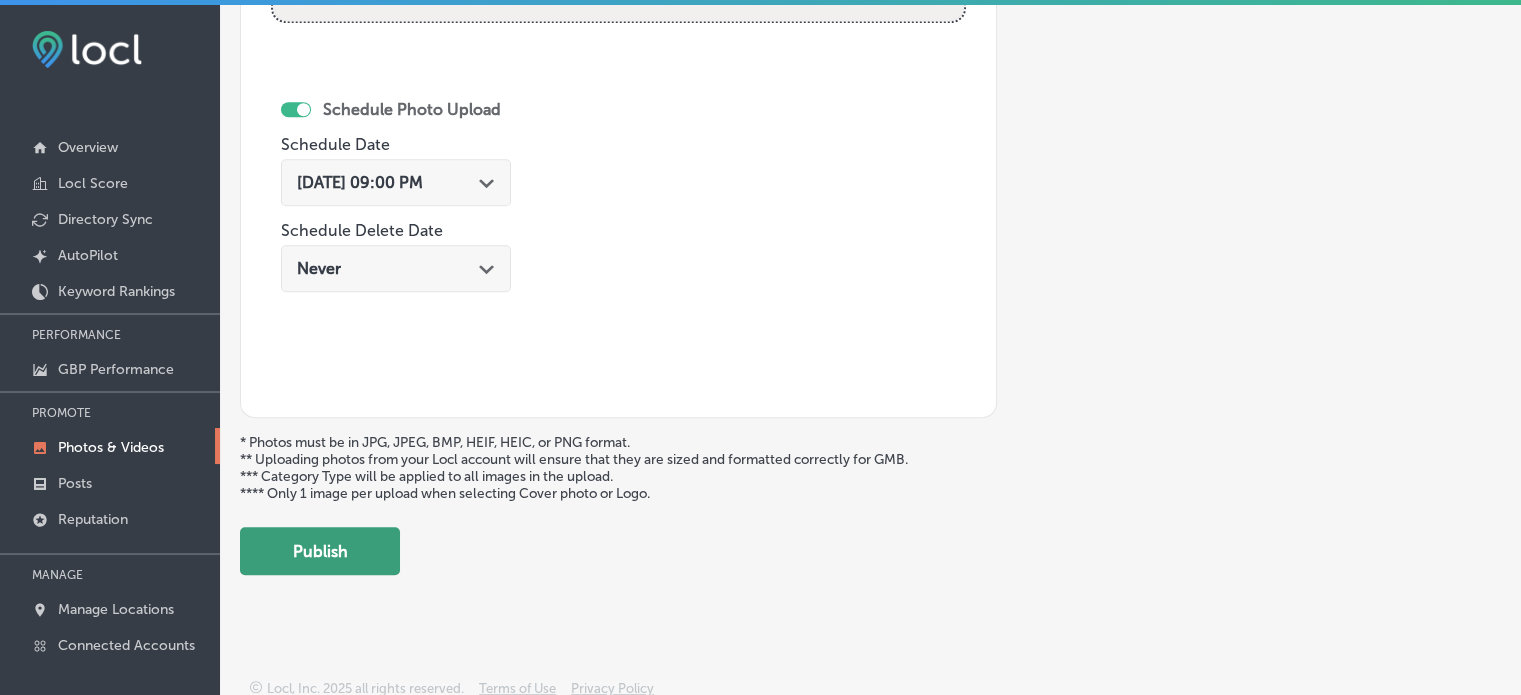 click on "Publish" at bounding box center (320, 551) 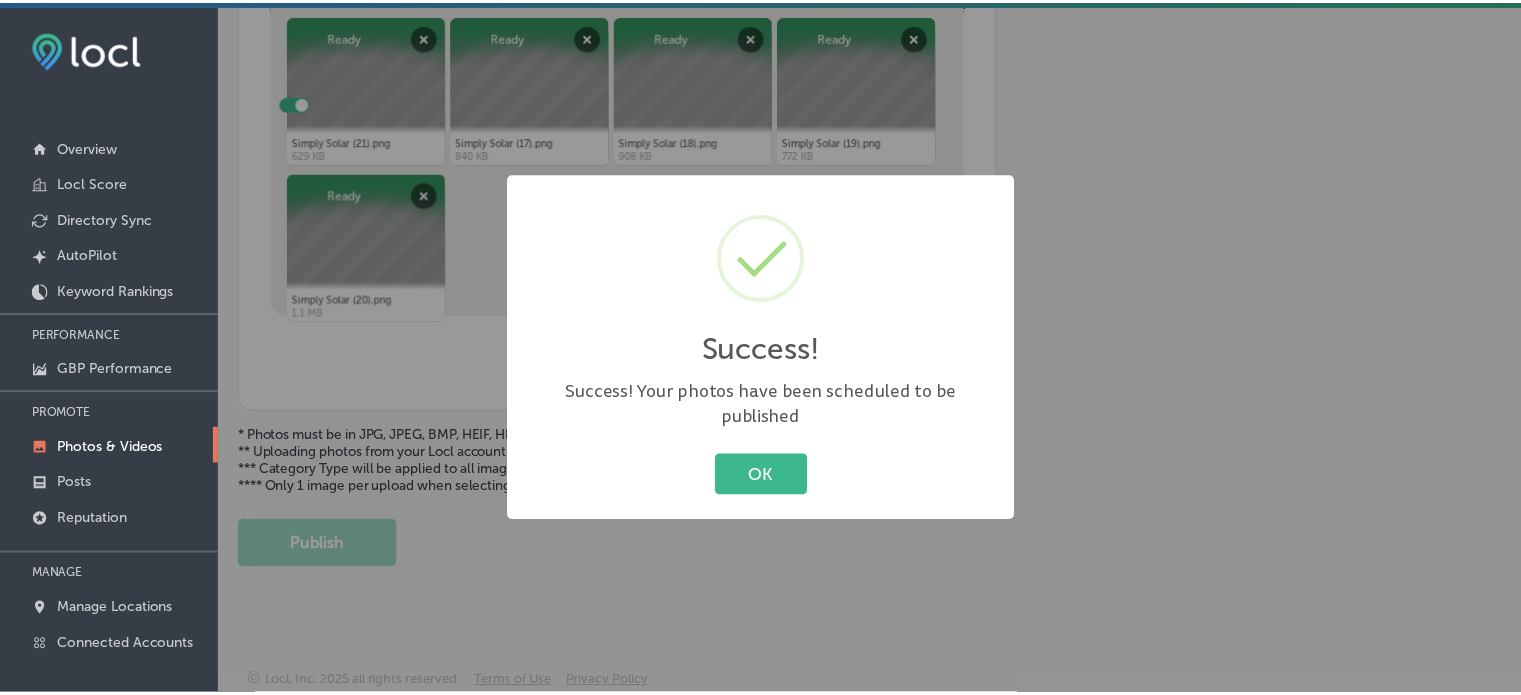 scroll, scrollTop: 841, scrollLeft: 0, axis: vertical 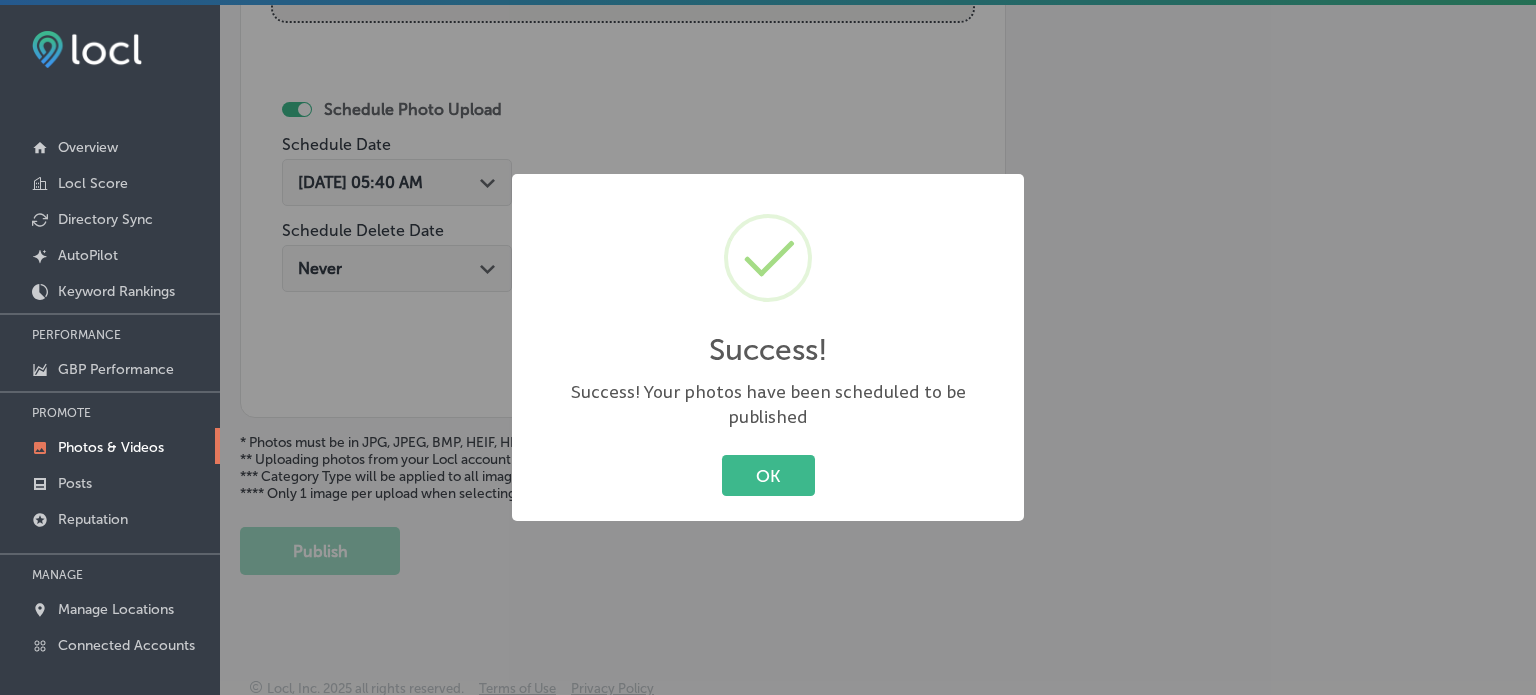 click on "Success! ×" at bounding box center (768, 287) 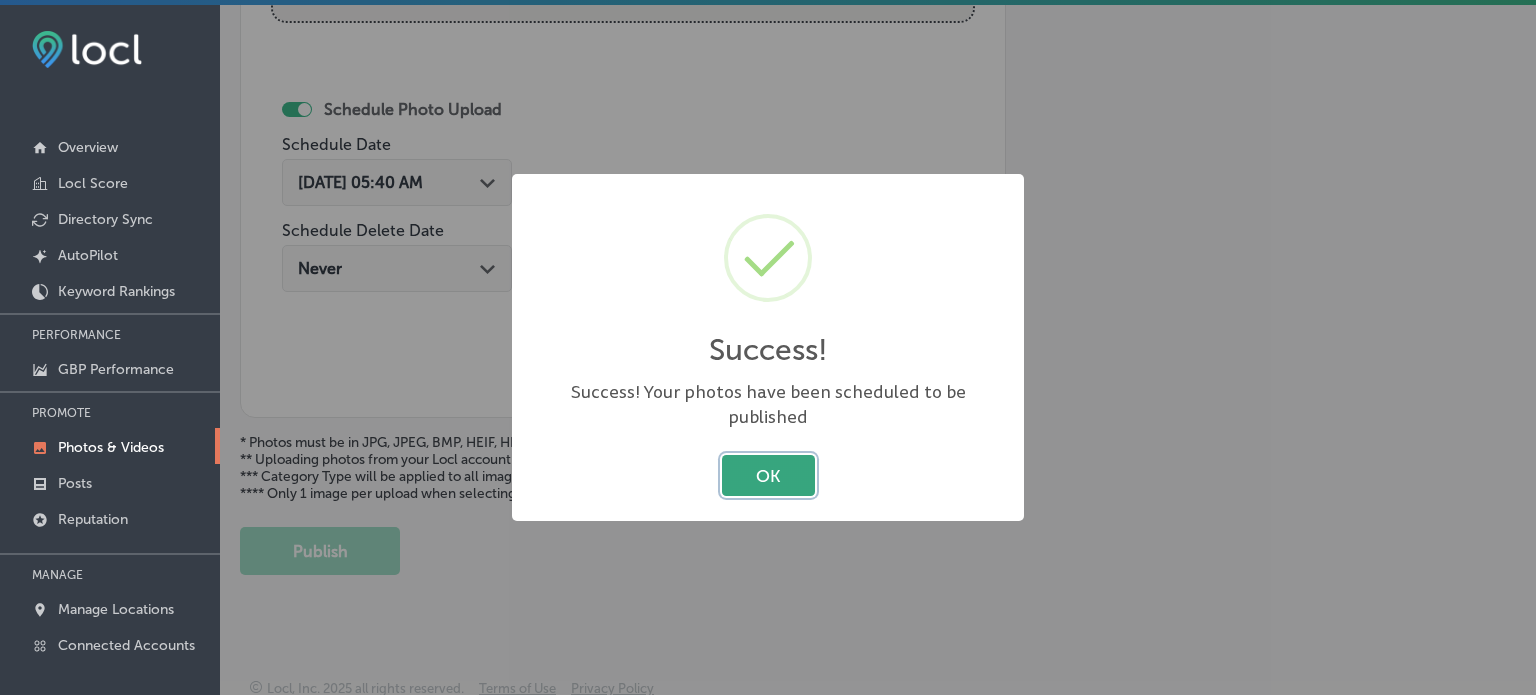 click on "OK" at bounding box center (768, 475) 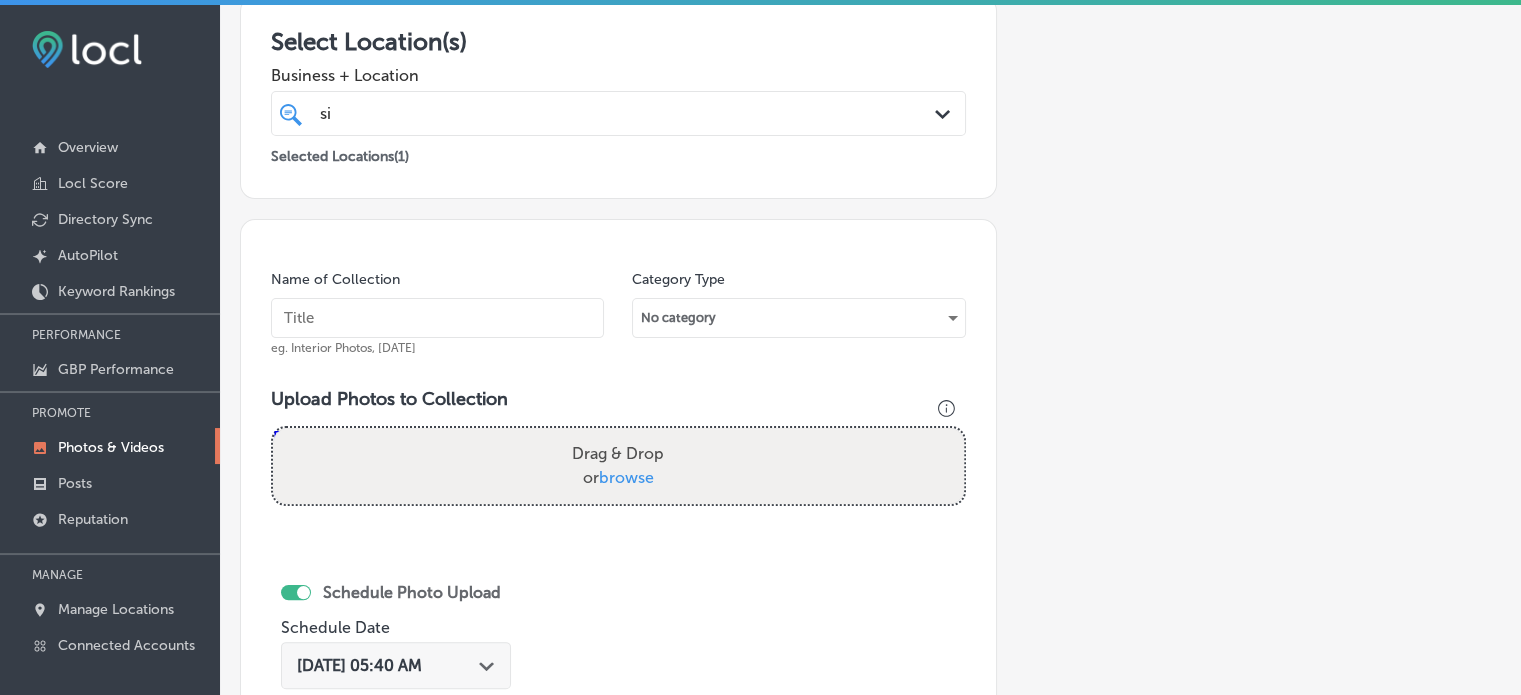 scroll, scrollTop: 357, scrollLeft: 0, axis: vertical 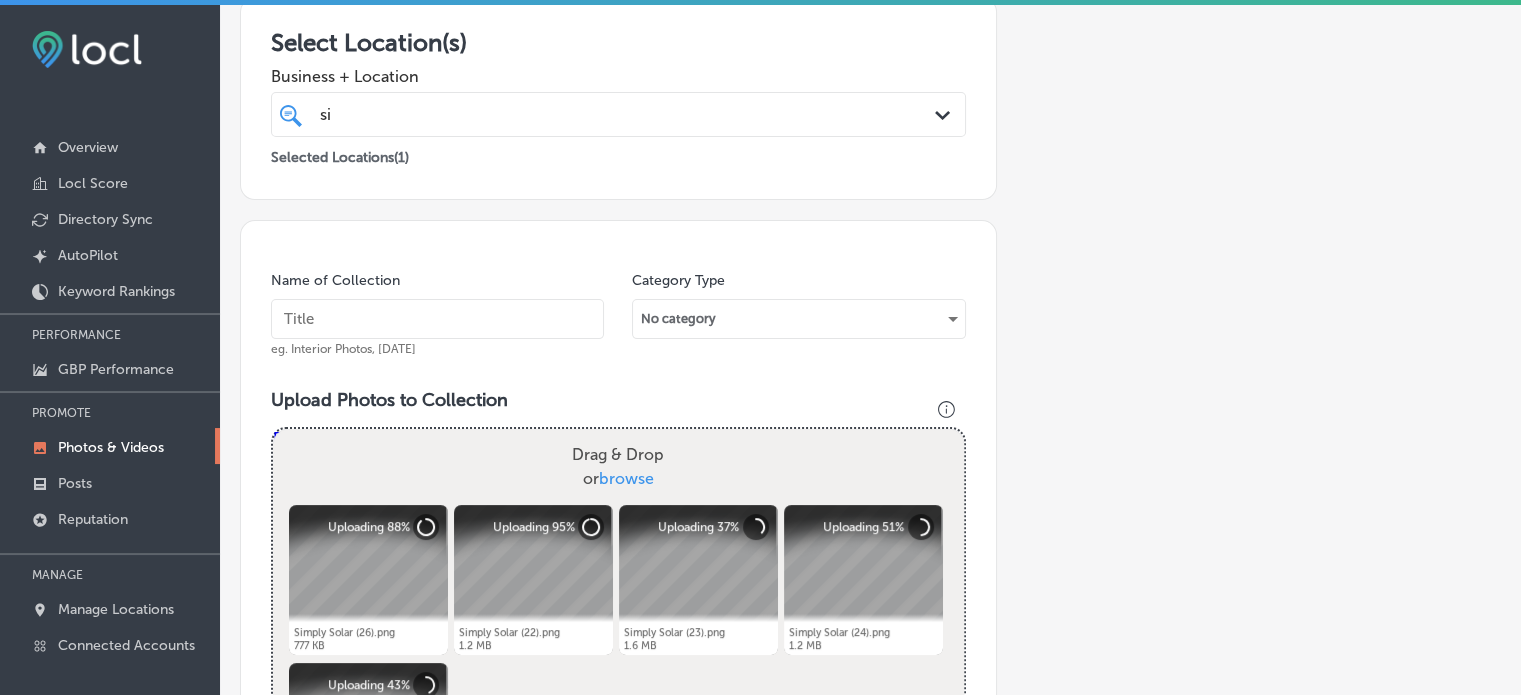 click at bounding box center (437, 319) 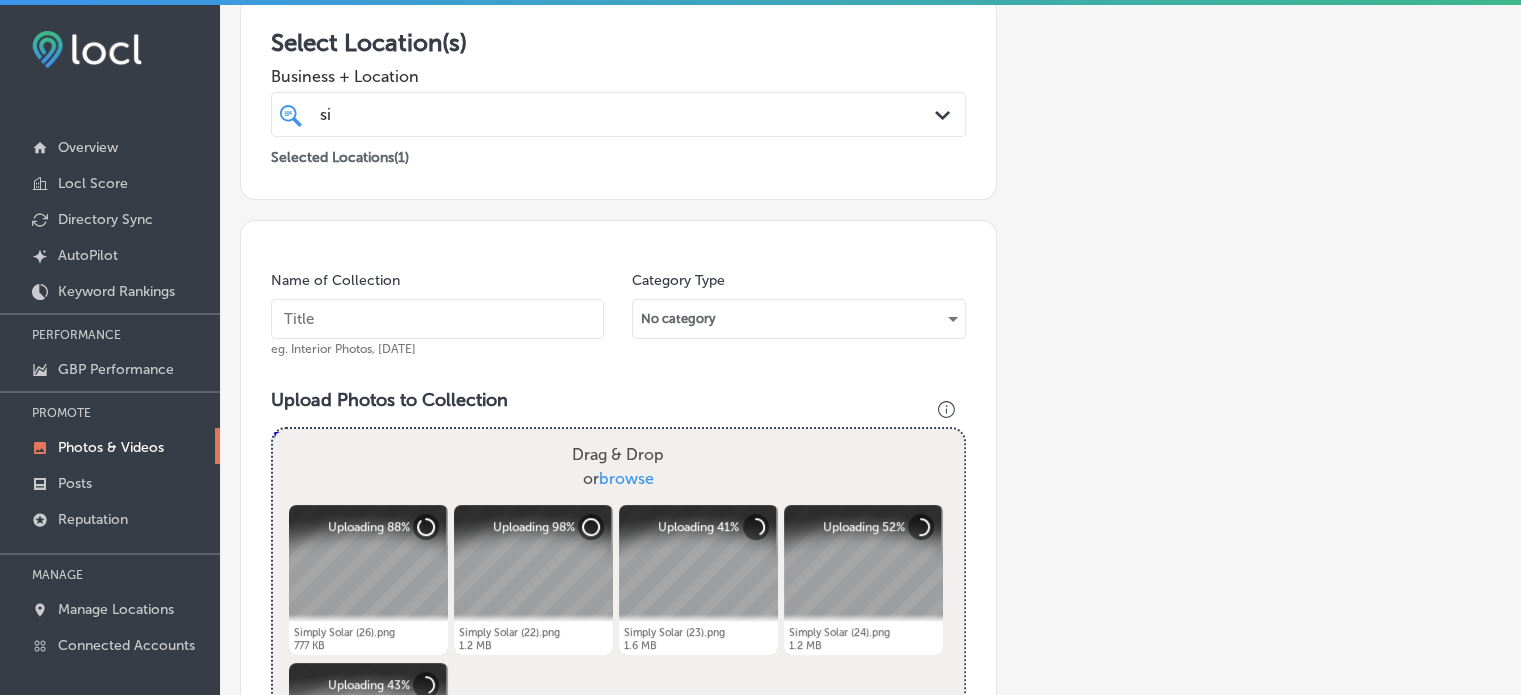 paste on "Solar Panel Installation" 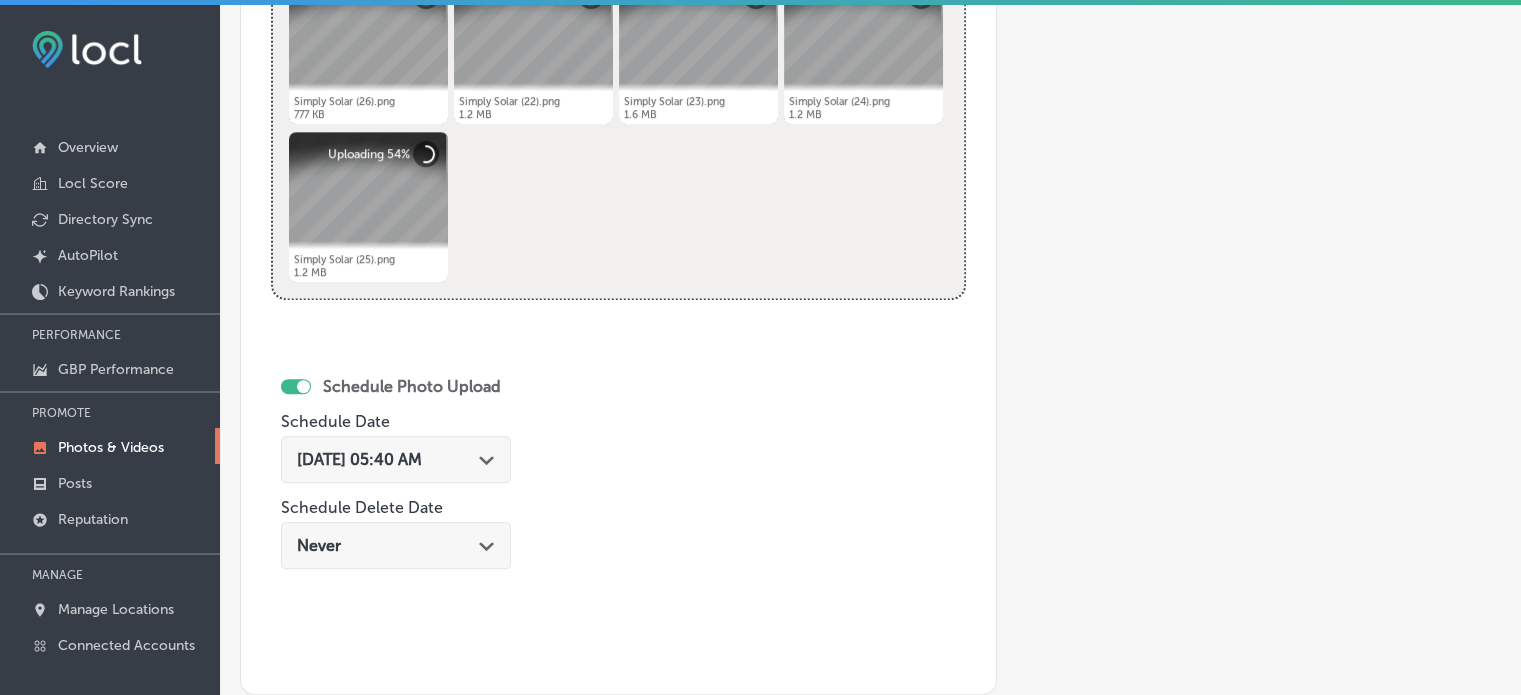 scroll, scrollTop: 888, scrollLeft: 0, axis: vertical 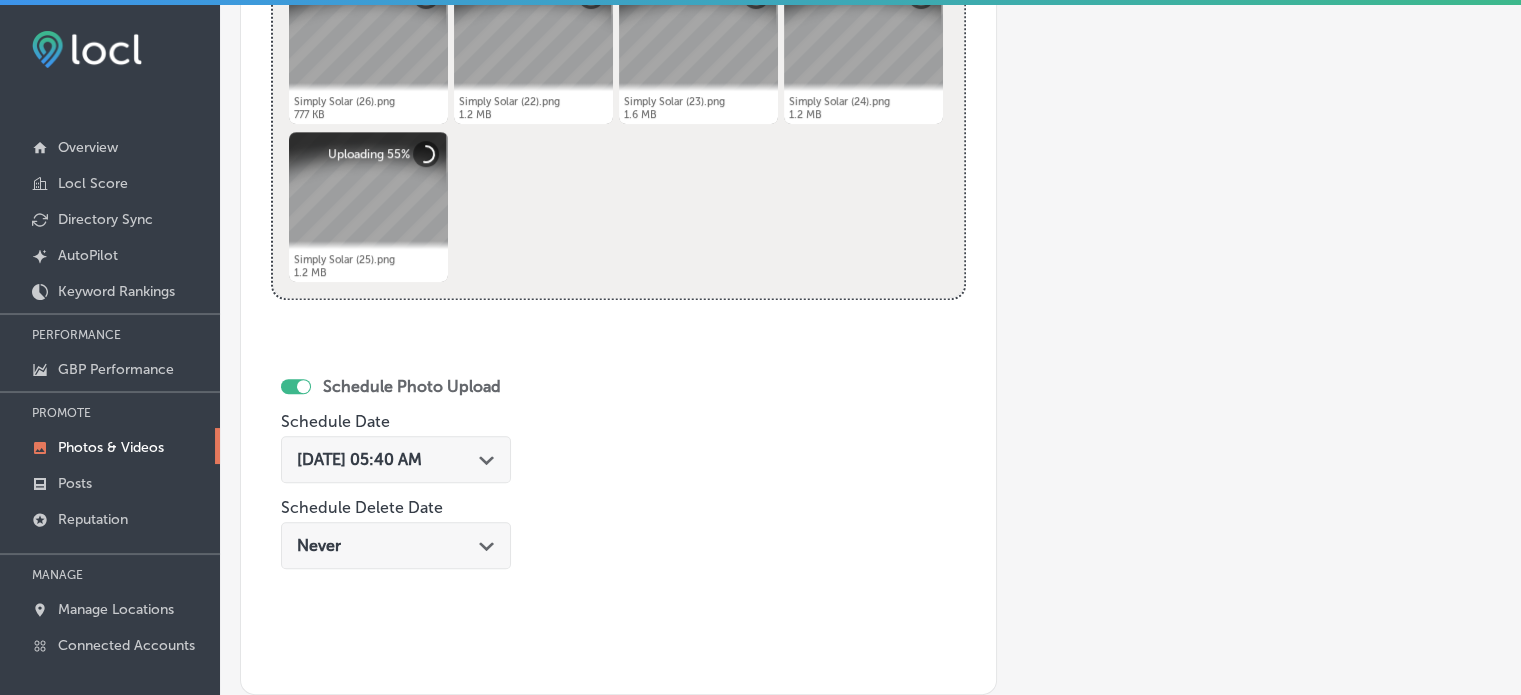 type on "Solar Panel Installation" 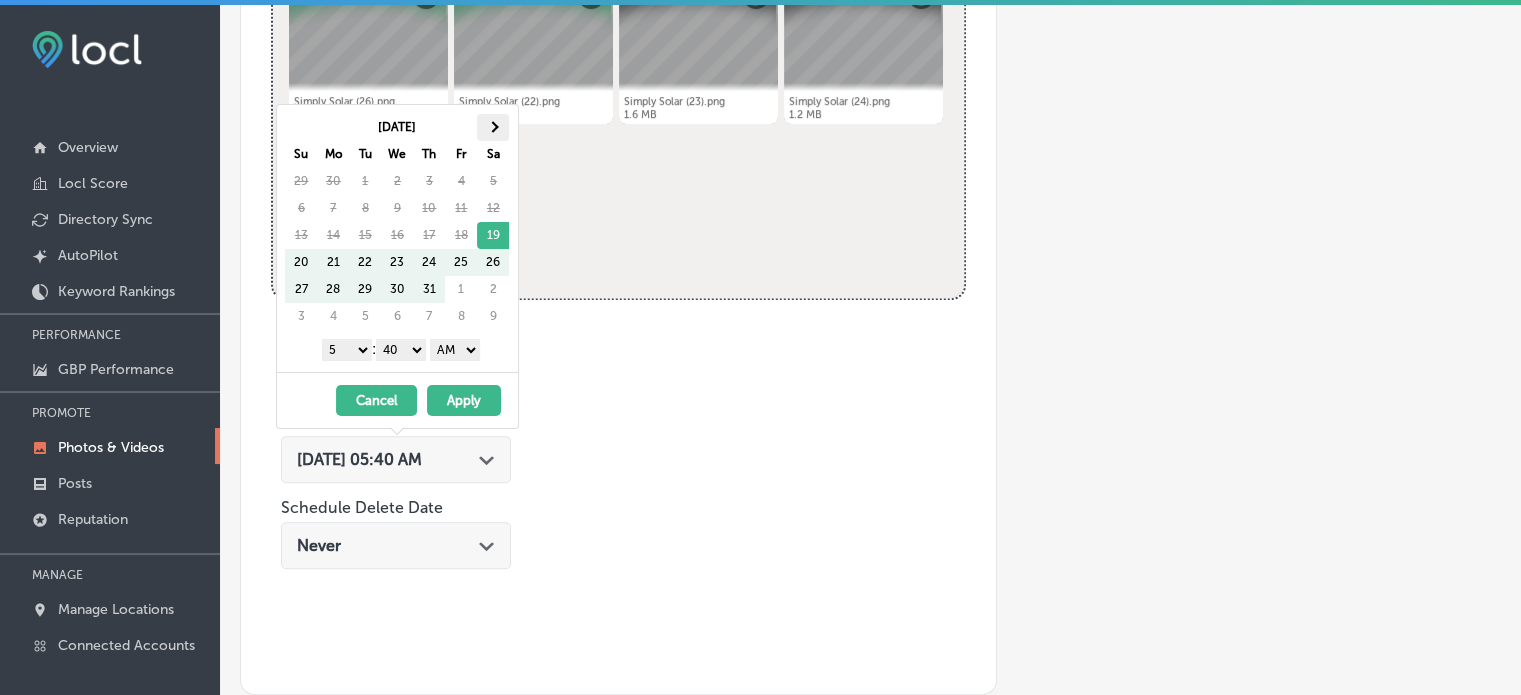 click at bounding box center [493, 127] 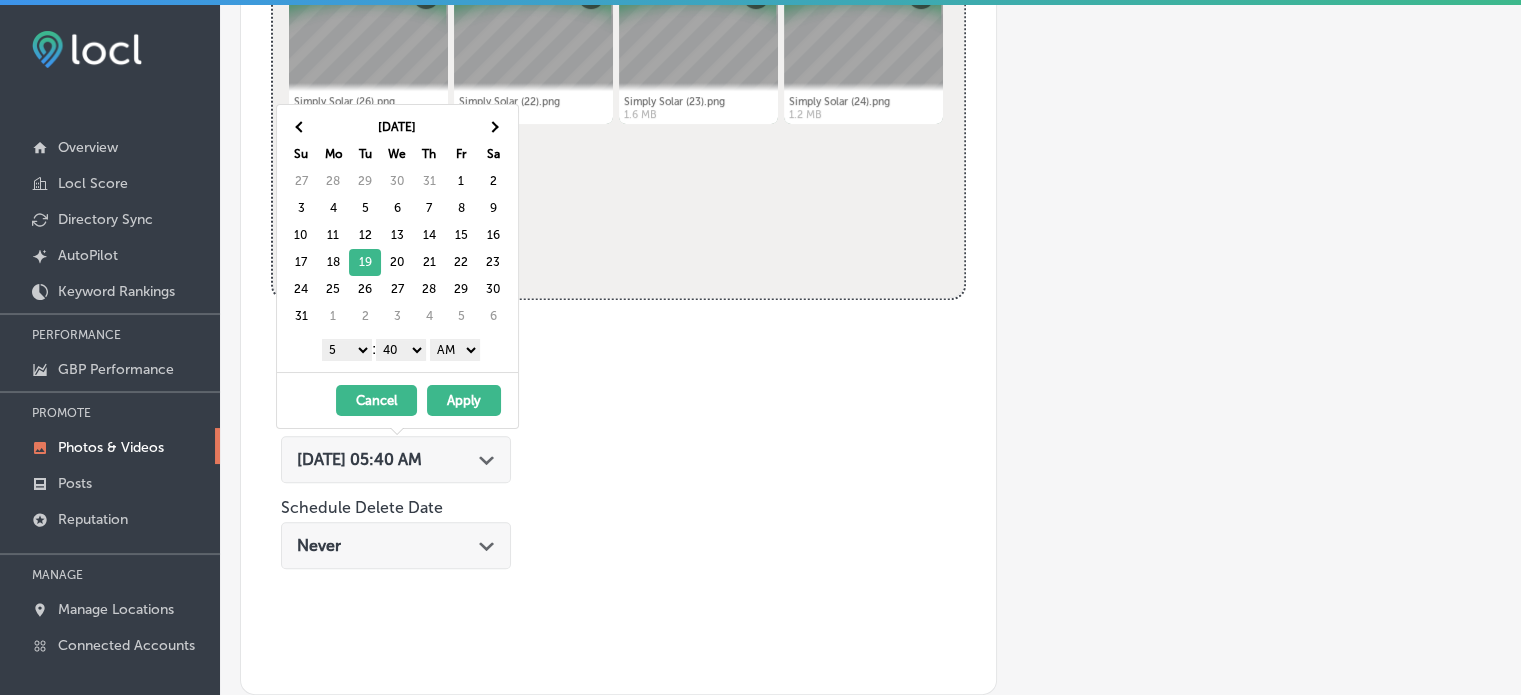 click on "1 2 3 4 5 6 7 8 9 10 11 12" at bounding box center (347, 350) 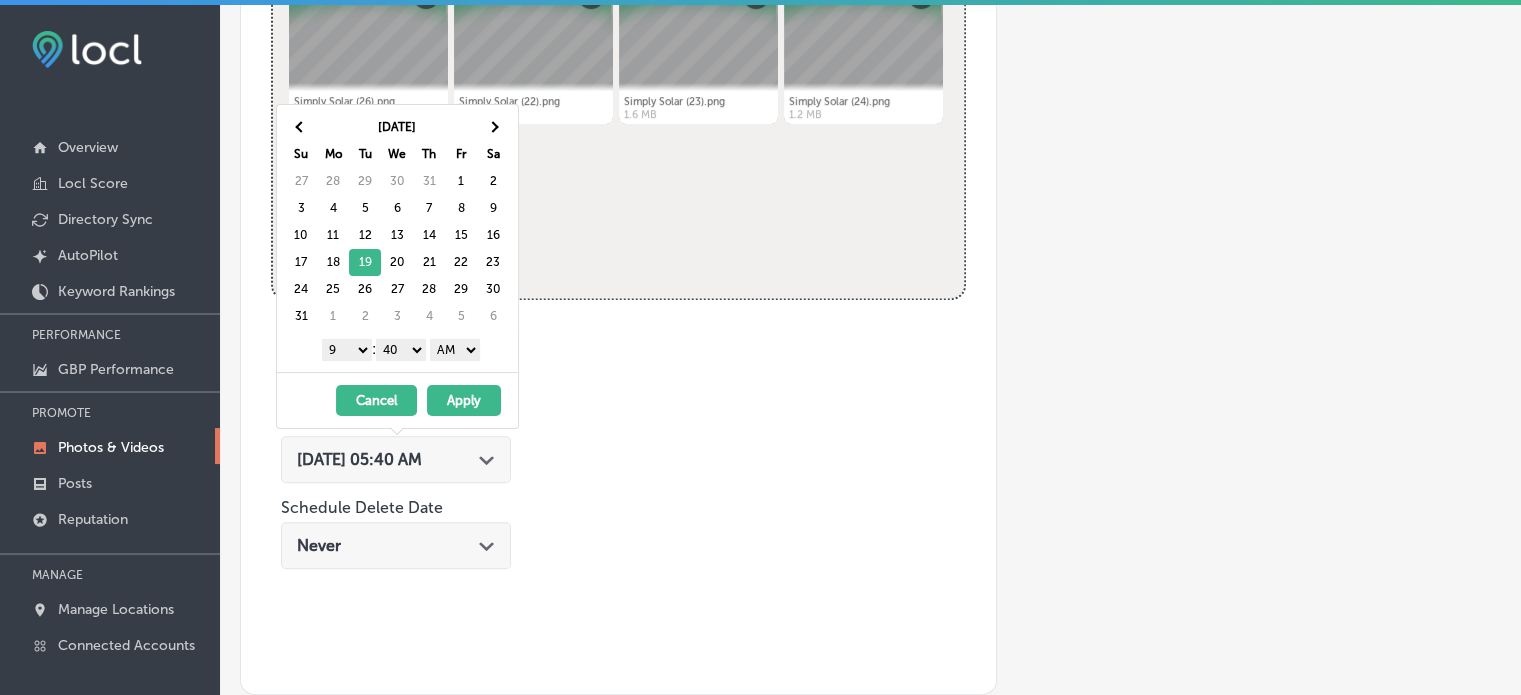 click on "00 10 20 30 40 50" at bounding box center (401, 350) 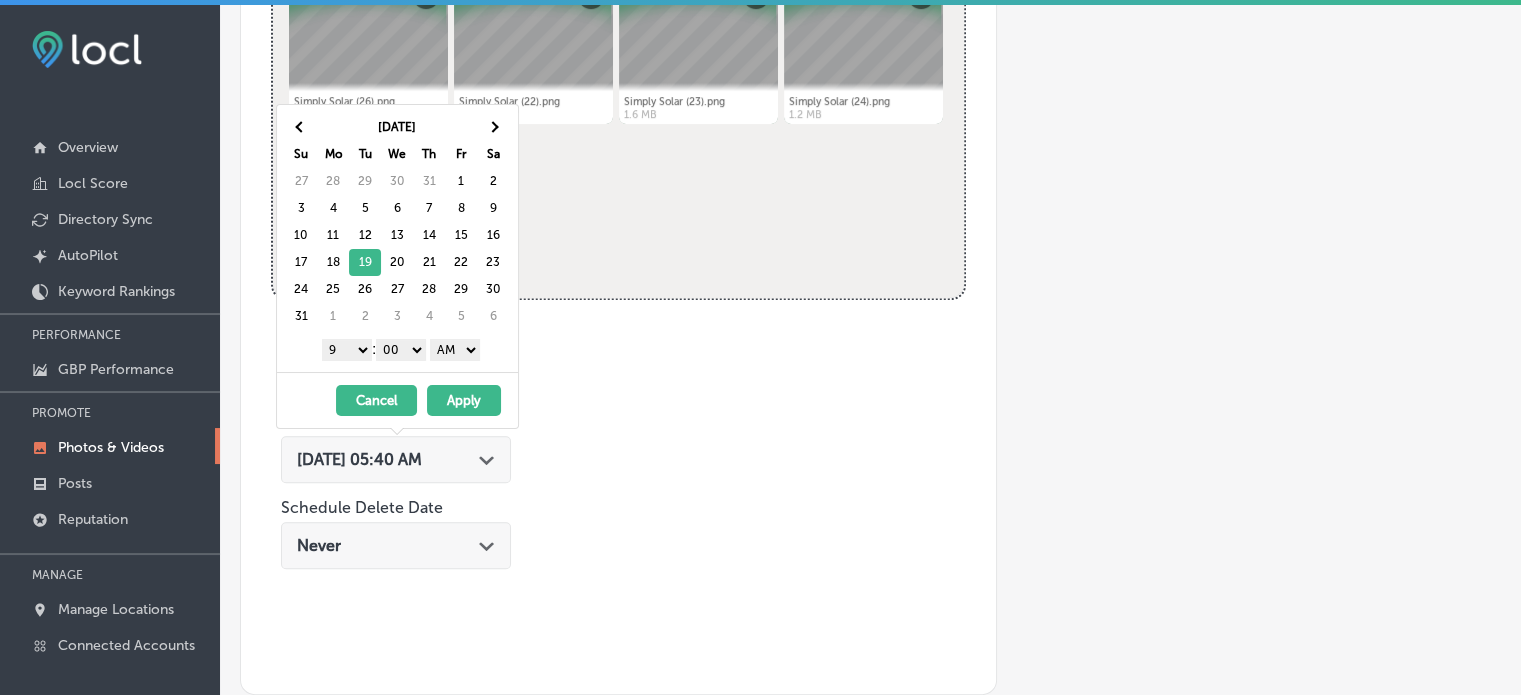 click on "AM PM" at bounding box center [455, 350] 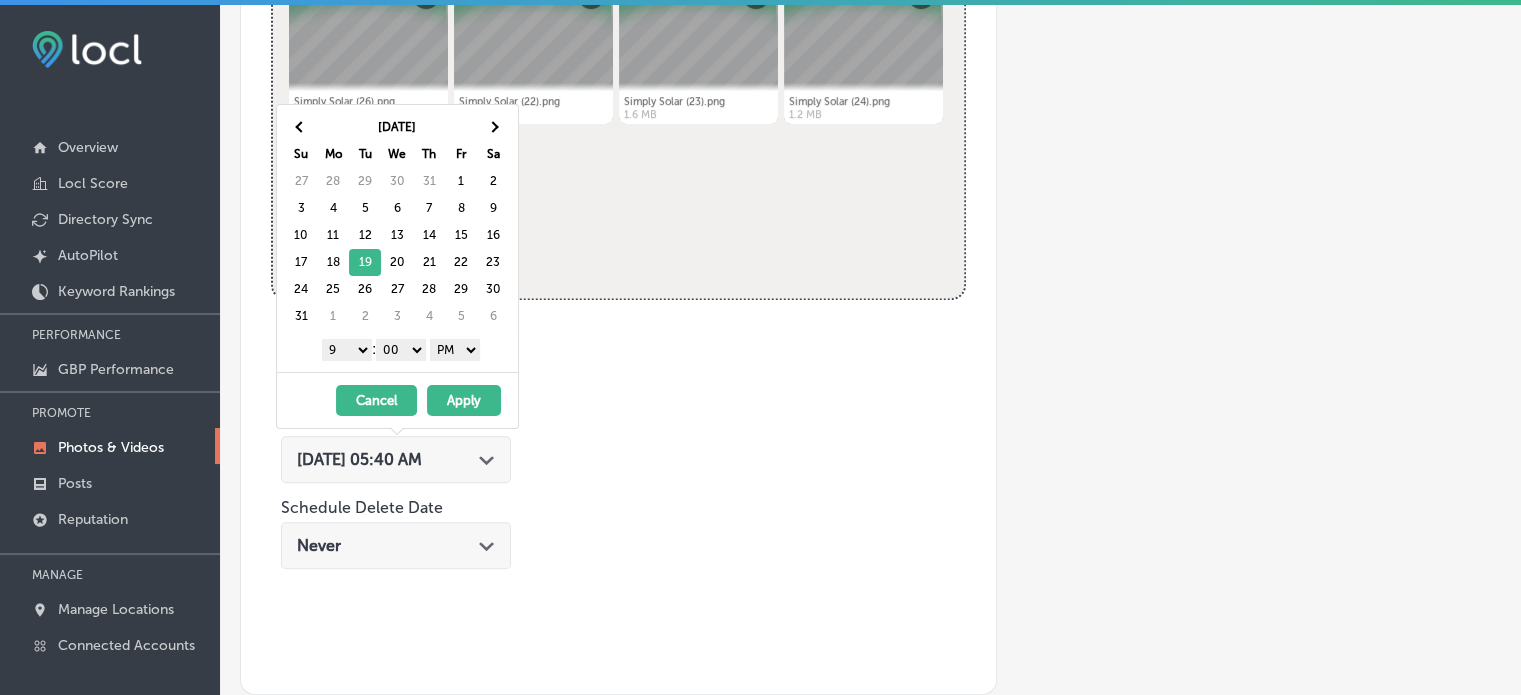 click on "Apply" at bounding box center [464, 400] 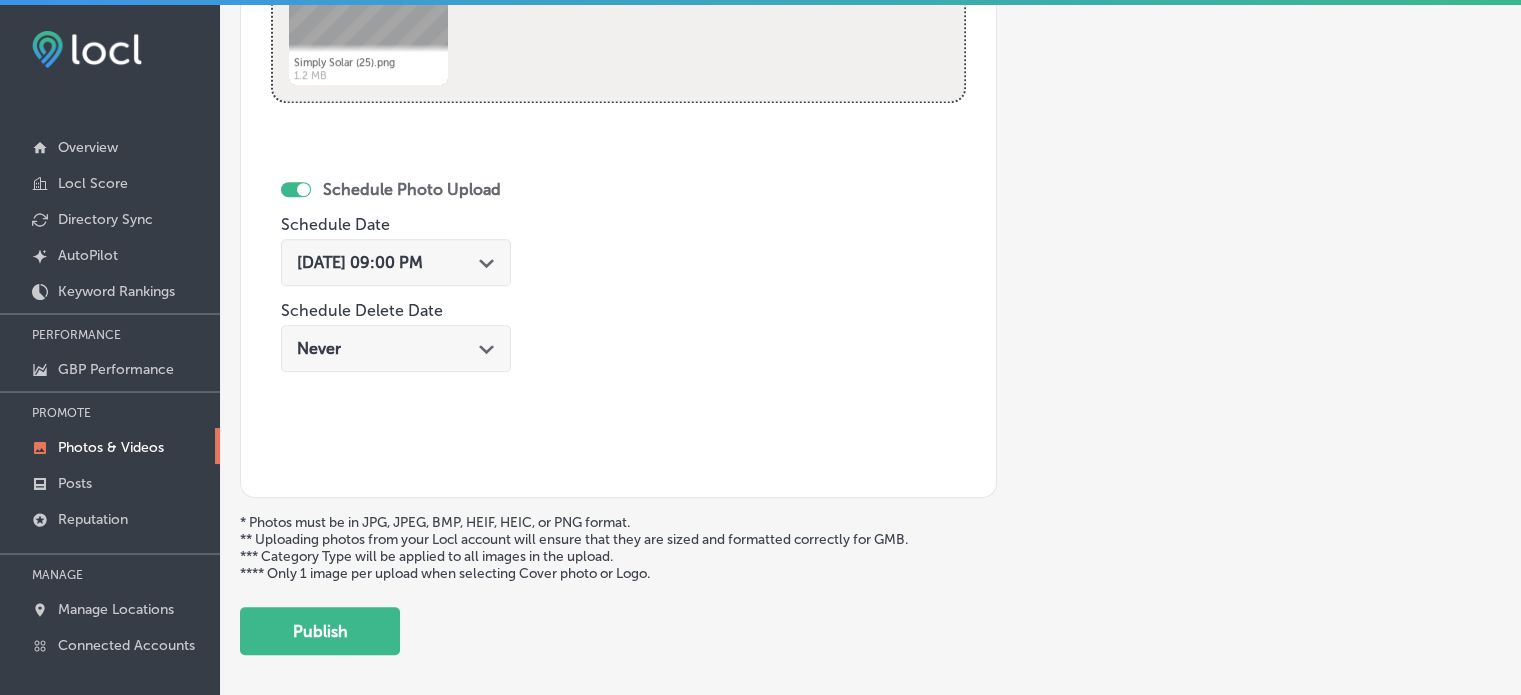 scroll, scrollTop: 1086, scrollLeft: 0, axis: vertical 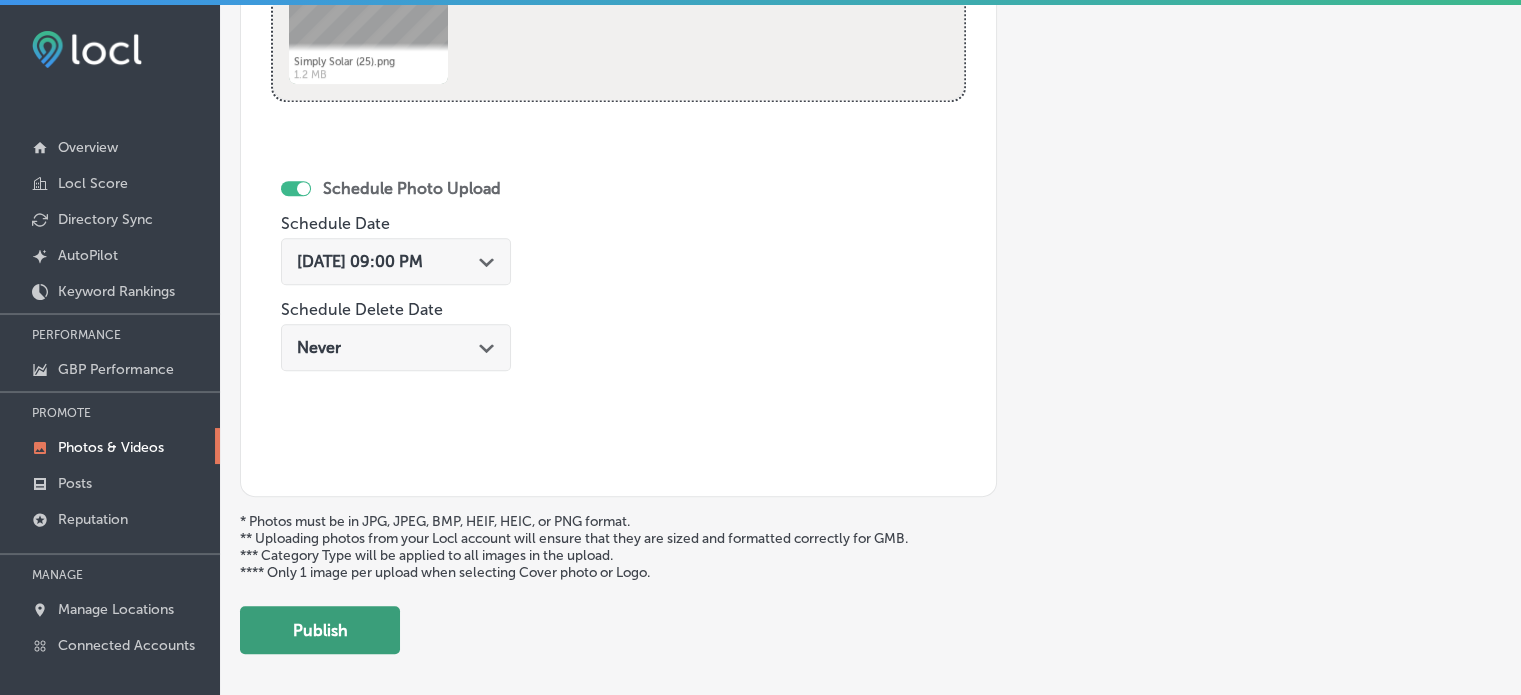 click on "Publish" at bounding box center (320, 630) 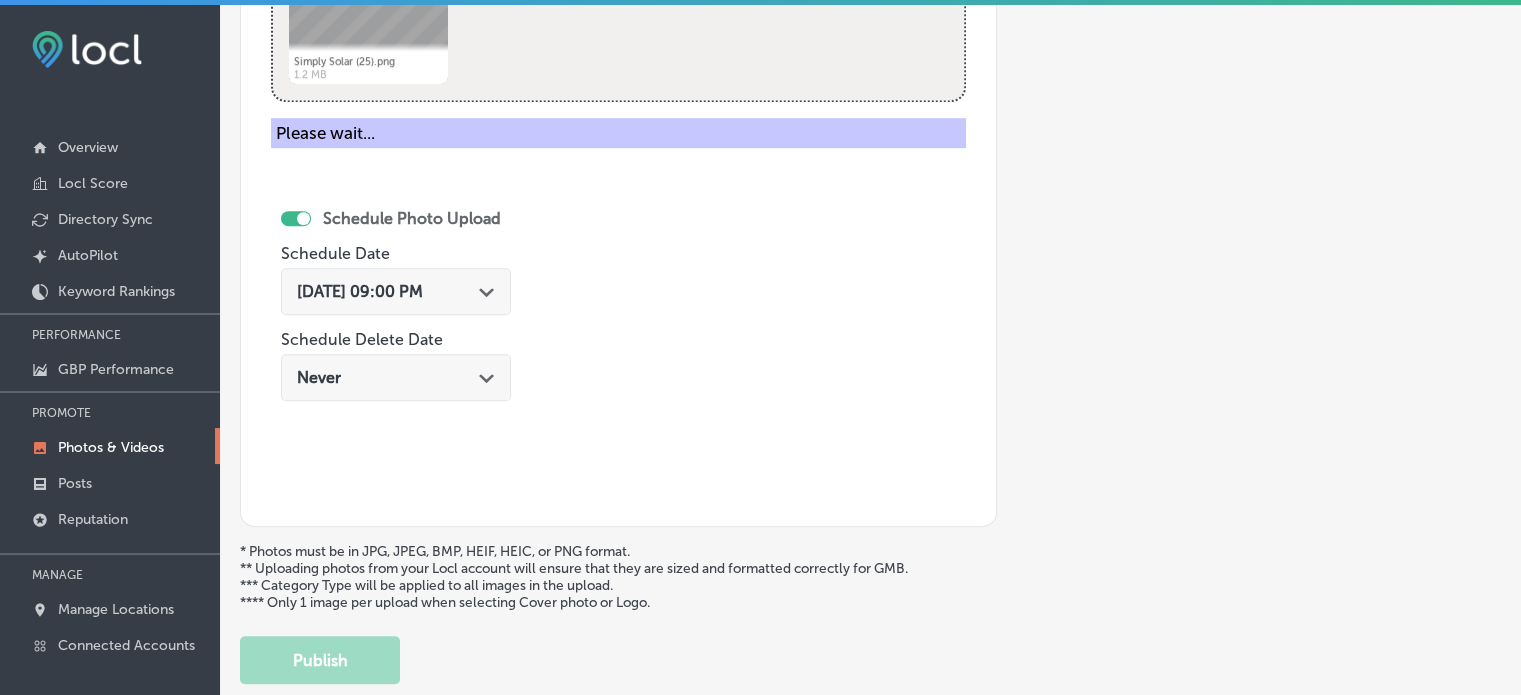 scroll, scrollTop: 841, scrollLeft: 0, axis: vertical 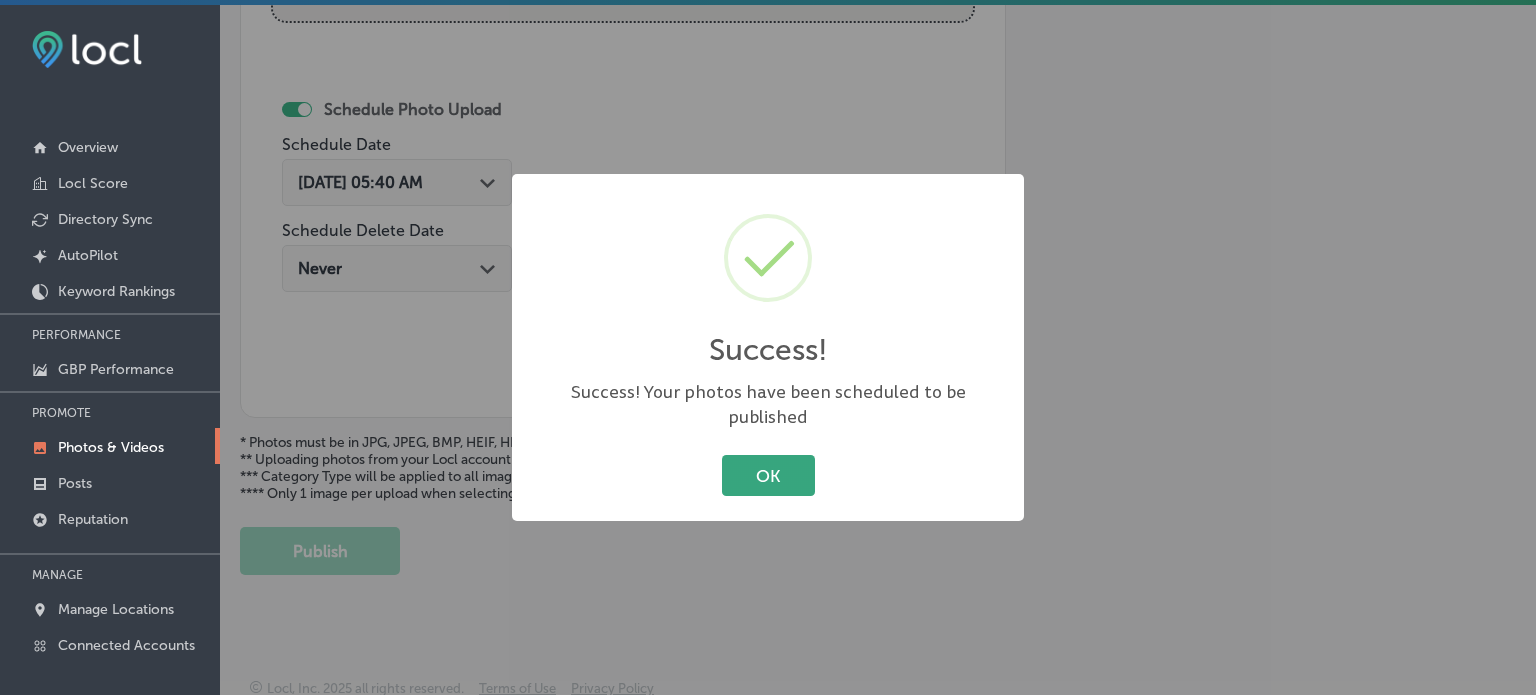 click on "OK" at bounding box center (768, 475) 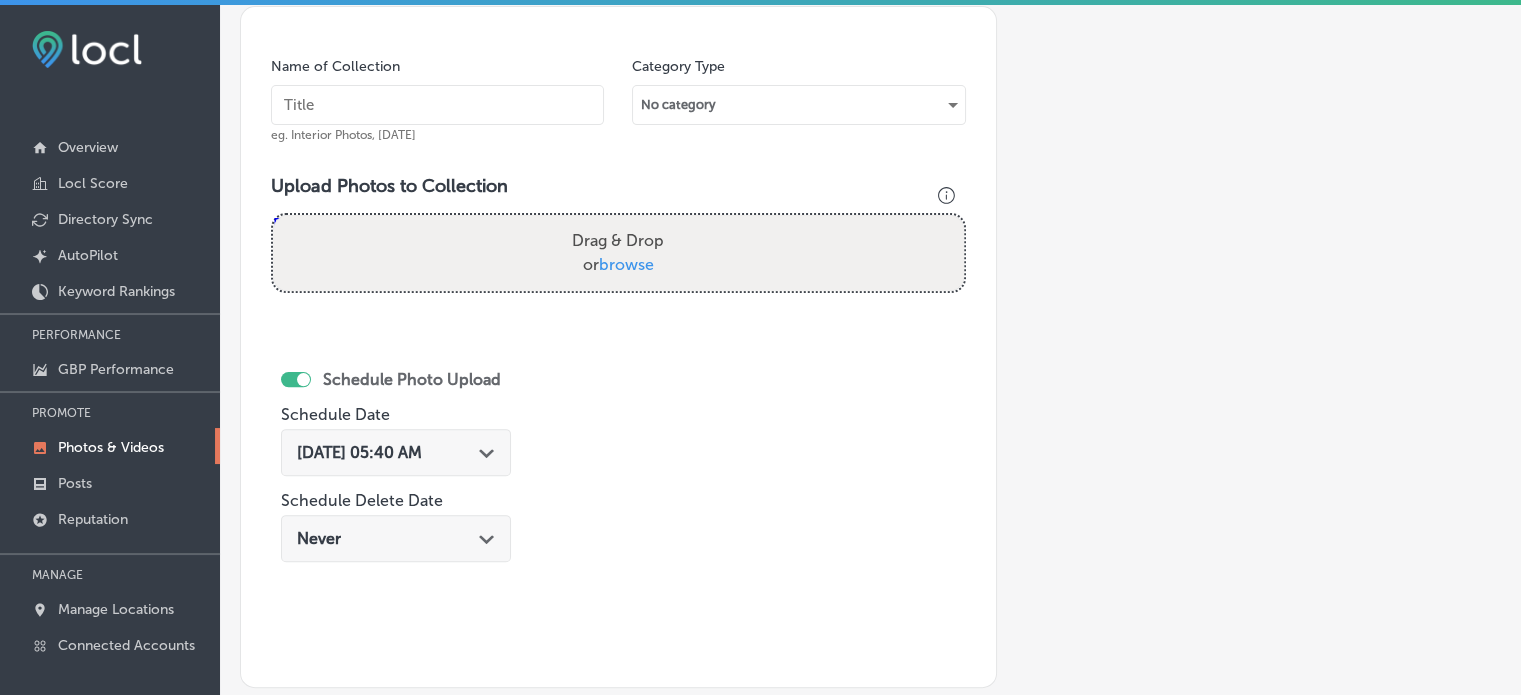 scroll, scrollTop: 484, scrollLeft: 0, axis: vertical 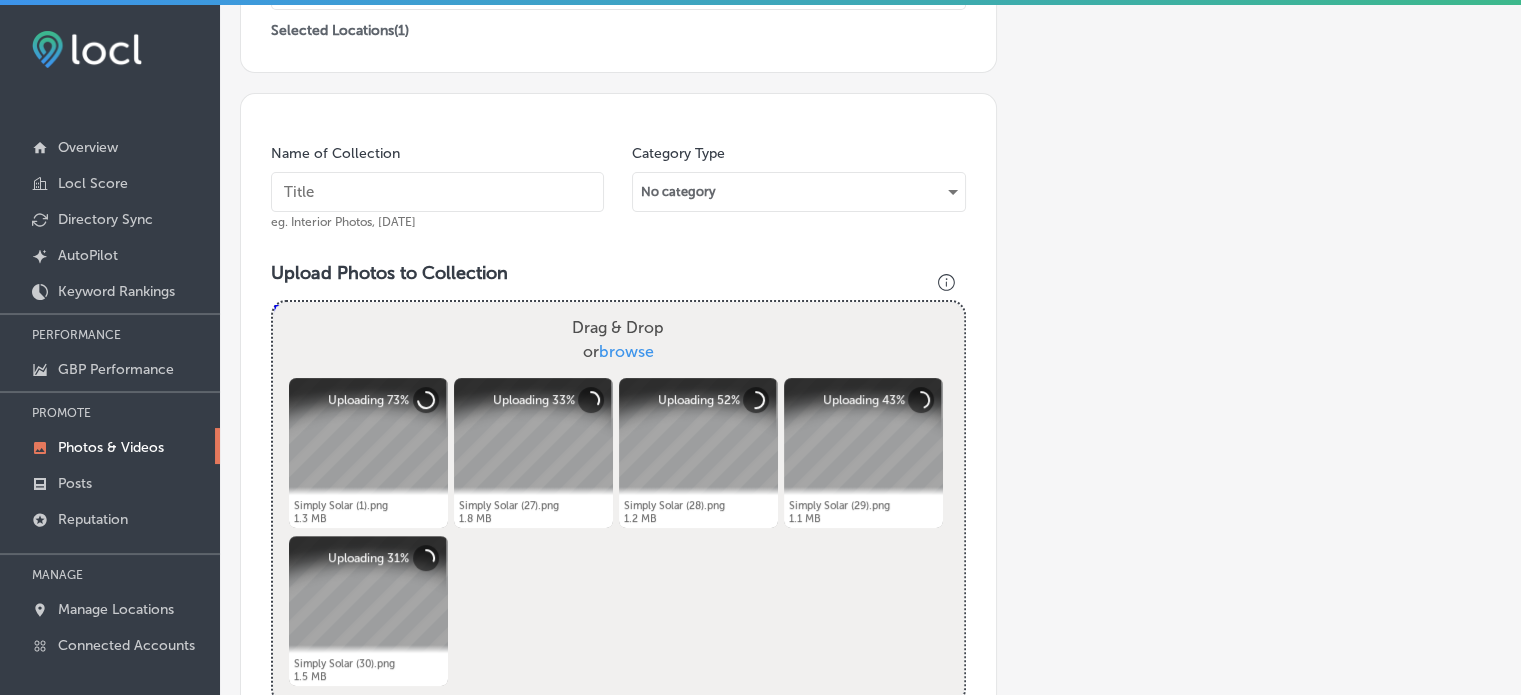 click at bounding box center [437, 192] 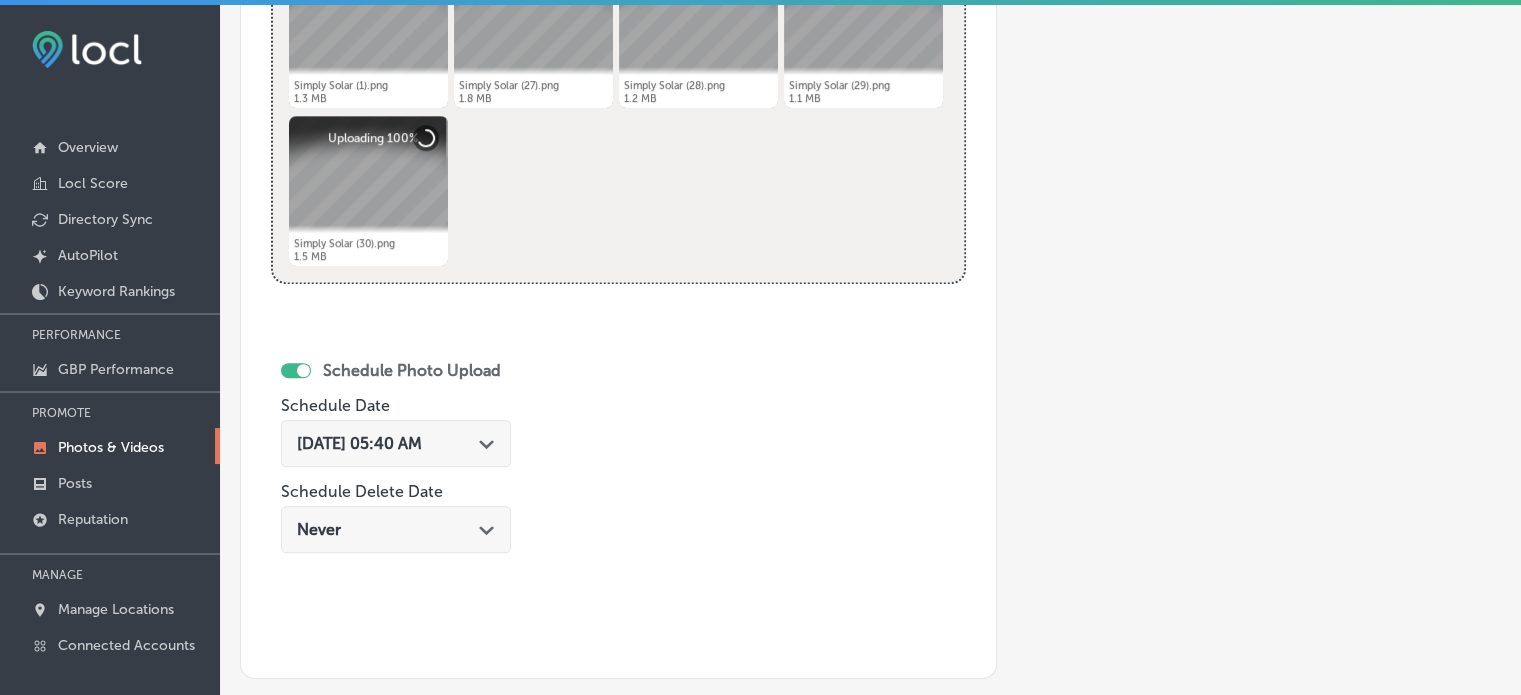 scroll, scrollTop: 912, scrollLeft: 0, axis: vertical 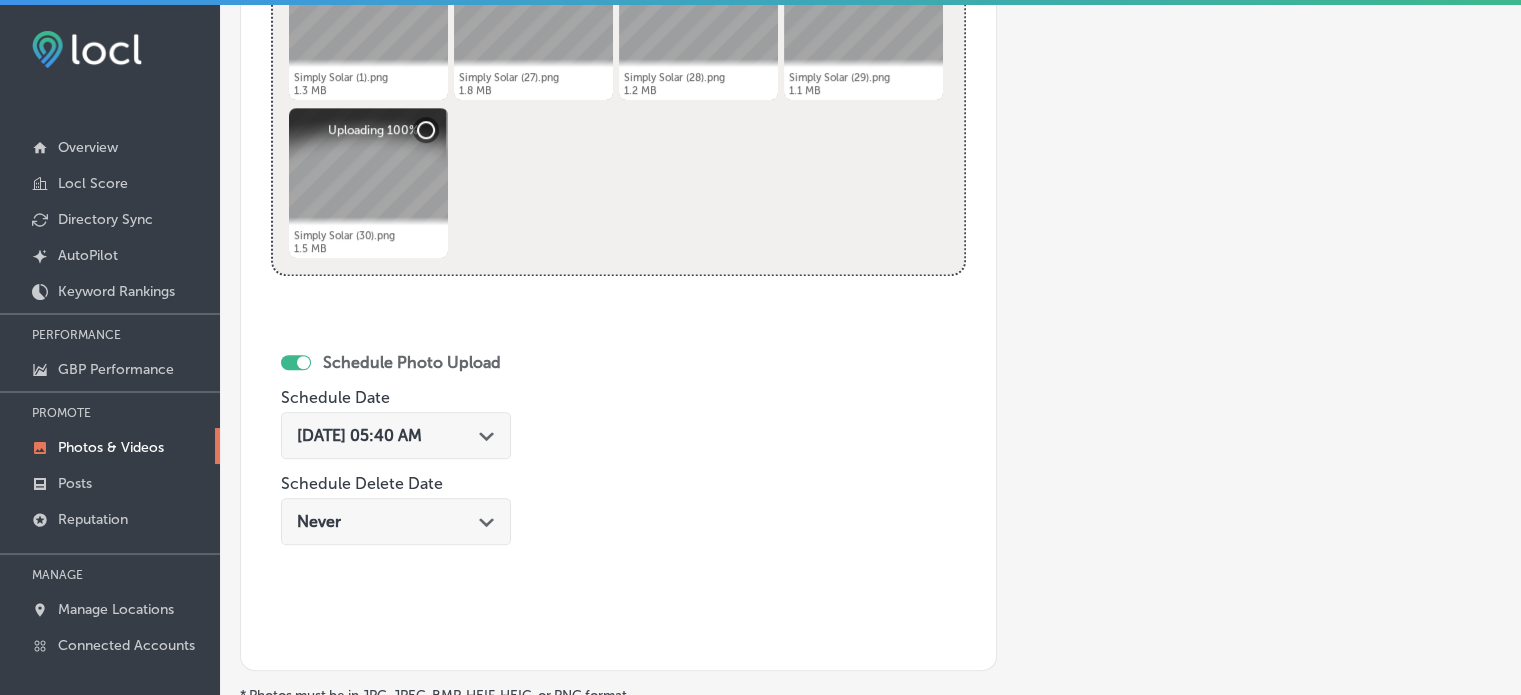 type on "[US_STATE] Solar Program" 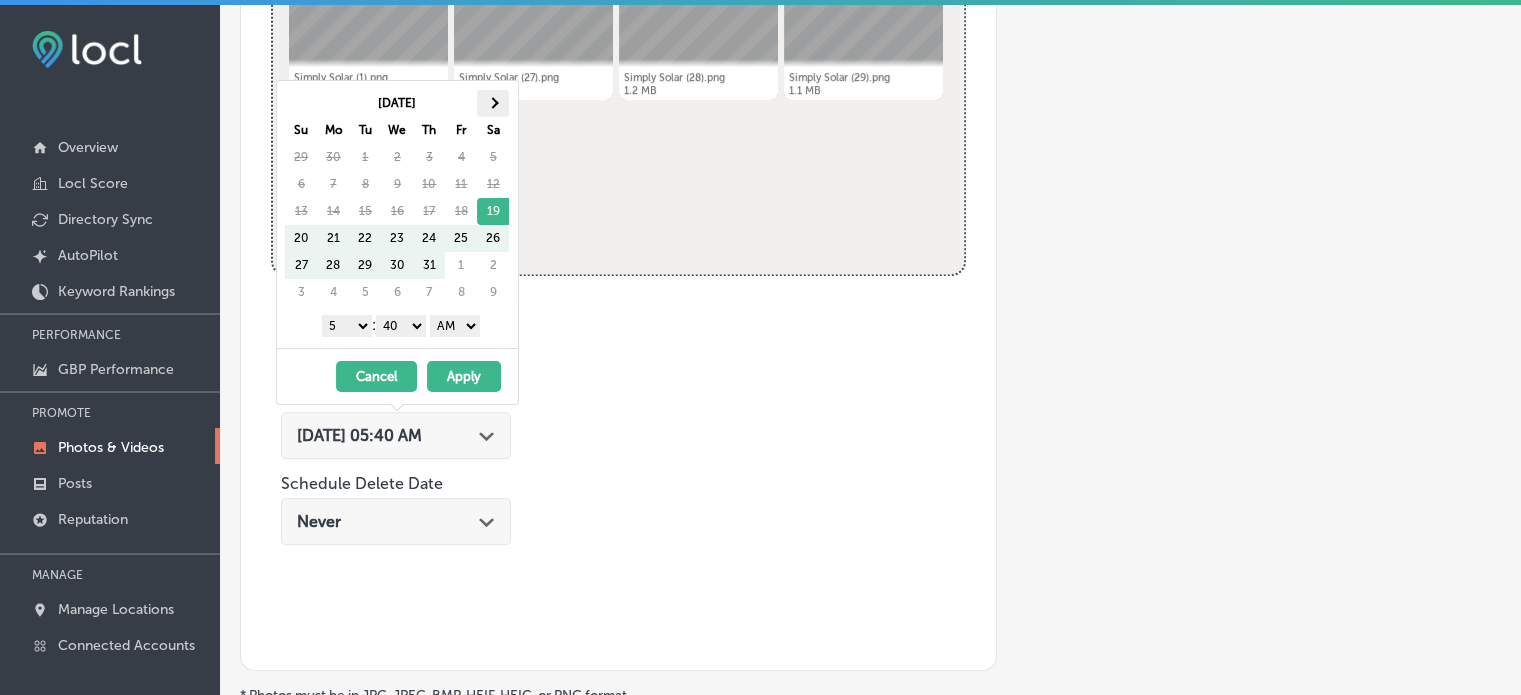 click at bounding box center (493, 103) 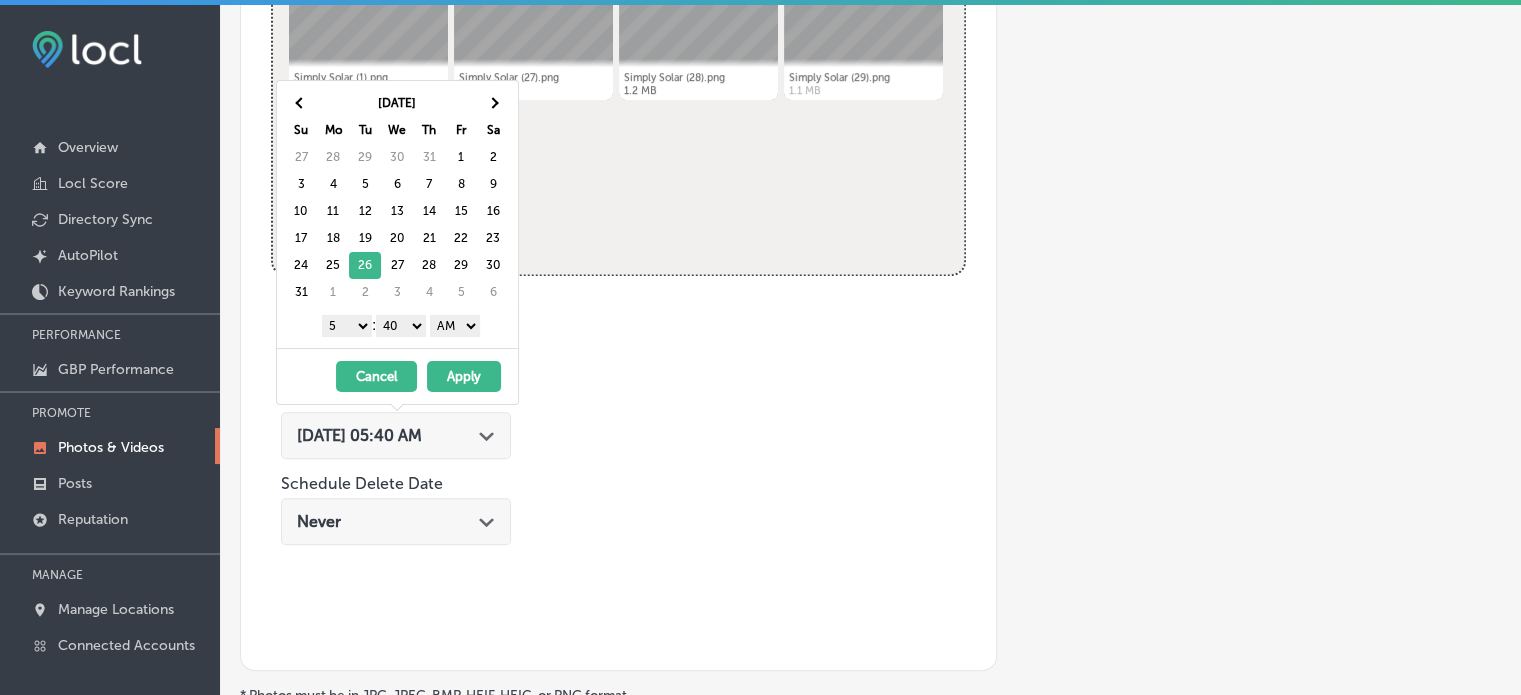 click on "1 2 3 4 5 6 7 8 9 10 11 12" at bounding box center (347, 326) 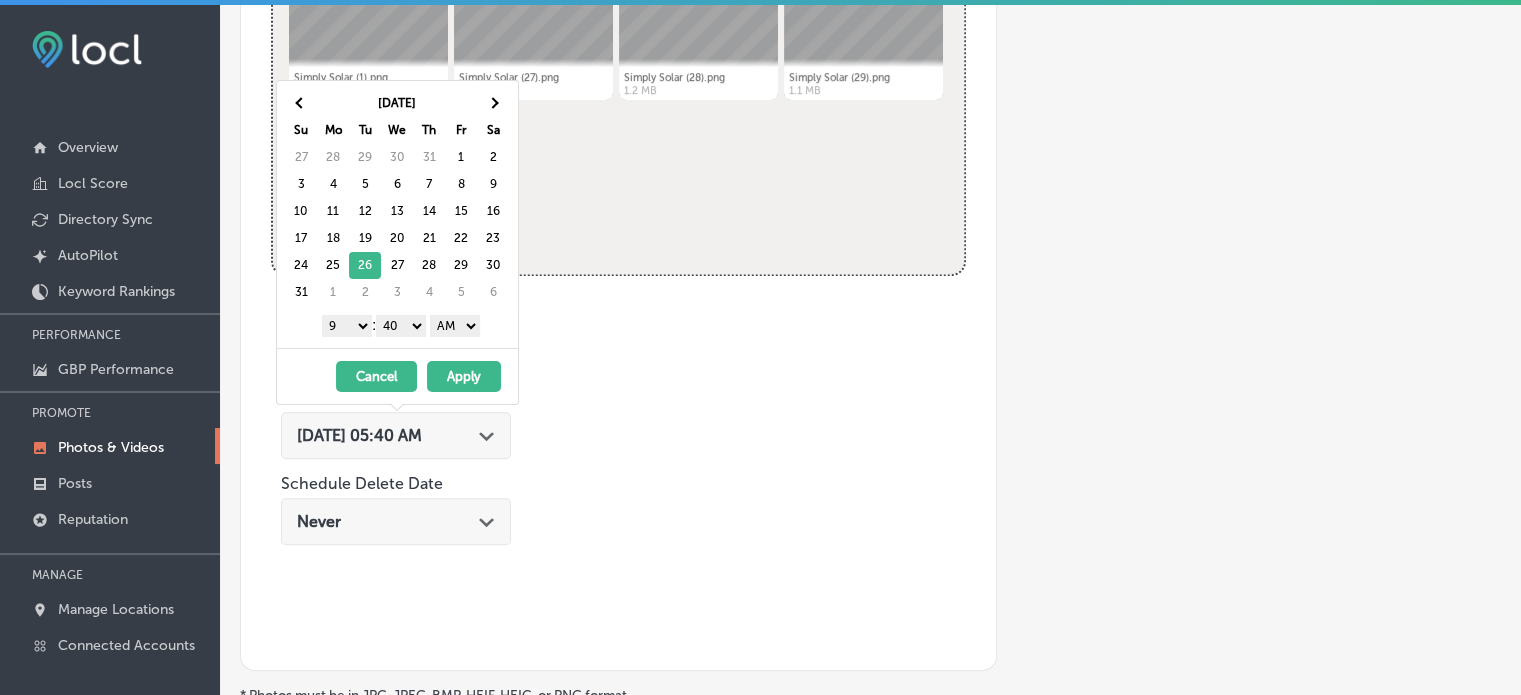 click on "00 10 20 30 40 50" at bounding box center [401, 326] 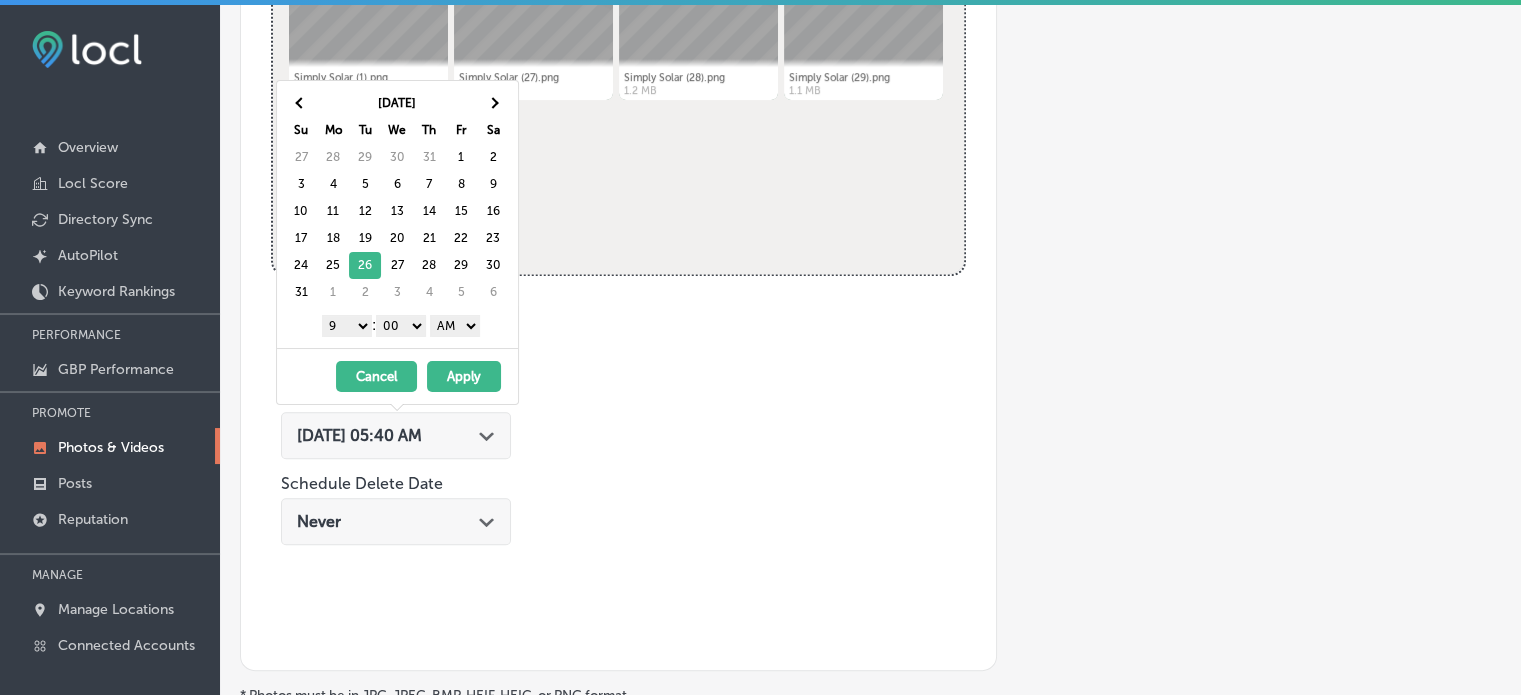 drag, startPoint x: 463, startPoint y: 322, endPoint x: 456, endPoint y: 367, distance: 45.54119 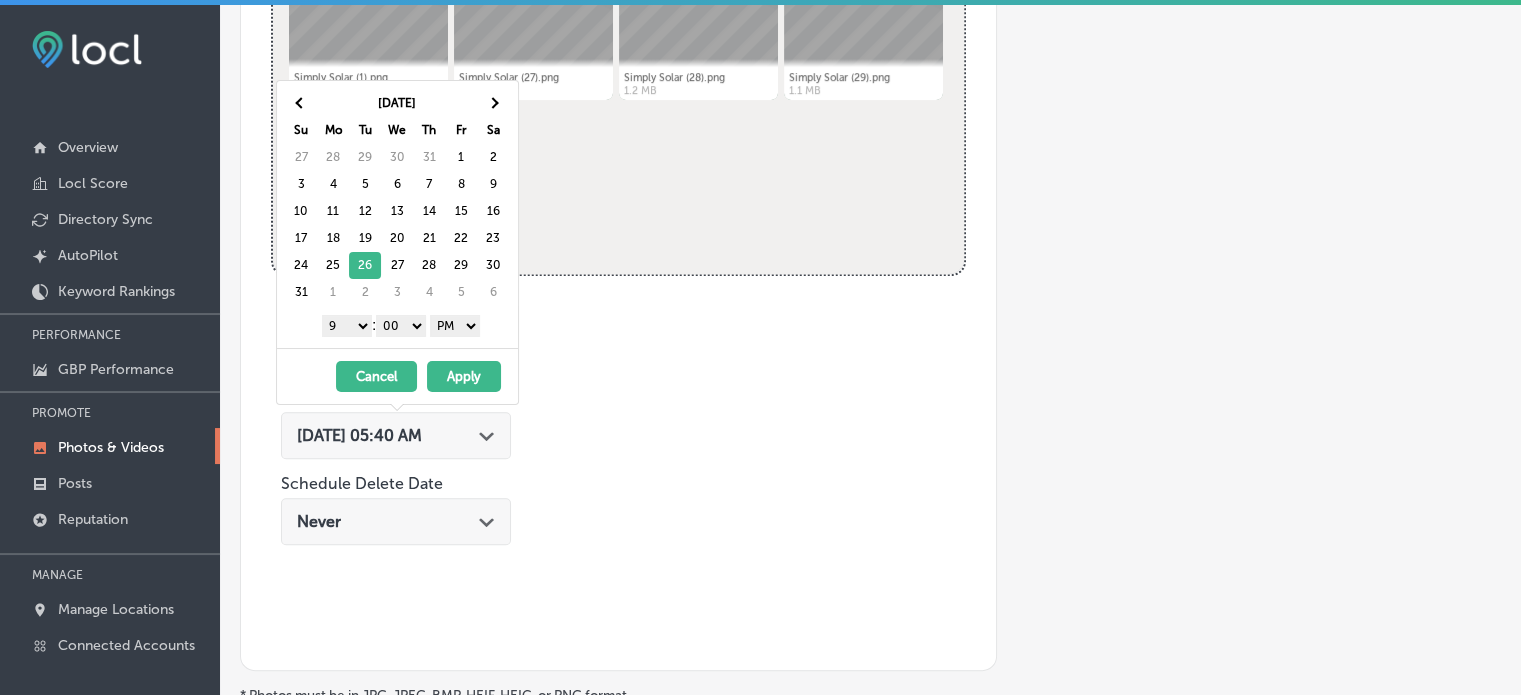 click on "Apply" at bounding box center (464, 376) 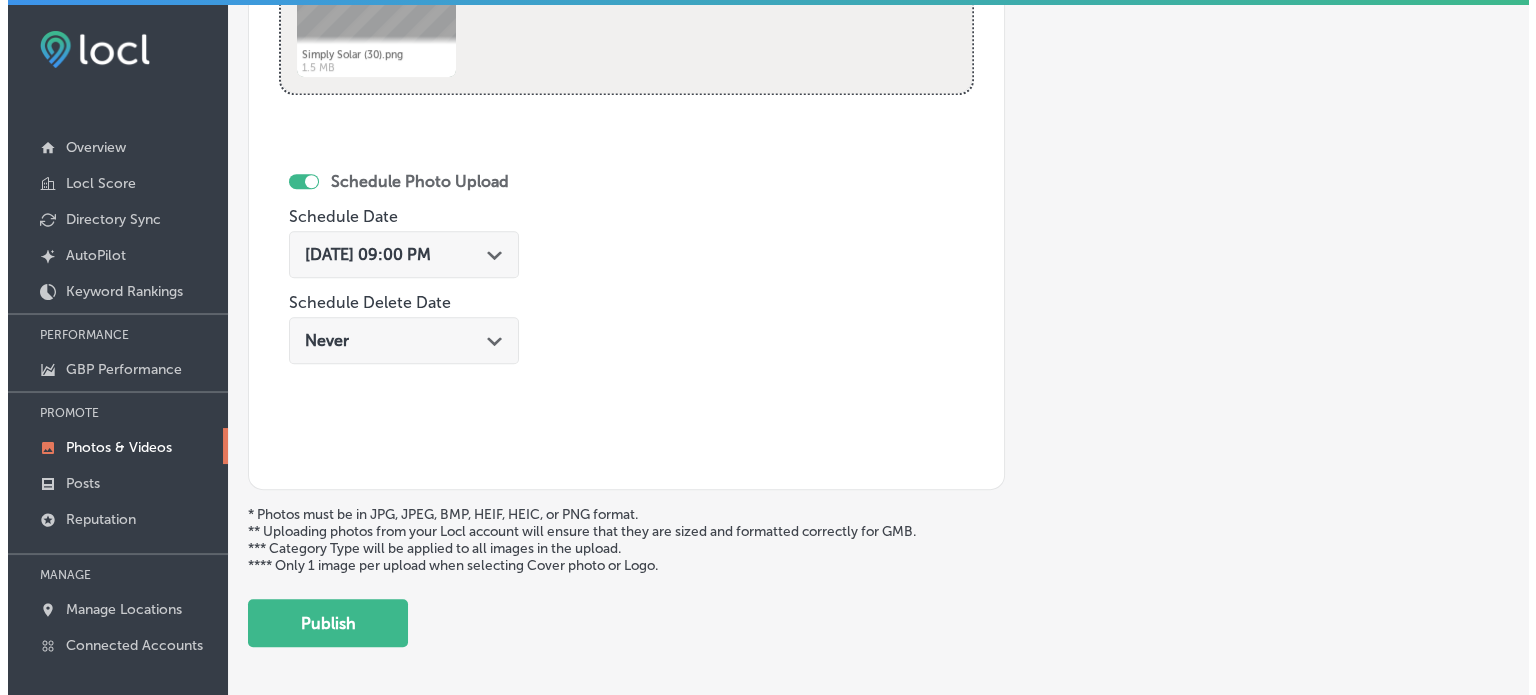 scroll, scrollTop: 1165, scrollLeft: 0, axis: vertical 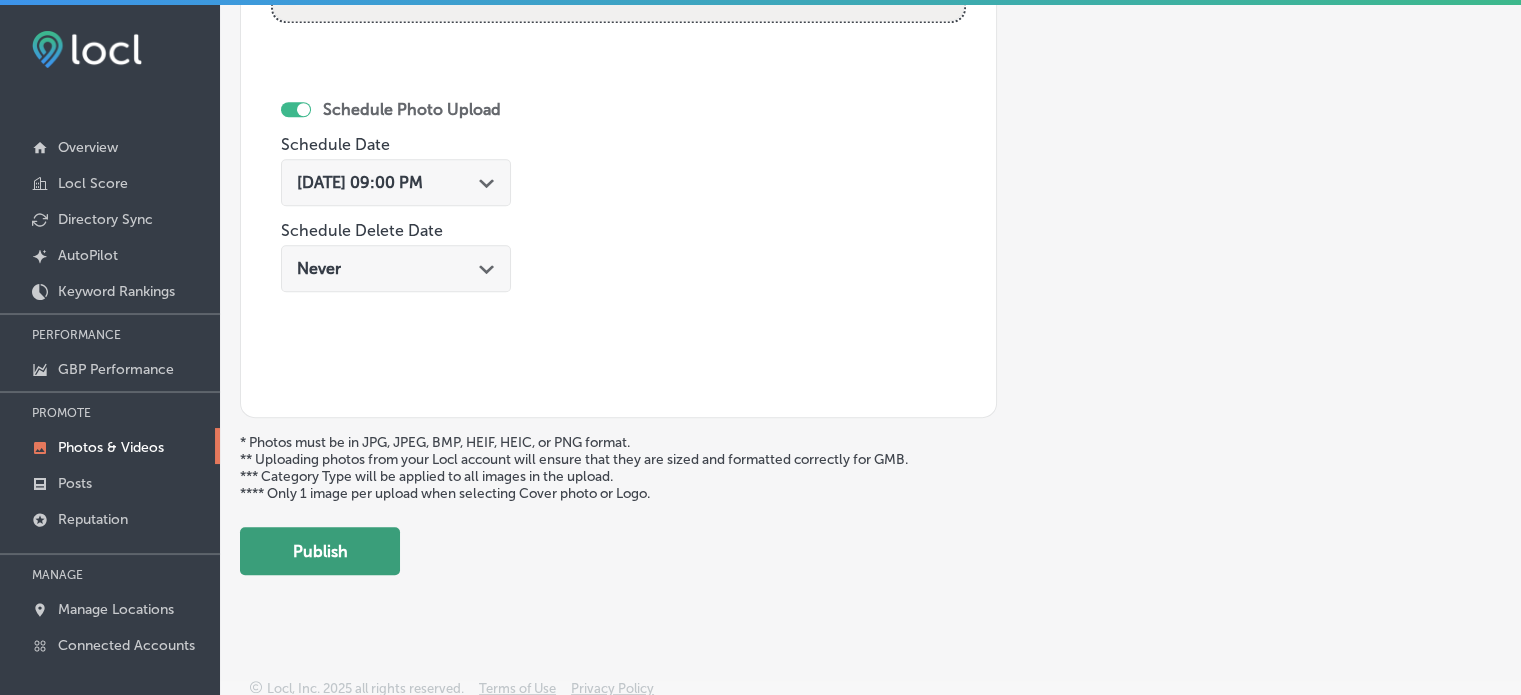 click on "Publish" at bounding box center [320, 551] 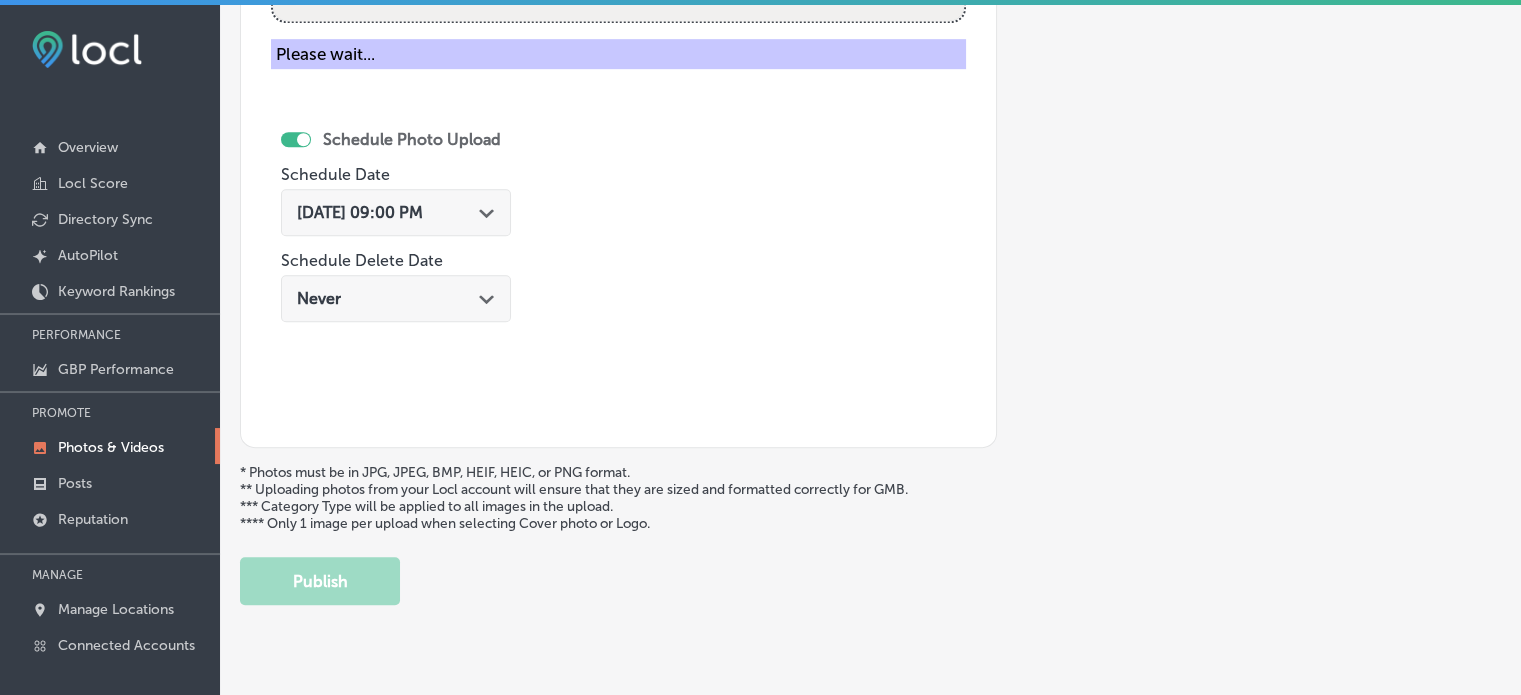 type 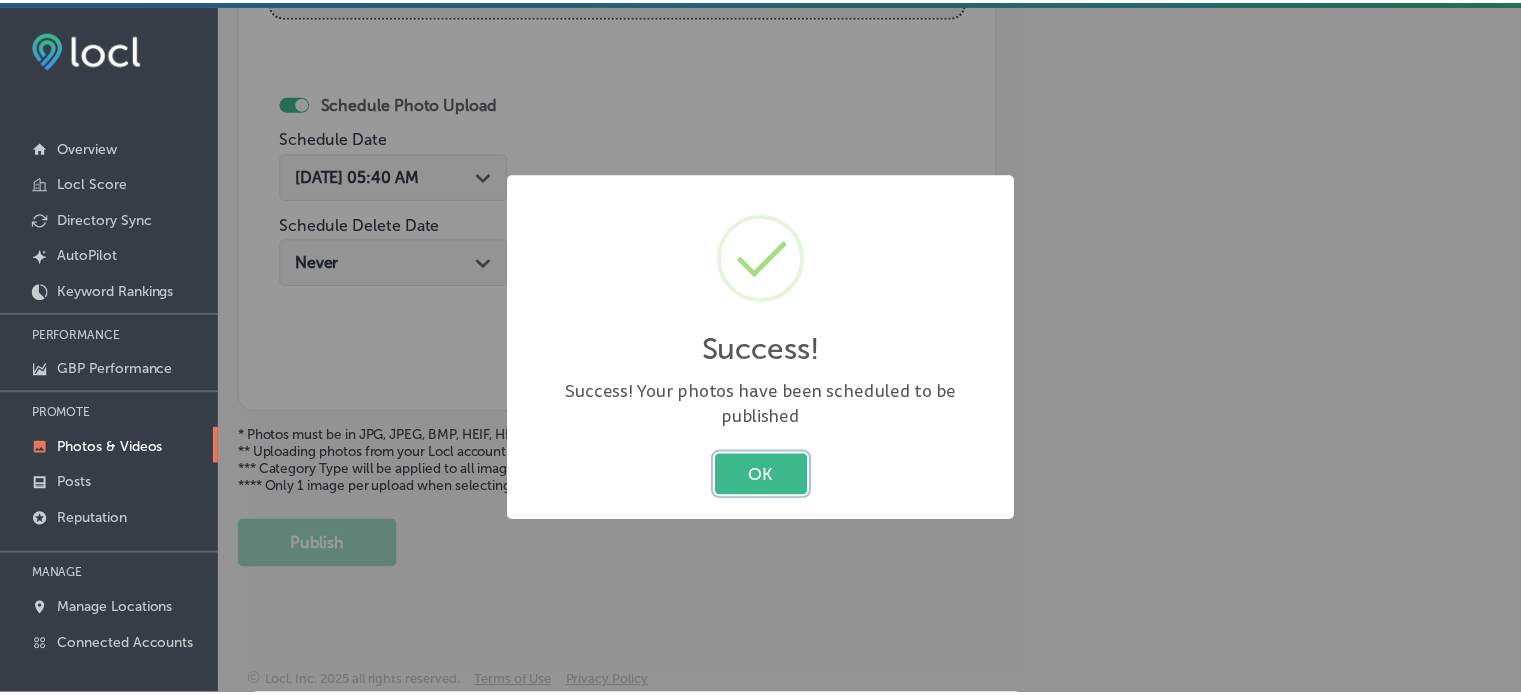 scroll, scrollTop: 841, scrollLeft: 0, axis: vertical 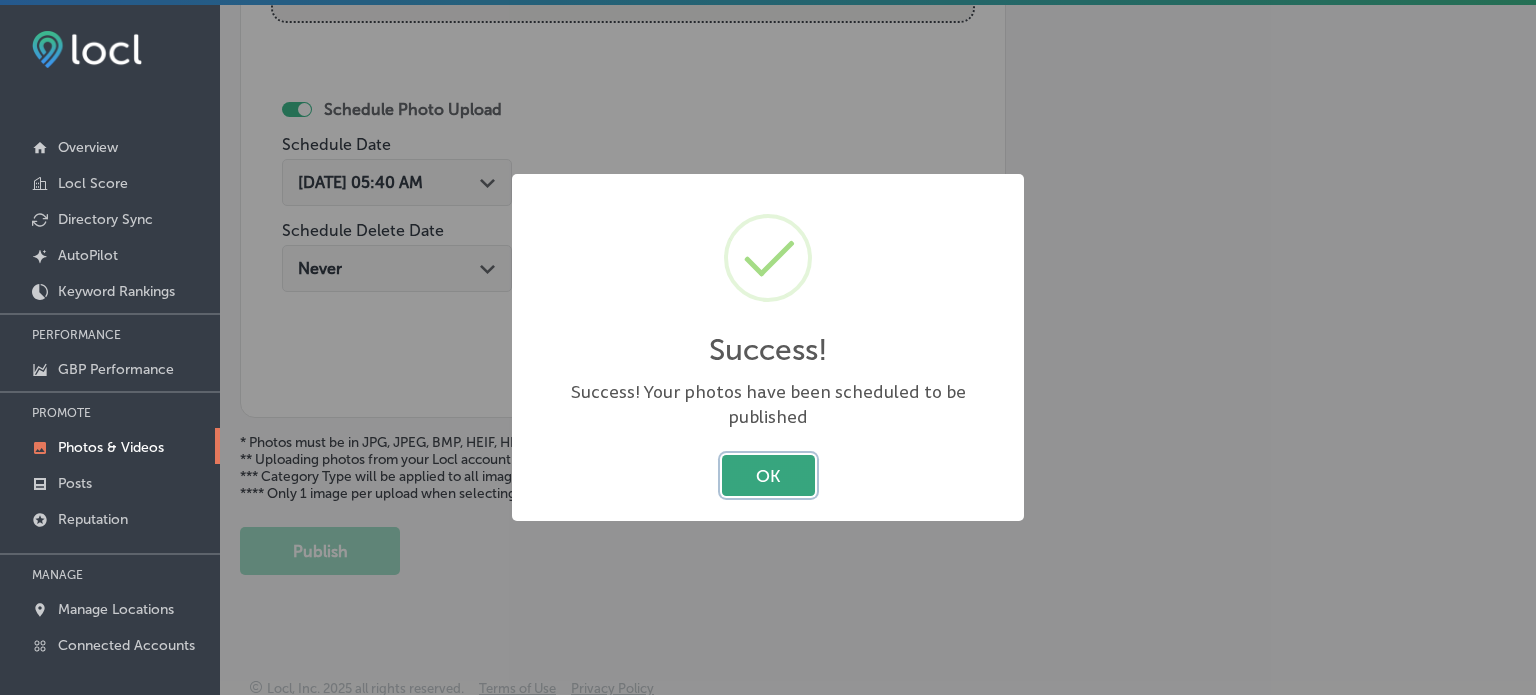 click on "OK" at bounding box center (768, 475) 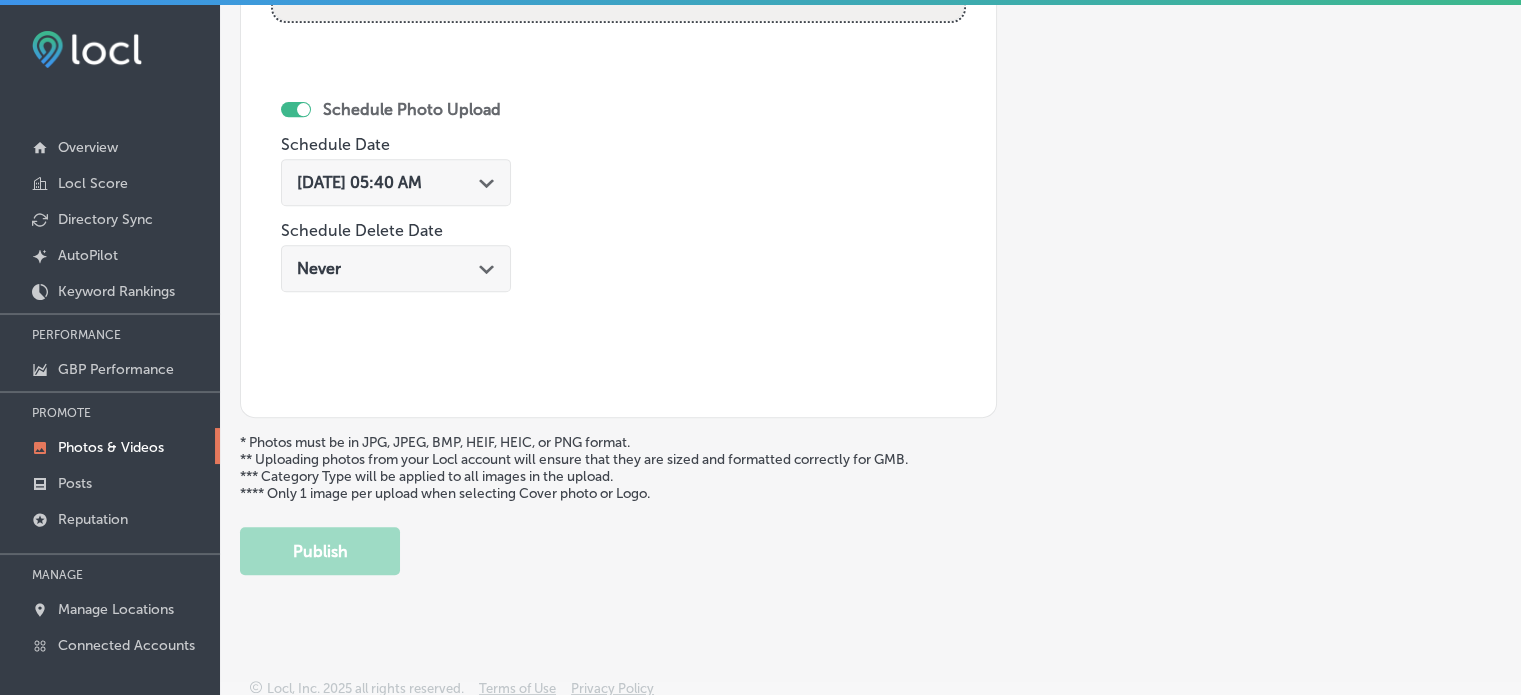 scroll, scrollTop: 0, scrollLeft: 0, axis: both 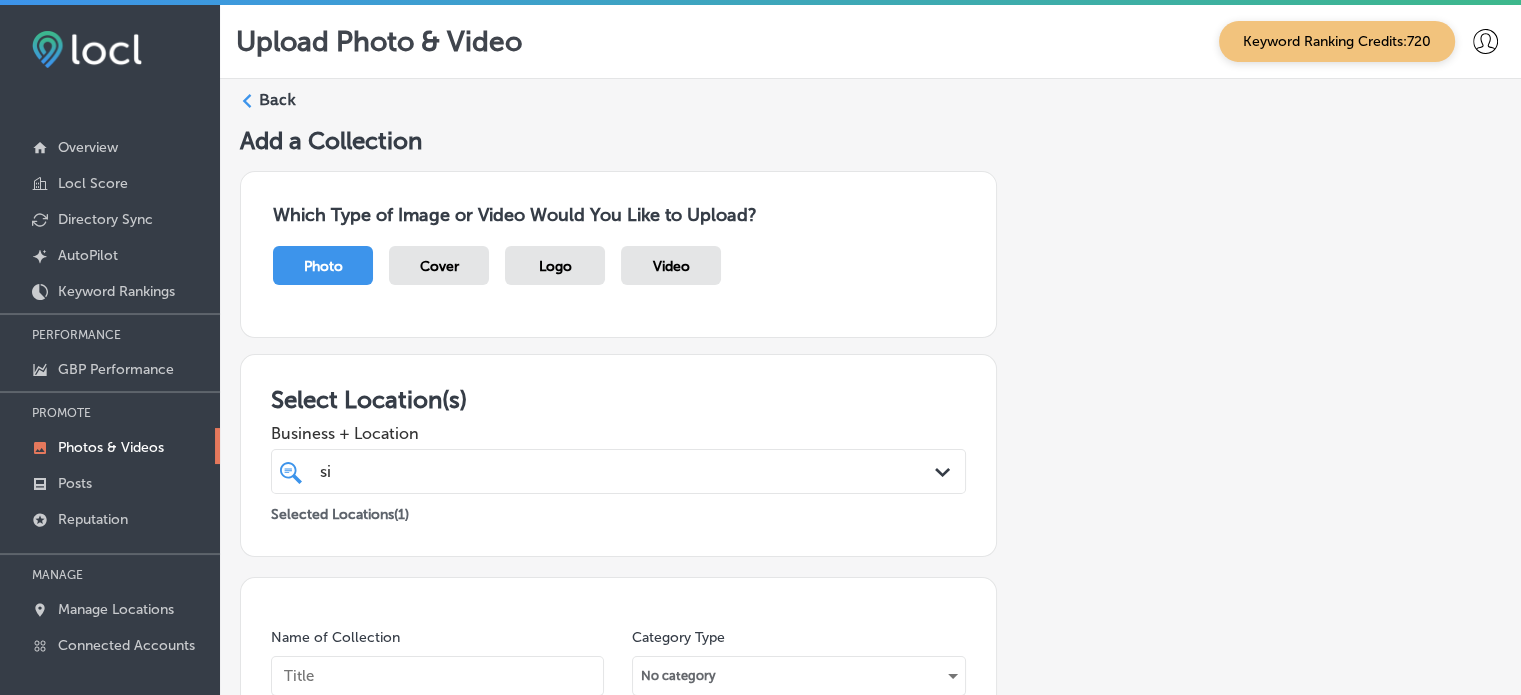 click on "Back" at bounding box center [277, 100] 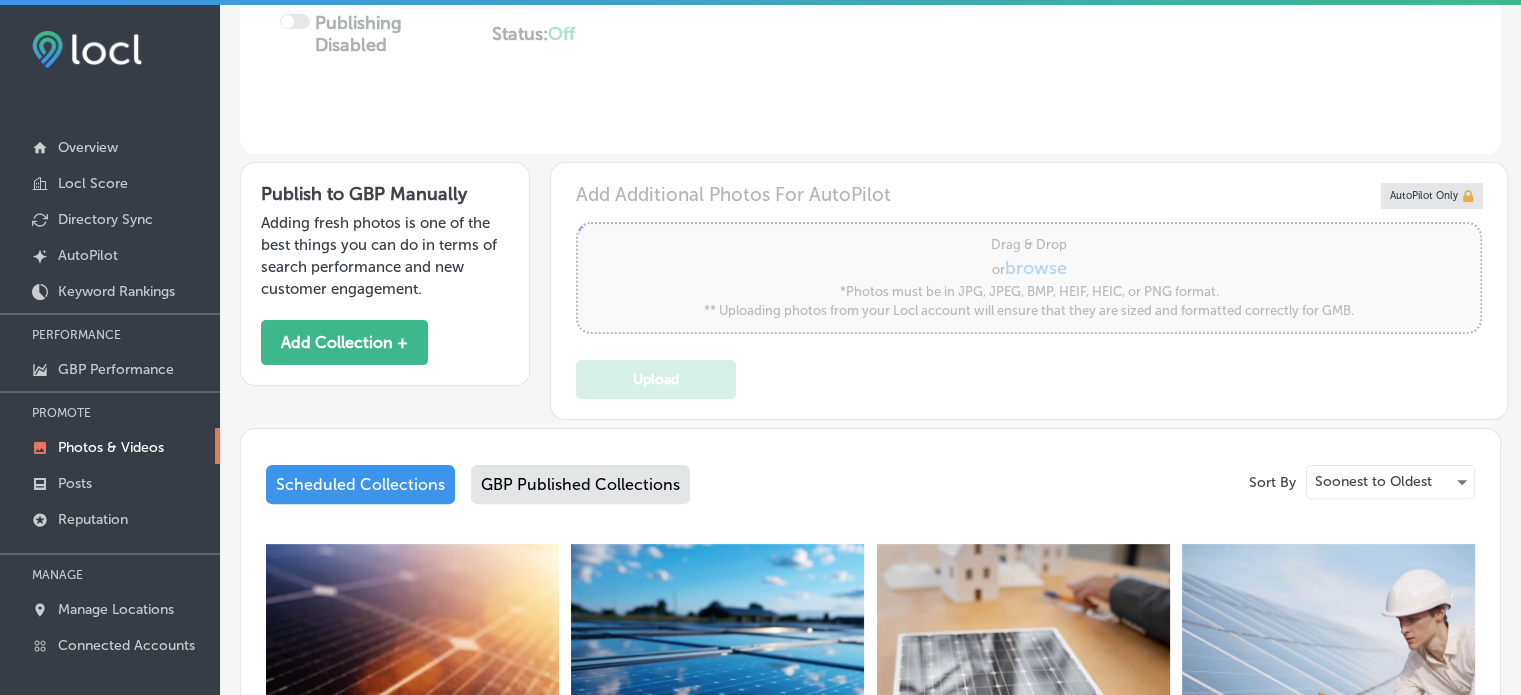 scroll, scrollTop: 590, scrollLeft: 0, axis: vertical 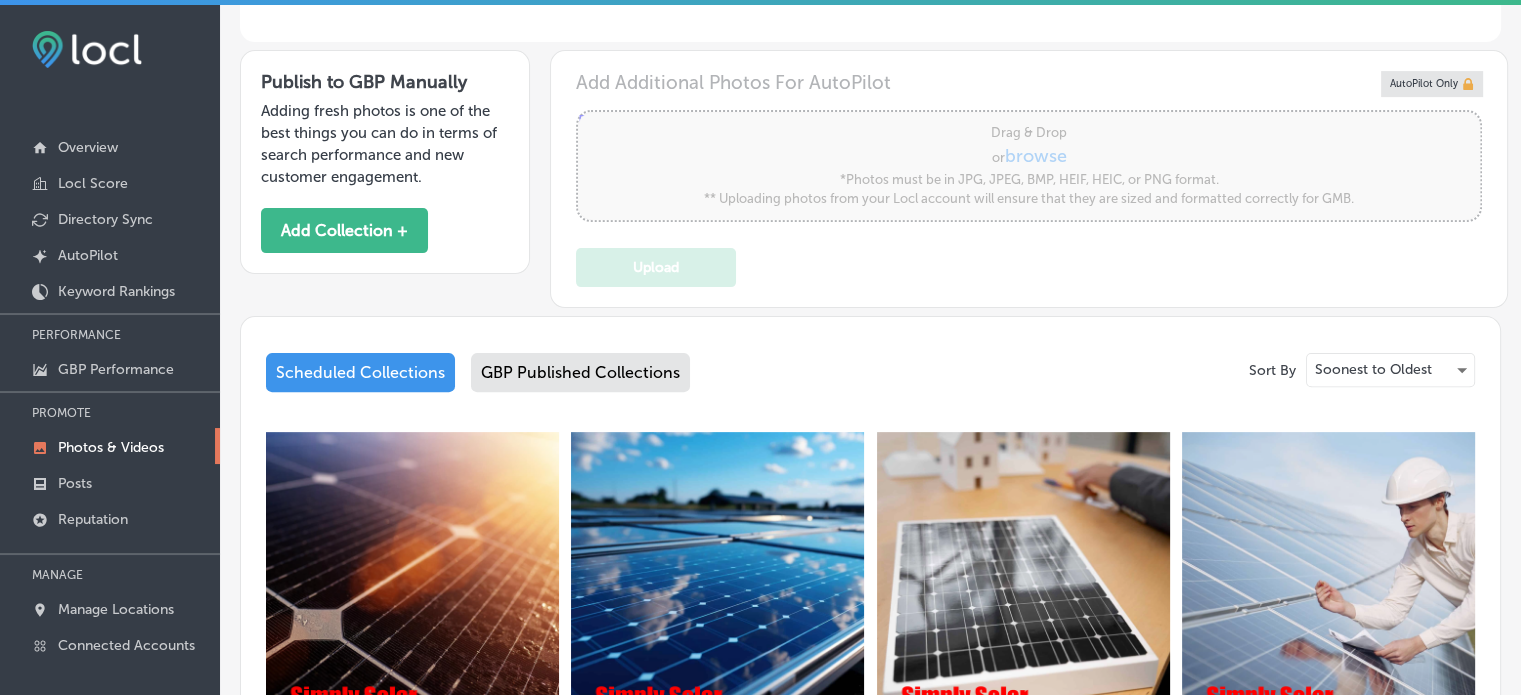 click on "GBP Published Collections" at bounding box center [580, 372] 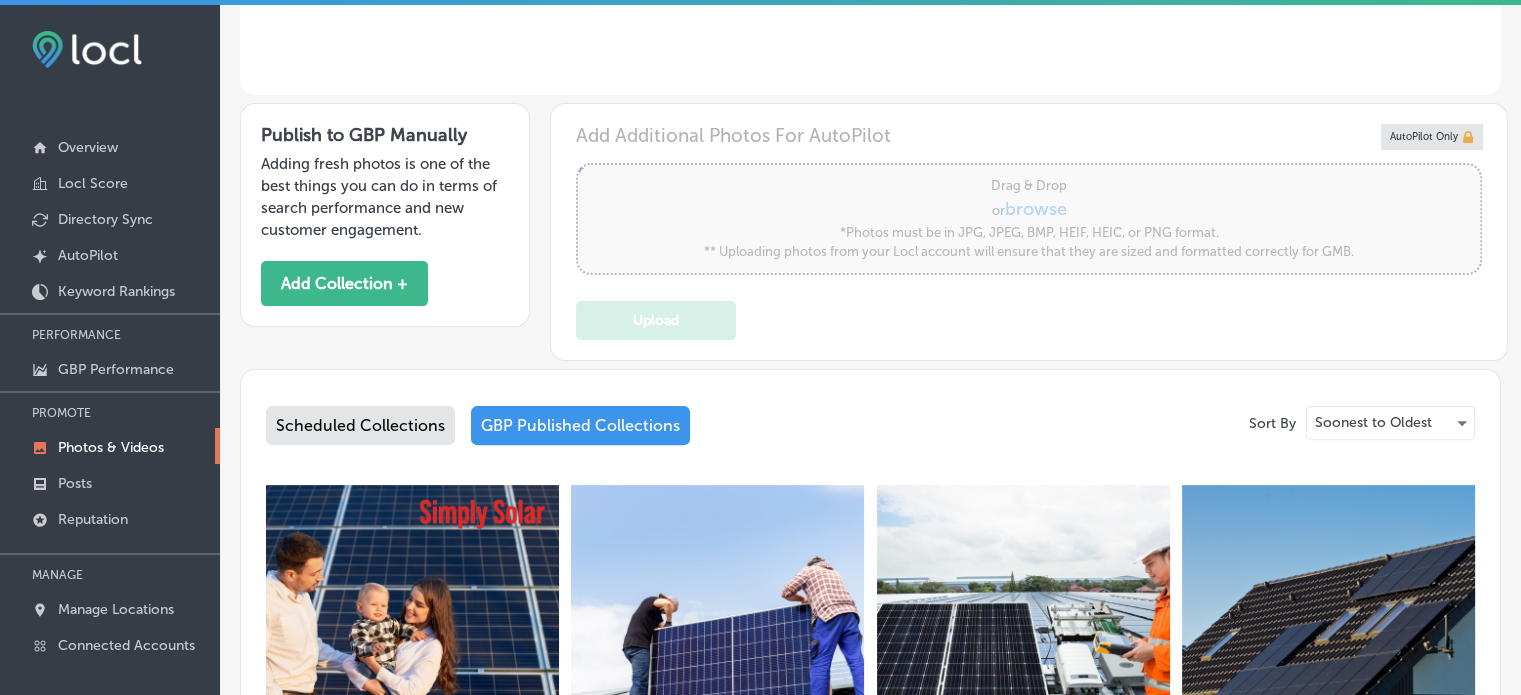 type on "5" 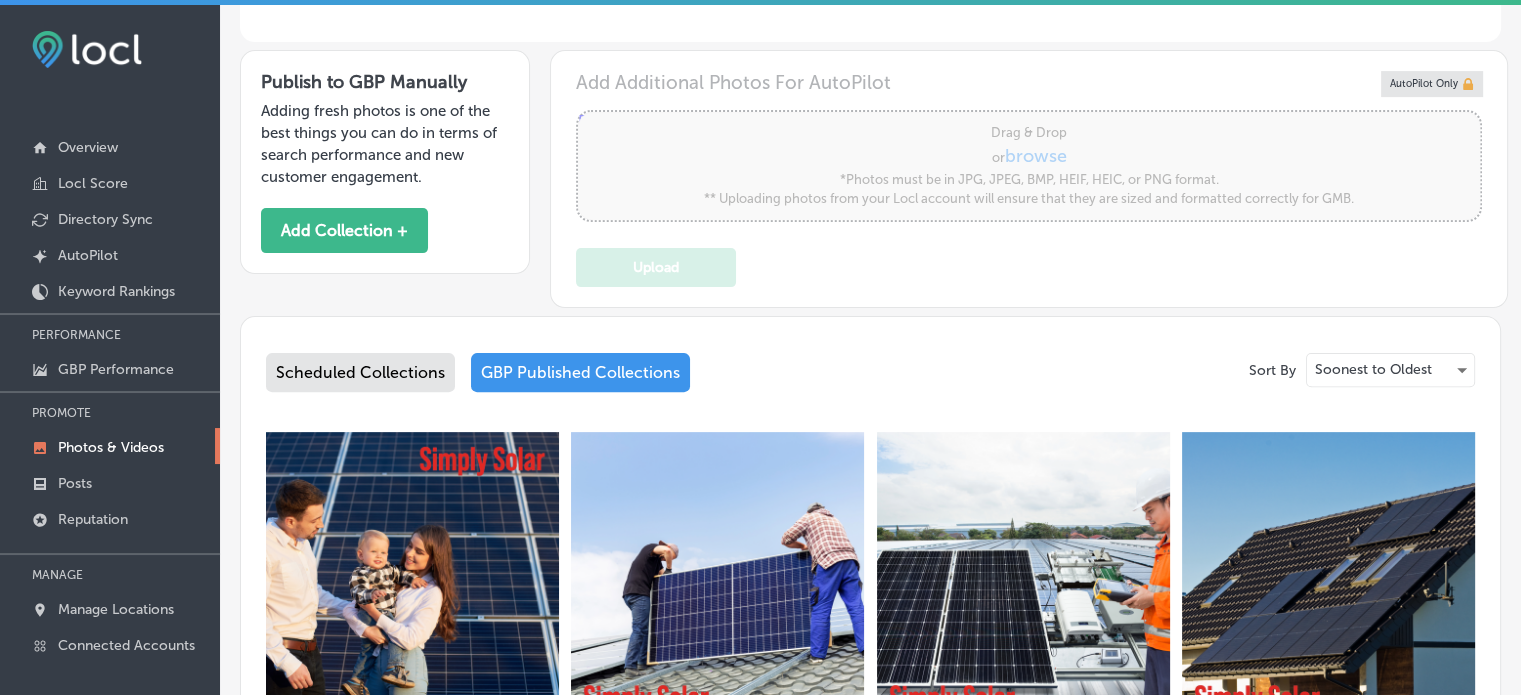 click at bounding box center [412, 578] 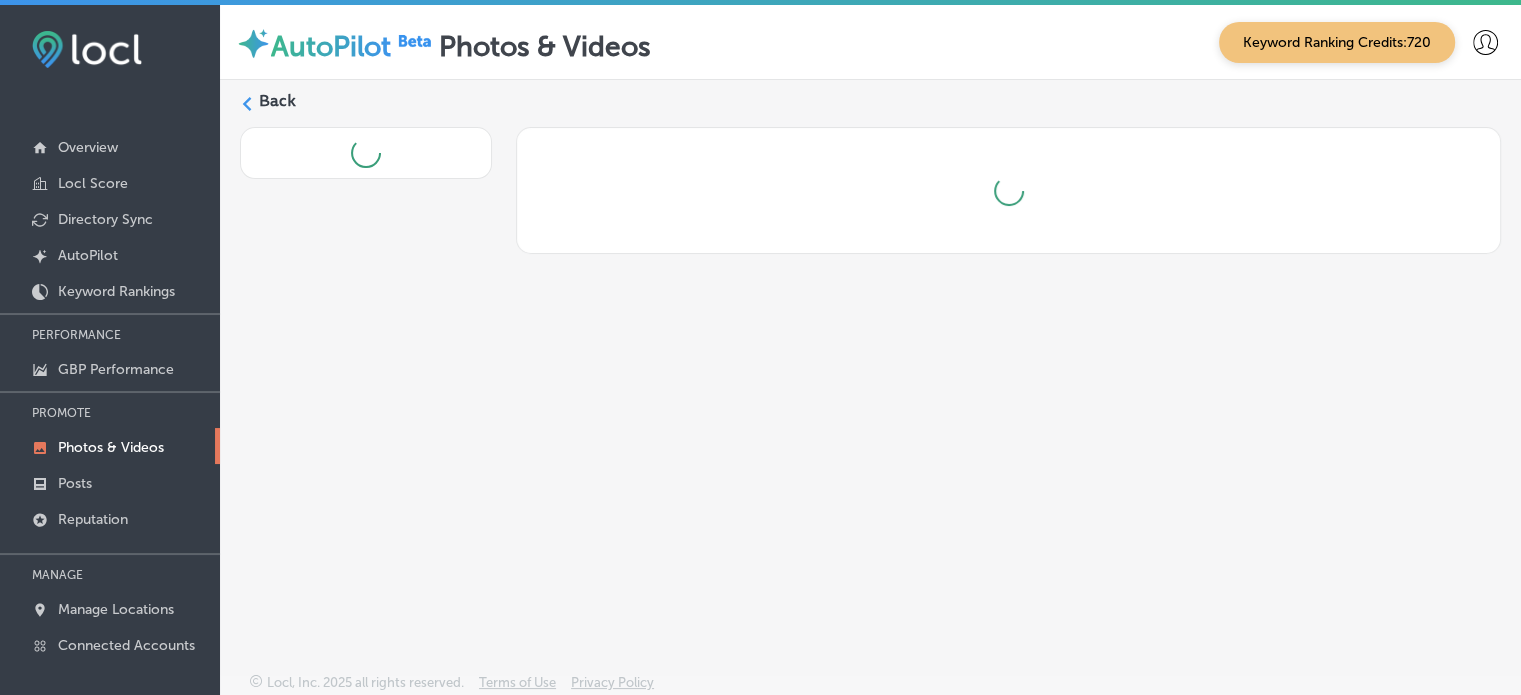 scroll, scrollTop: 0, scrollLeft: 0, axis: both 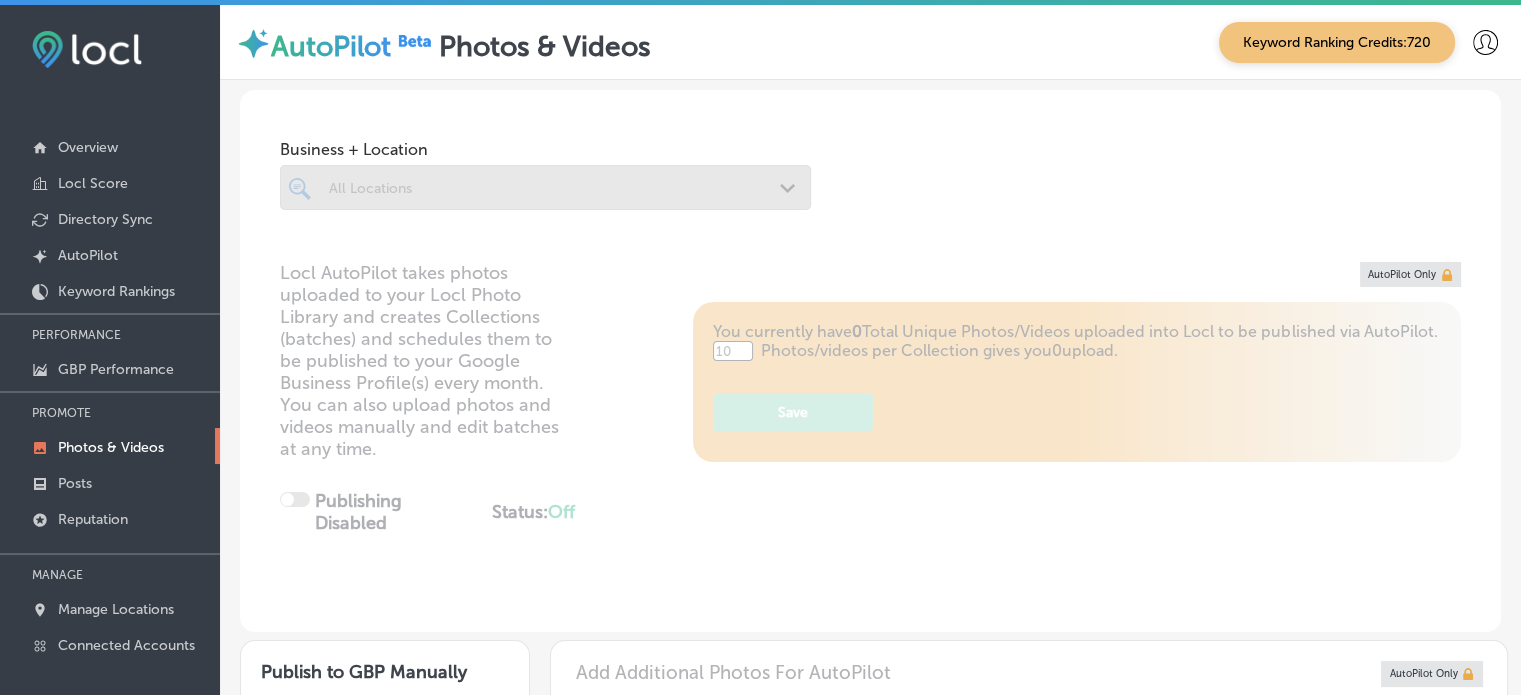 type on "5" 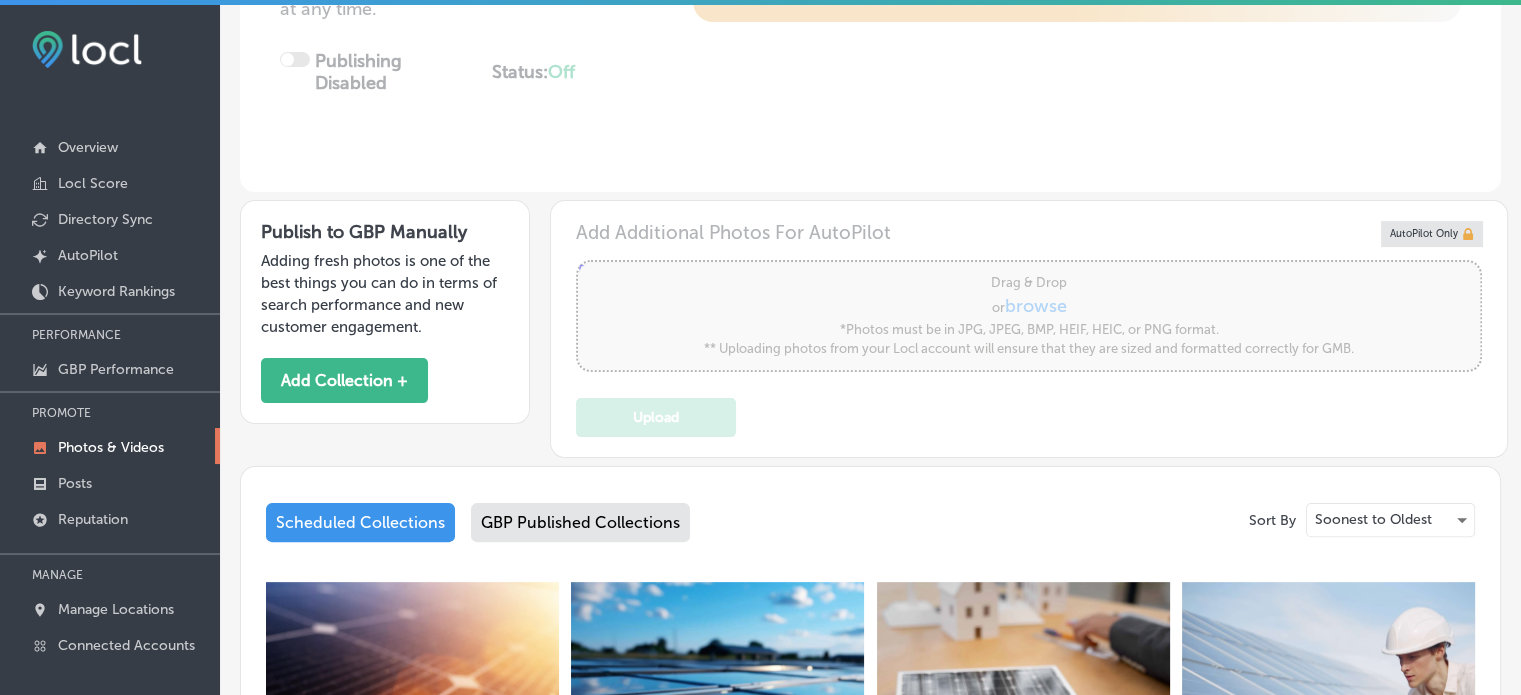 click on "Scheduled Collections" at bounding box center (360, 522) 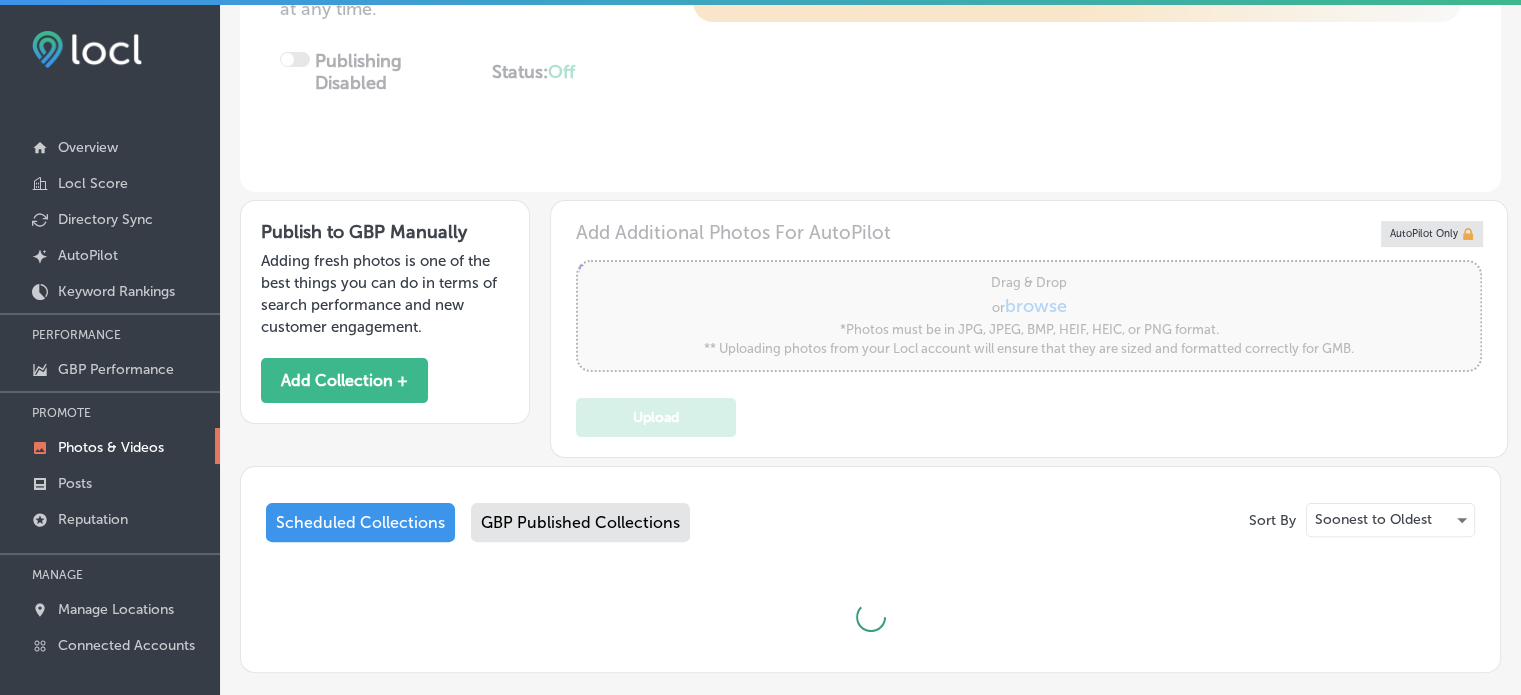 scroll, scrollTop: 537, scrollLeft: 0, axis: vertical 